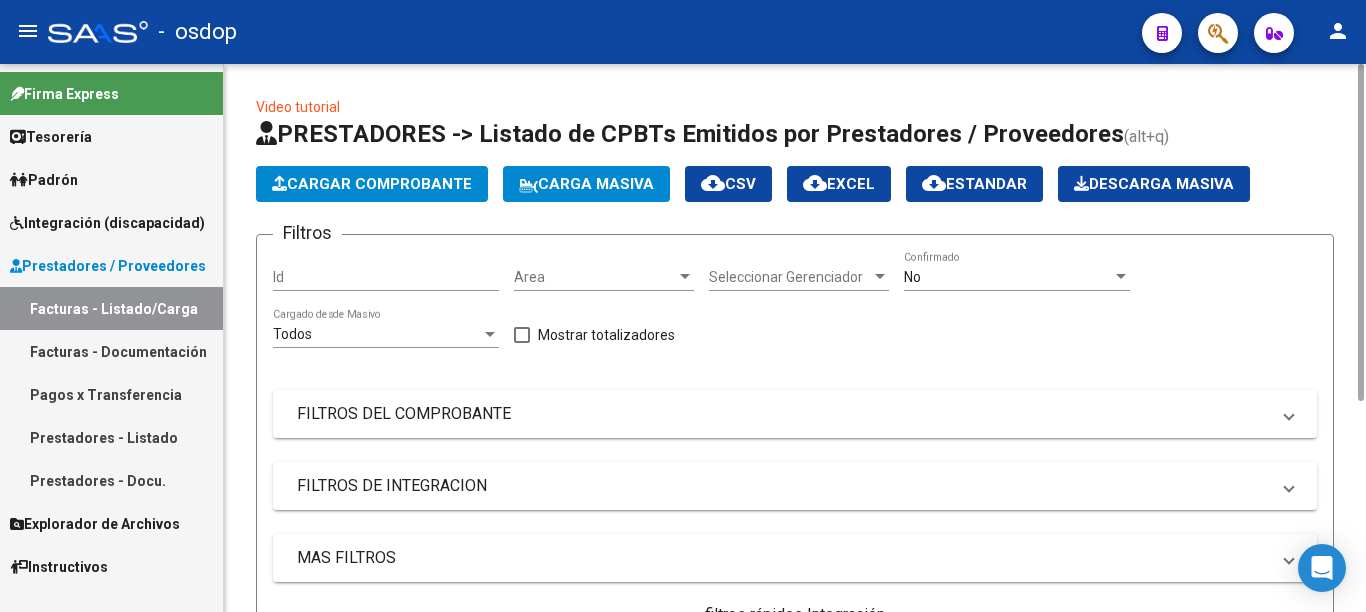 scroll, scrollTop: 0, scrollLeft: 0, axis: both 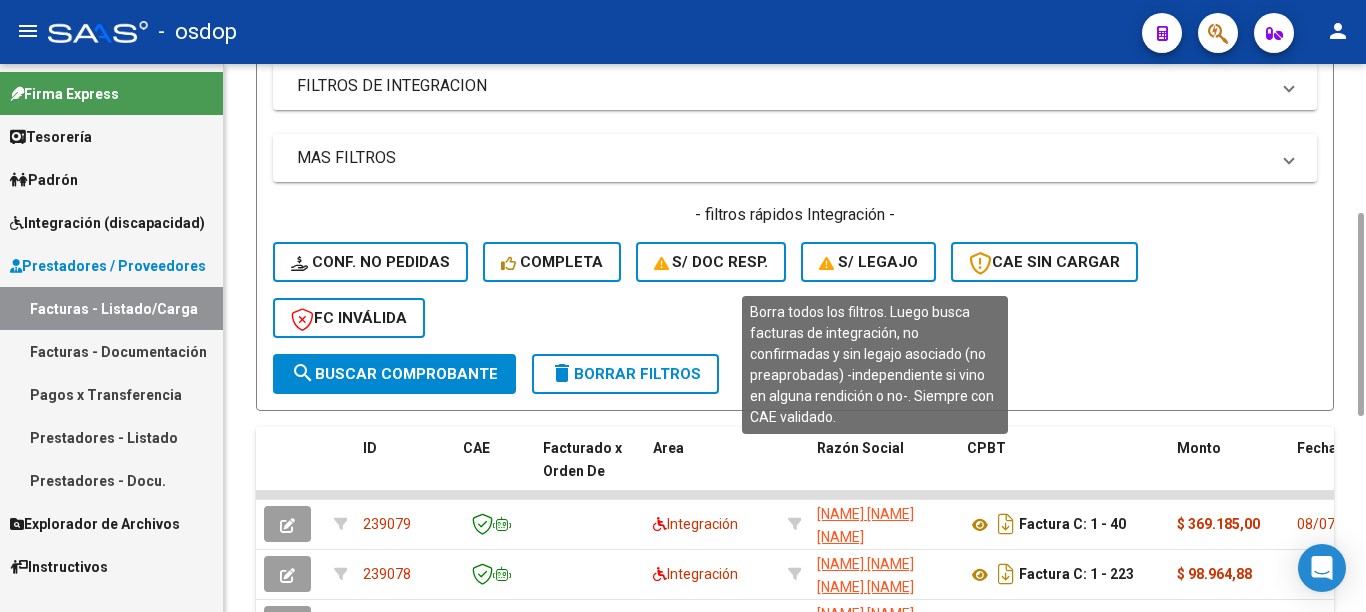 click on "S/ legajo" 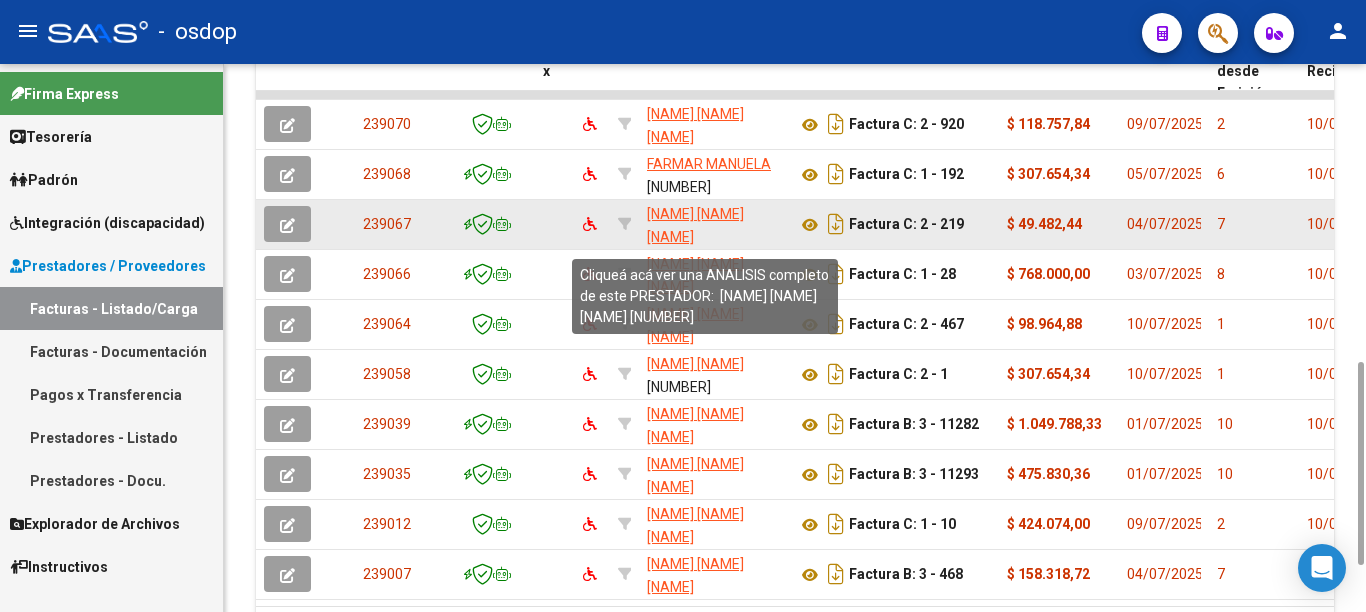 scroll, scrollTop: 926, scrollLeft: 0, axis: vertical 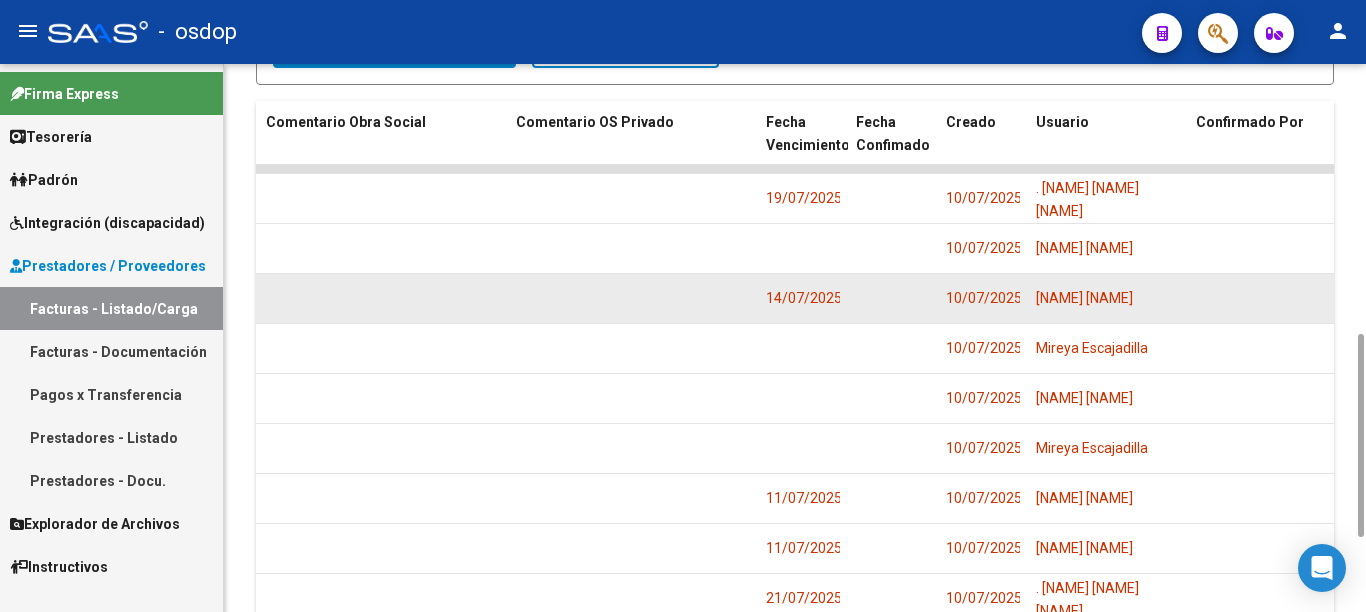 click 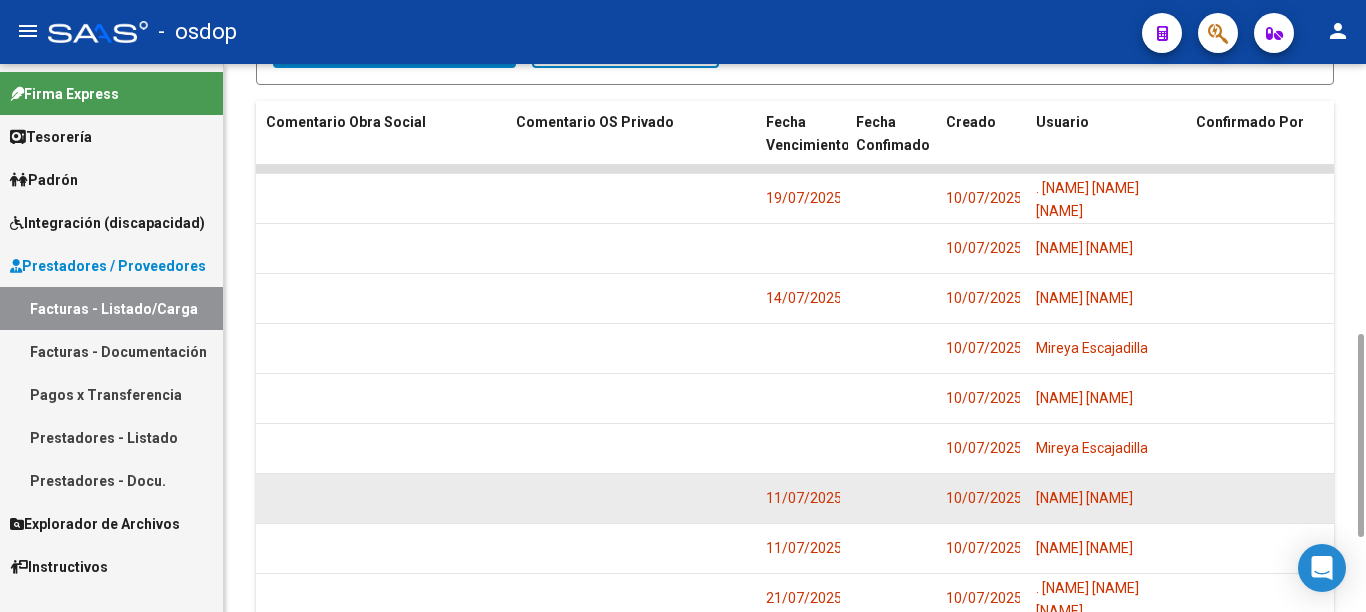 scroll, scrollTop: 926, scrollLeft: 0, axis: vertical 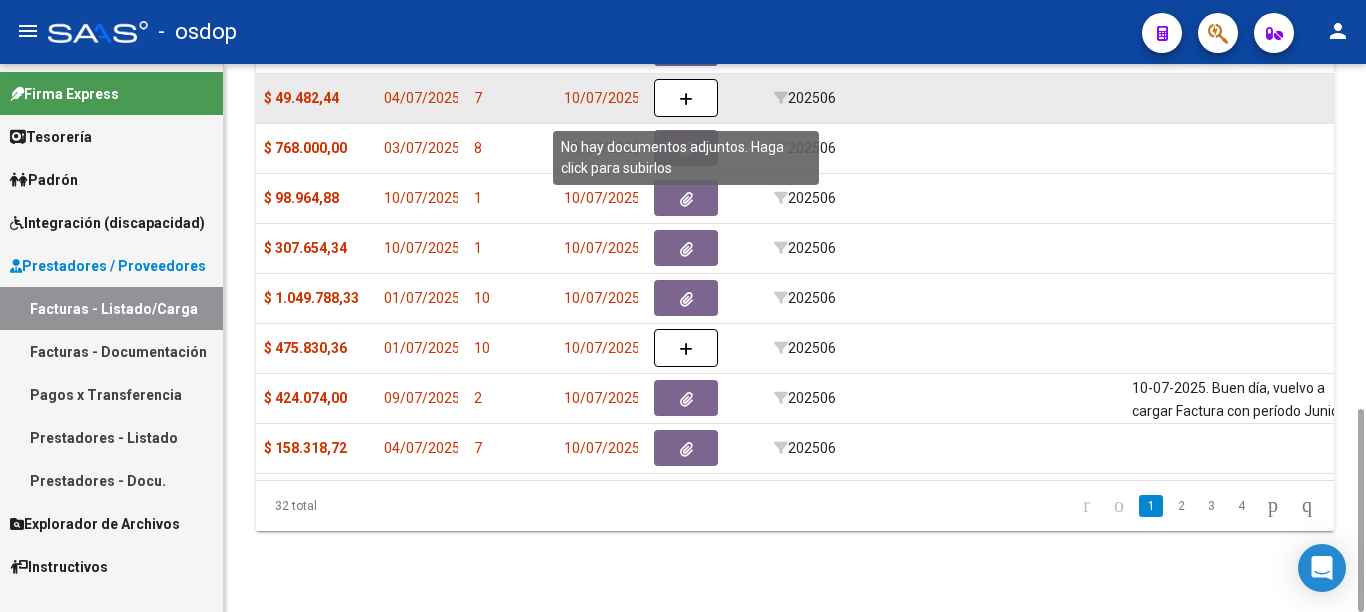 click 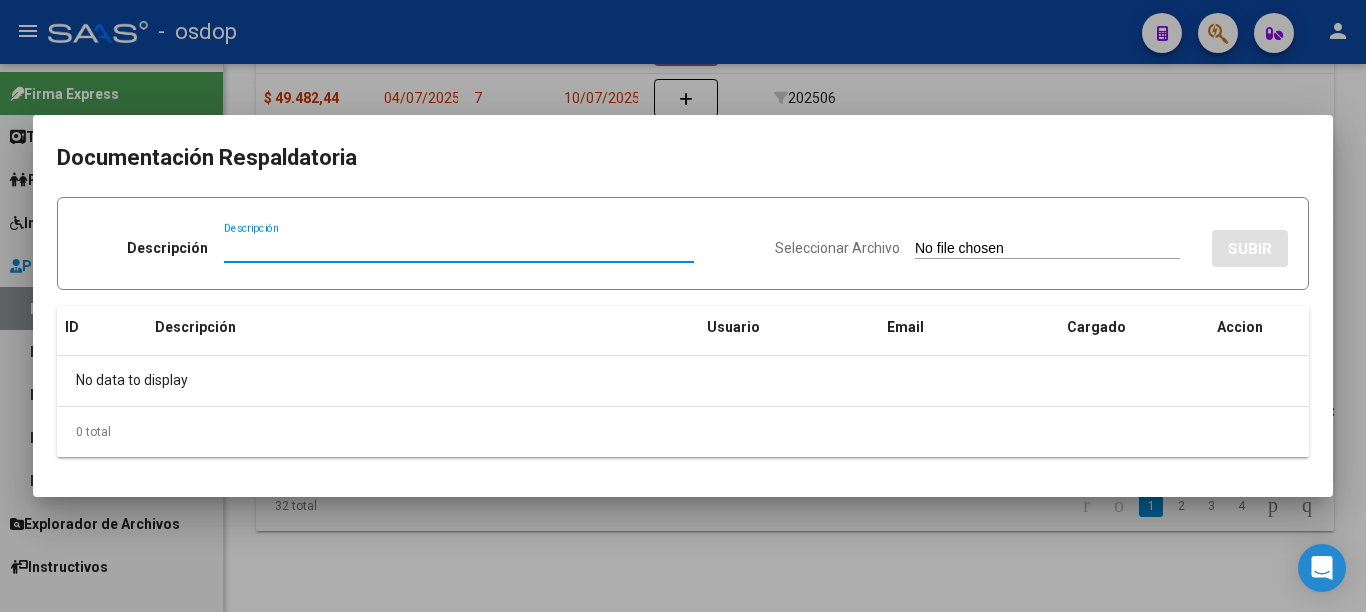click on "Descripción" at bounding box center [459, 248] 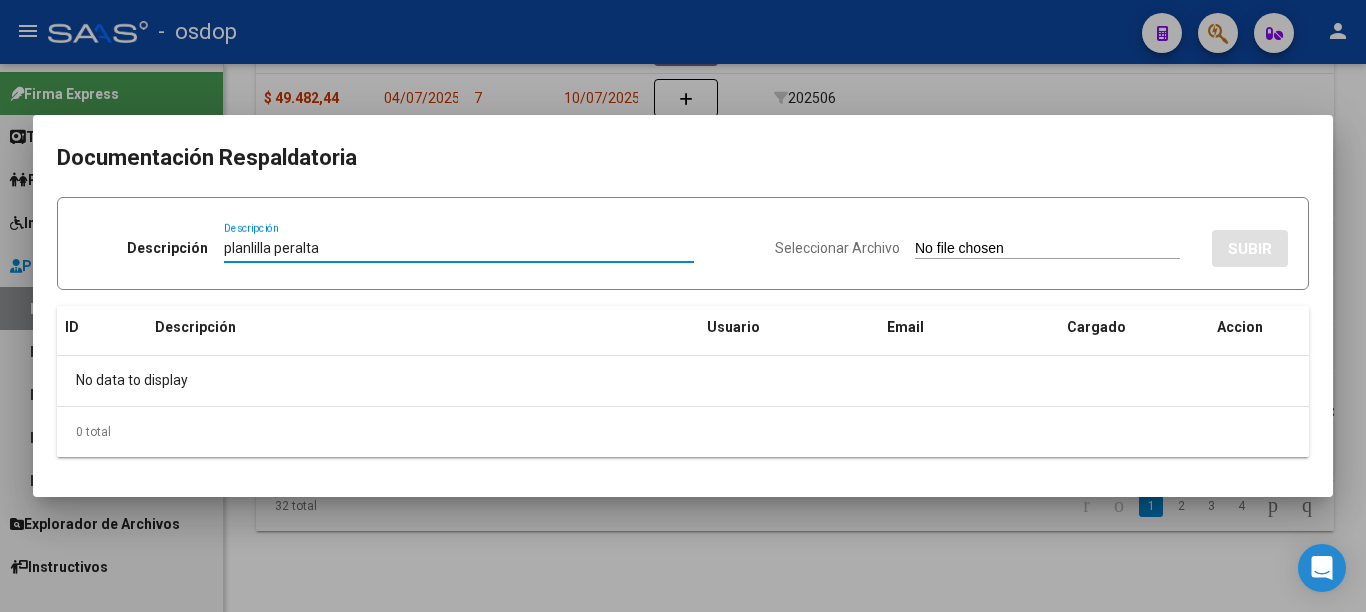 type on "planlilla peralta" 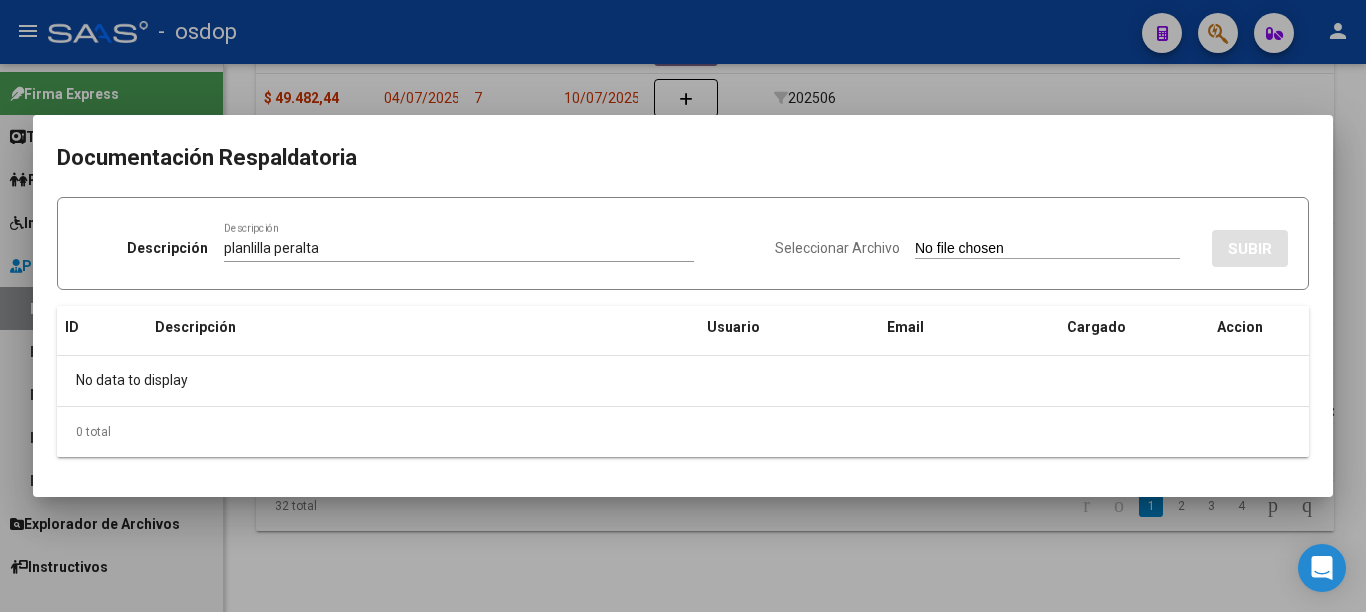 click on "Seleccionar Archivo" at bounding box center [1047, 249] 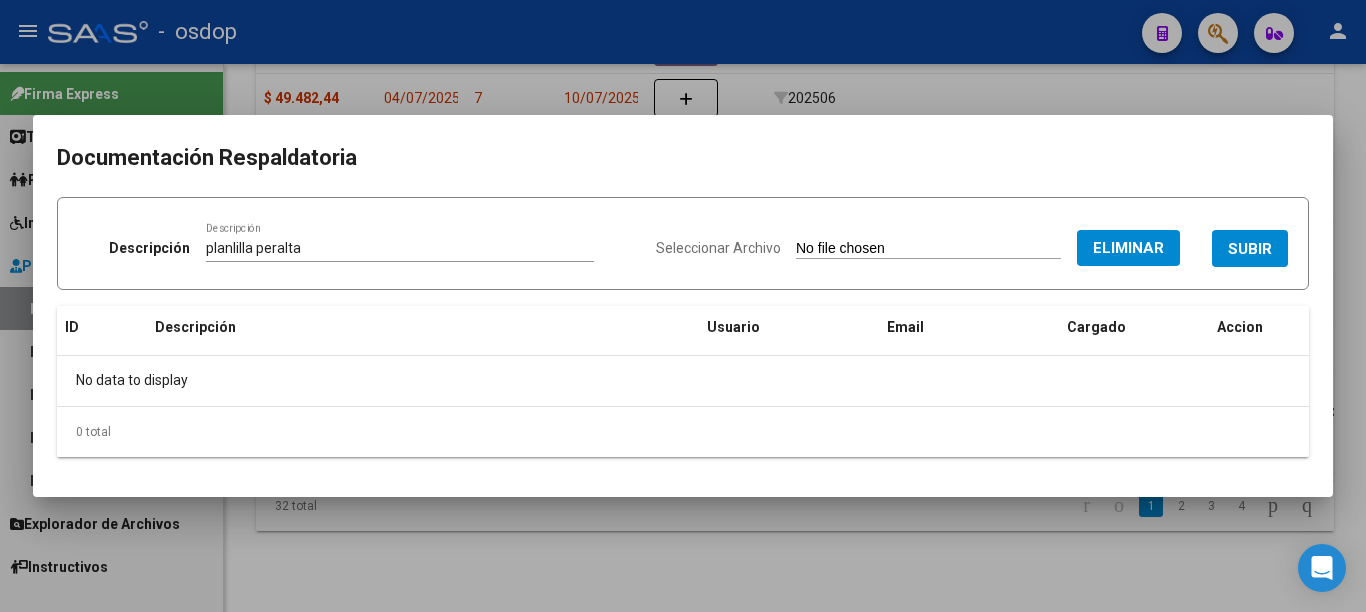 click on "SUBIR" at bounding box center (1250, 249) 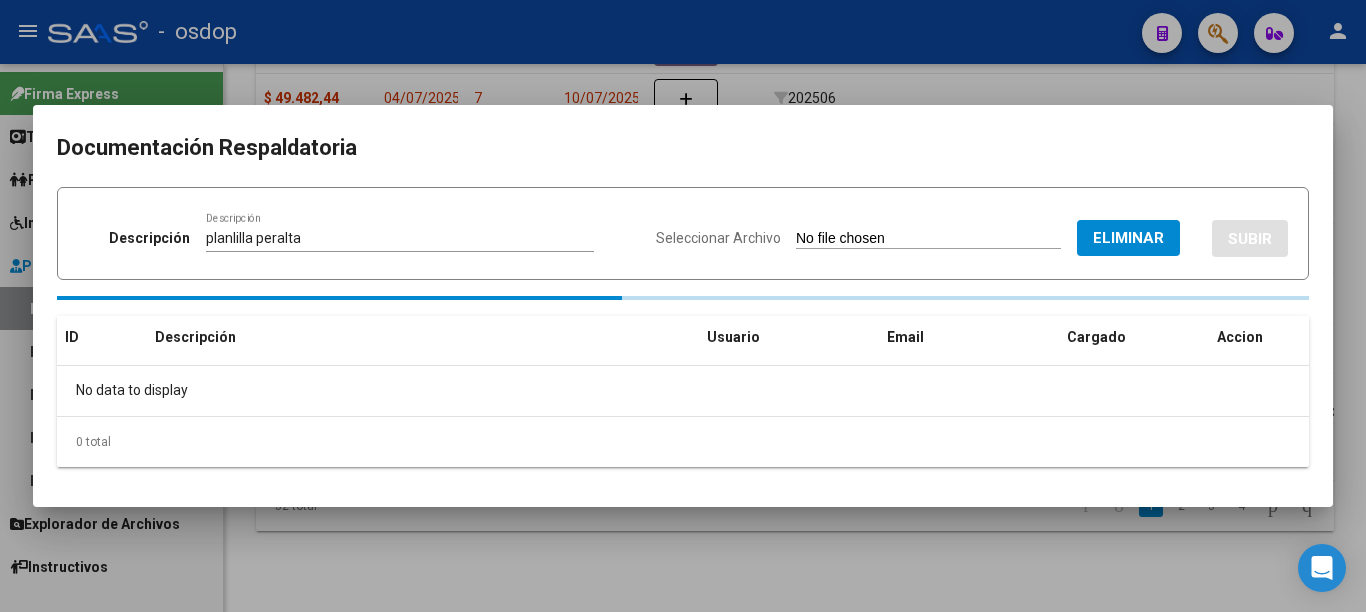 type 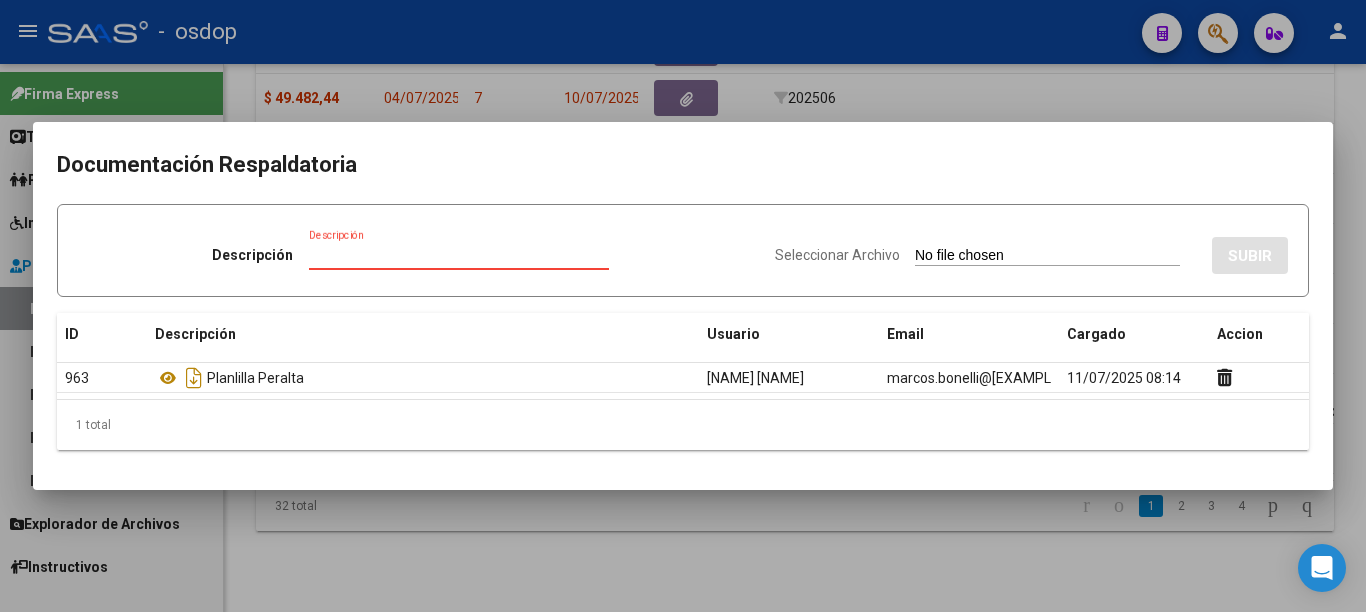 click on "Descripción" at bounding box center [459, 255] 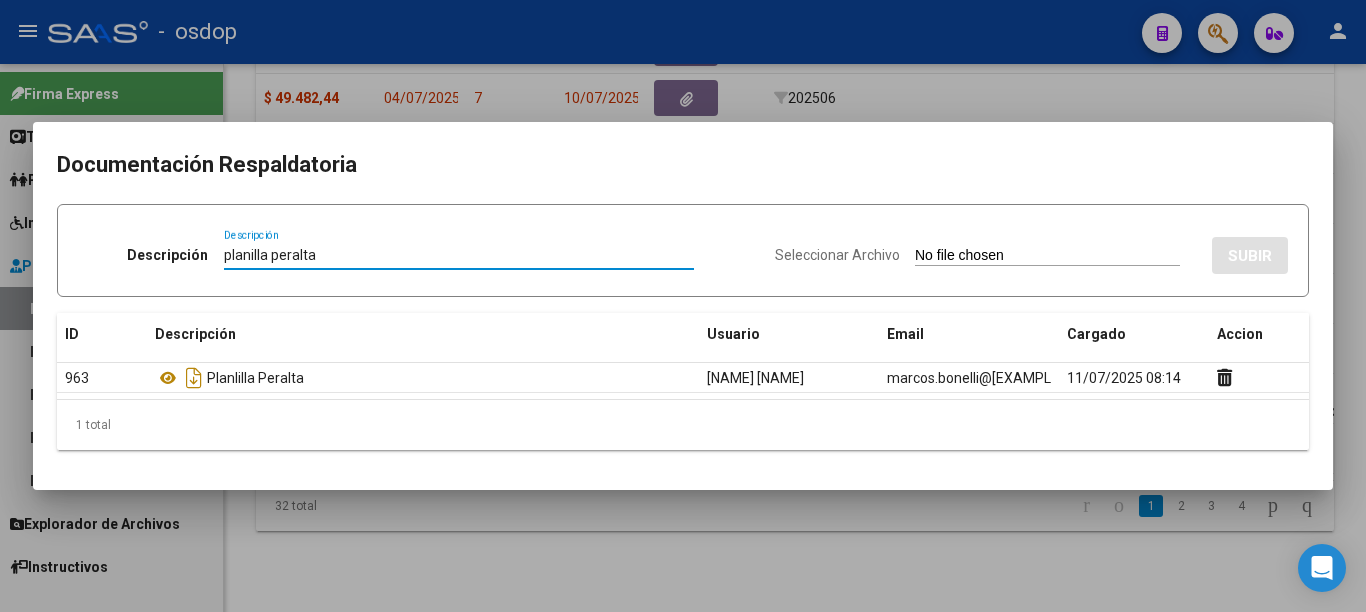 type on "planilla [LAST]" 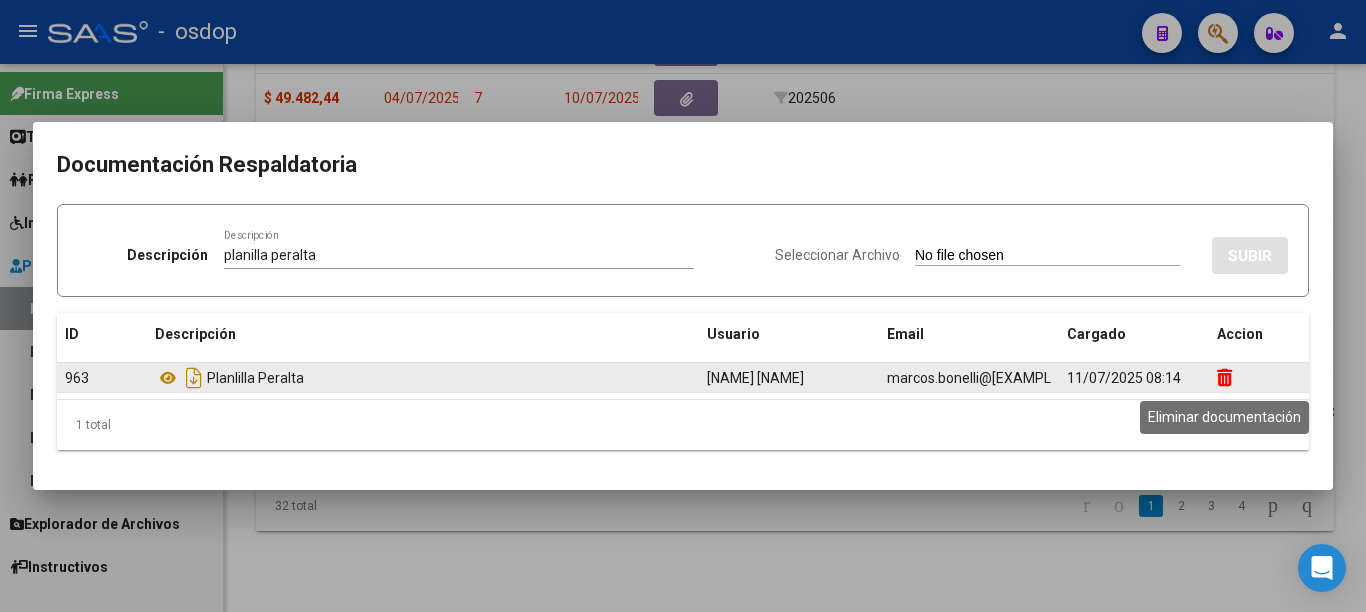 click 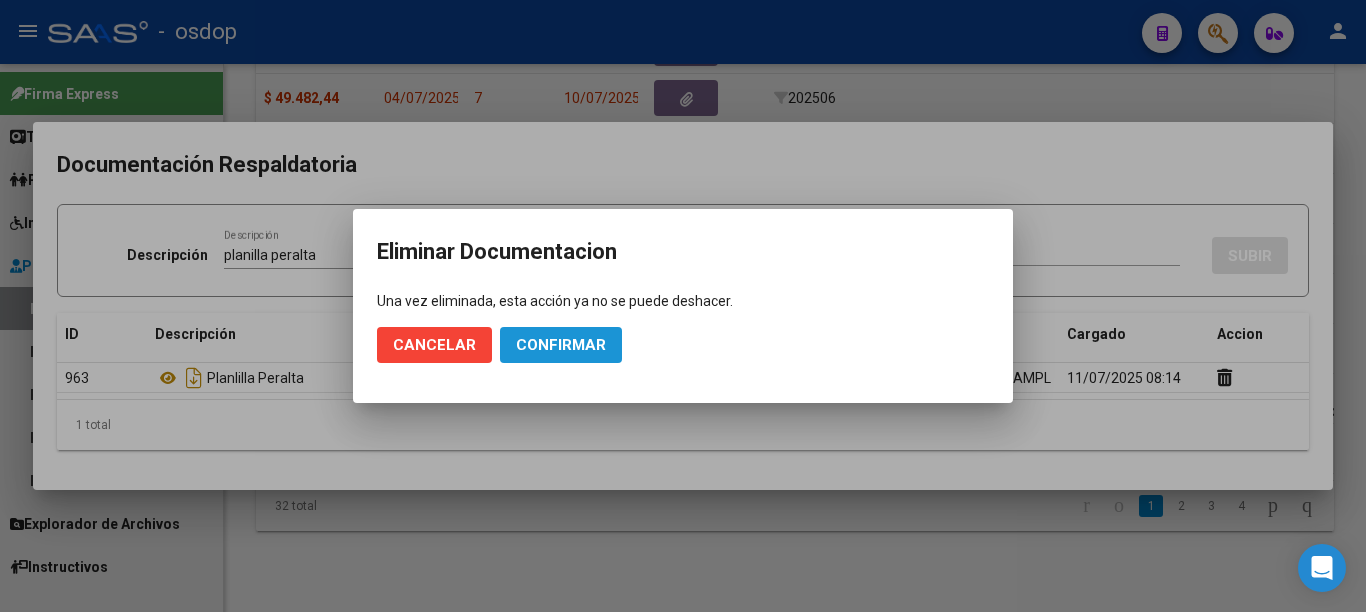 click on "Confirmar" 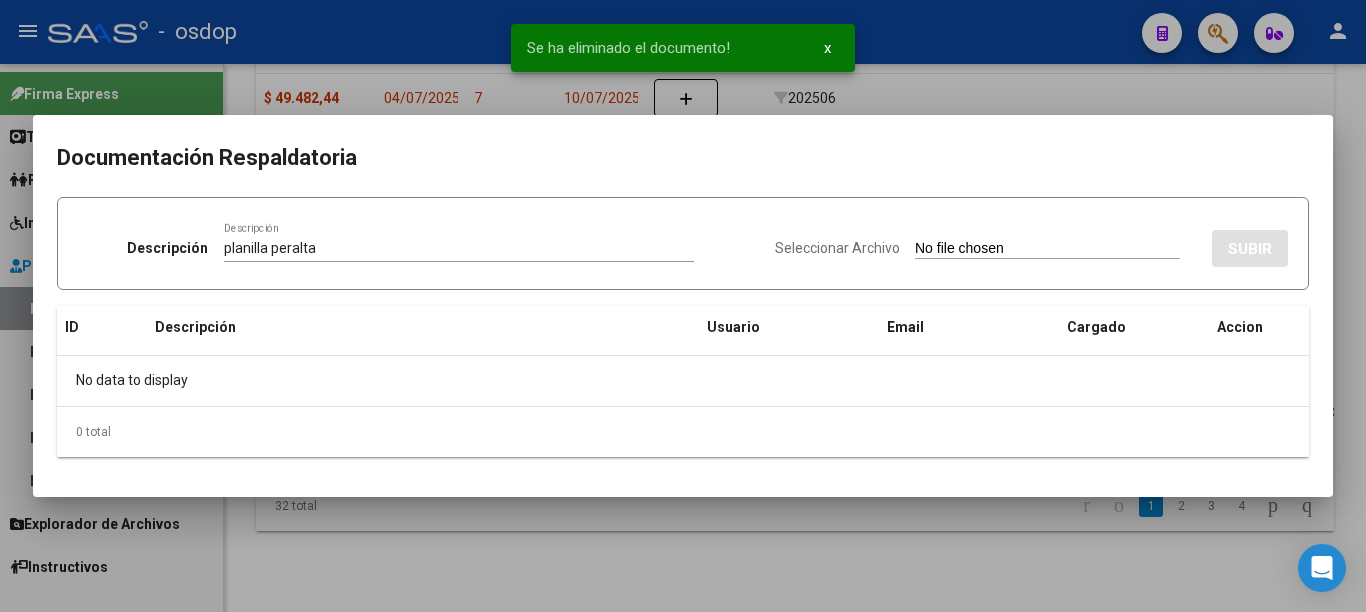 click on "Seleccionar Archivo" at bounding box center (1047, 249) 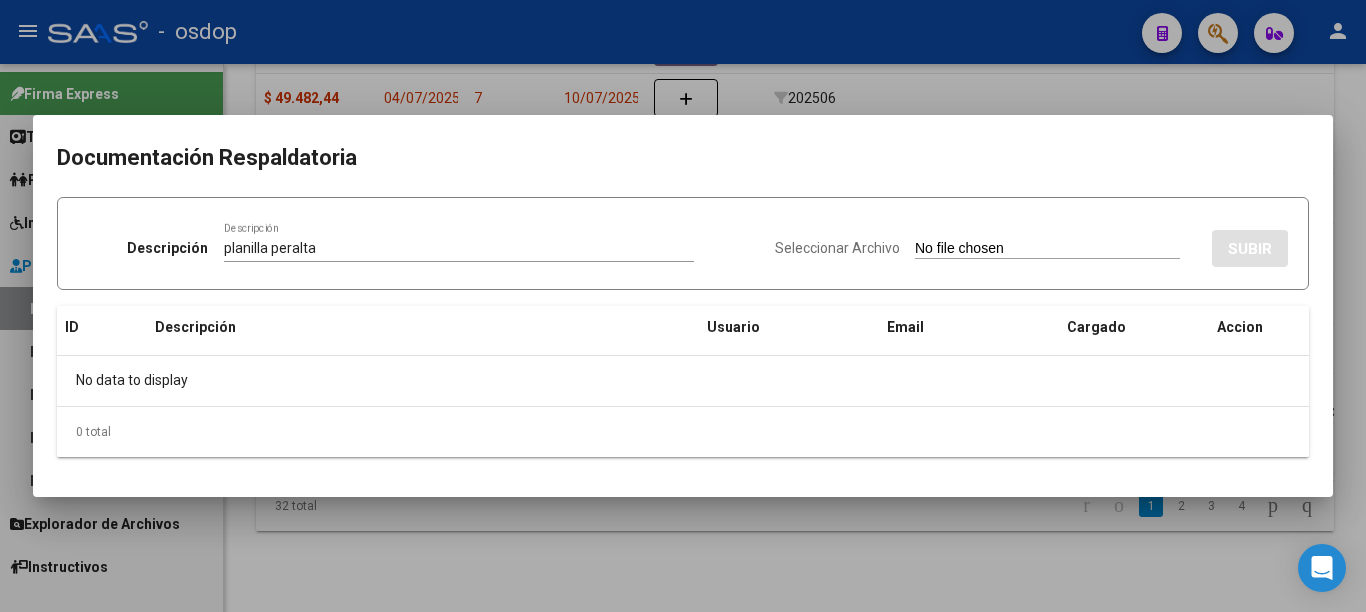type on "C:\fakepath\planilla peralta riquelme.pdf" 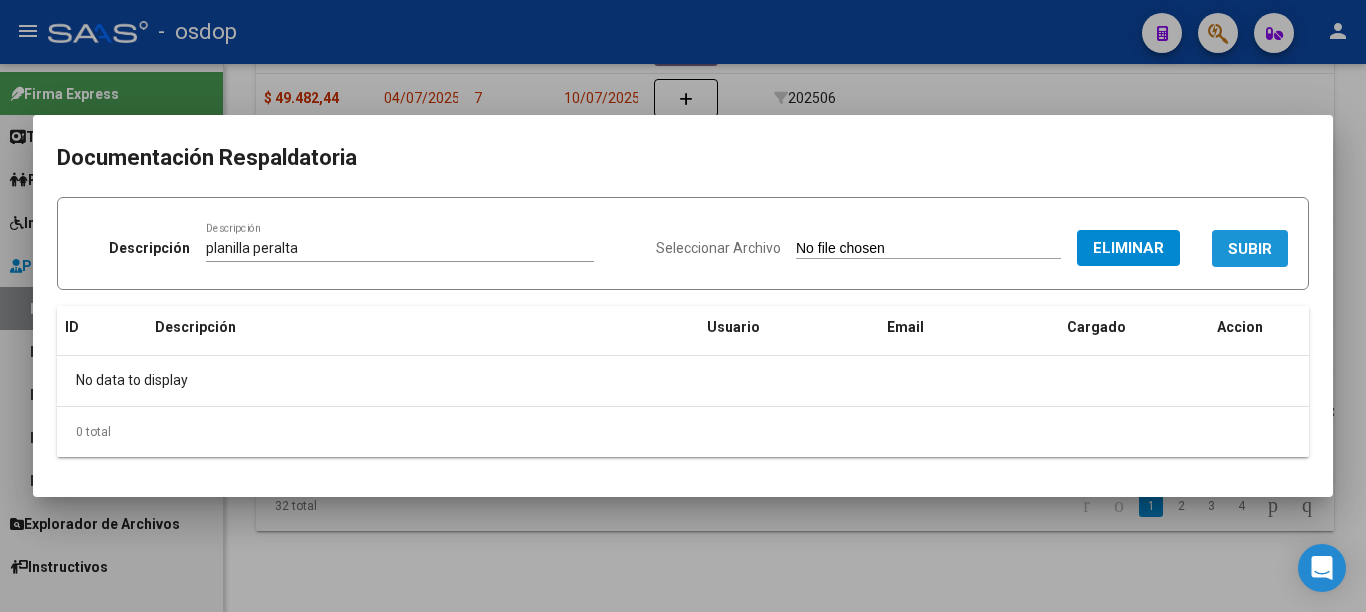 click on "SUBIR" at bounding box center [1250, 249] 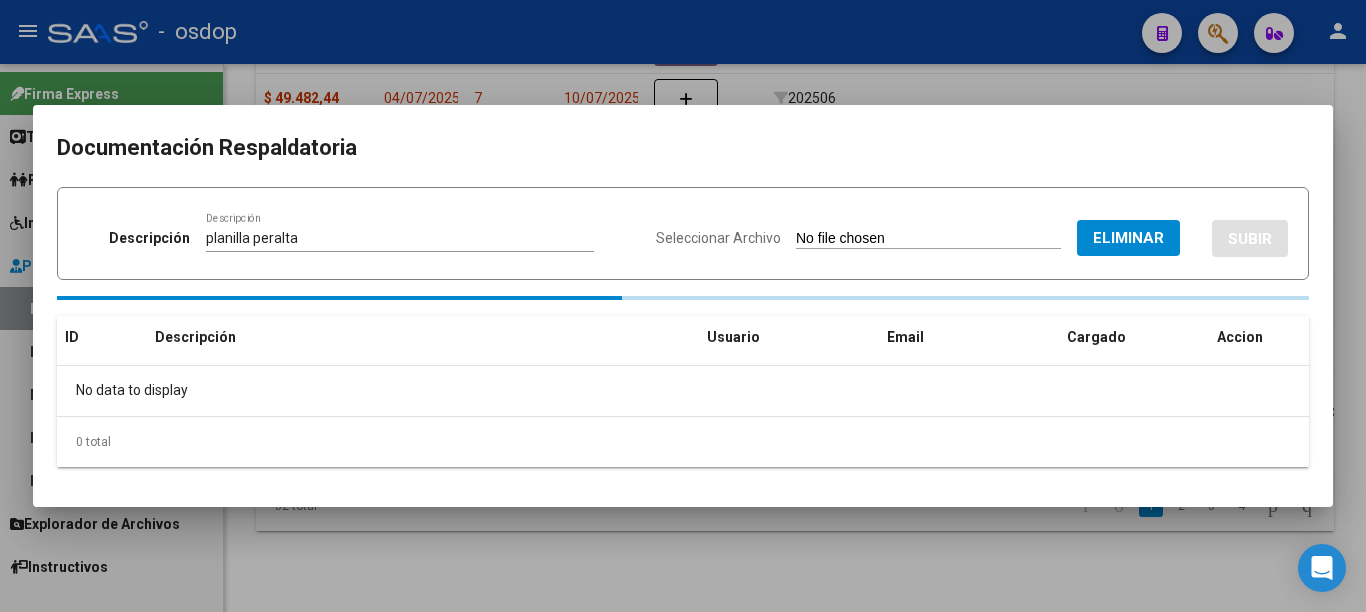 type 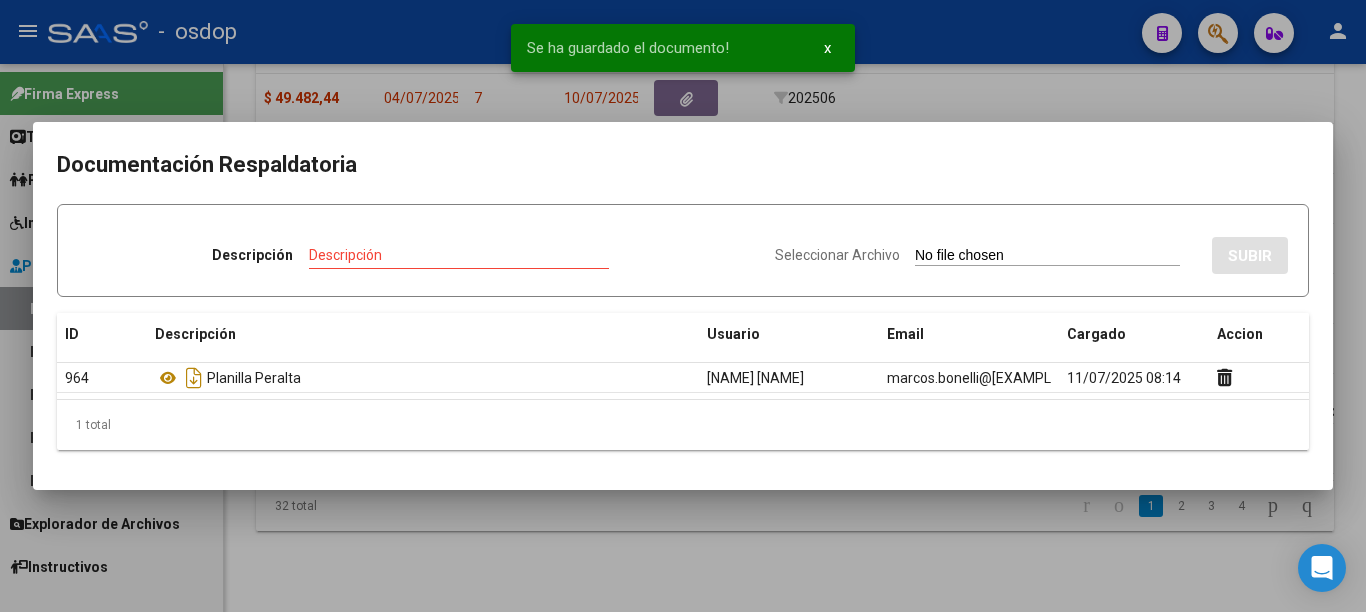 click on "x" at bounding box center (827, 48) 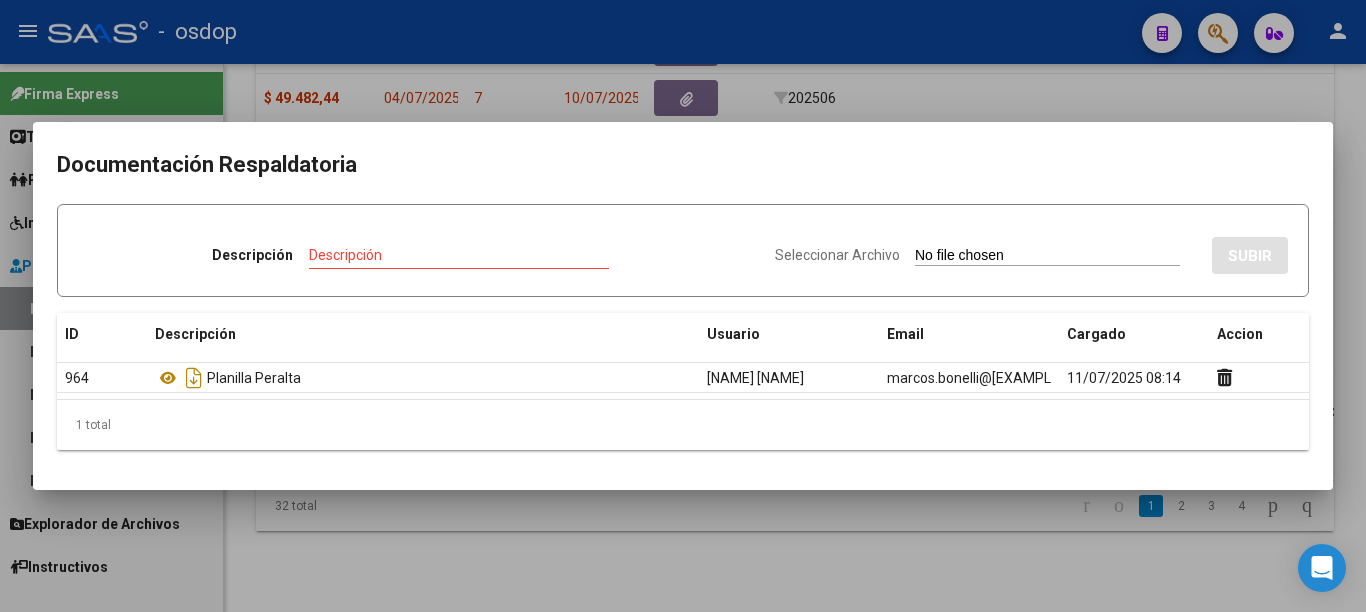 click at bounding box center [683, 306] 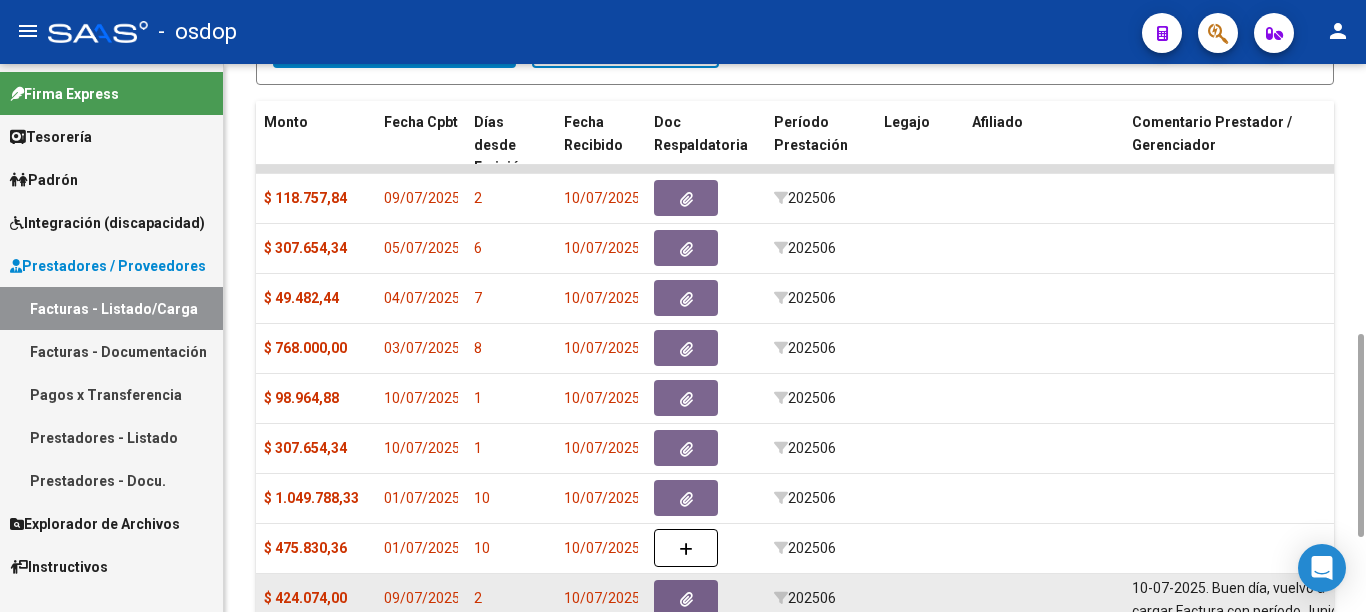 scroll, scrollTop: 926, scrollLeft: 0, axis: vertical 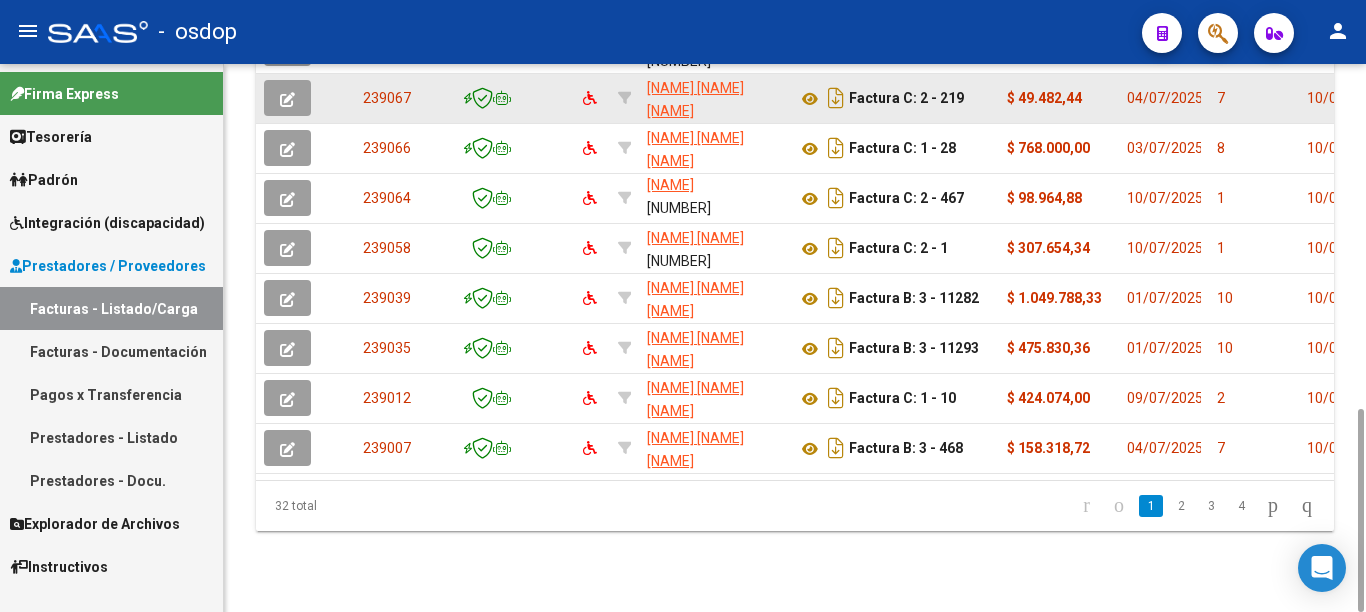 click 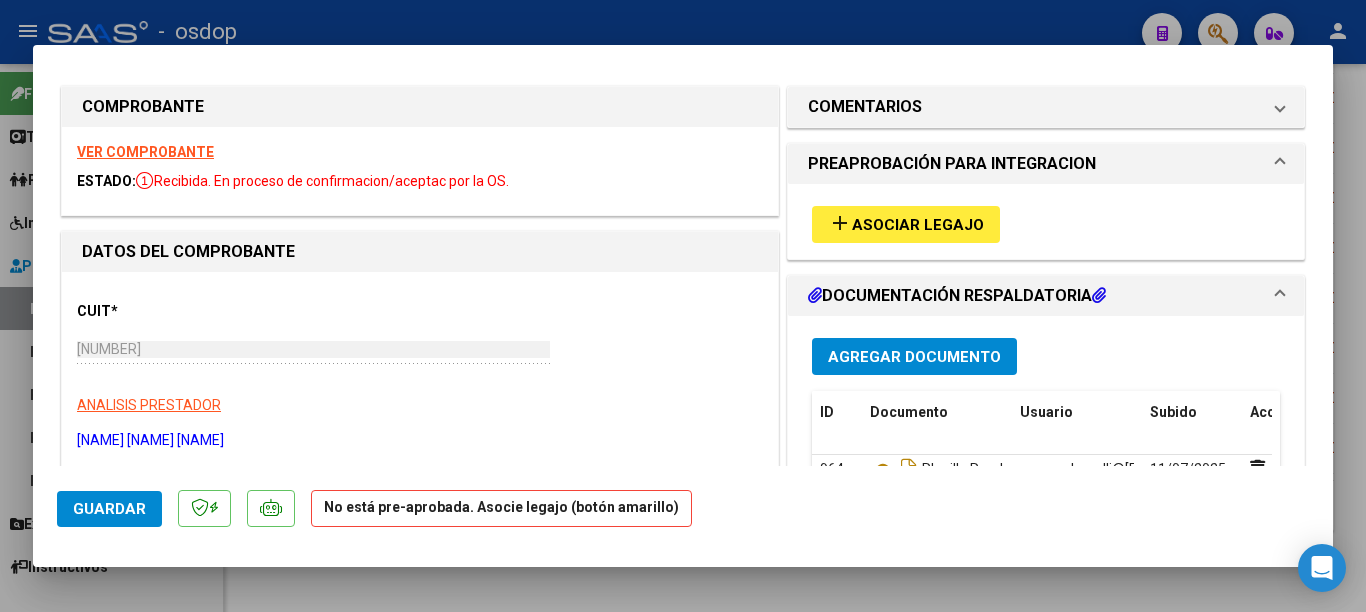 scroll, scrollTop: 0, scrollLeft: 0, axis: both 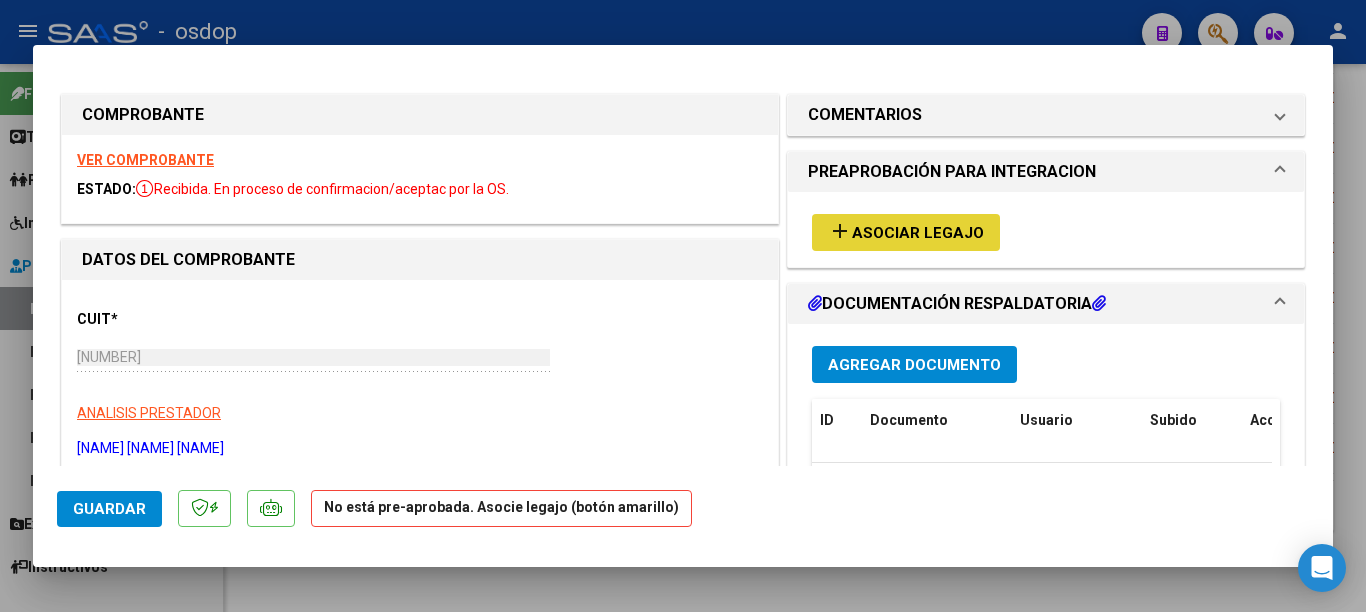 click on "Asociar Legajo" at bounding box center [918, 233] 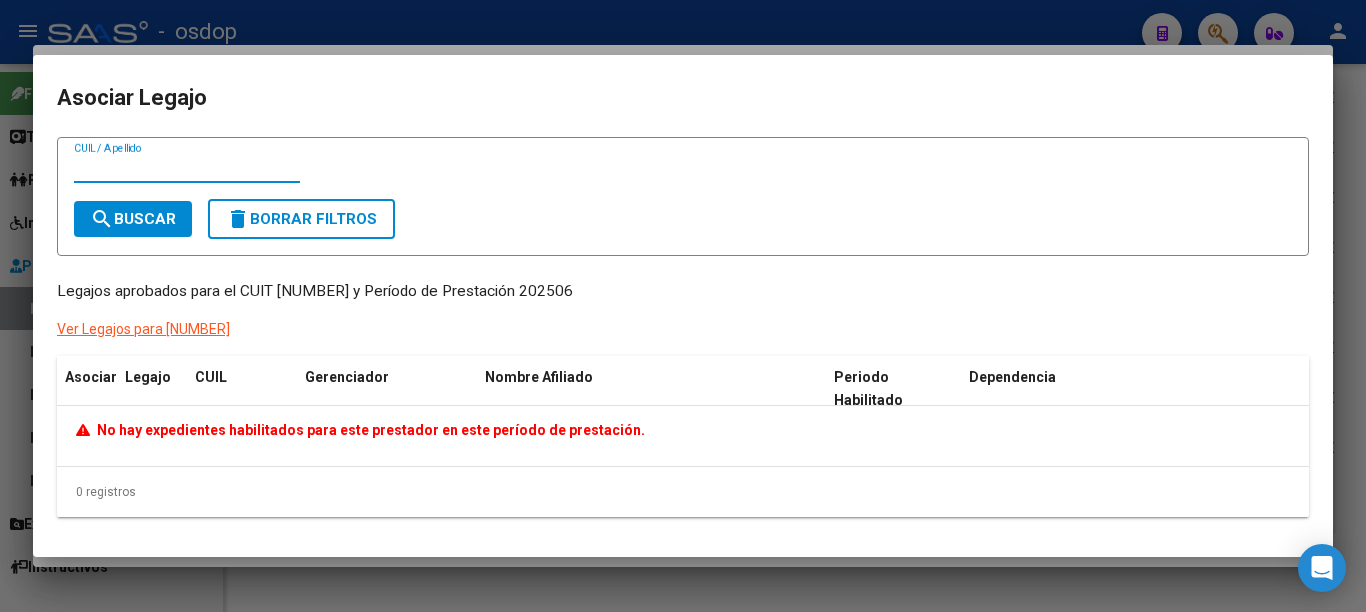 click on "Ver Legajos para [NUMBER]" 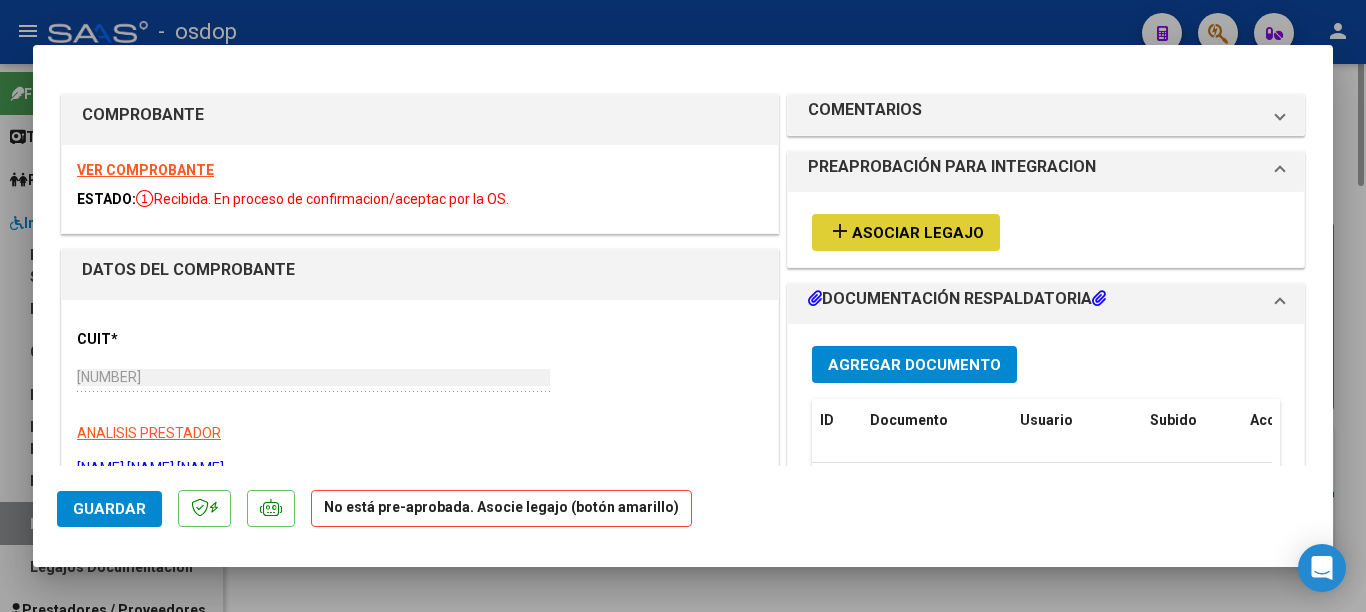 scroll, scrollTop: 0, scrollLeft: 0, axis: both 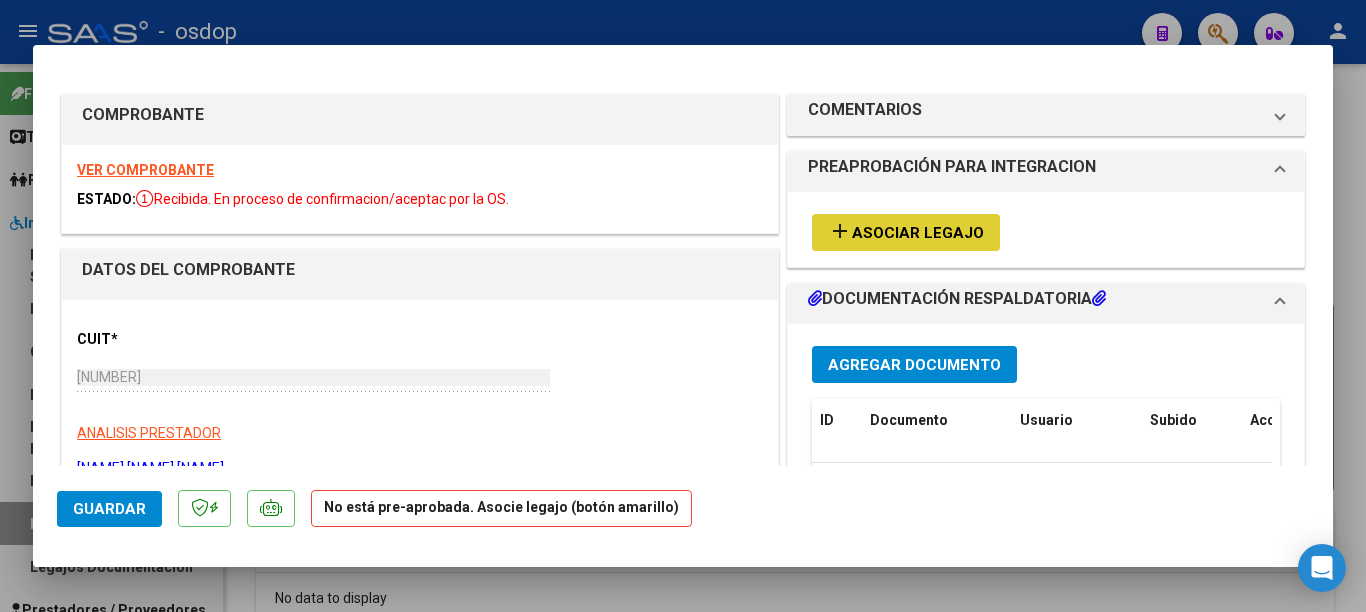 click at bounding box center [683, 306] 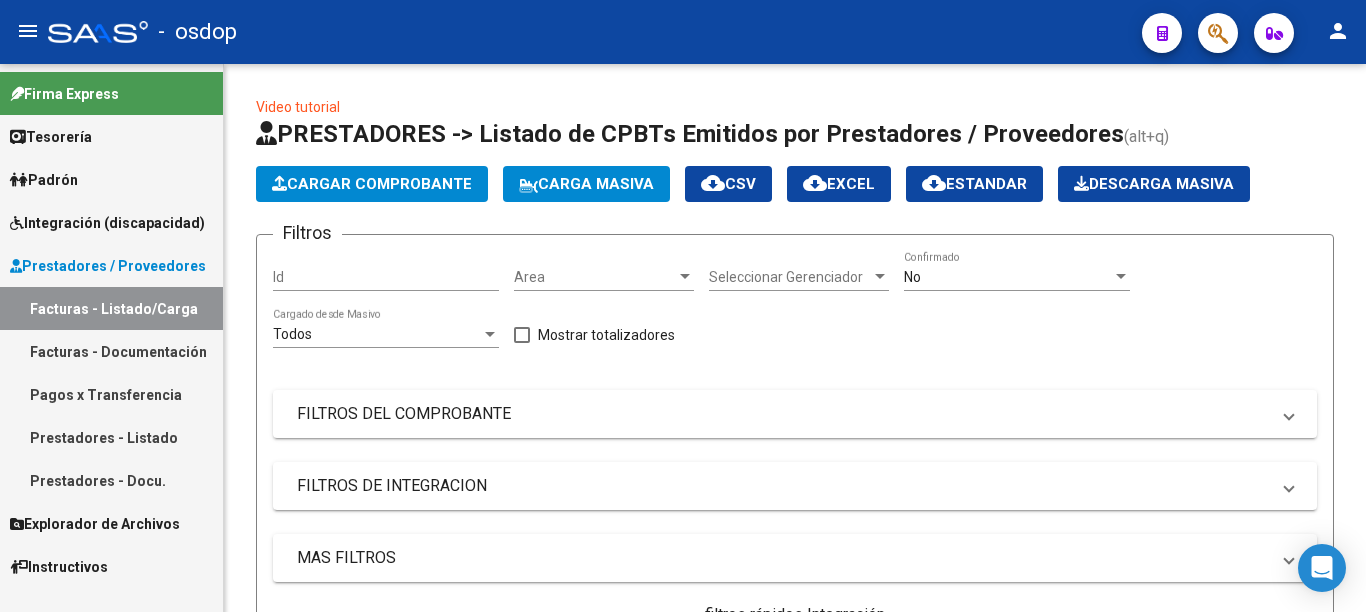 scroll, scrollTop: 0, scrollLeft: 0, axis: both 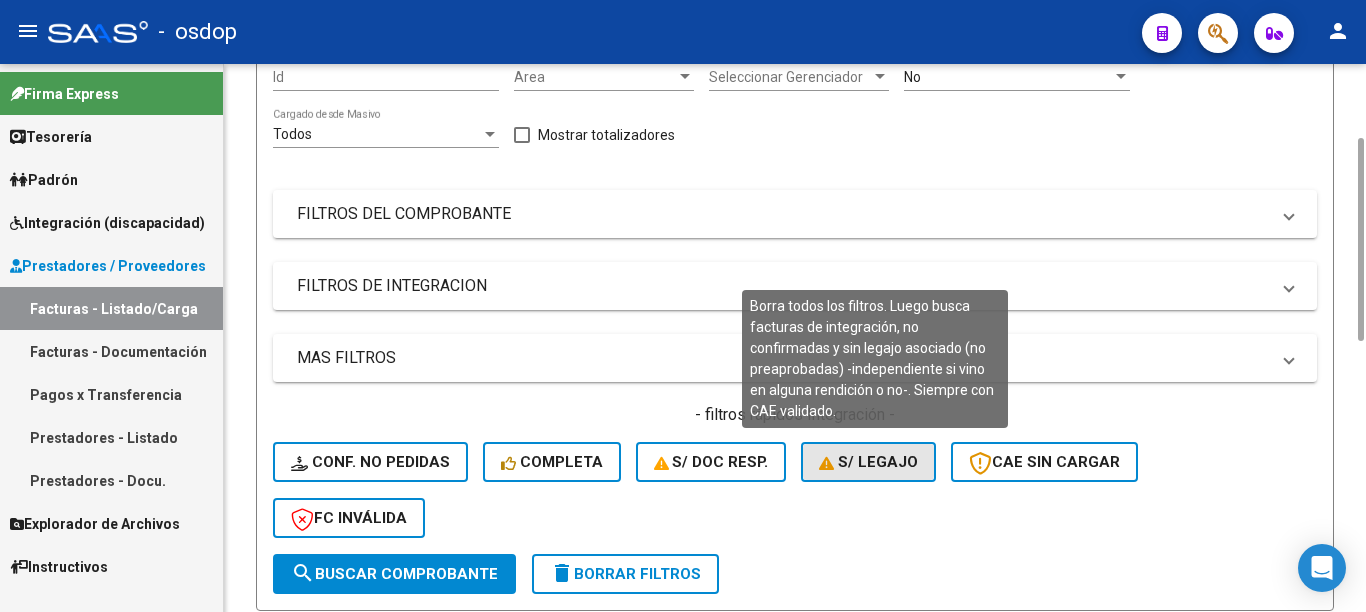 click on "S/ legajo" 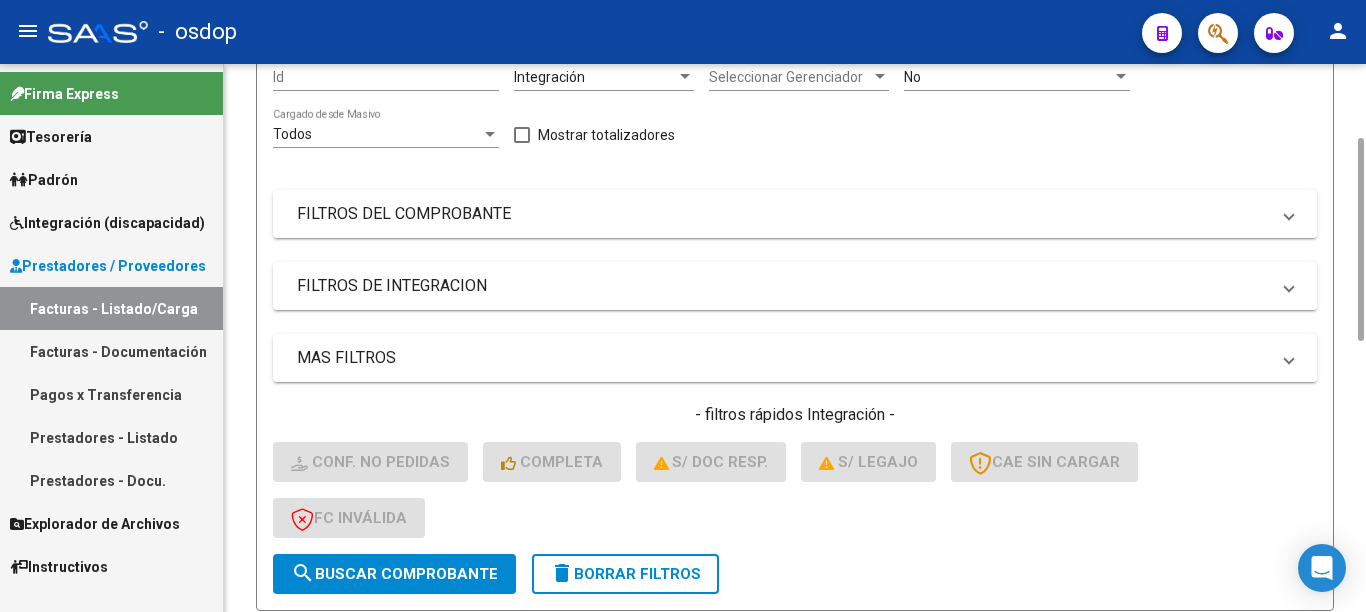 click on "Filtros Id Integración Area Seleccionar Gerenciador Seleccionar Gerenciador No  Confirmado Todos  Cargado desde Masivo   Mostrar totalizadores   FILTROS DEL COMPROBANTE  Comprobante Tipo Comprobante Tipo Start date – Fec. Comprobante Desde / Hasta Días Emisión Desde(cant. días) Días Emisión Hasta(cant. días) CUIT / Razón Social Pto. Venta Nro. Comprobante Código SSS CAE Válido CAE Válido Todos  Cargado Módulo Hosp. Todos  Tiene facturacion Apócrifa Hospital Refes  FILTROS DE INTEGRACION  Todos  Cargado en Para Enviar SSS Período De Prestación Campos del Archivo de Rendición Devuelto x SSS (dr_envio) Todos  Rendido x SSS (dr_envio) Tipo de Registro Tipo de Registro Período Presentación Período Presentación Campos del Legajo Asociado (preaprobación) Afiliado Legajo (cuil/nombre) No  Solo facturas preaprobadas  MAS FILTROS  Todos  Con Doc. Respaldatoria Todos  Con Trazabilidad Todos  Asociado a Expediente Sur Auditoría Auditoría Auditoría Id Start date – Start date – Start date –" 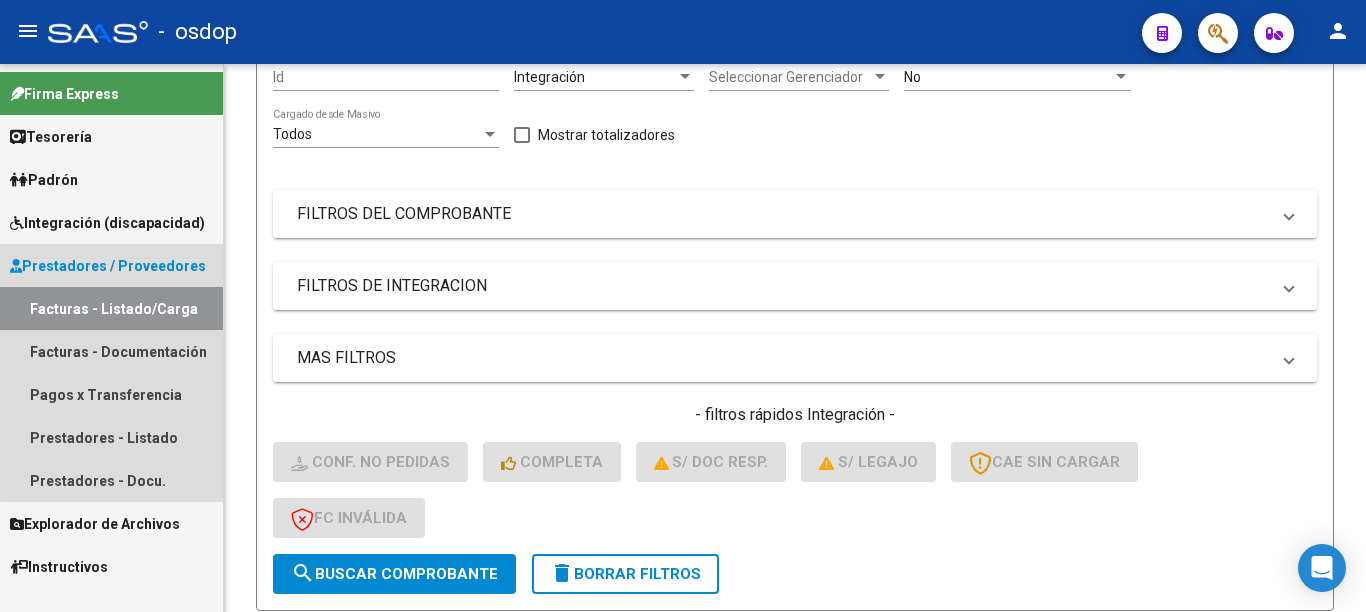 click on "Facturas - Listado/Carga" at bounding box center (111, 308) 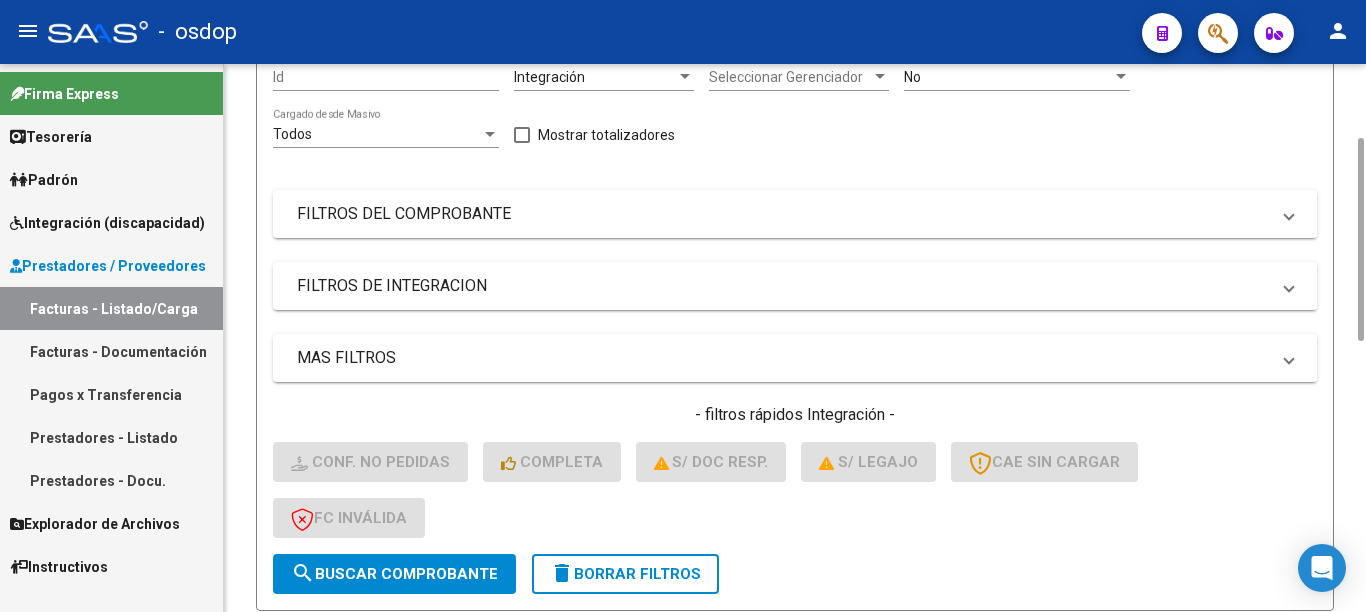 click on "S/ legajo" 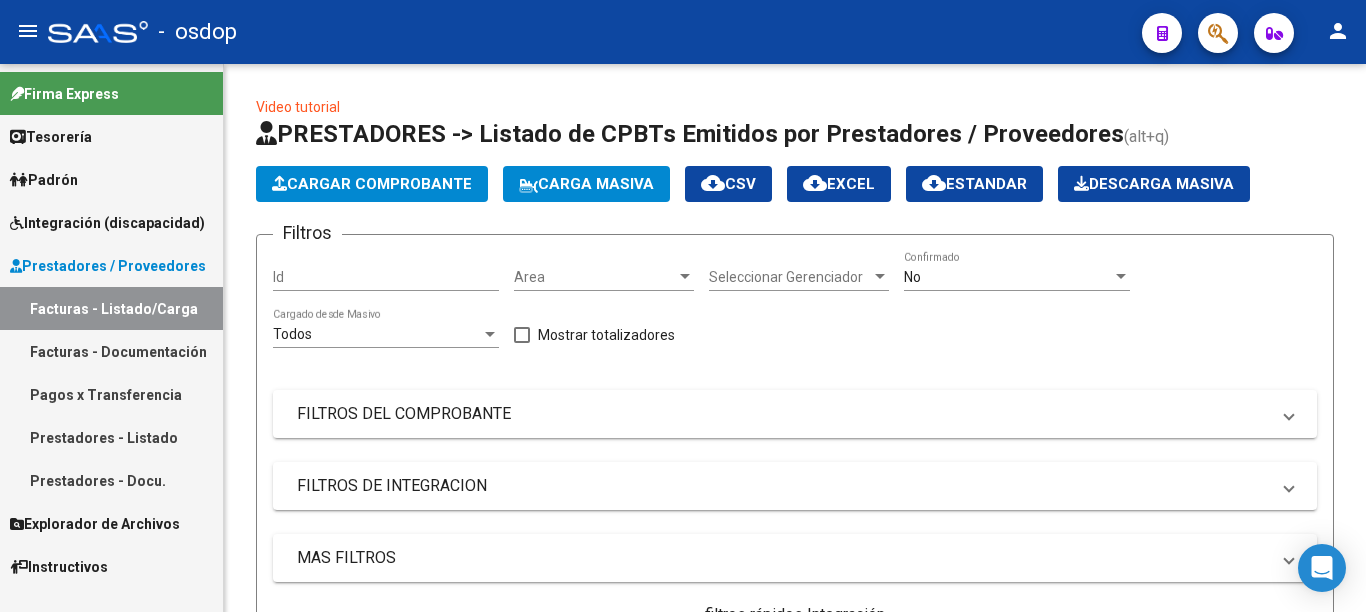 scroll, scrollTop: 0, scrollLeft: 0, axis: both 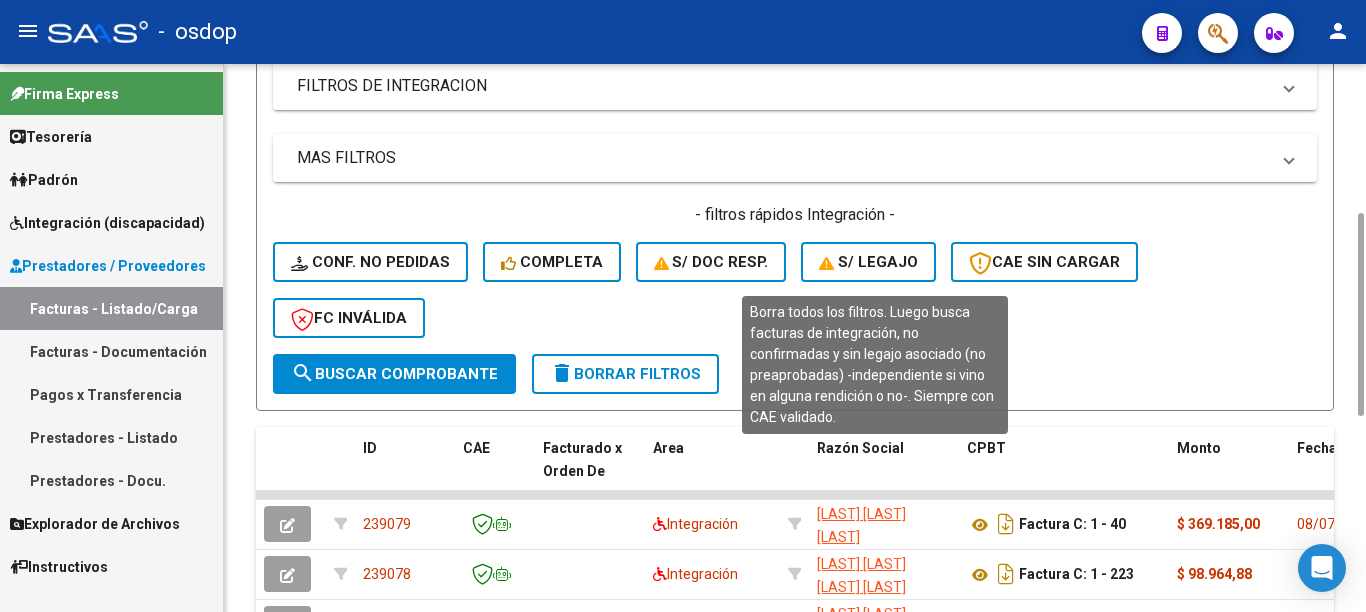 click on "S/ legajo" 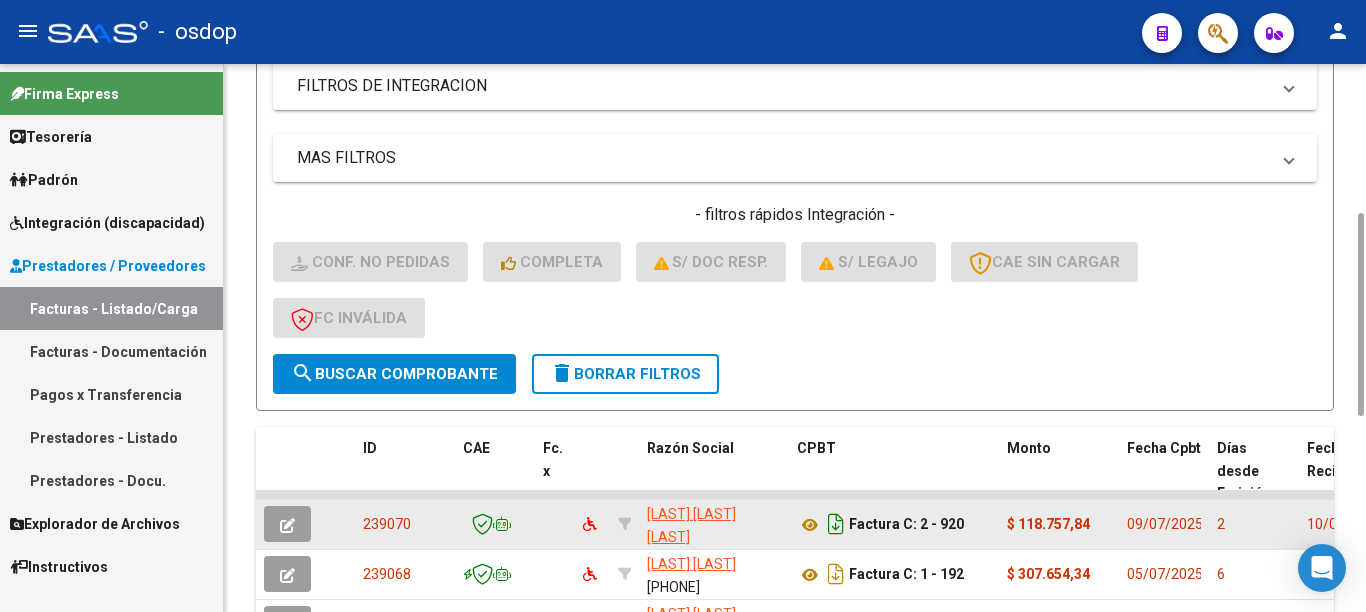scroll, scrollTop: 926, scrollLeft: 0, axis: vertical 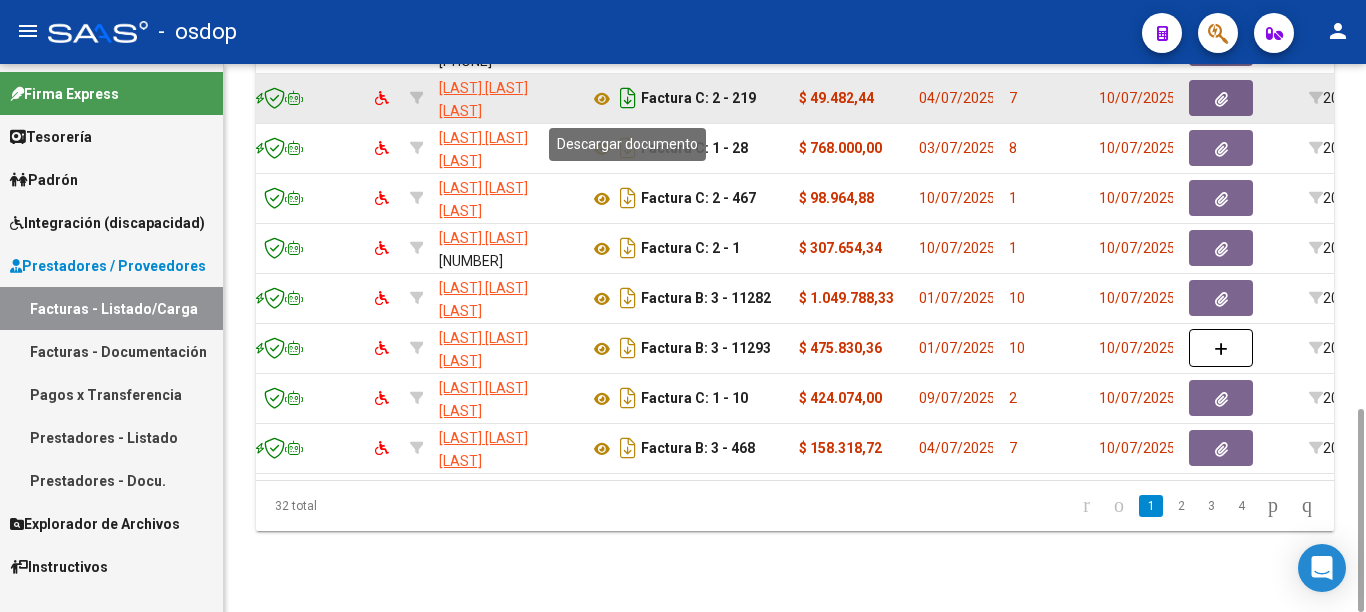 click 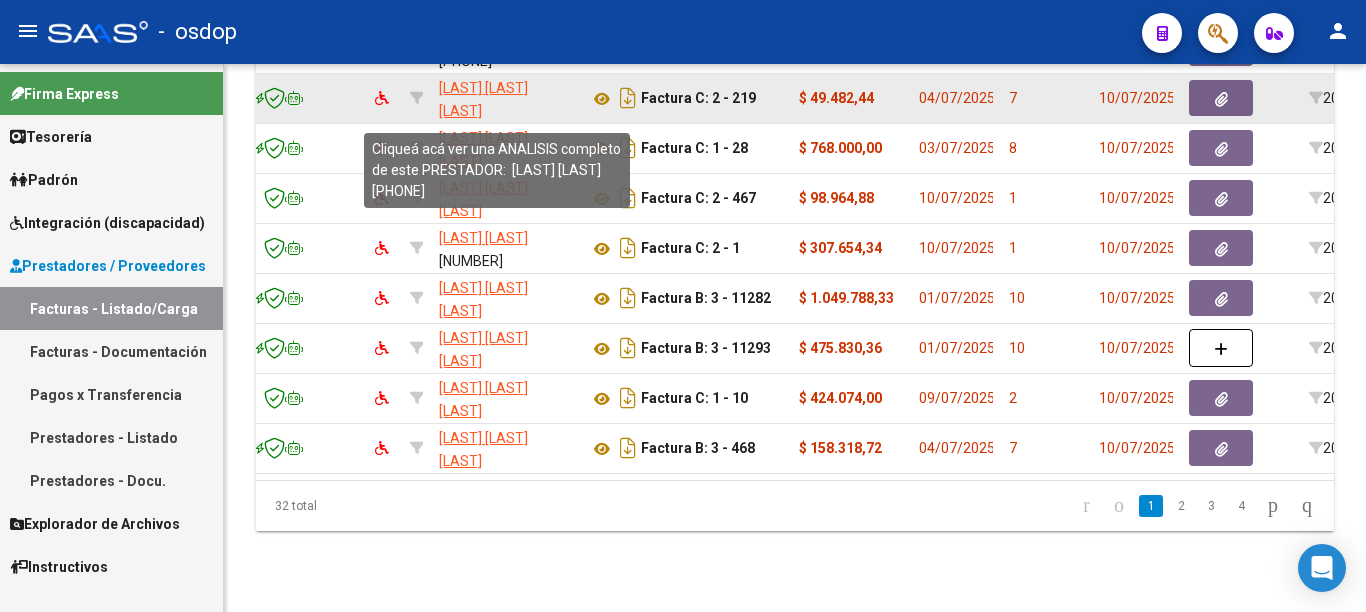 click on "[LAST] [LAST] [LAST]" 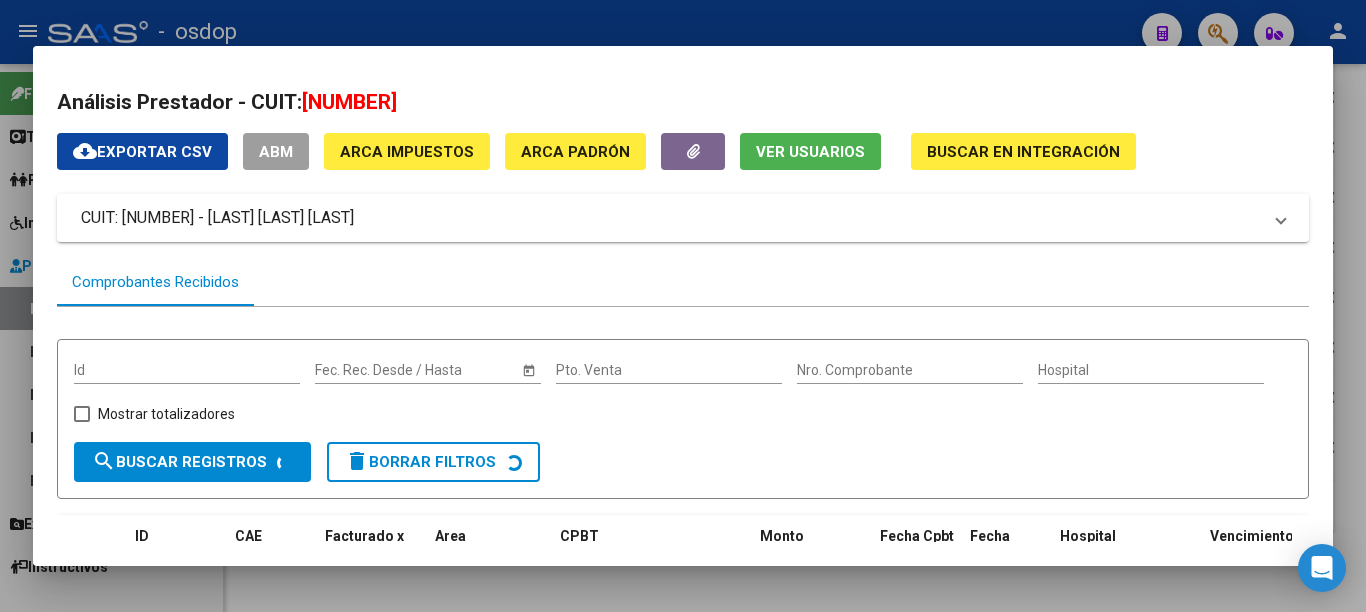 click at bounding box center (683, 306) 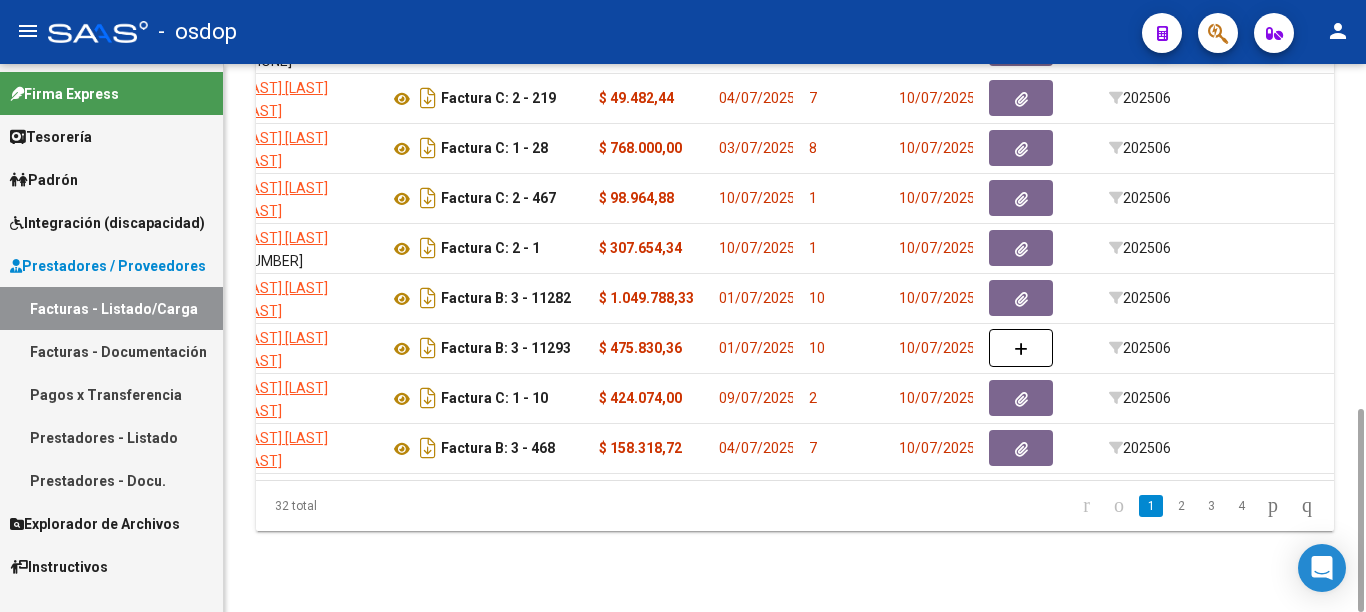 scroll, scrollTop: 0, scrollLeft: 0, axis: both 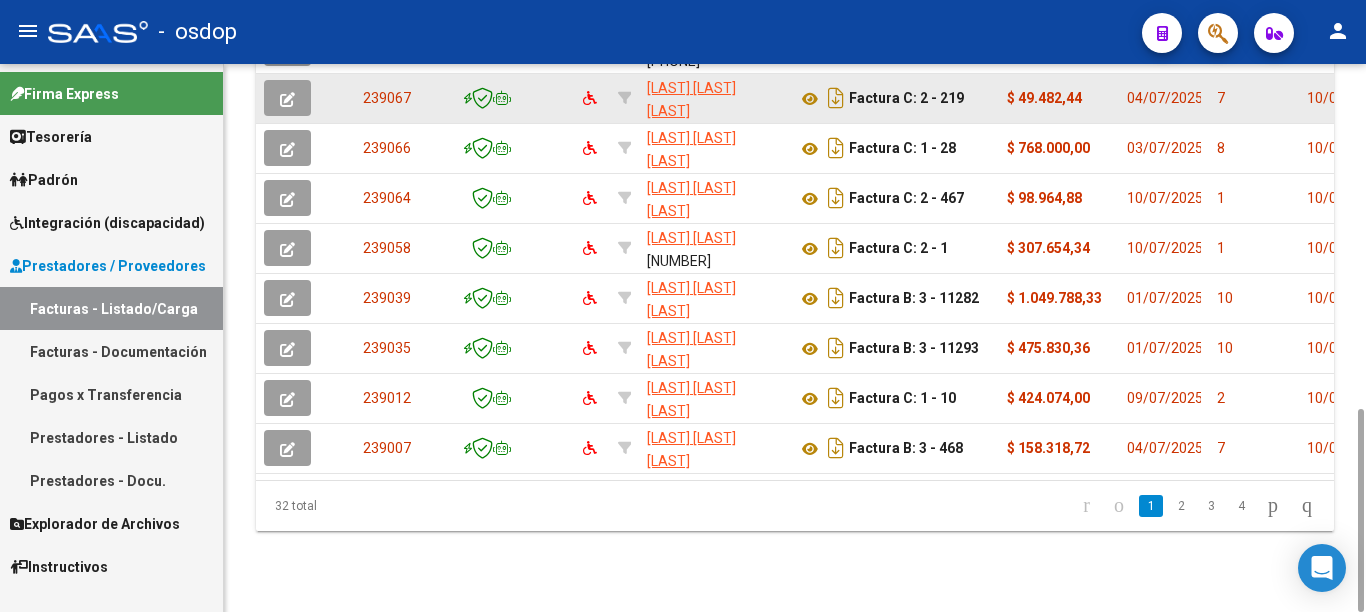 click 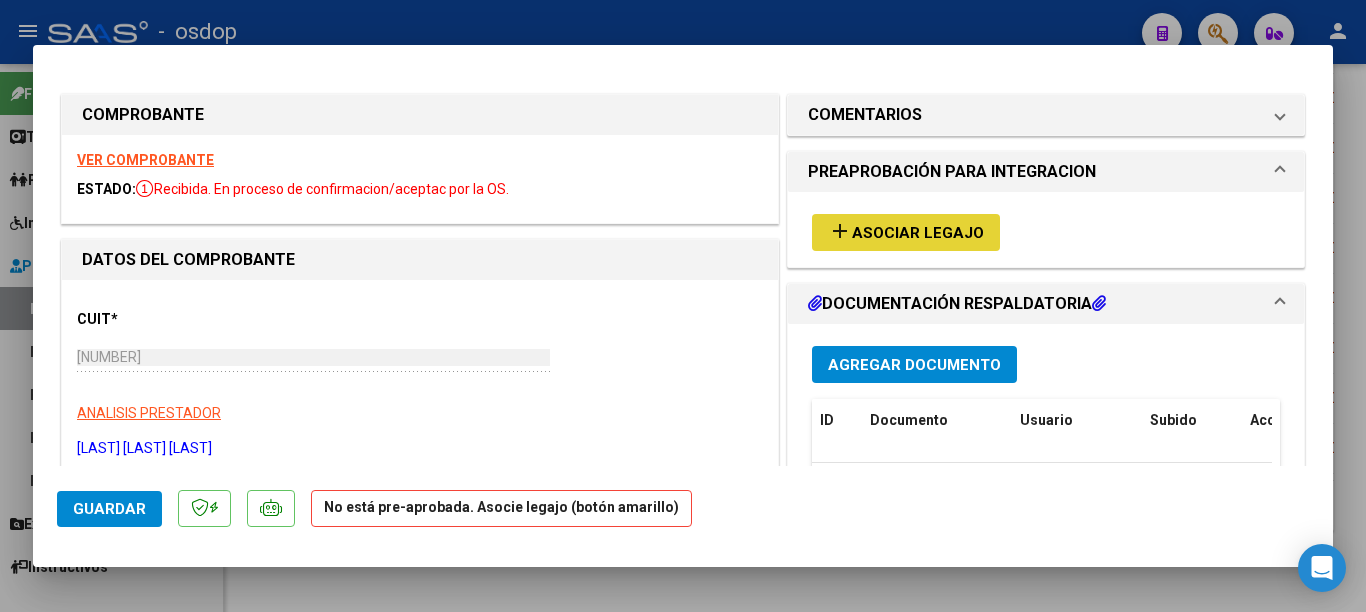 click on "Asociar Legajo" at bounding box center (918, 233) 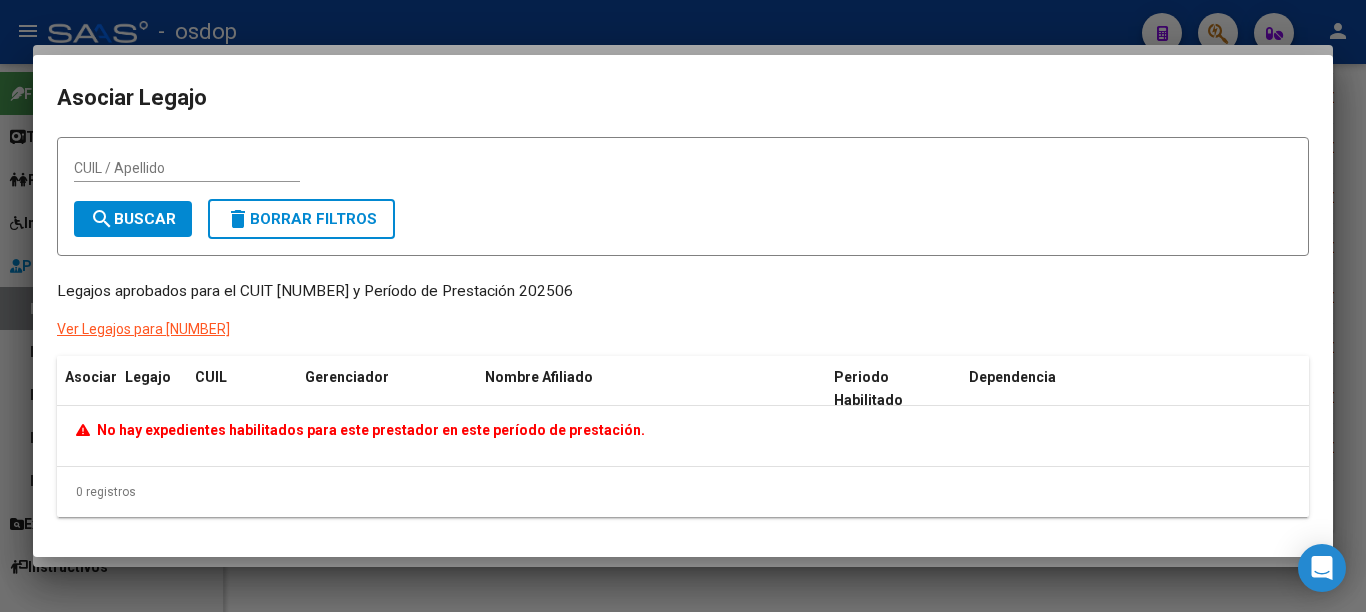 drag, startPoint x: 63, startPoint y: 273, endPoint x: 530, endPoint y: 313, distance: 468.70993 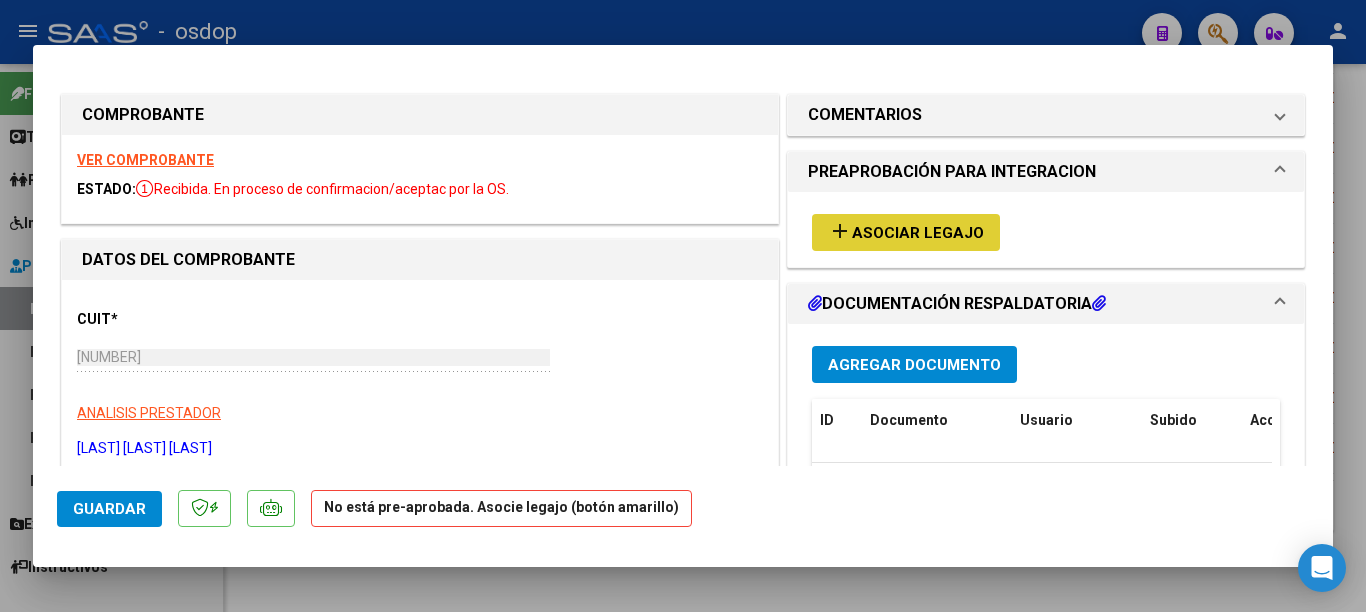 click at bounding box center (683, 306) 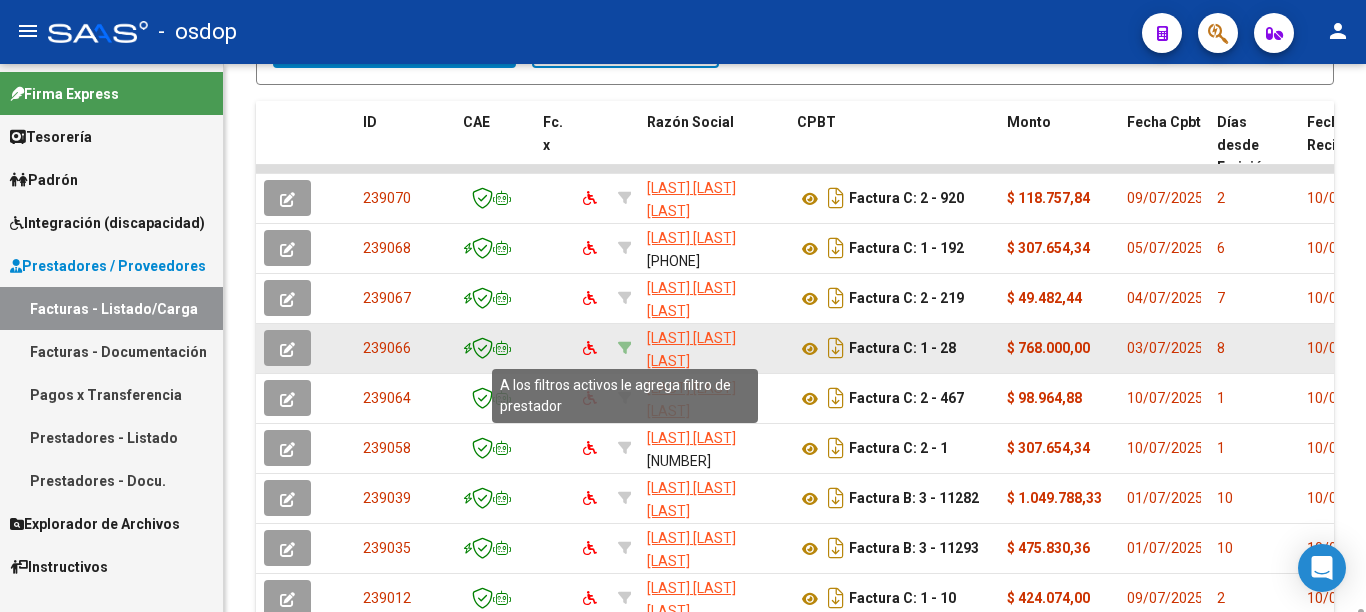 scroll, scrollTop: 926, scrollLeft: 0, axis: vertical 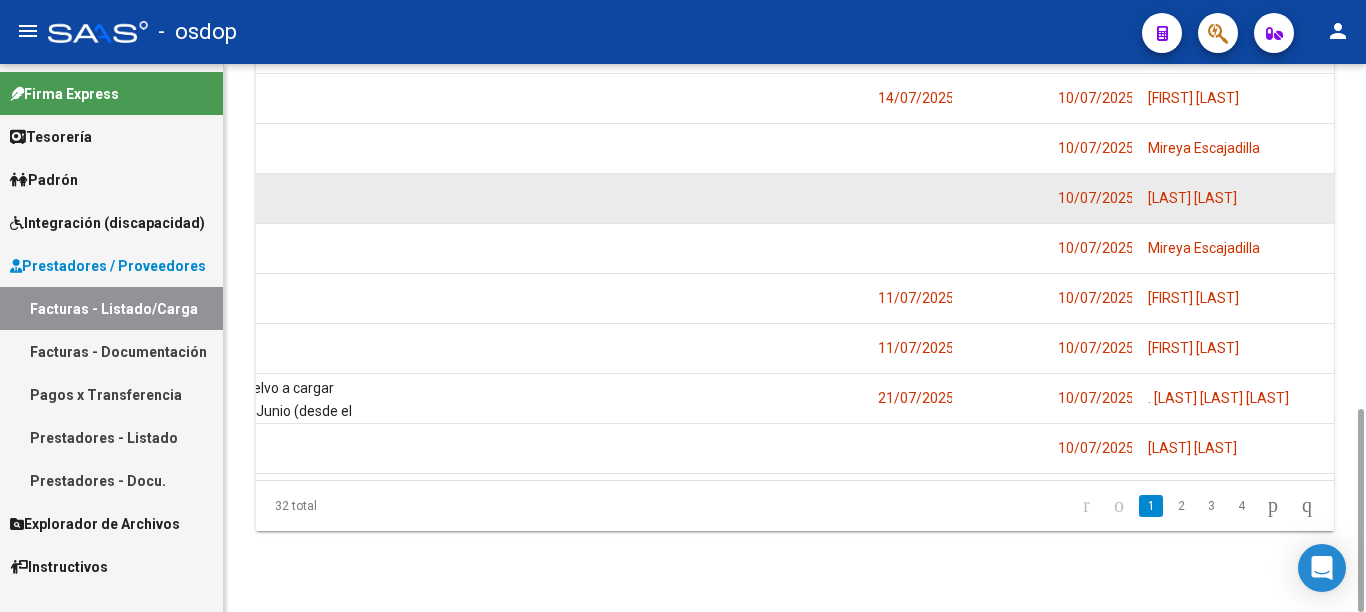 click 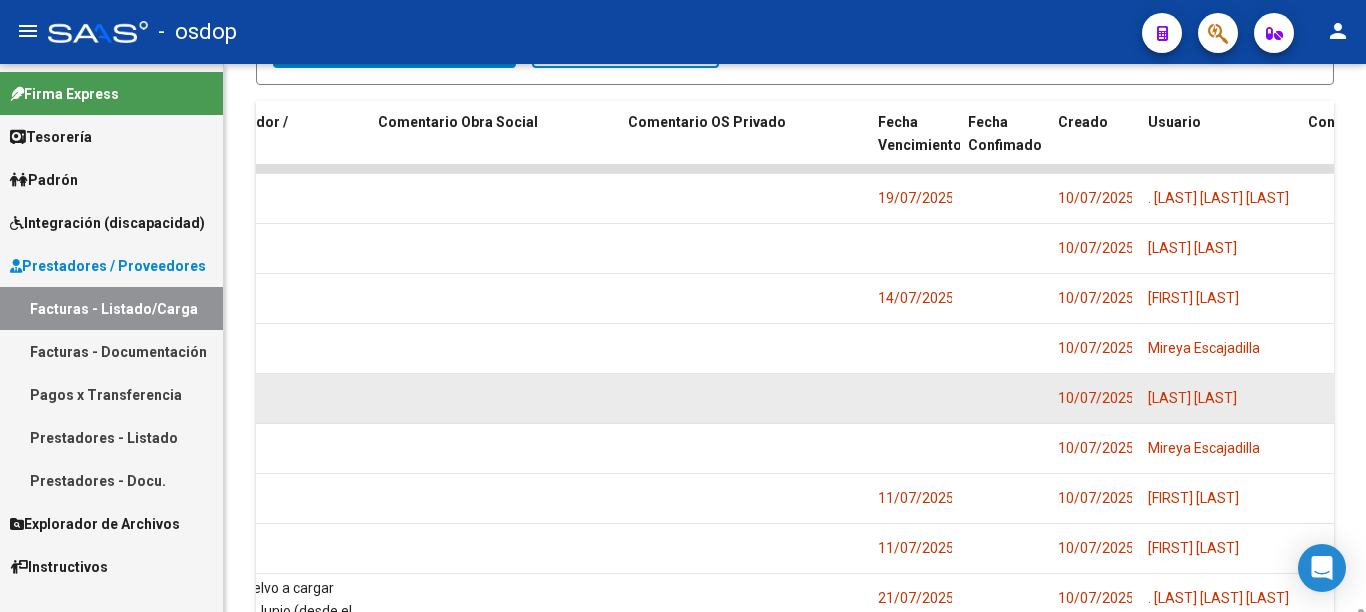 scroll, scrollTop: 926, scrollLeft: 0, axis: vertical 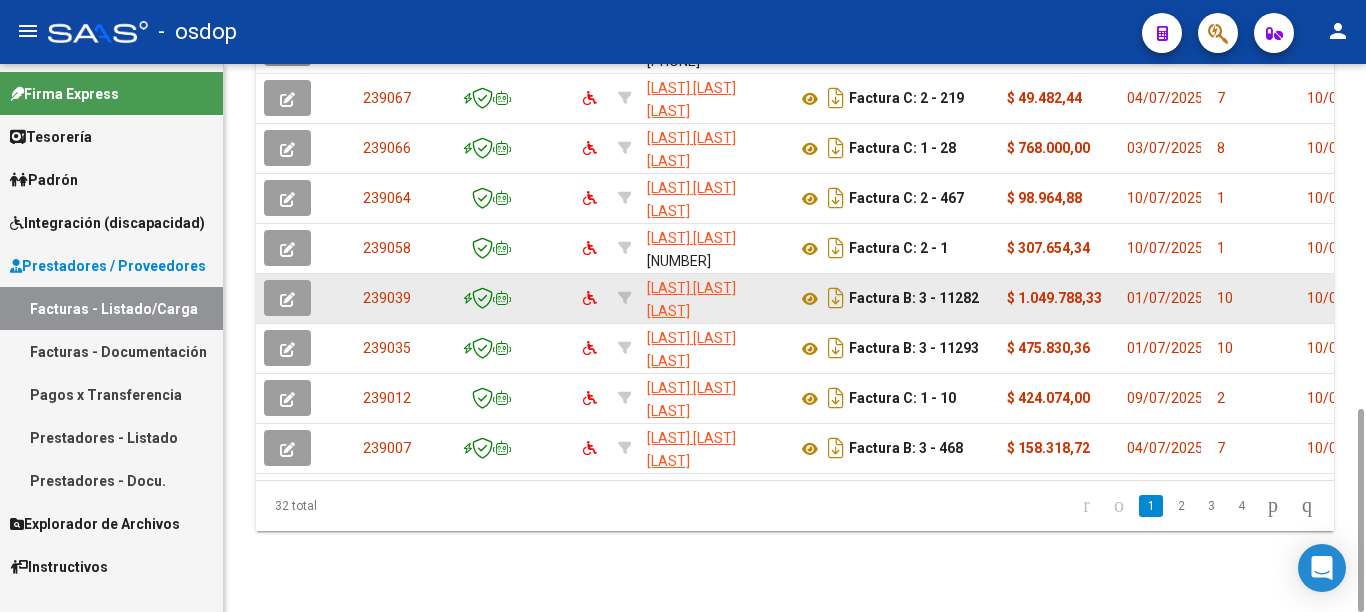 click 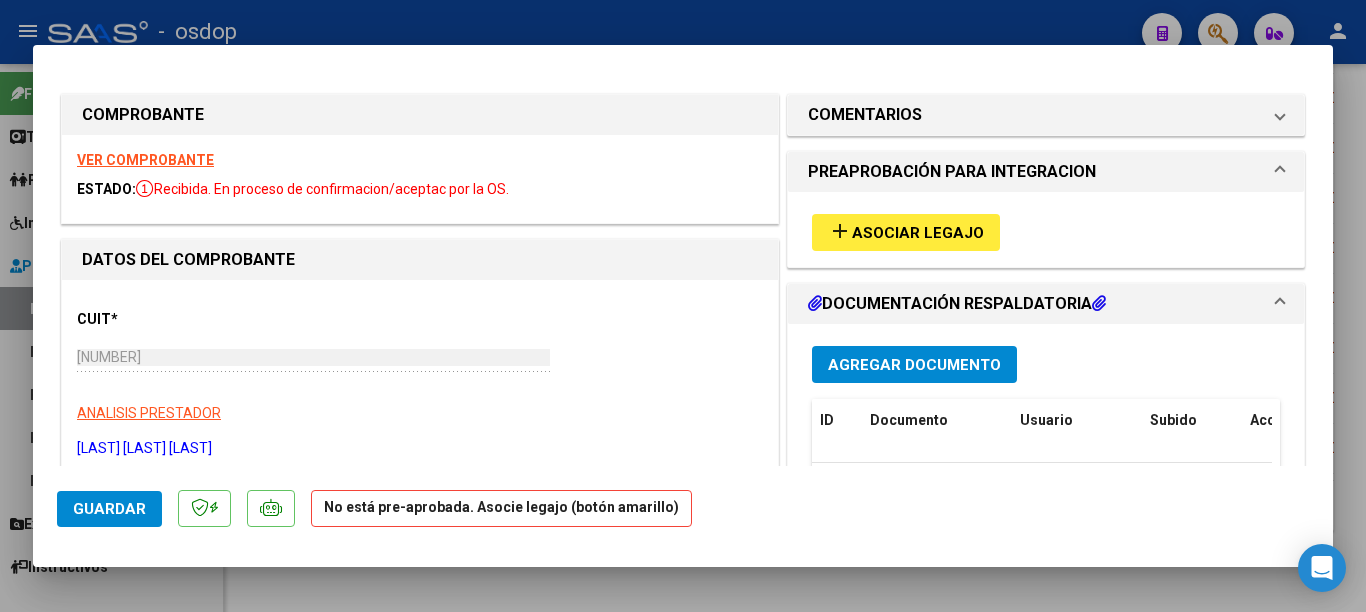 scroll, scrollTop: 100, scrollLeft: 0, axis: vertical 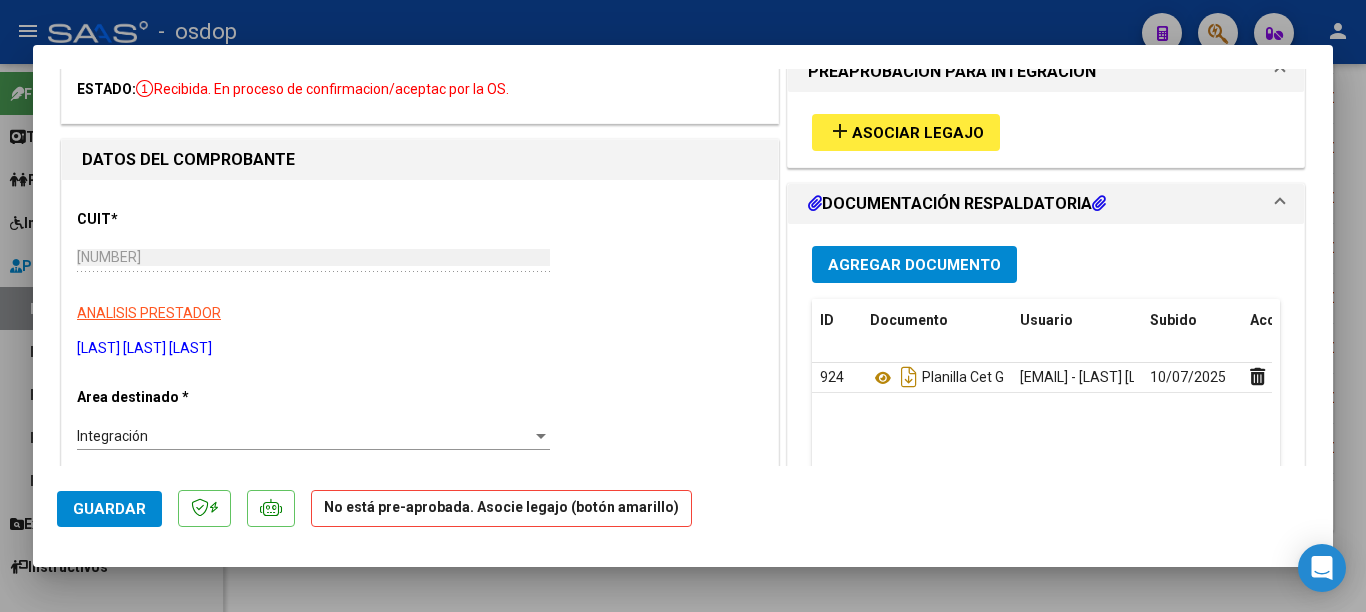 click on "Asociar Legajo" at bounding box center [918, 133] 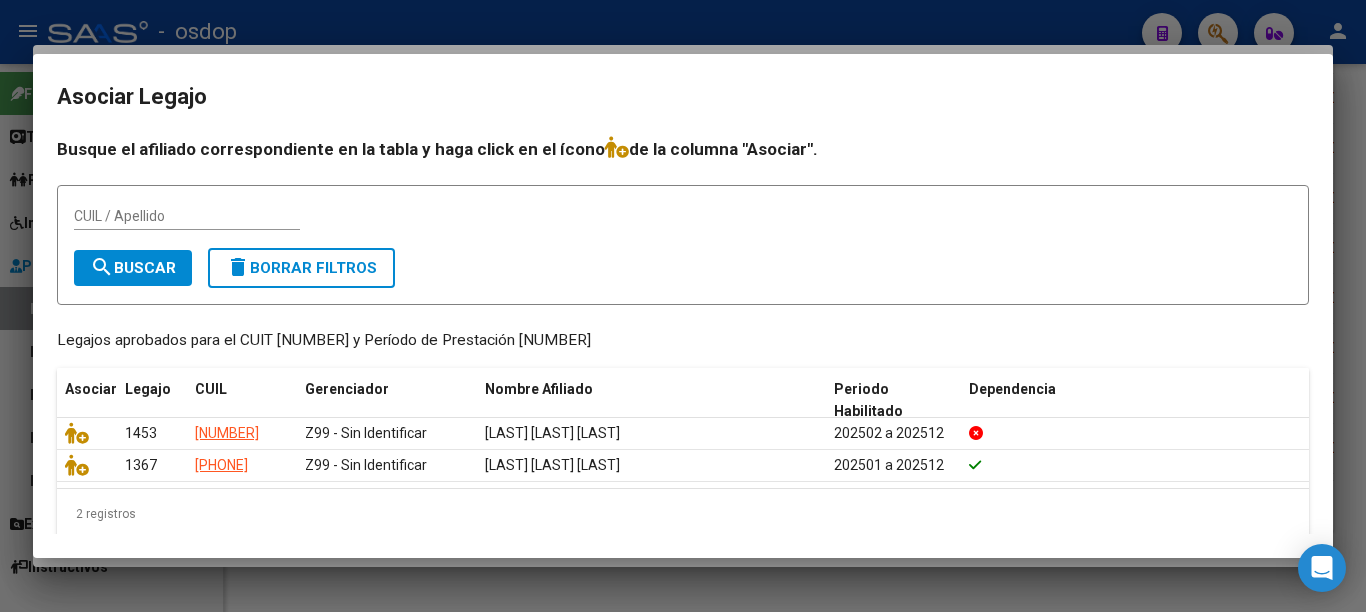 click at bounding box center (683, 306) 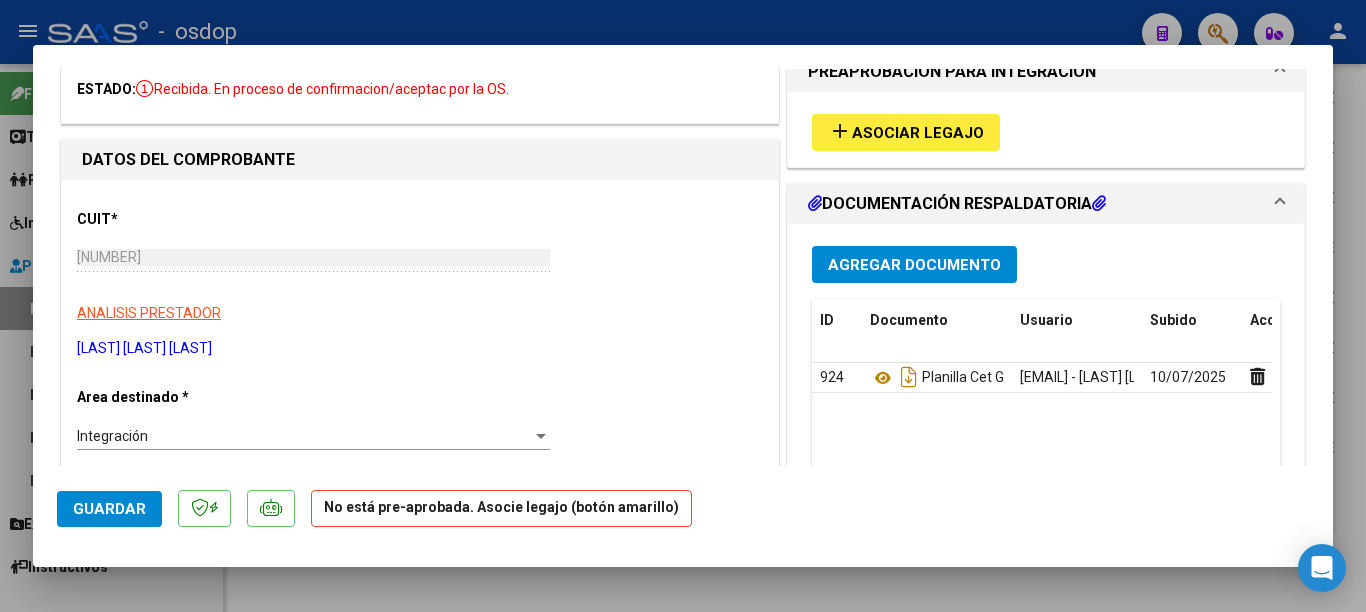 click at bounding box center (683, 306) 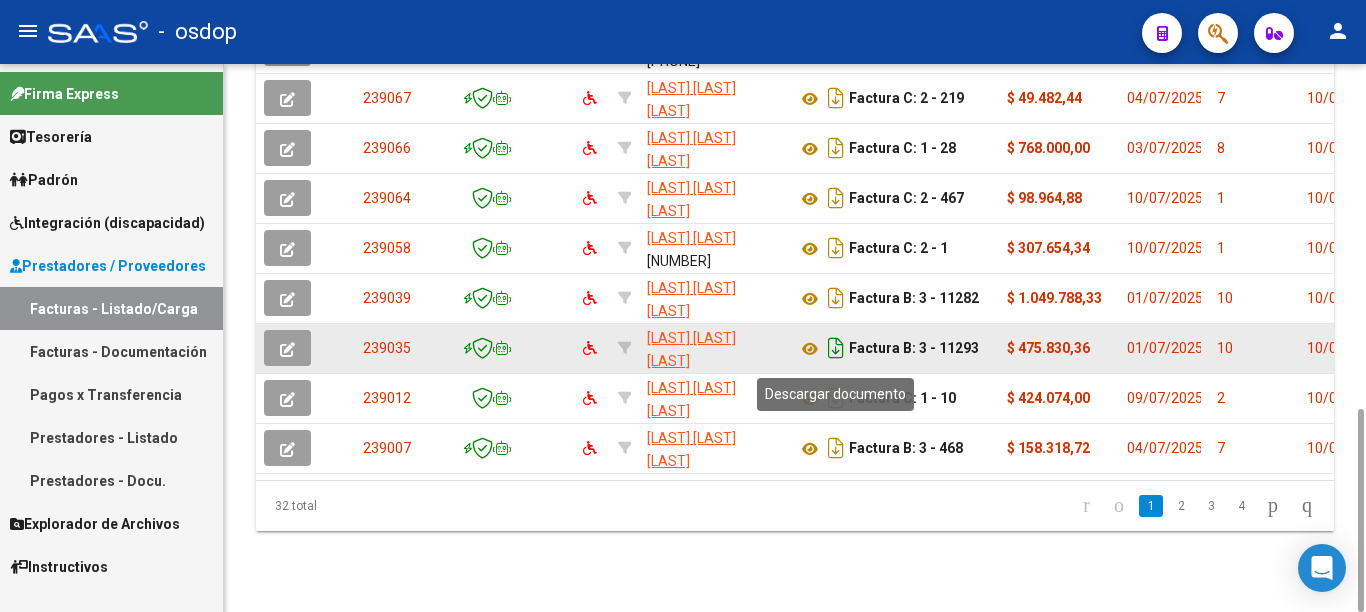 click 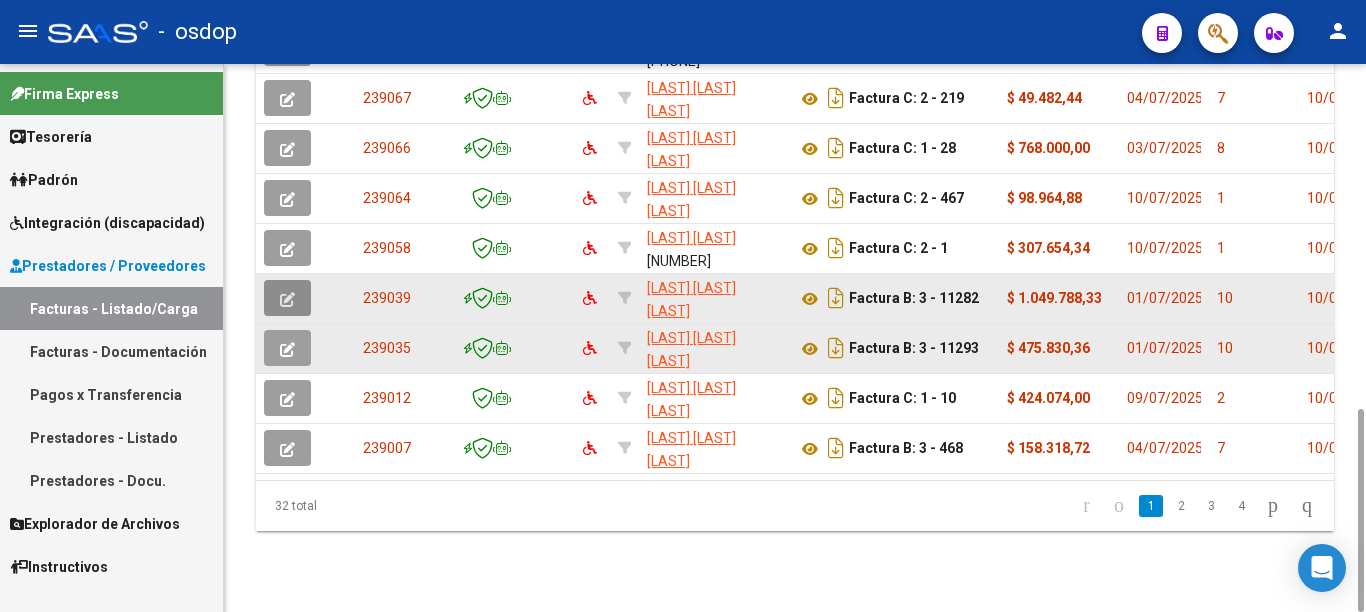 click 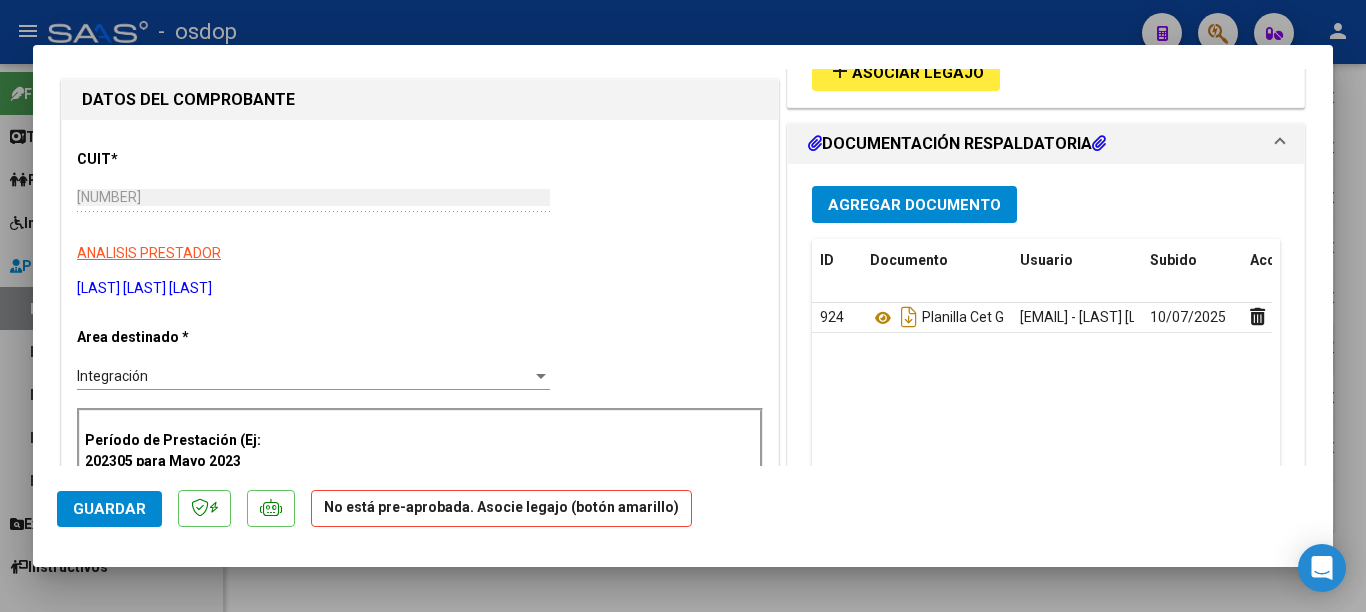 scroll, scrollTop: 200, scrollLeft: 0, axis: vertical 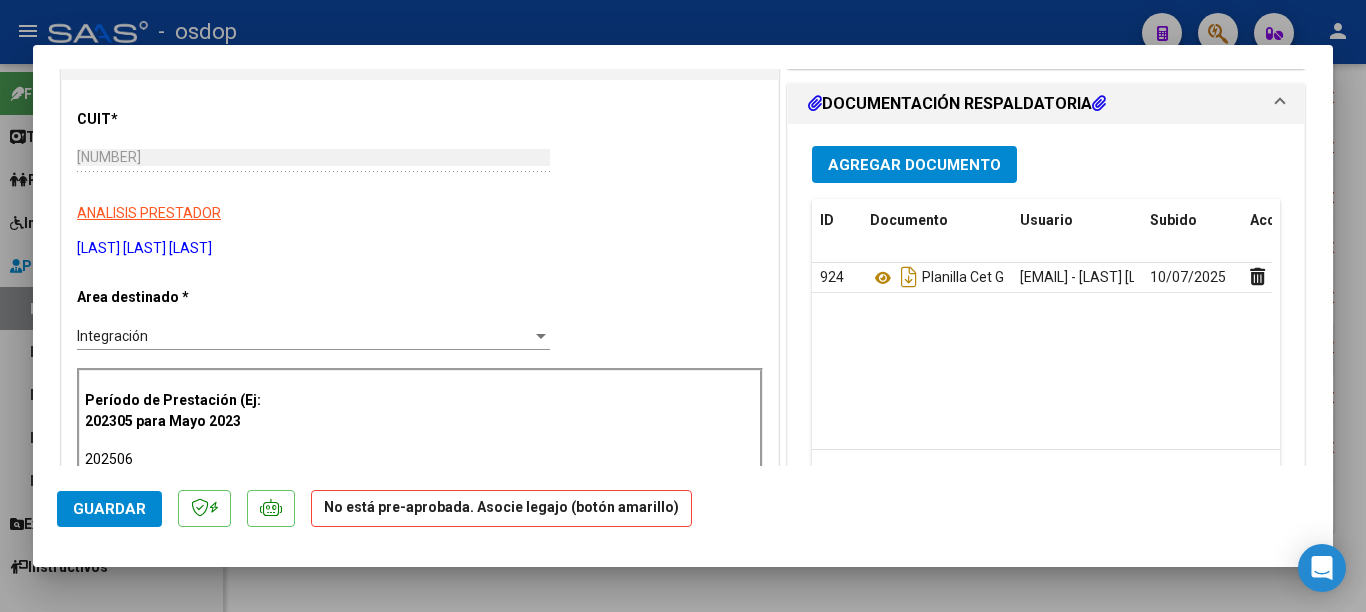click on "Agregar Documento" at bounding box center [914, 164] 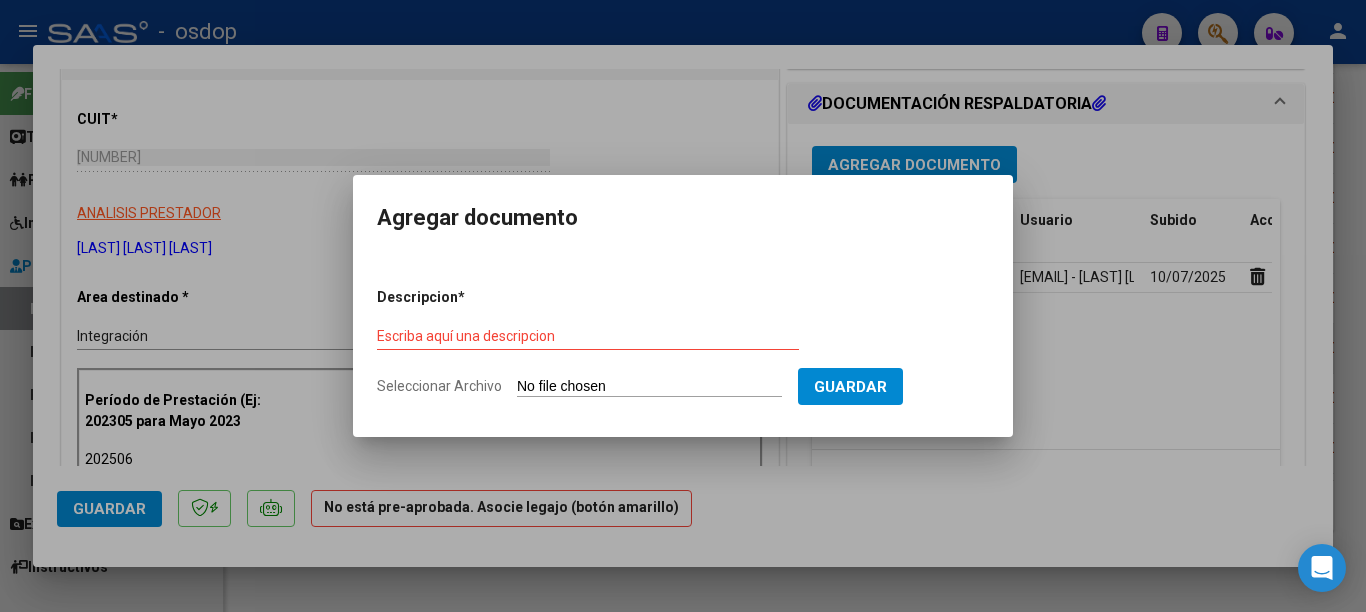 click at bounding box center [683, 306] 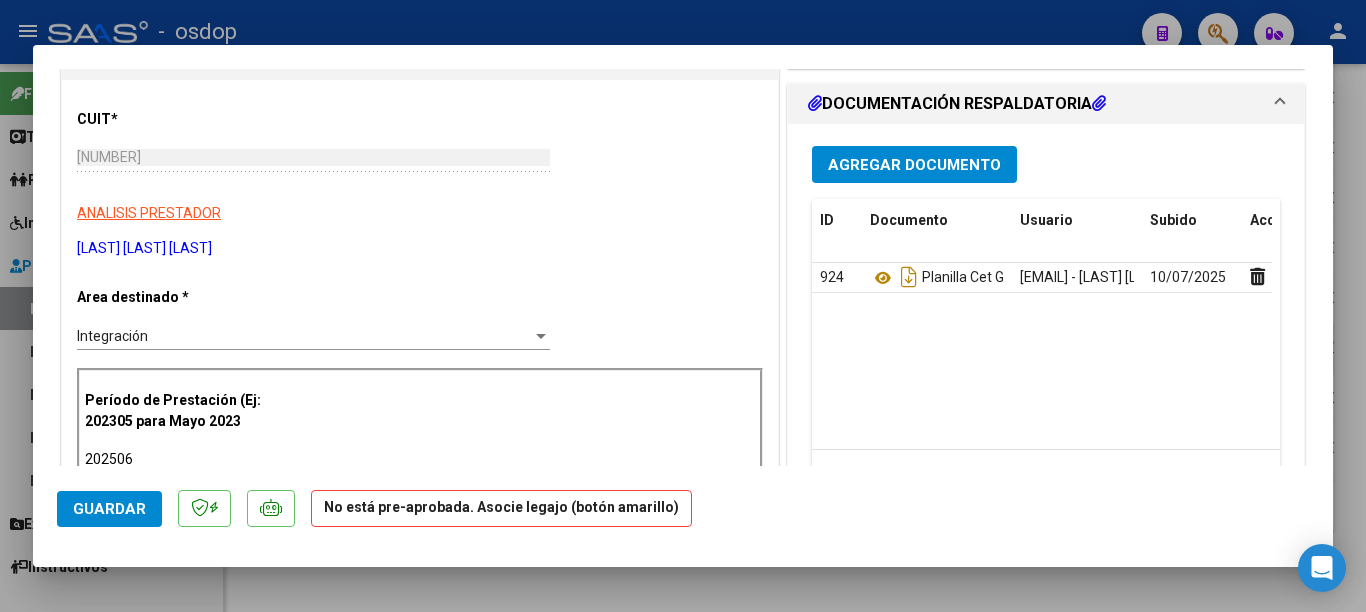 scroll, scrollTop: 0, scrollLeft: 0, axis: both 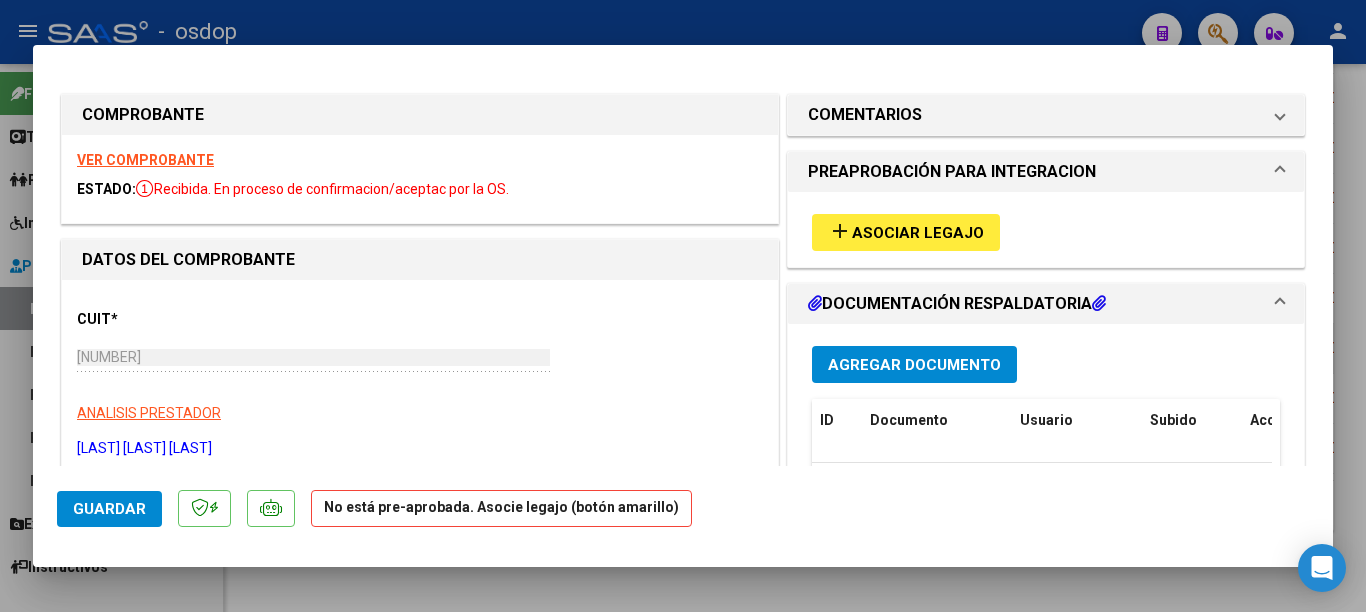 click on "add Asociar Legajo" at bounding box center [906, 232] 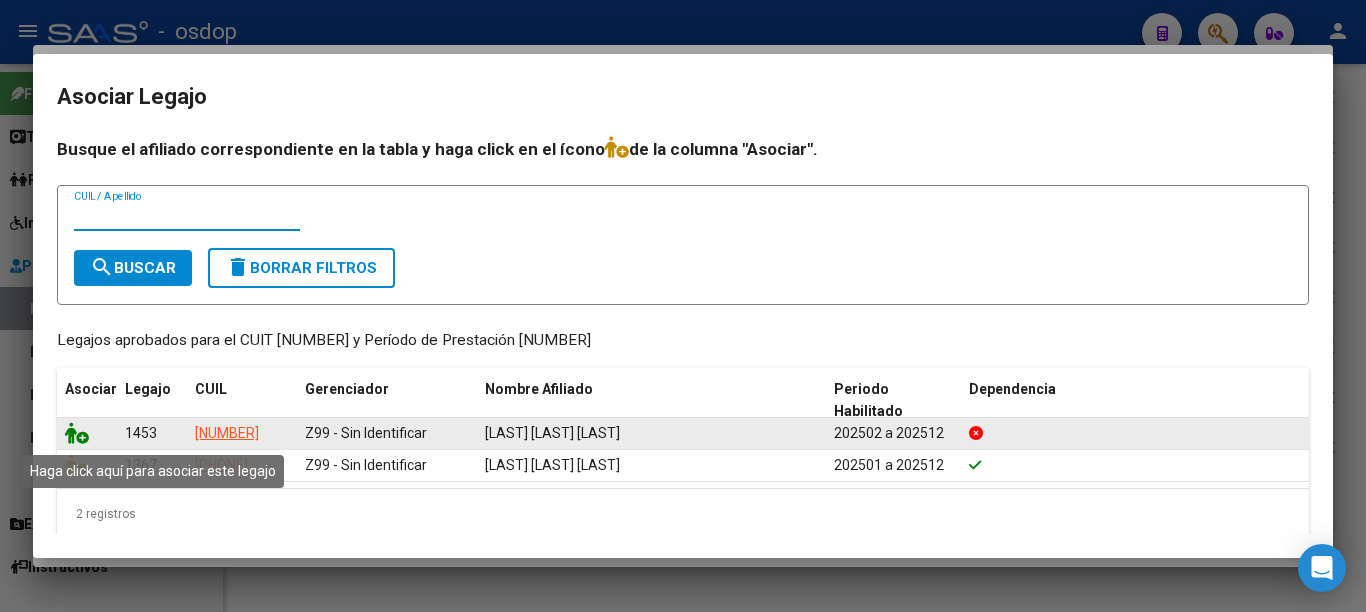click 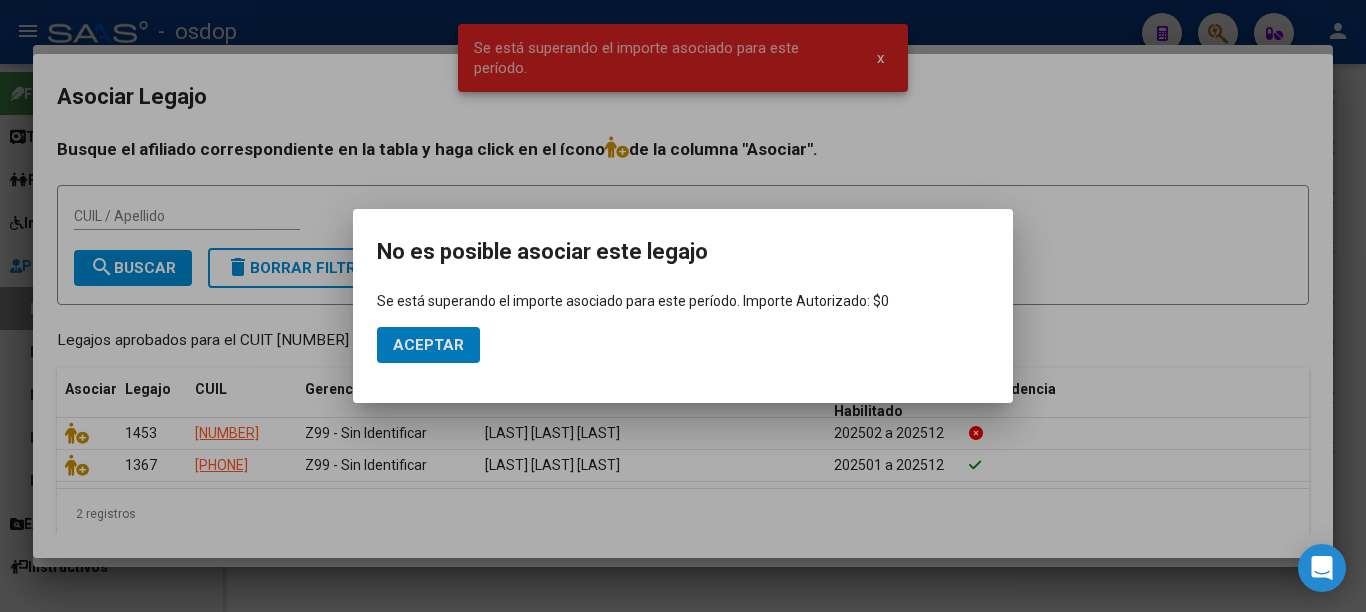 type 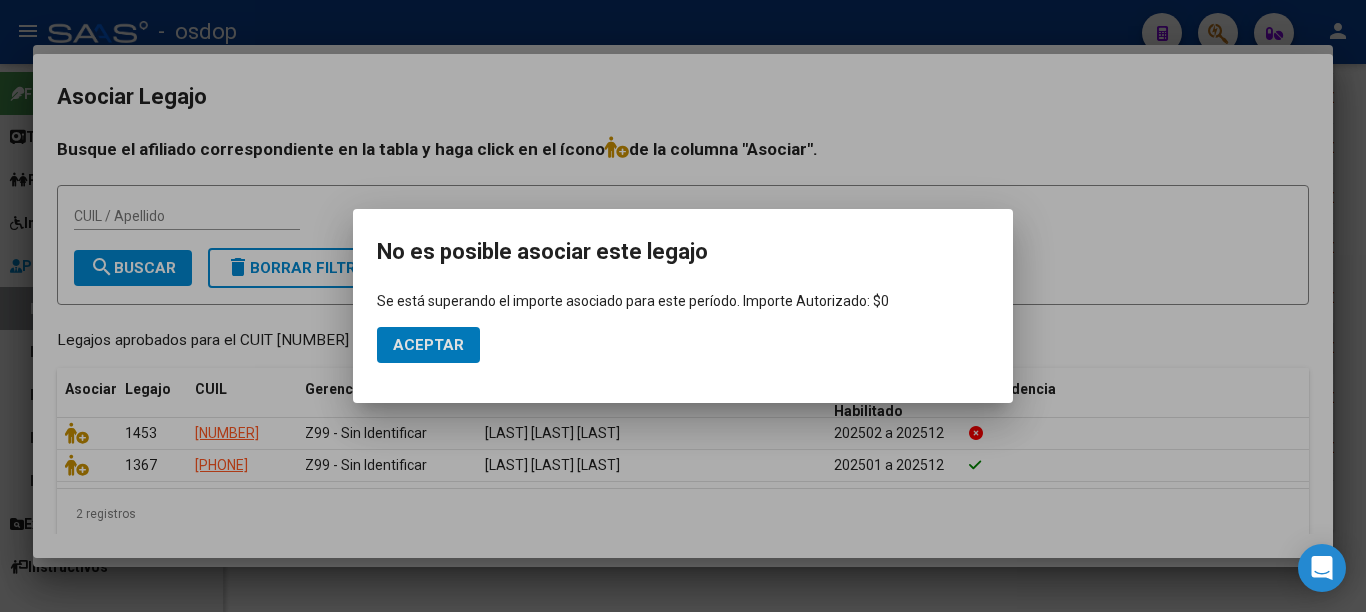 click at bounding box center (683, 306) 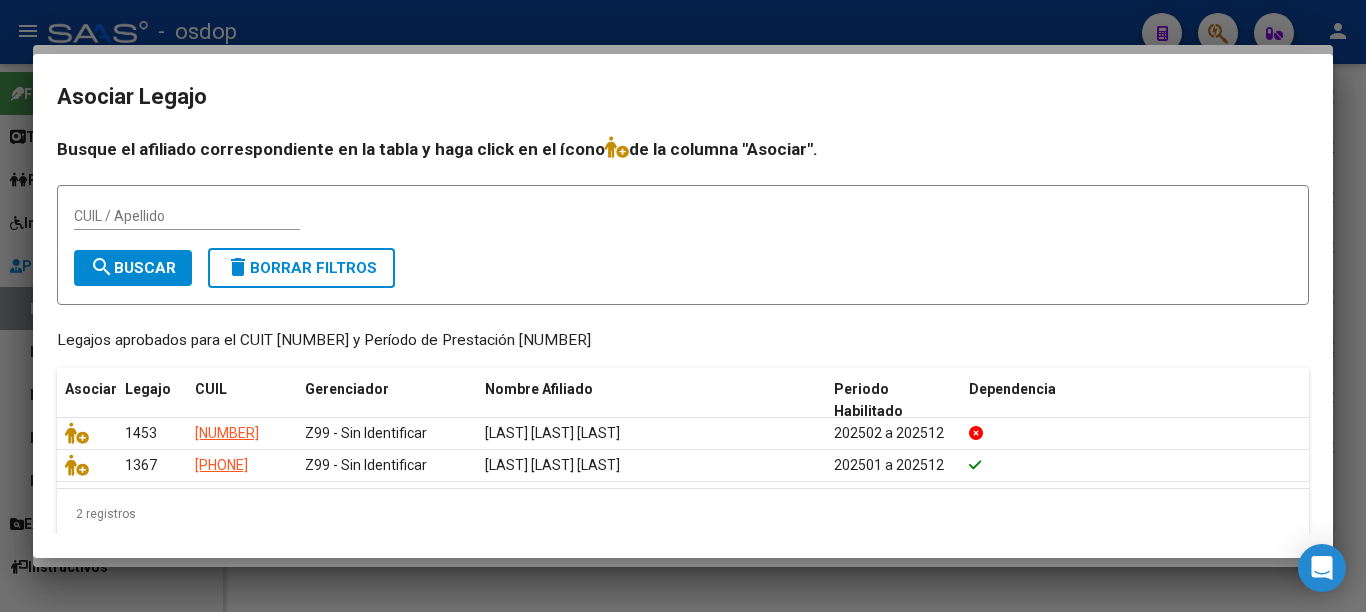 drag, startPoint x: 81, startPoint y: 336, endPoint x: 615, endPoint y: 345, distance: 534.07587 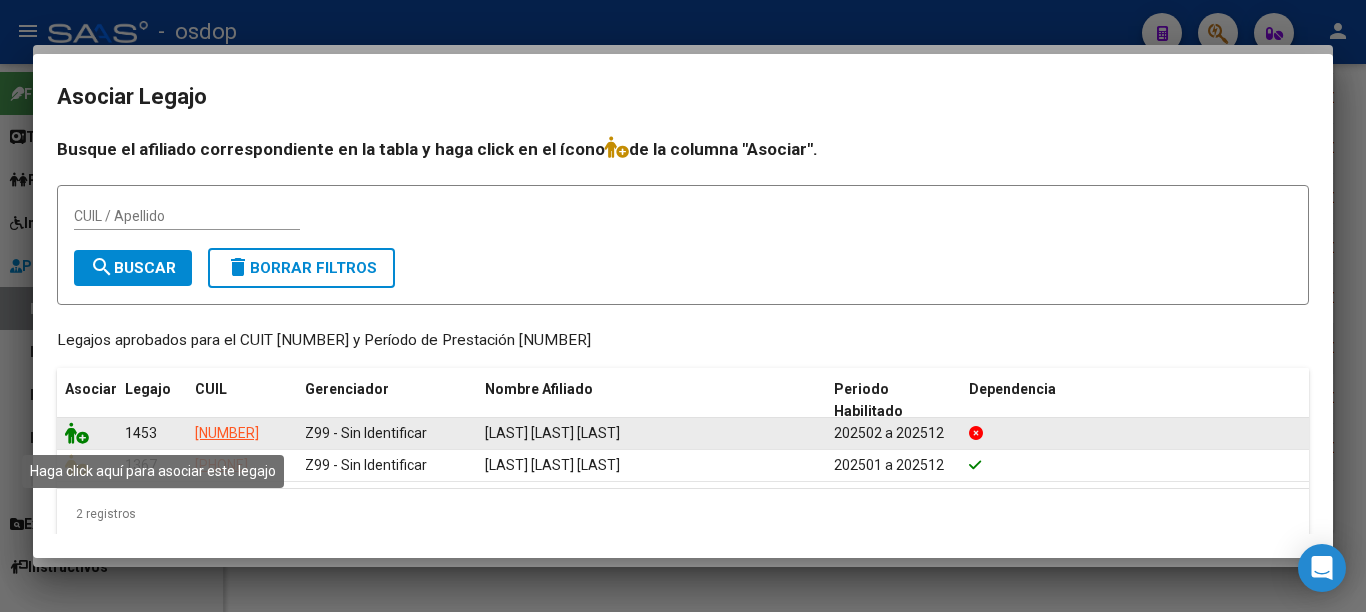 click 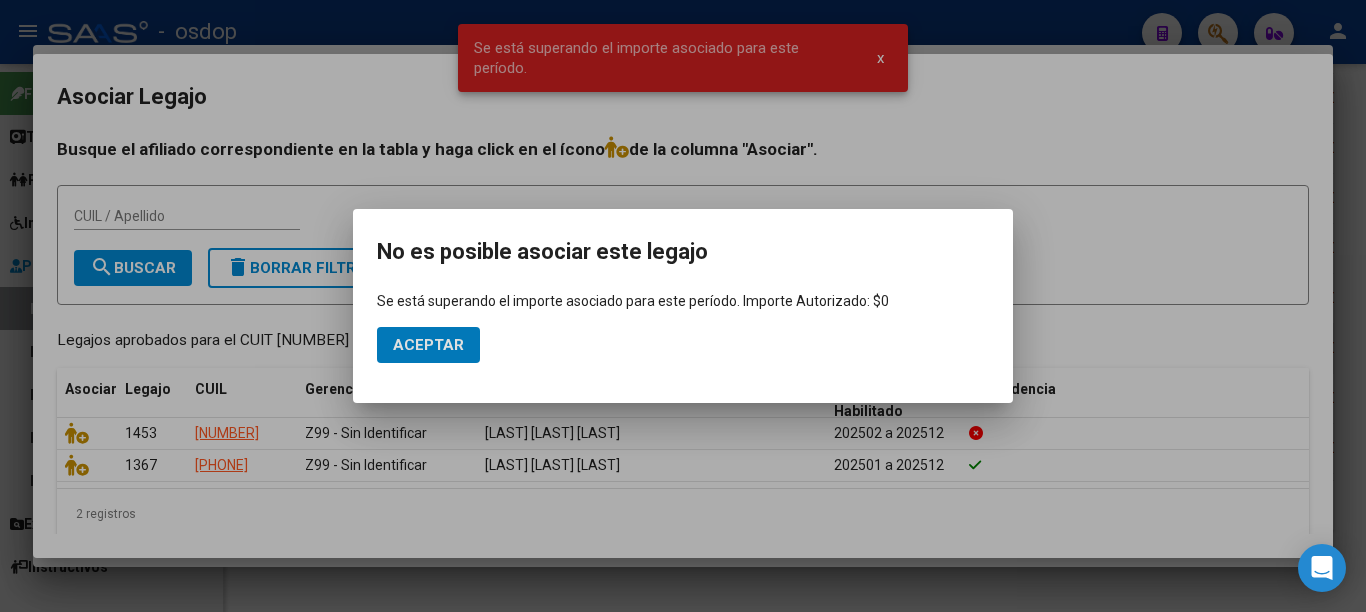 type 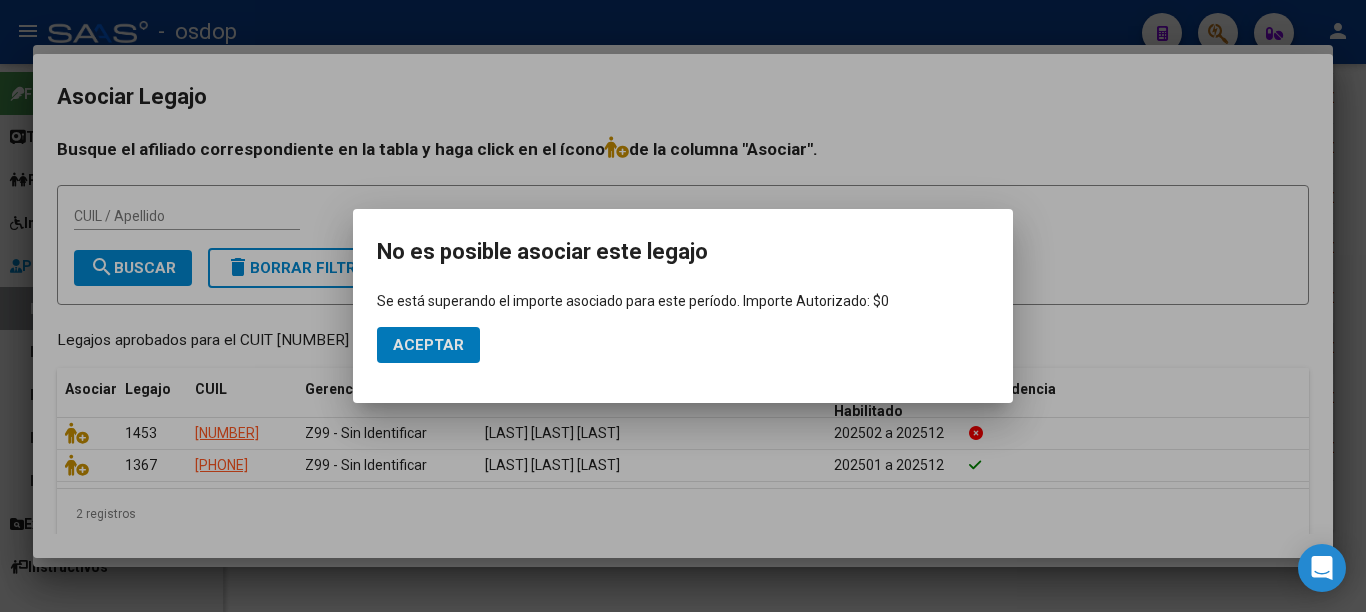 click at bounding box center (683, 306) 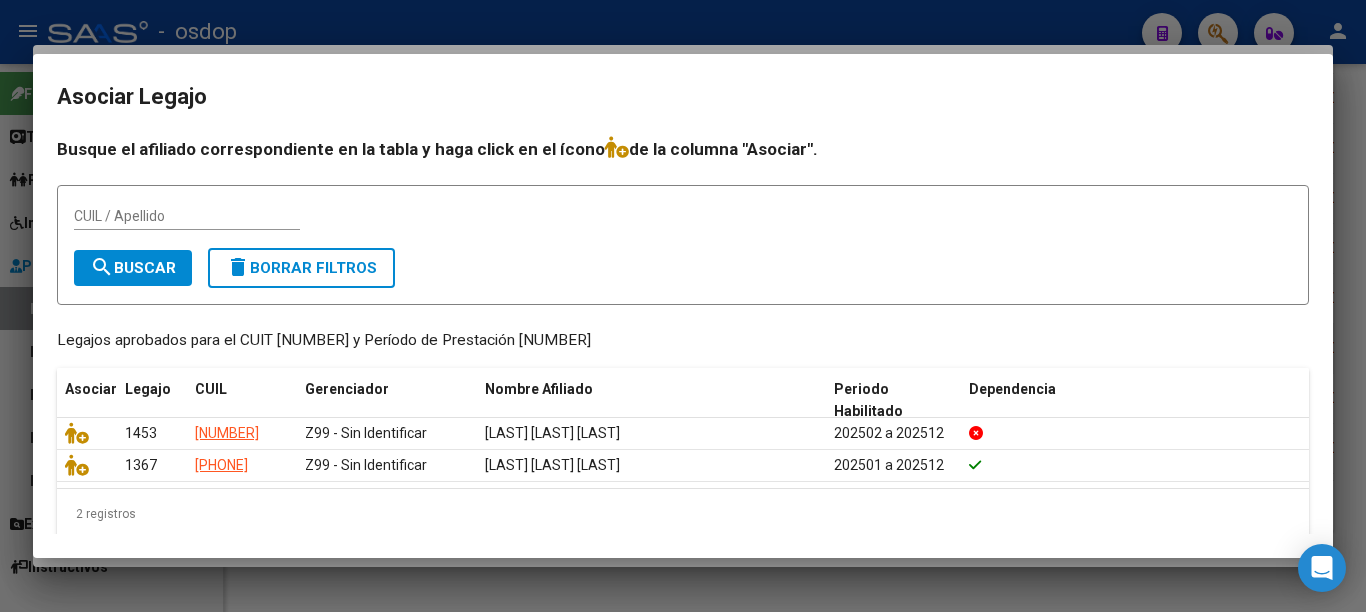 click at bounding box center [683, 306] 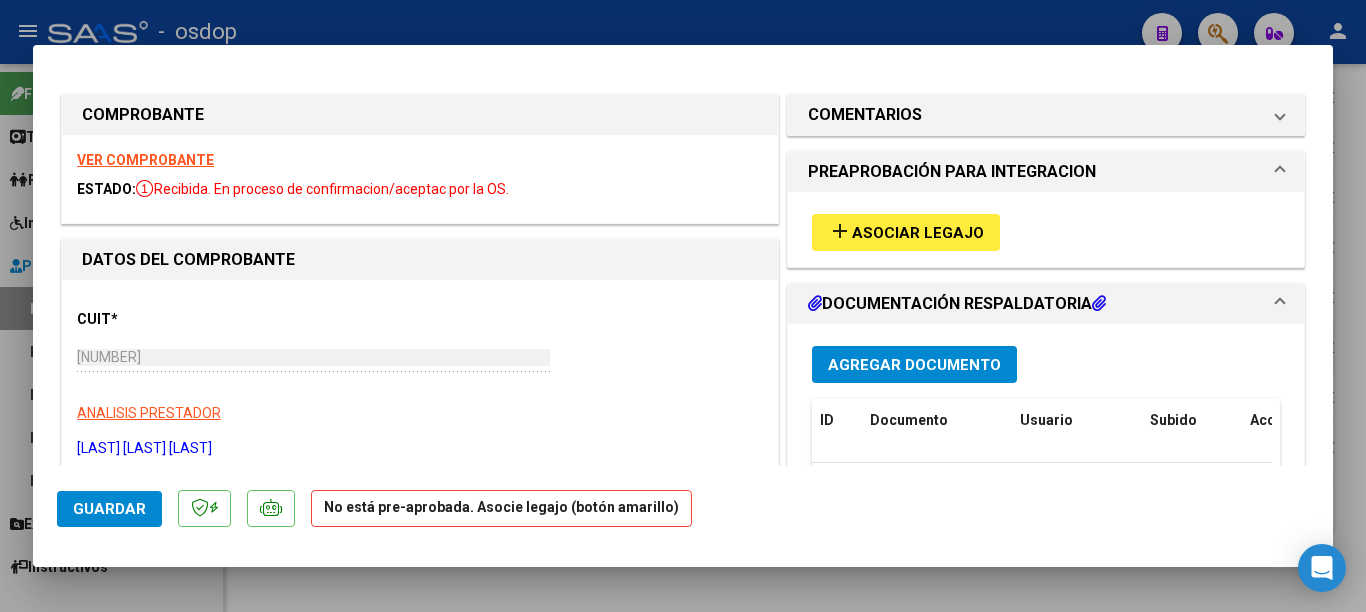 click at bounding box center [683, 306] 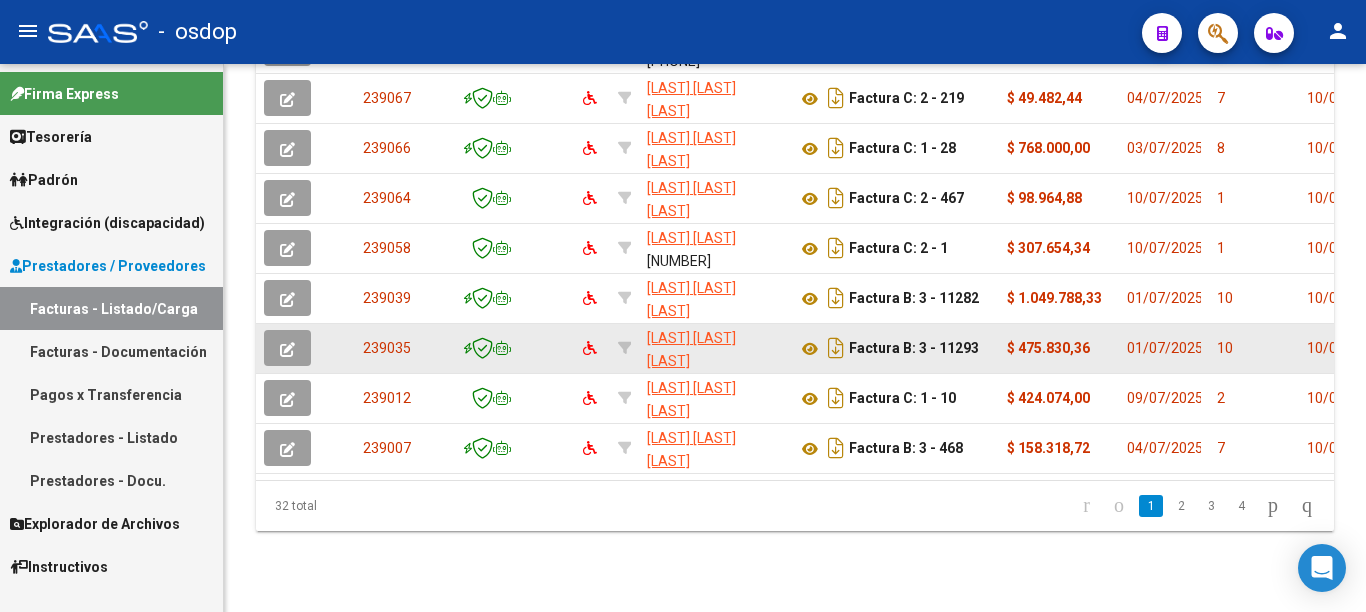 click 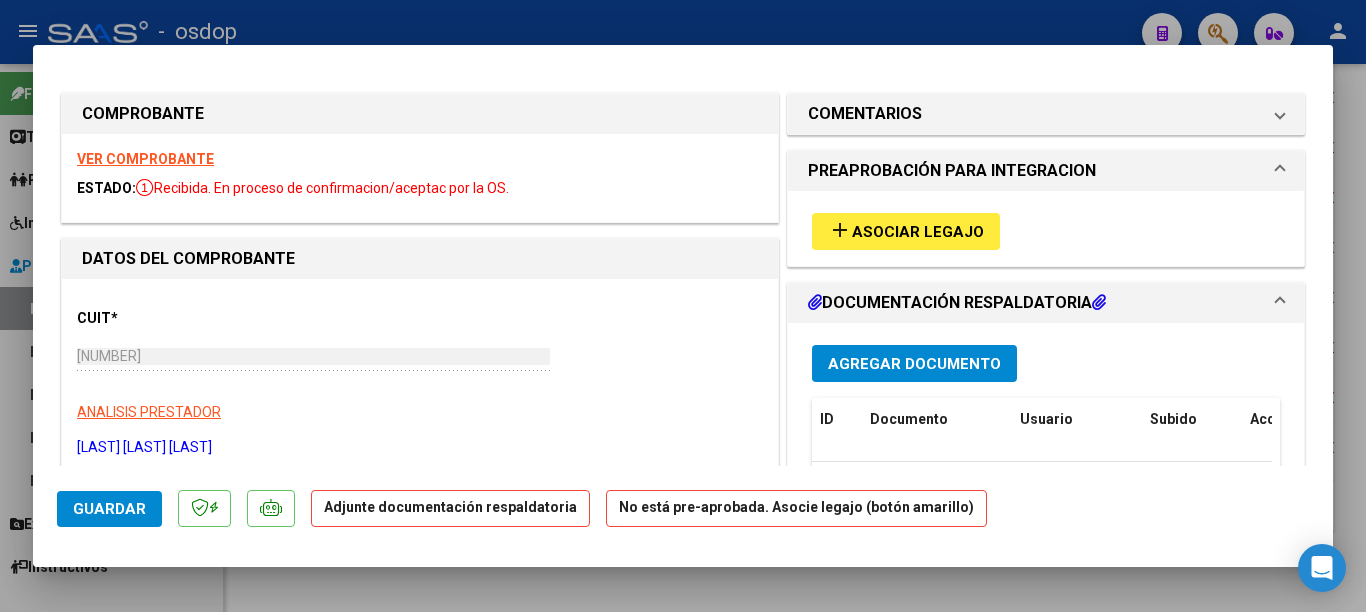 scroll, scrollTop: 0, scrollLeft: 0, axis: both 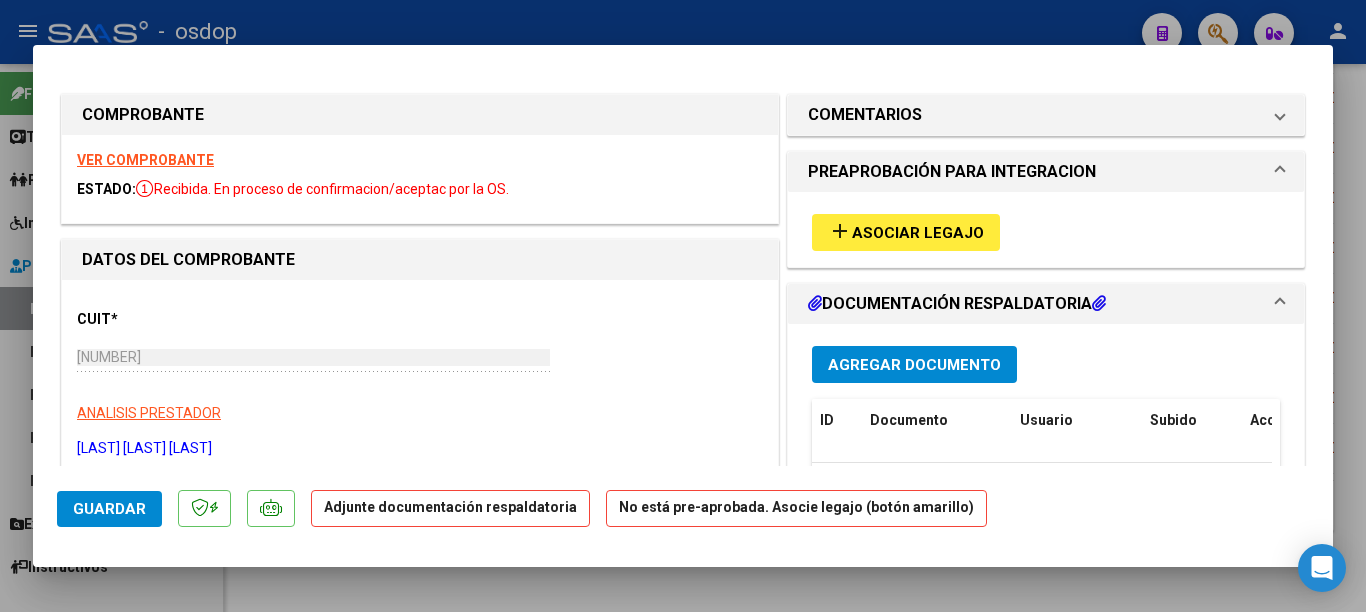 click at bounding box center [683, 306] 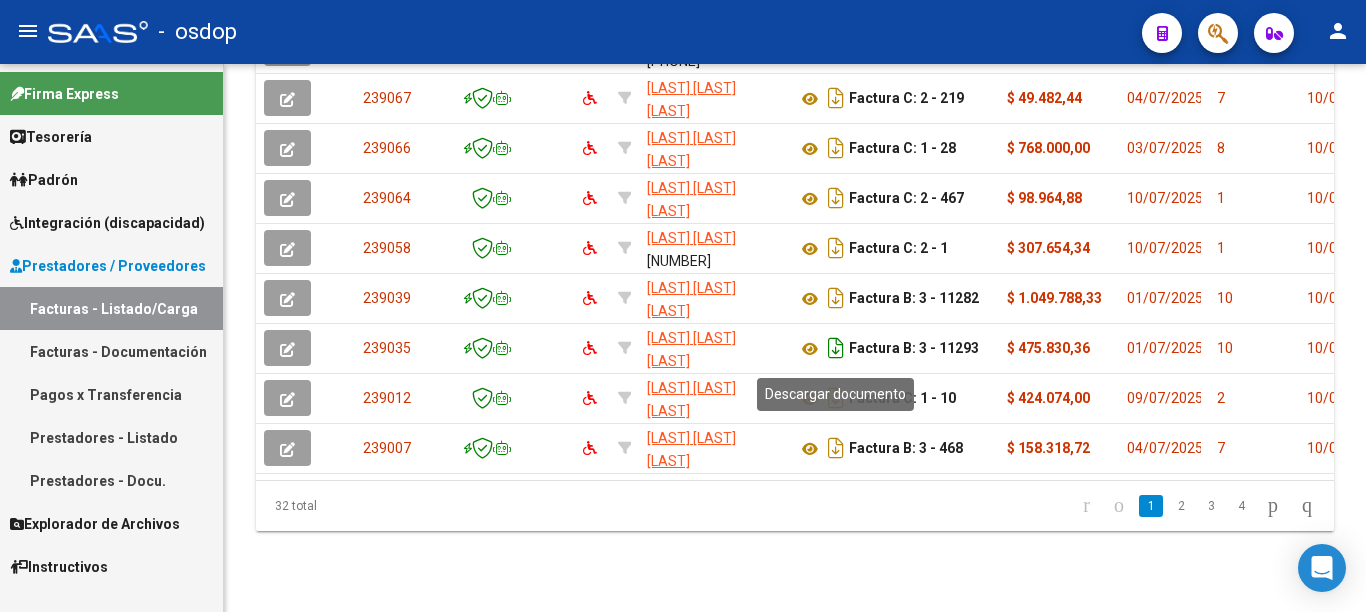 click 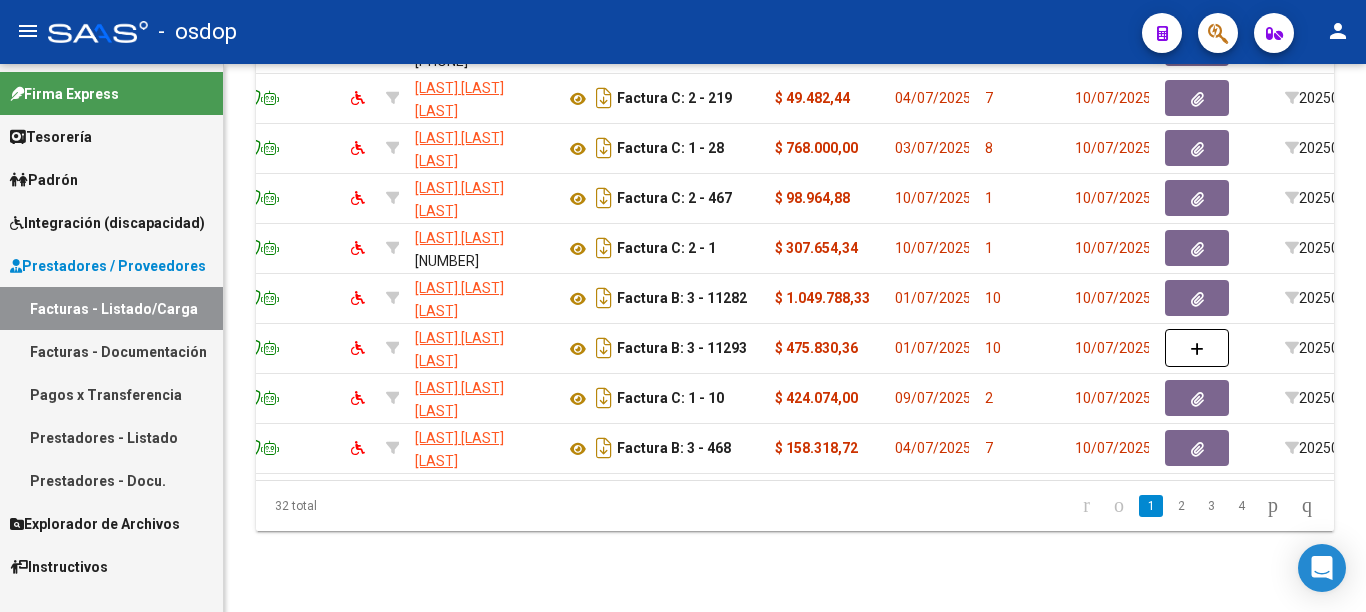 scroll, scrollTop: 0, scrollLeft: 193, axis: horizontal 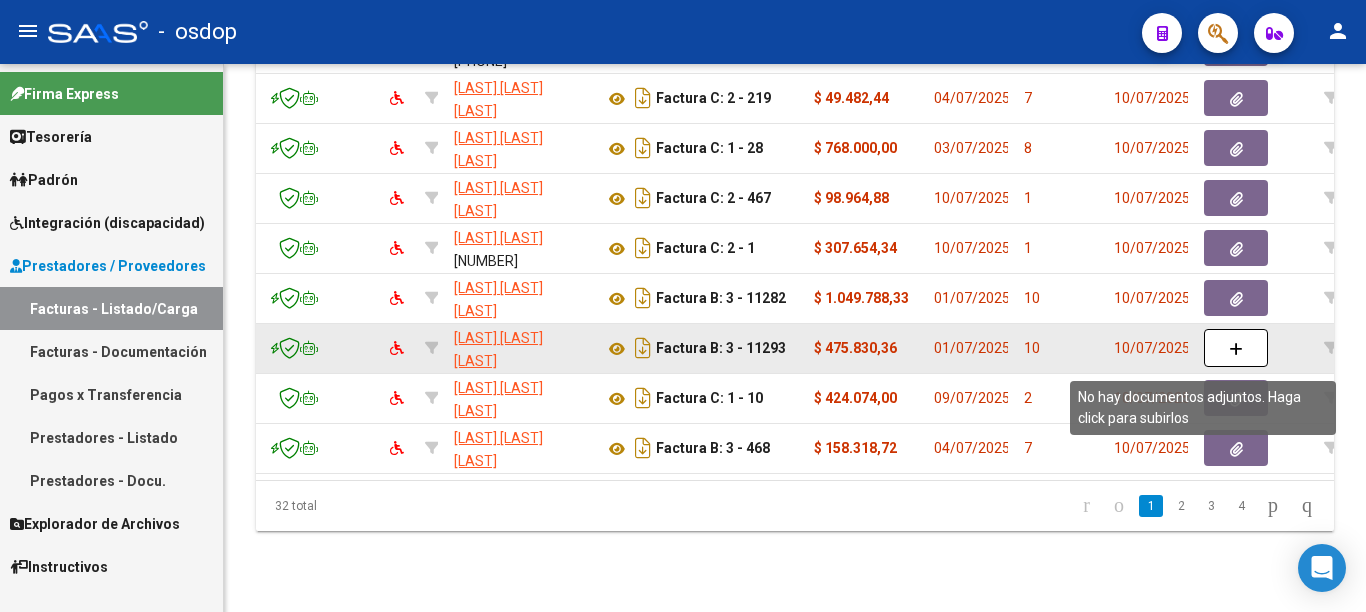 click 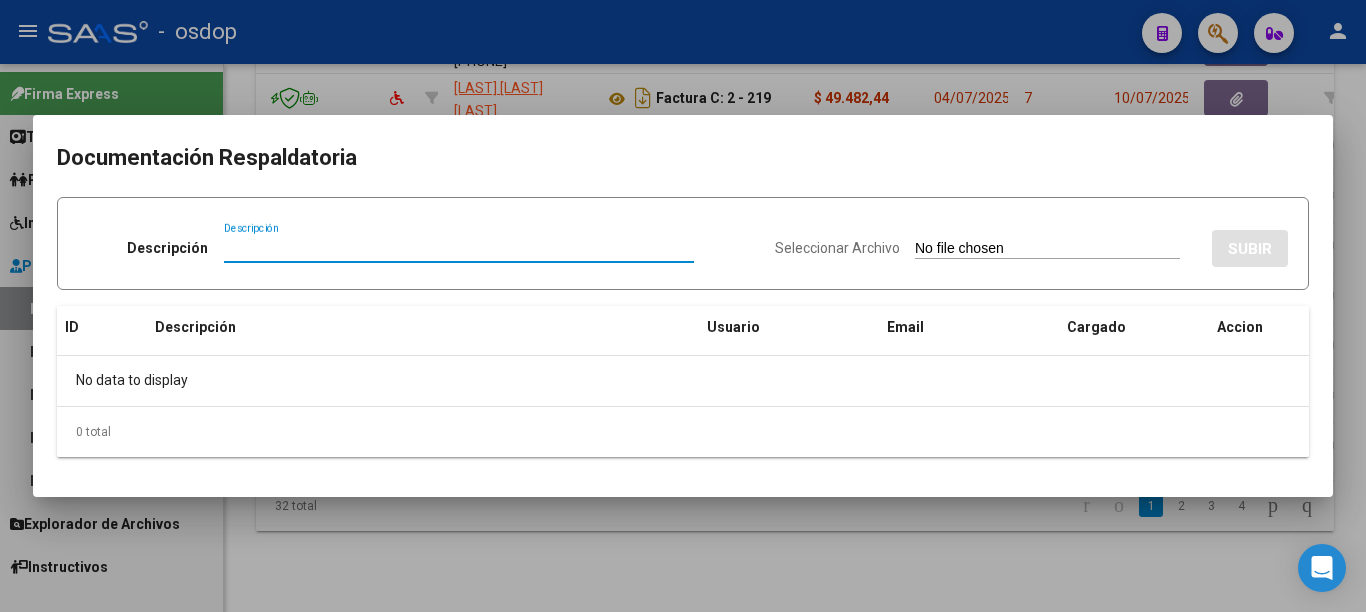 click on "Descripción" at bounding box center (459, 248) 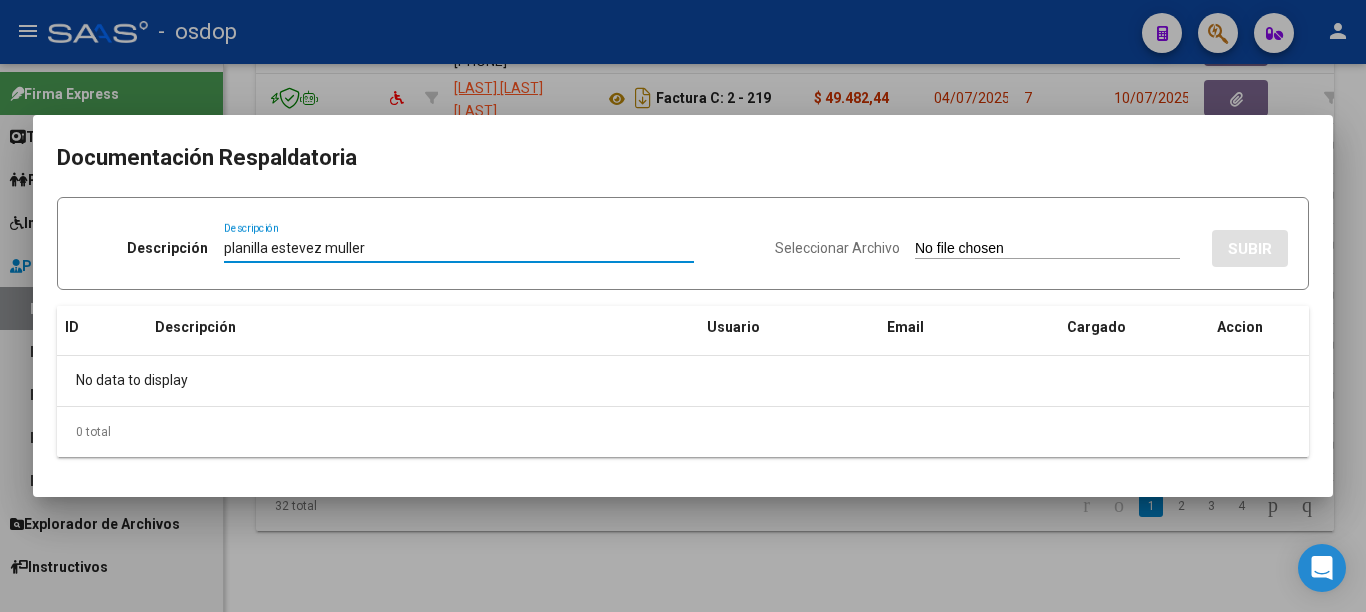 type on "planilla estevez muller" 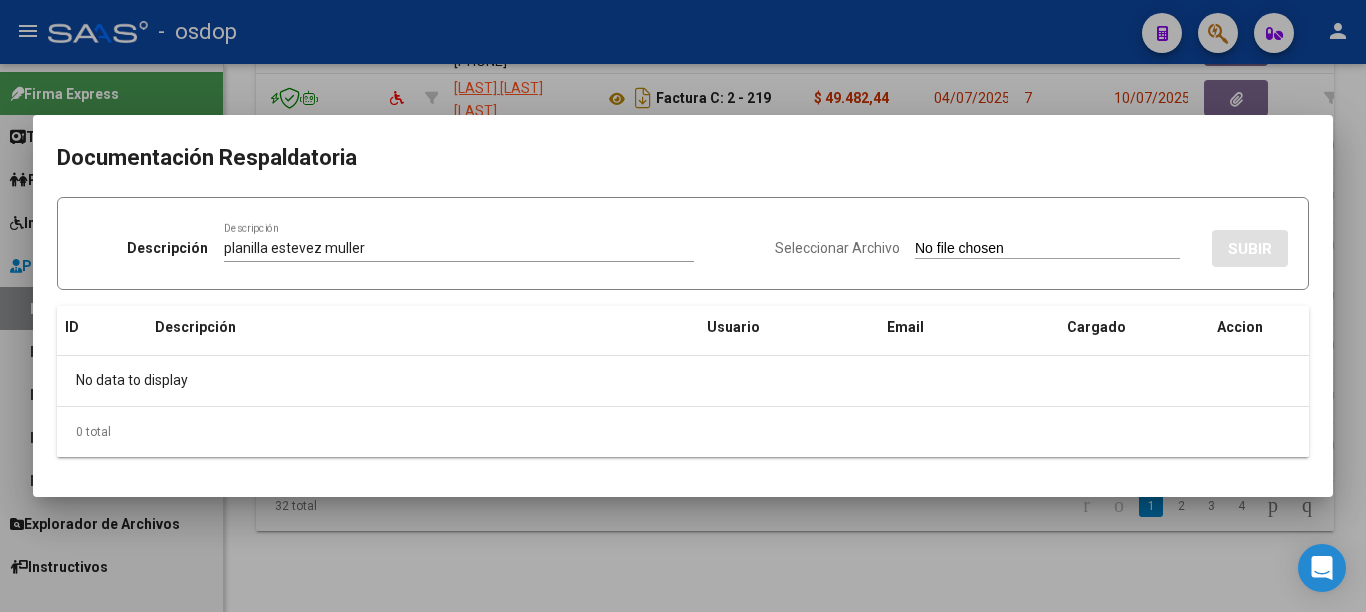 click on "Seleccionar Archivo" at bounding box center (1047, 249) 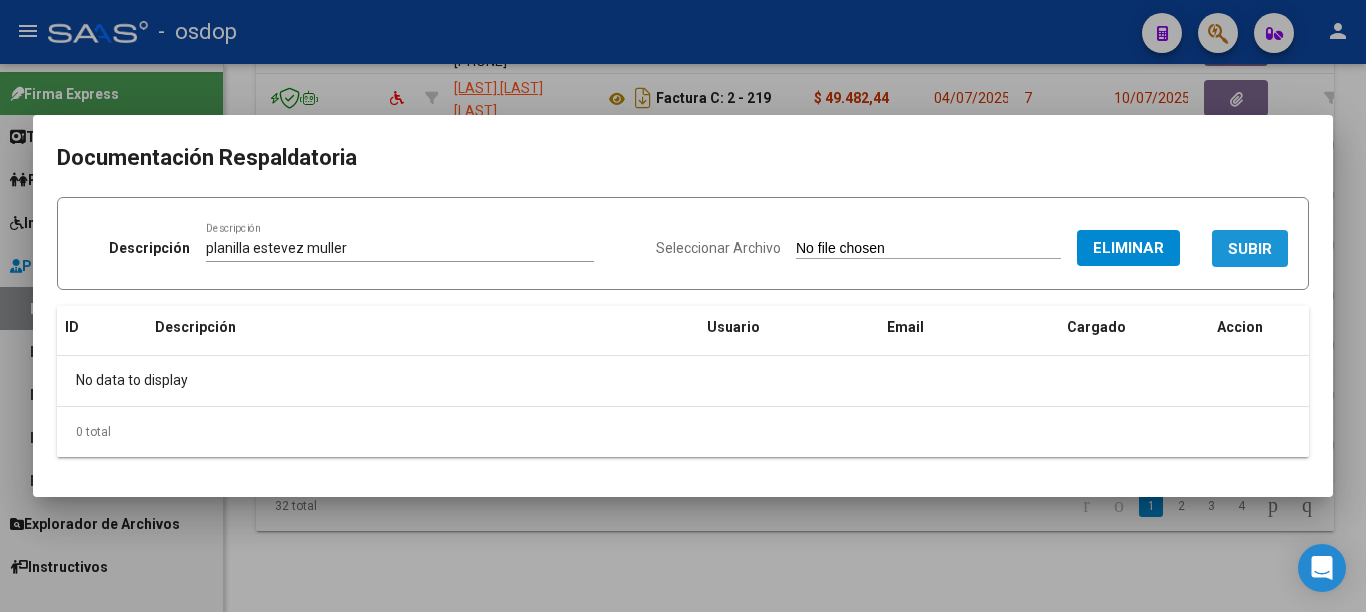 click on "SUBIR" at bounding box center [1250, 249] 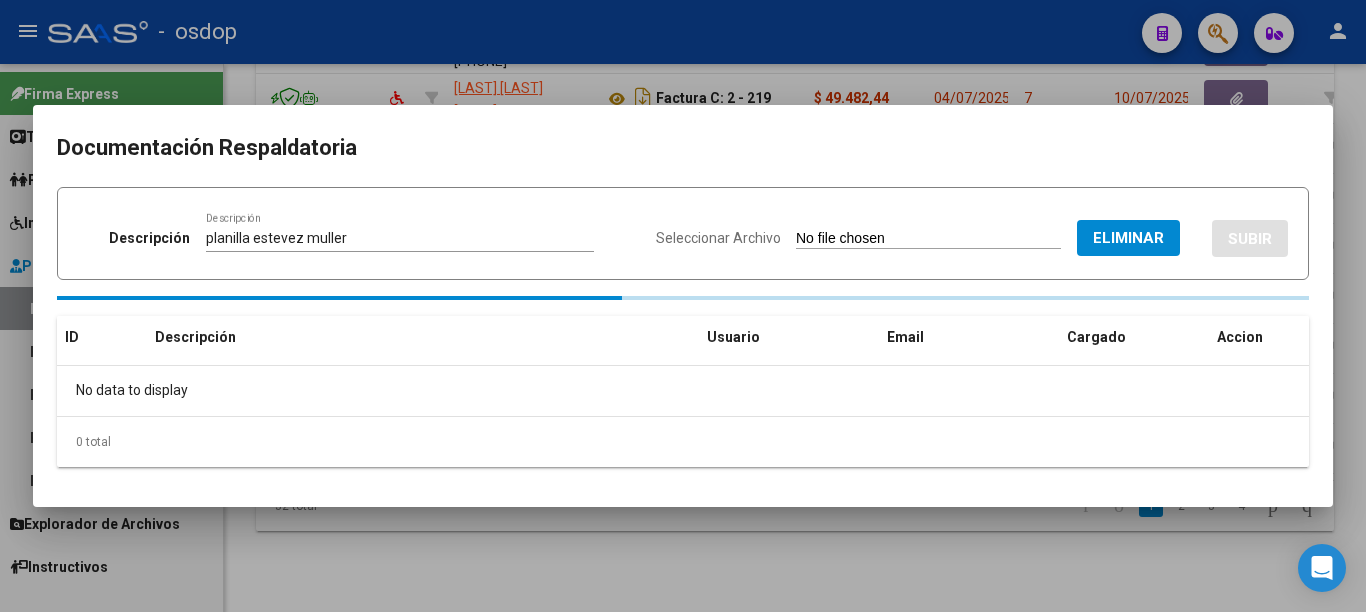 type 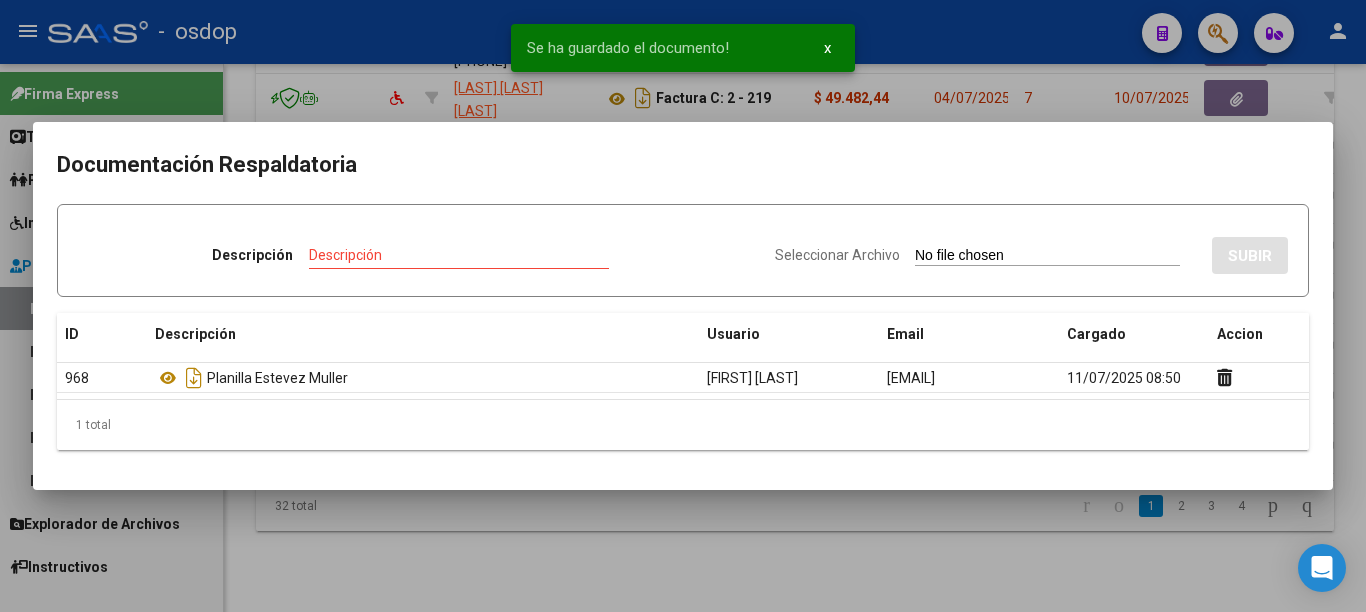 click at bounding box center [683, 306] 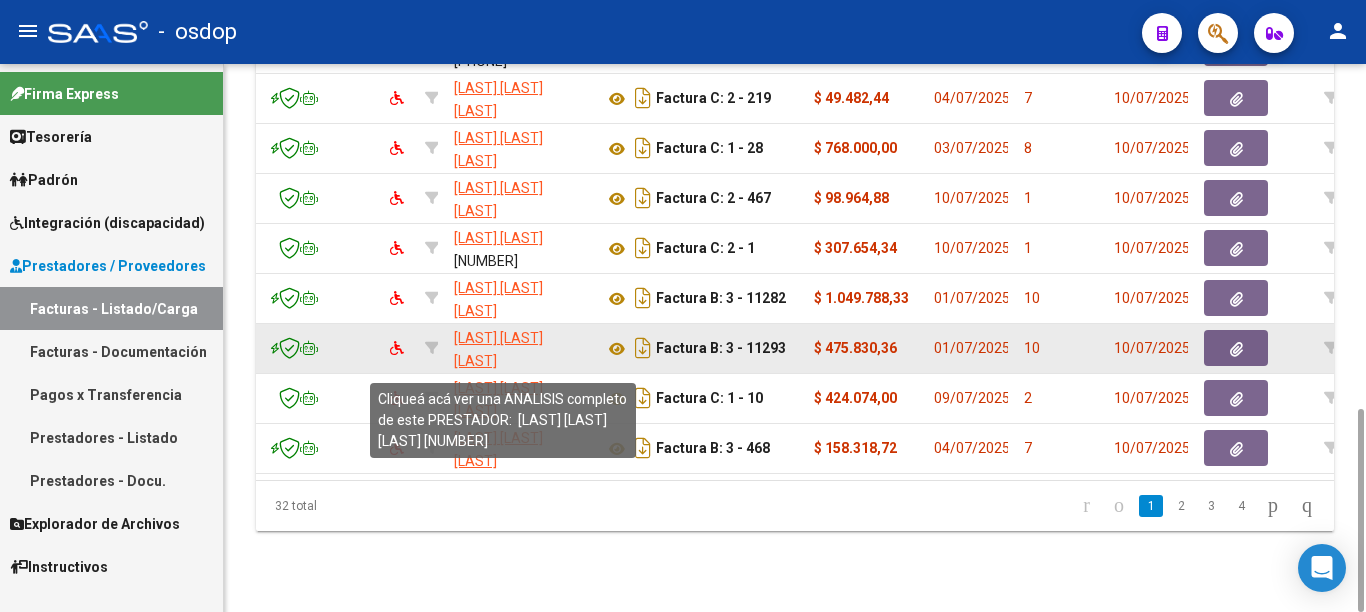 click on "[LAST] [LAST] [LAST]" 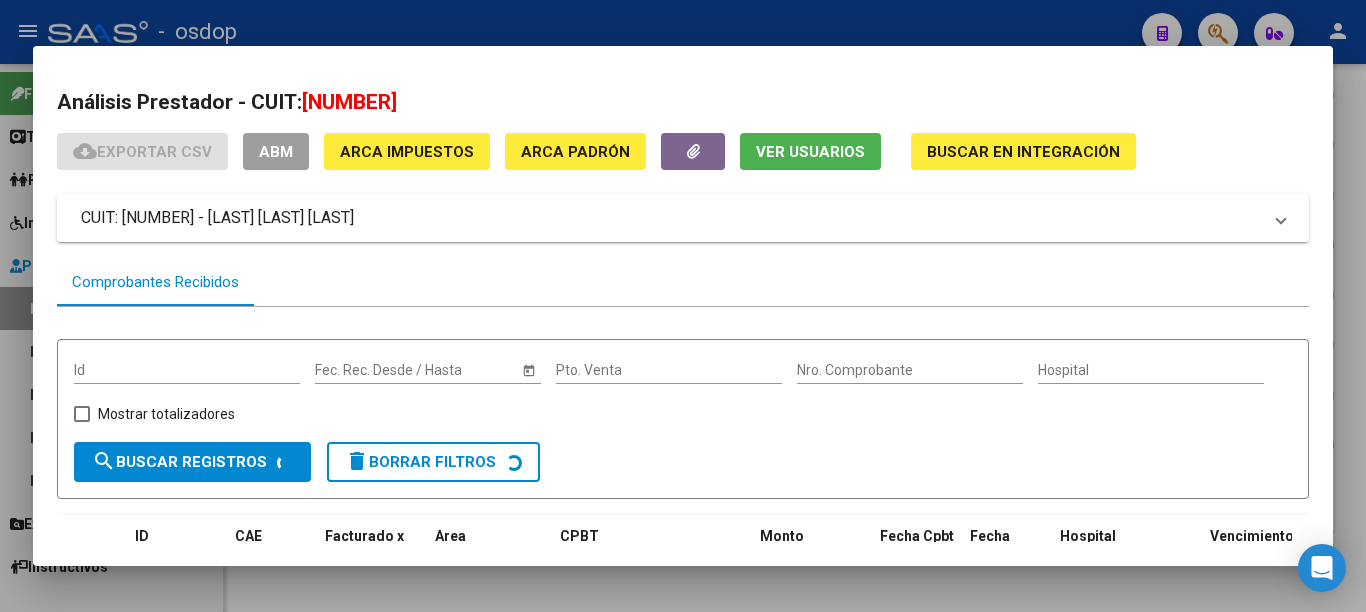click at bounding box center [683, 306] 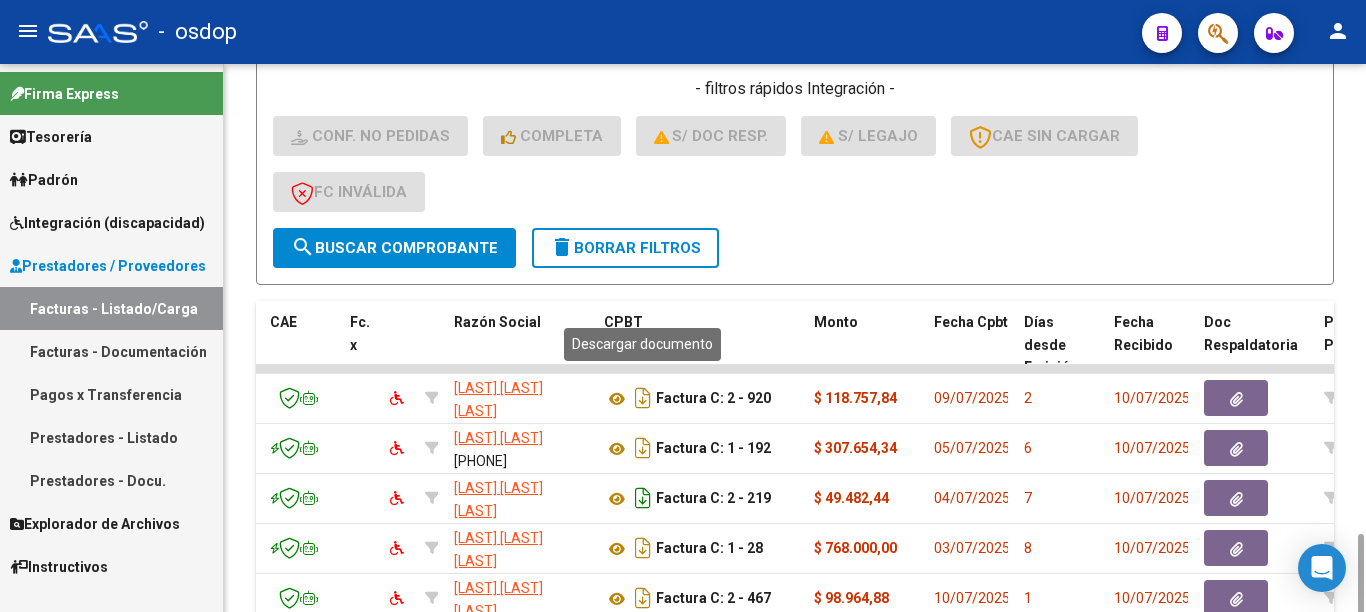 scroll, scrollTop: 926, scrollLeft: 0, axis: vertical 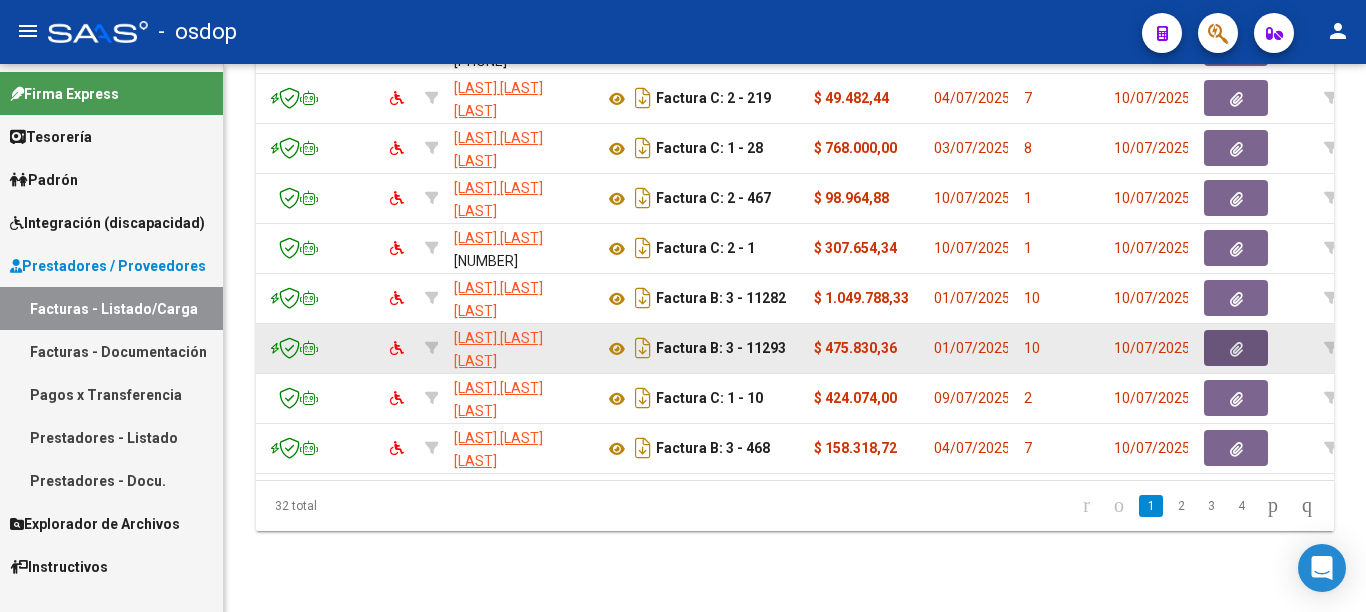 click 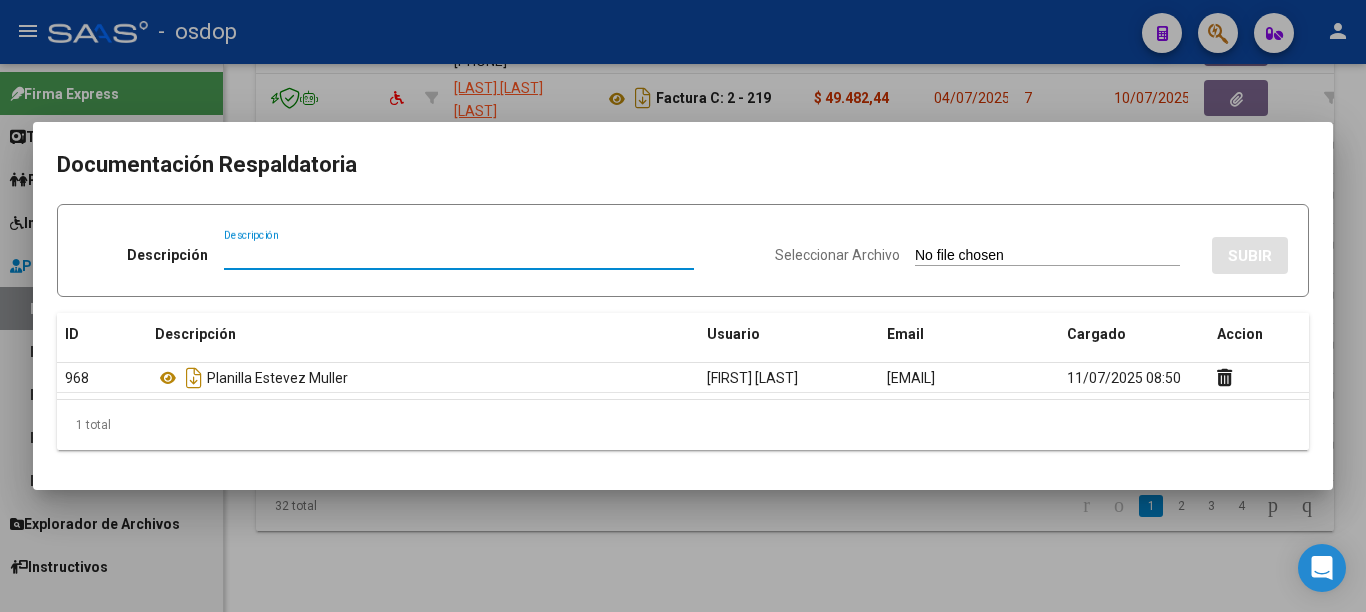 click at bounding box center (683, 306) 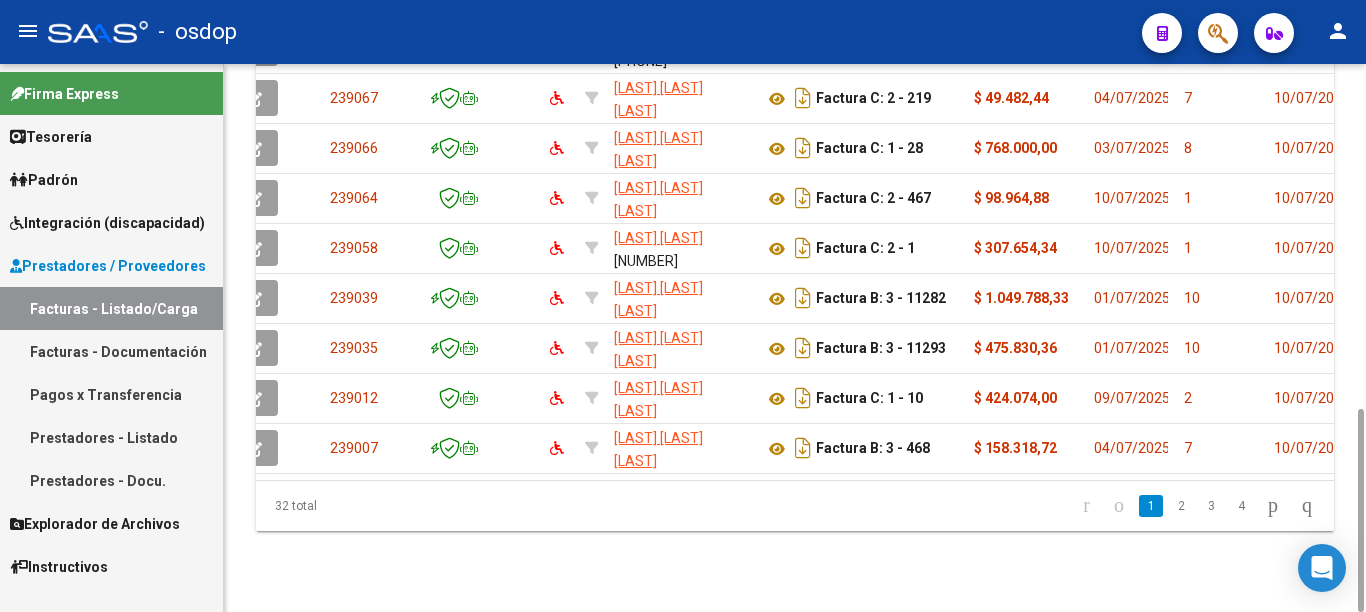 scroll, scrollTop: 0, scrollLeft: 0, axis: both 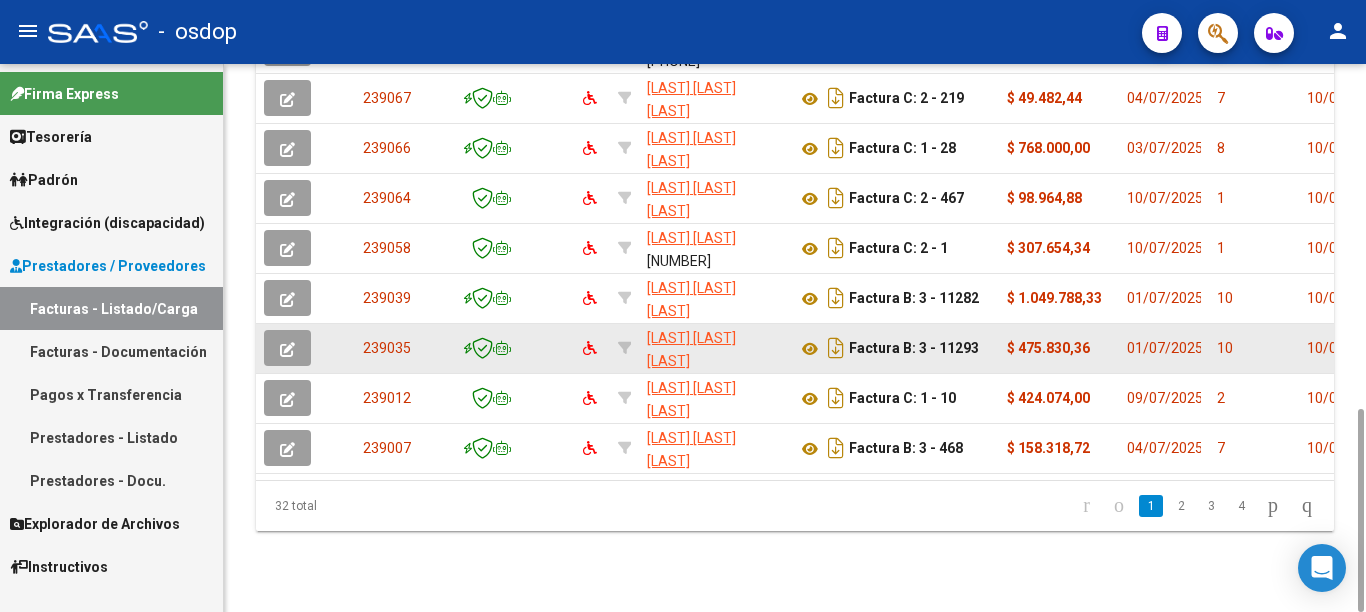 click 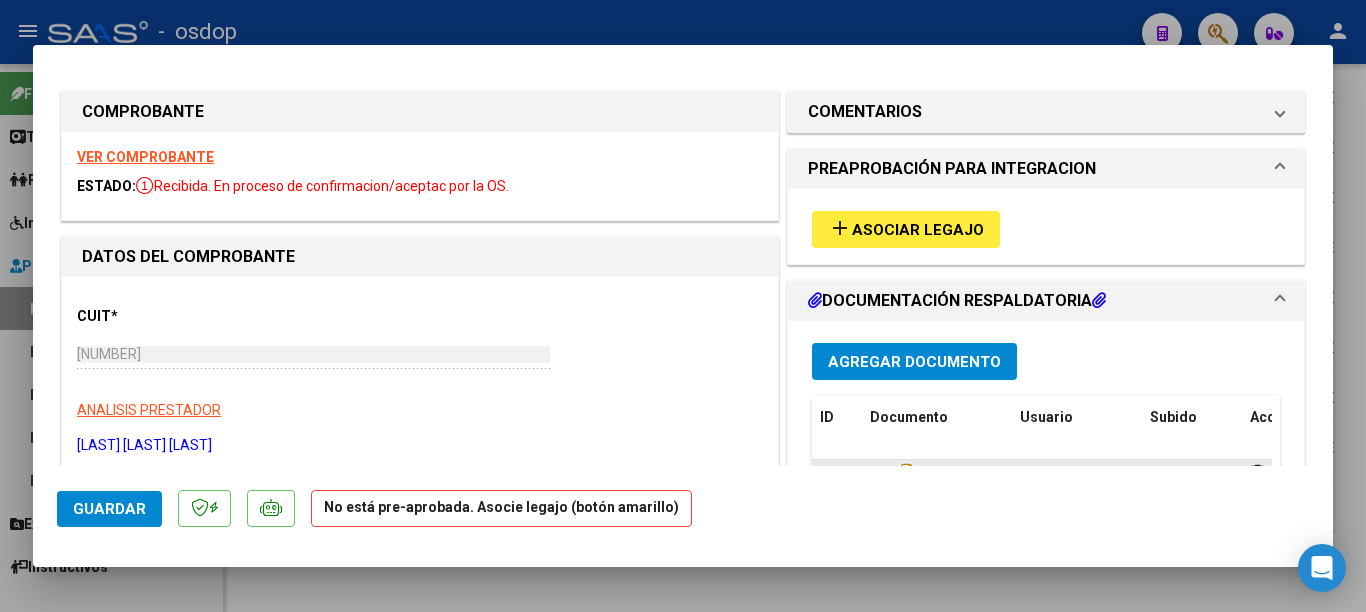 scroll, scrollTop: 0, scrollLeft: 0, axis: both 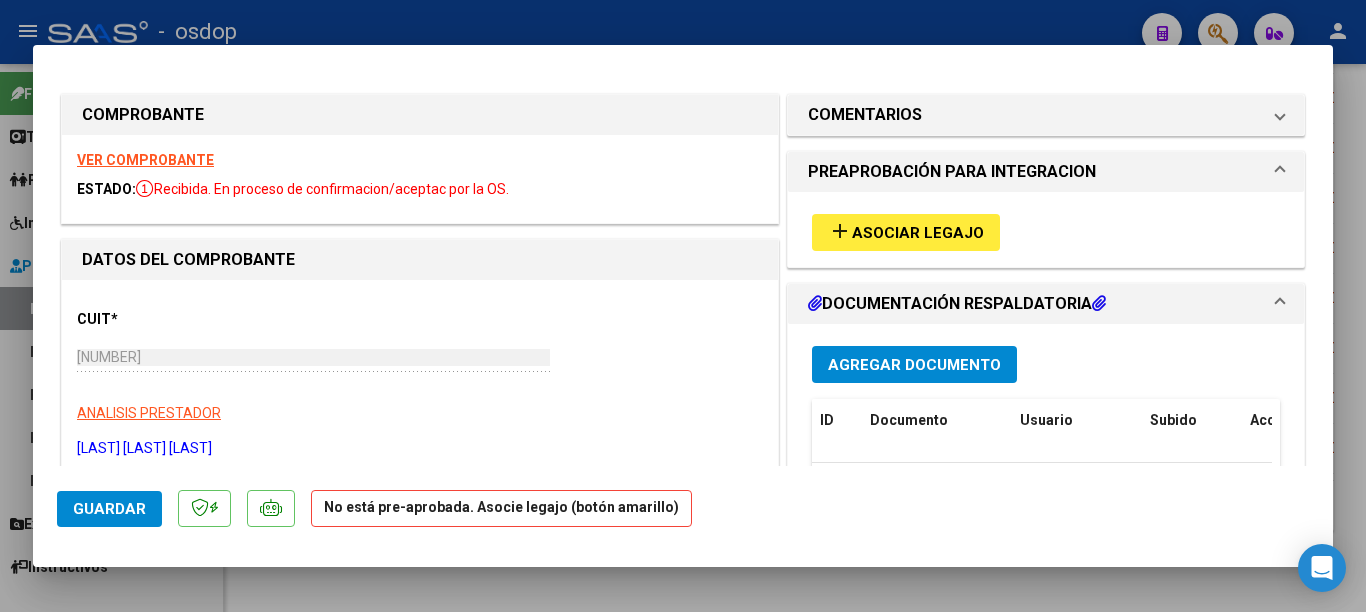 click on "add Asociar Legajo" at bounding box center (906, 232) 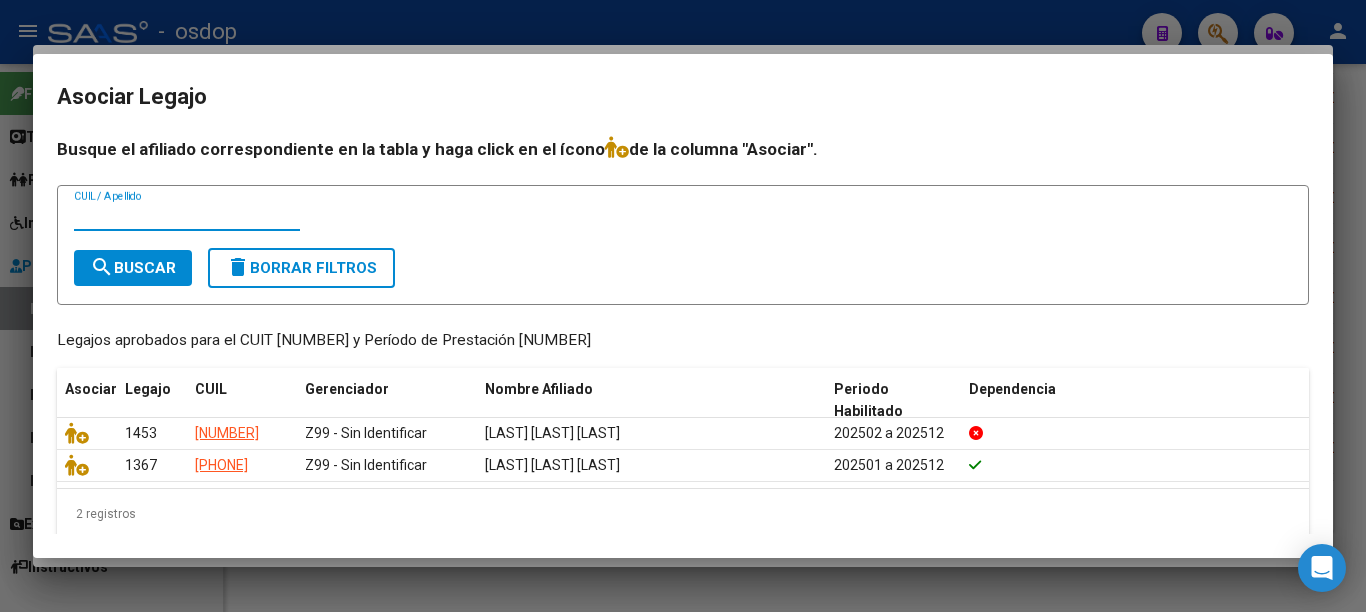 click at bounding box center (683, 306) 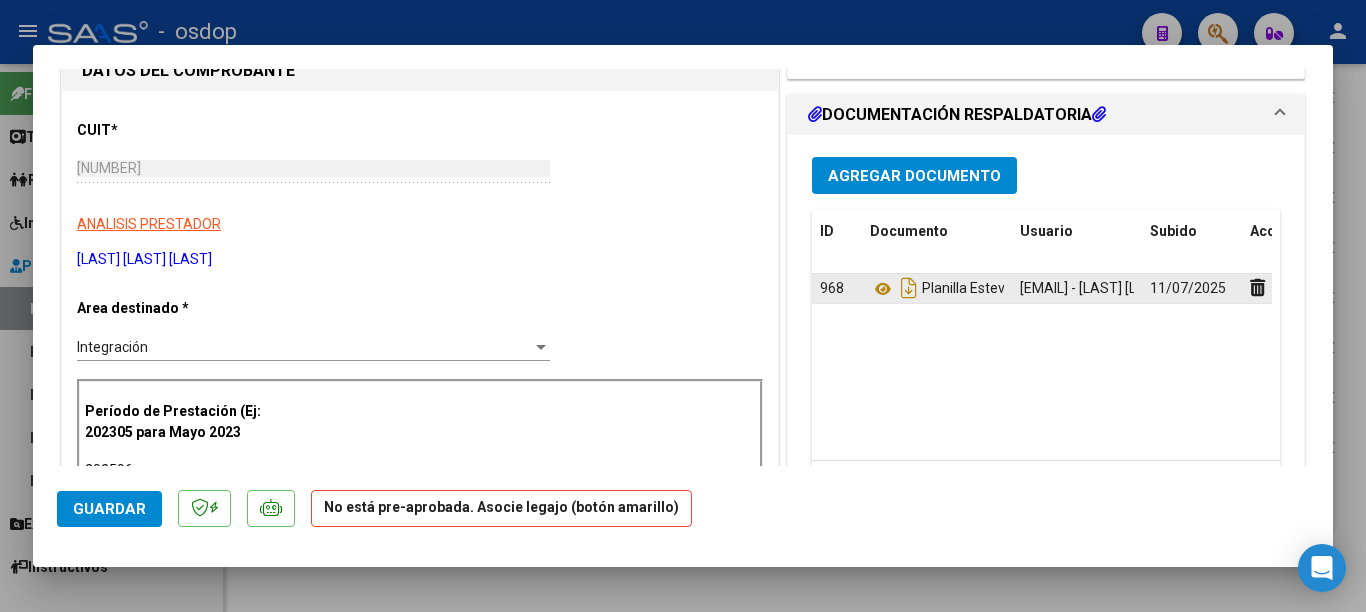 scroll, scrollTop: 200, scrollLeft: 0, axis: vertical 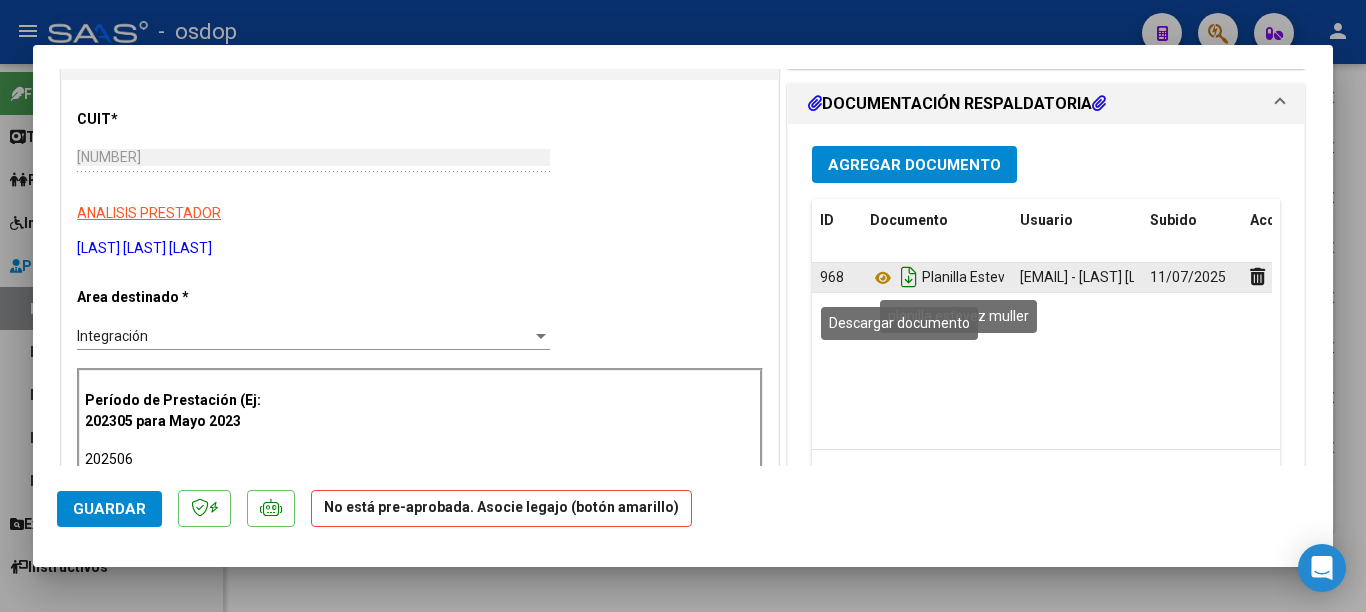 click 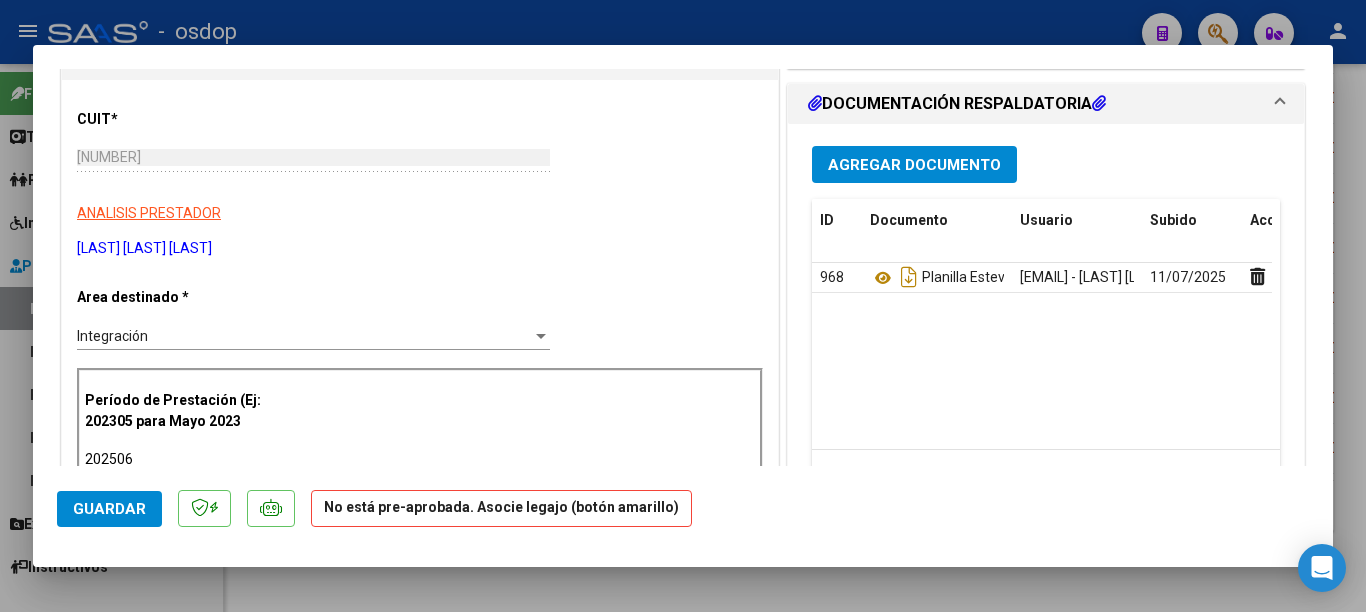click at bounding box center (683, 306) 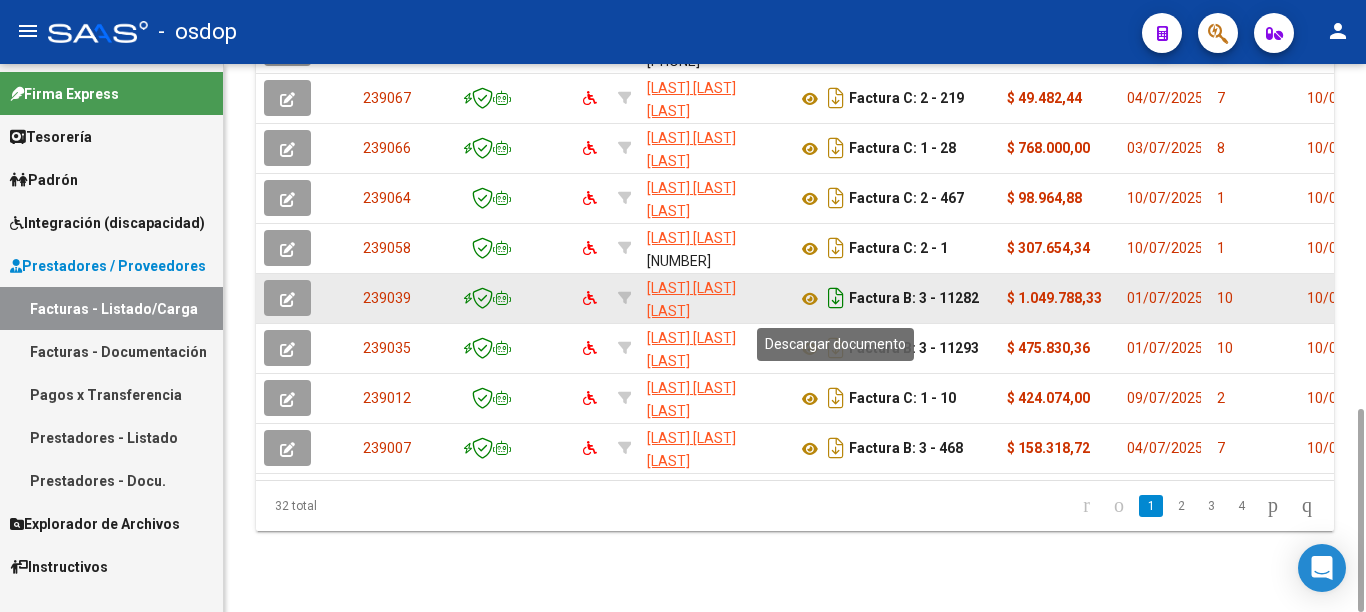 click 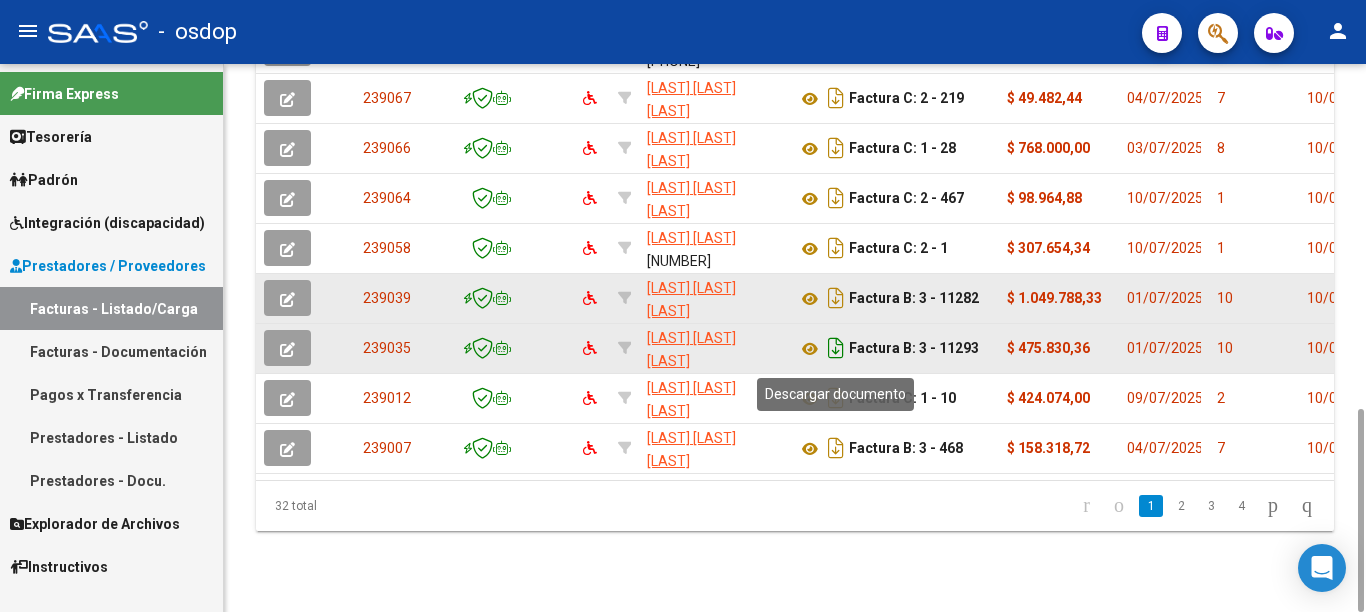 click 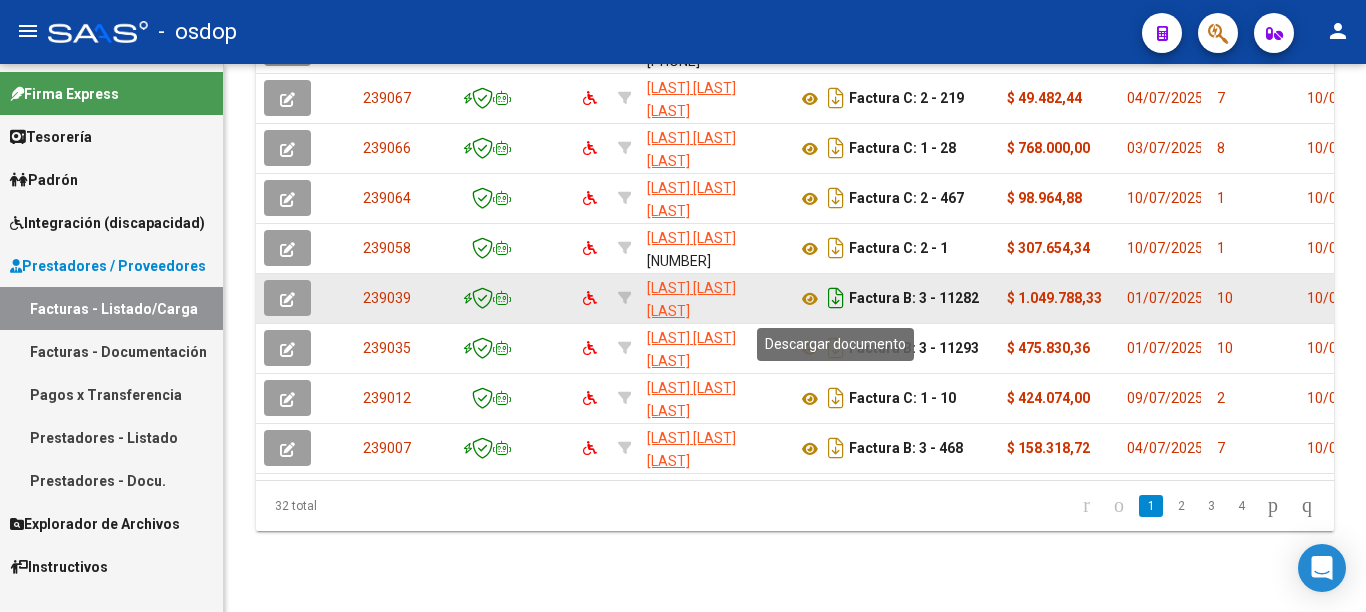 click 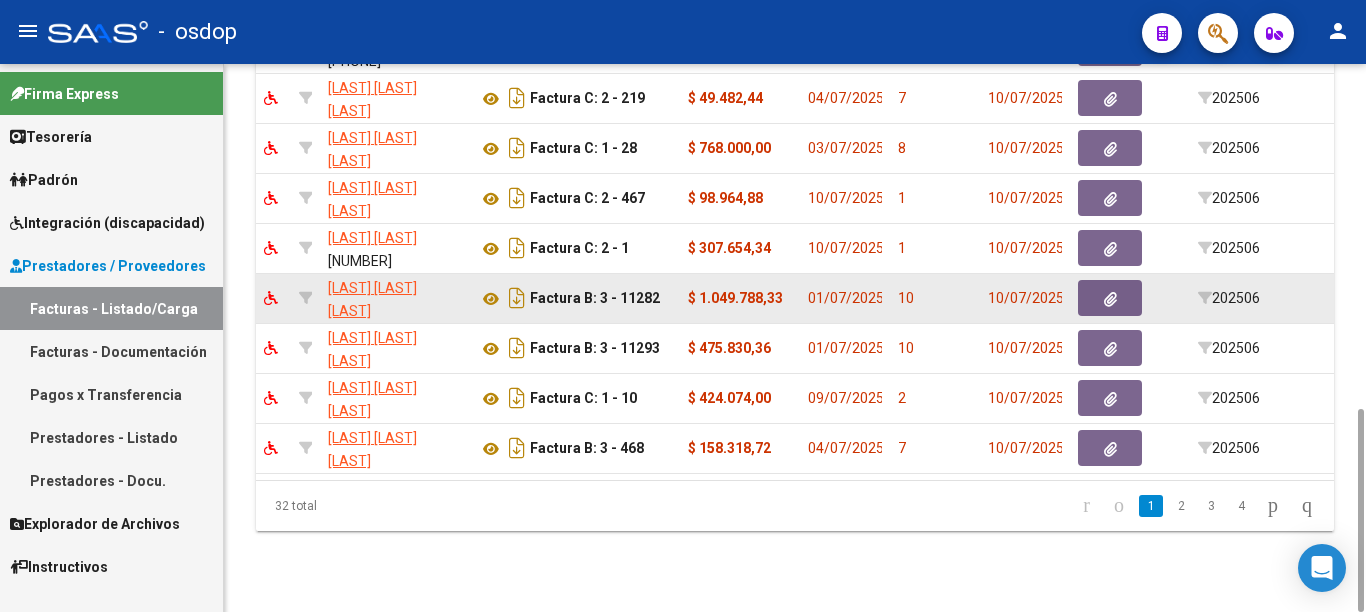 scroll, scrollTop: 0, scrollLeft: 428, axis: horizontal 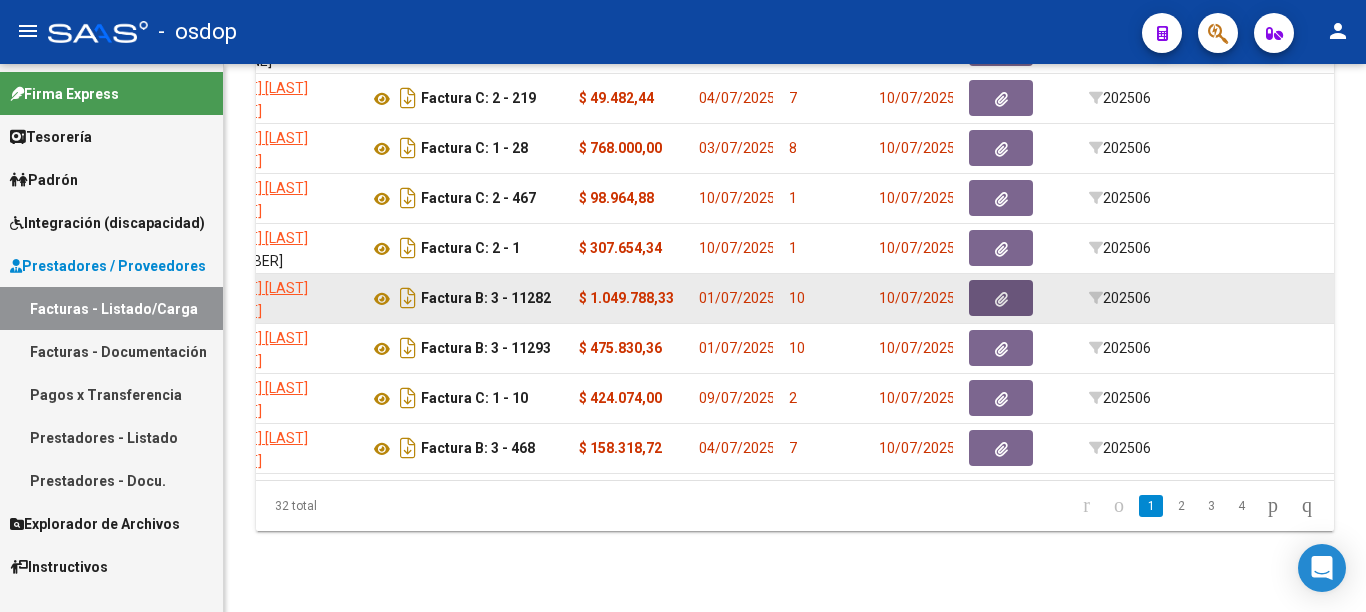 click 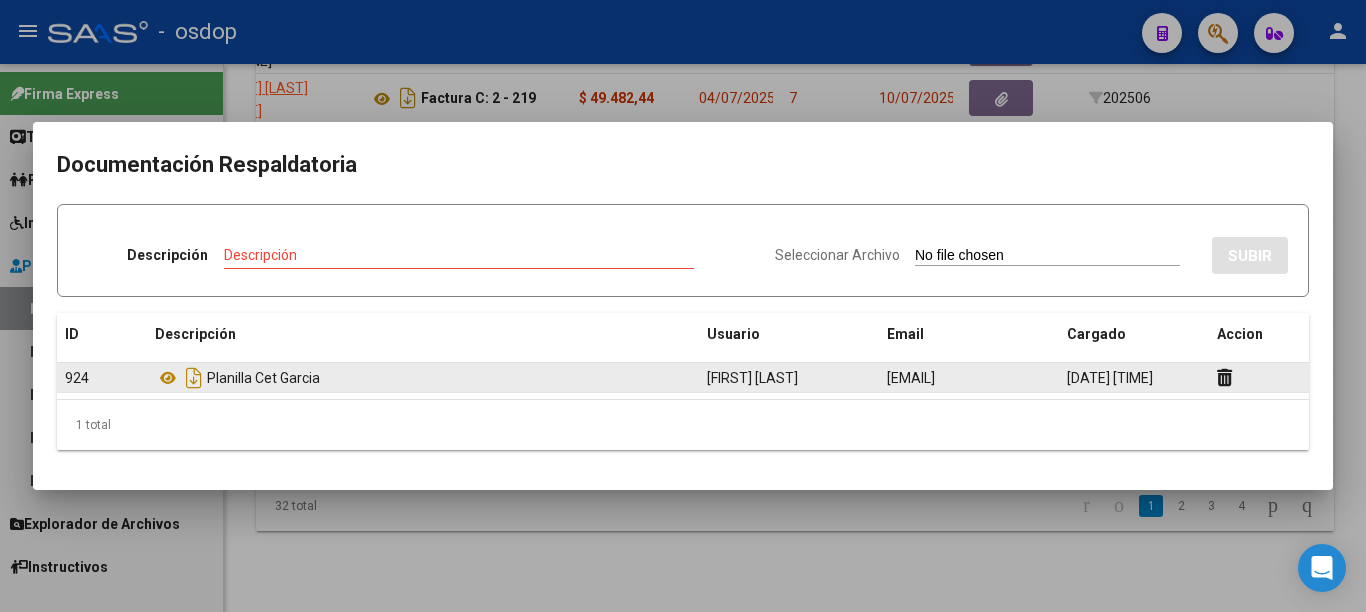 click on "[DATE] [TIME]" 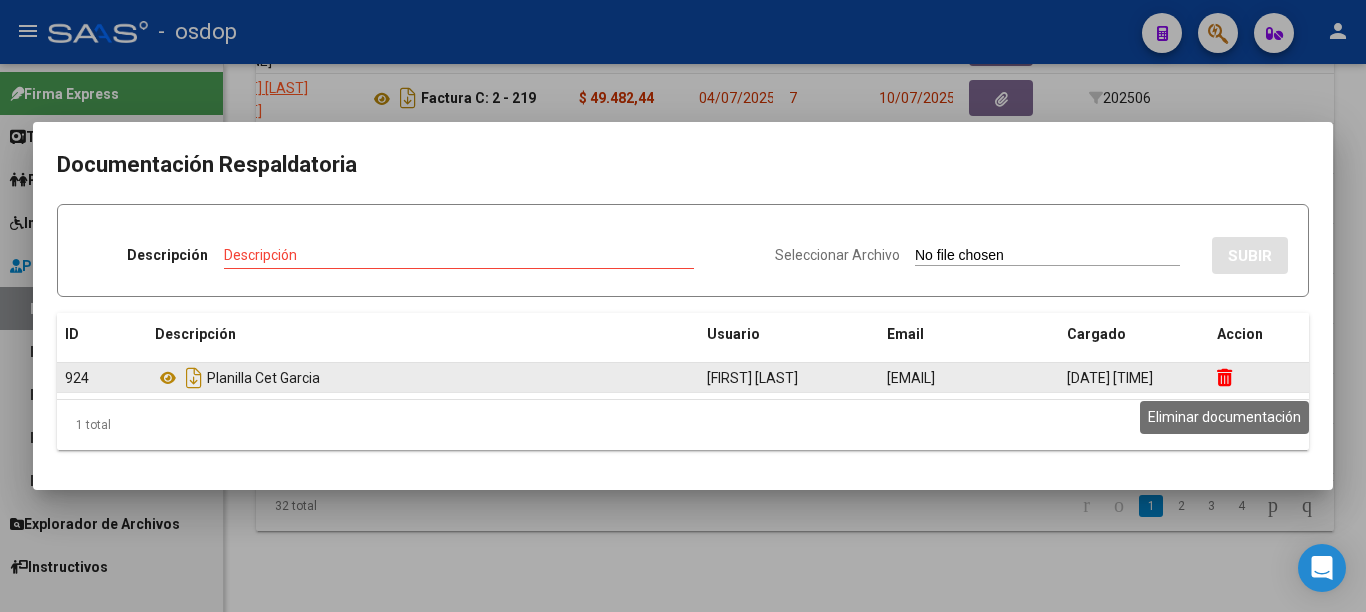 click 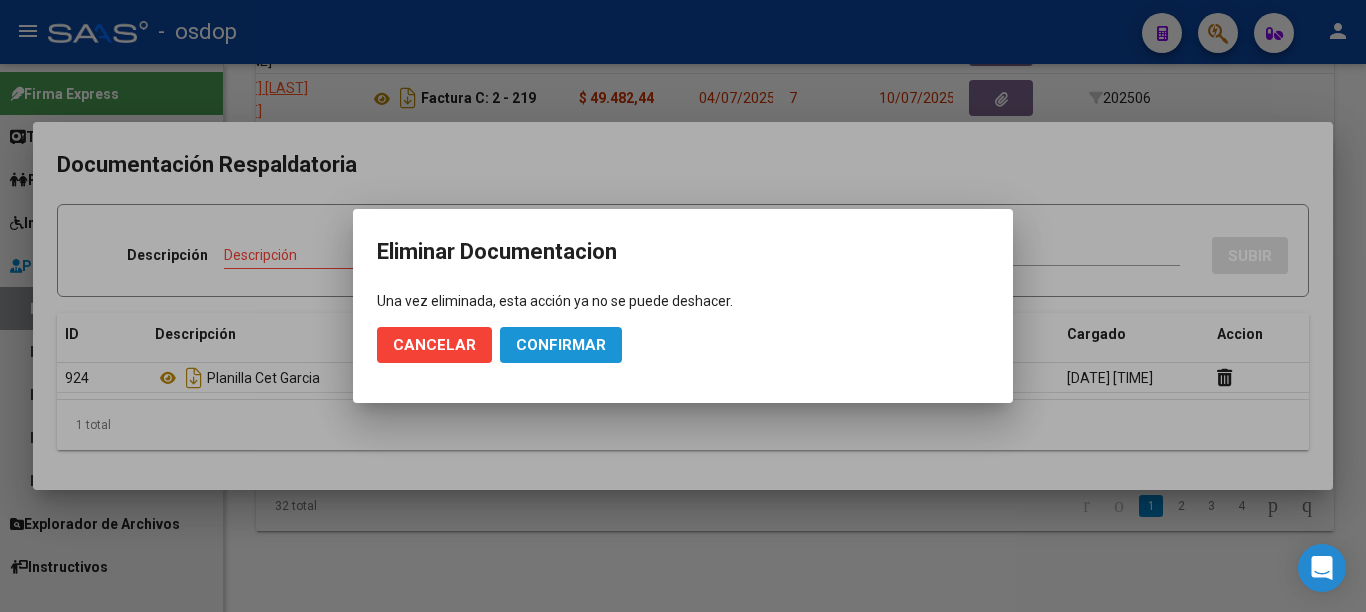 click on "Confirmar" 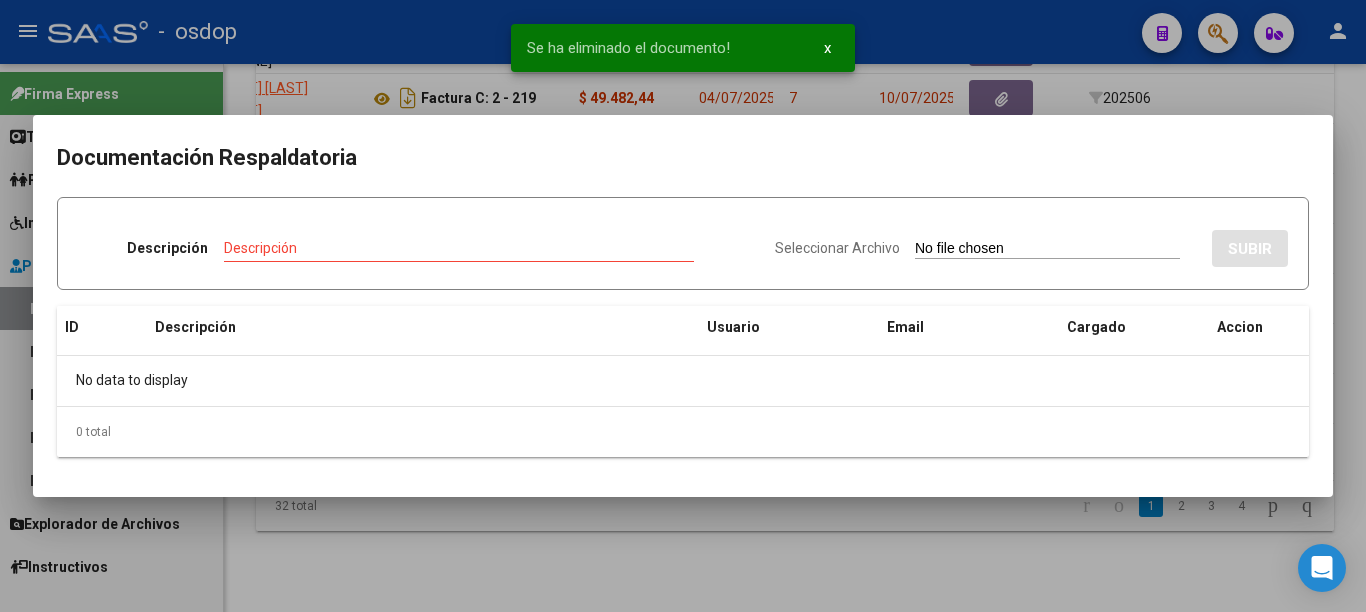 click on "Descripción" at bounding box center [459, 248] 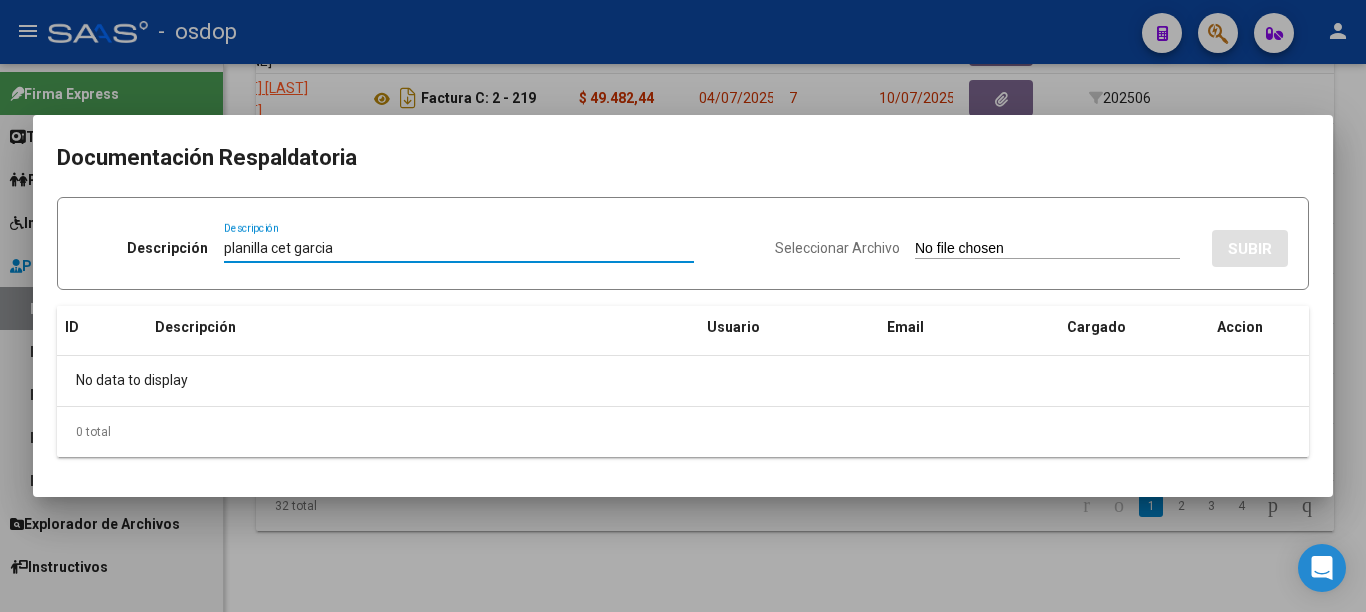type on "planilla cet garcia" 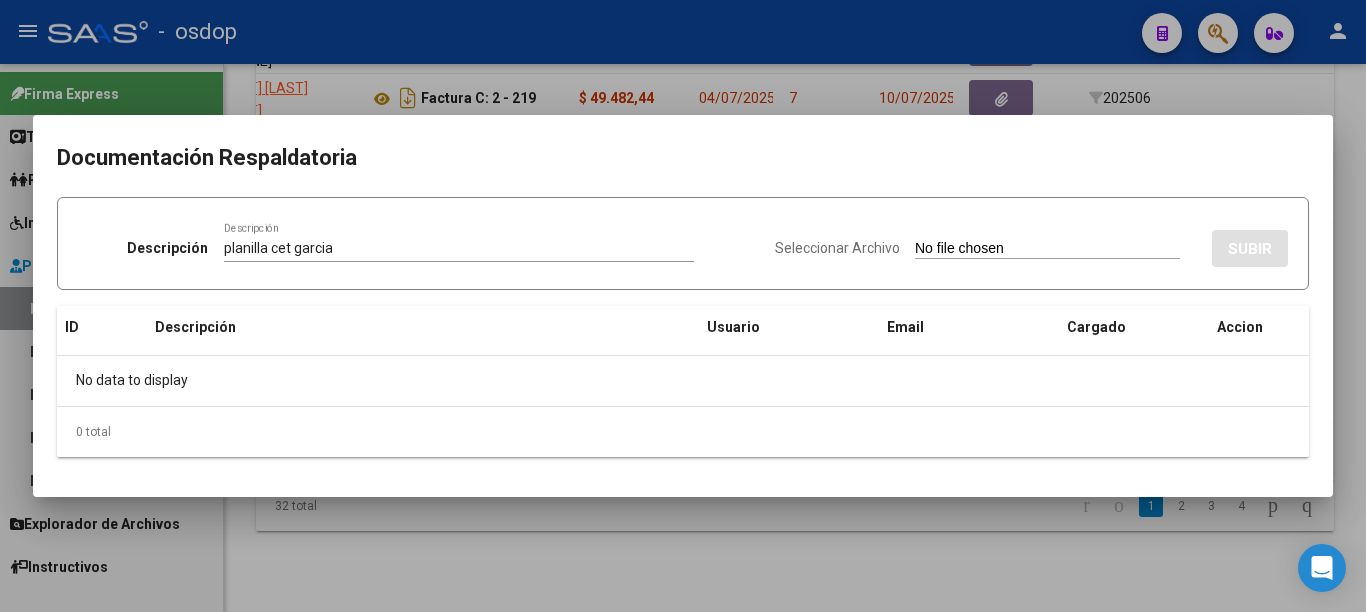 click on "Seleccionar Archivo" at bounding box center [1047, 249] 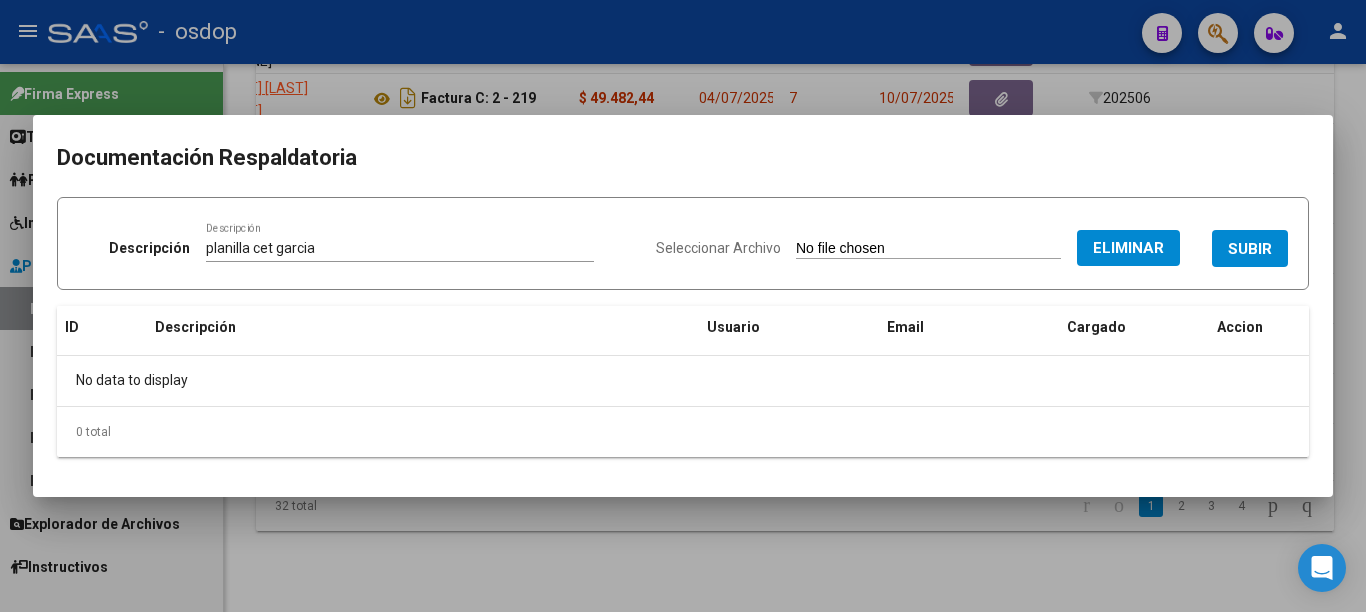 click on "SUBIR" at bounding box center (1250, 249) 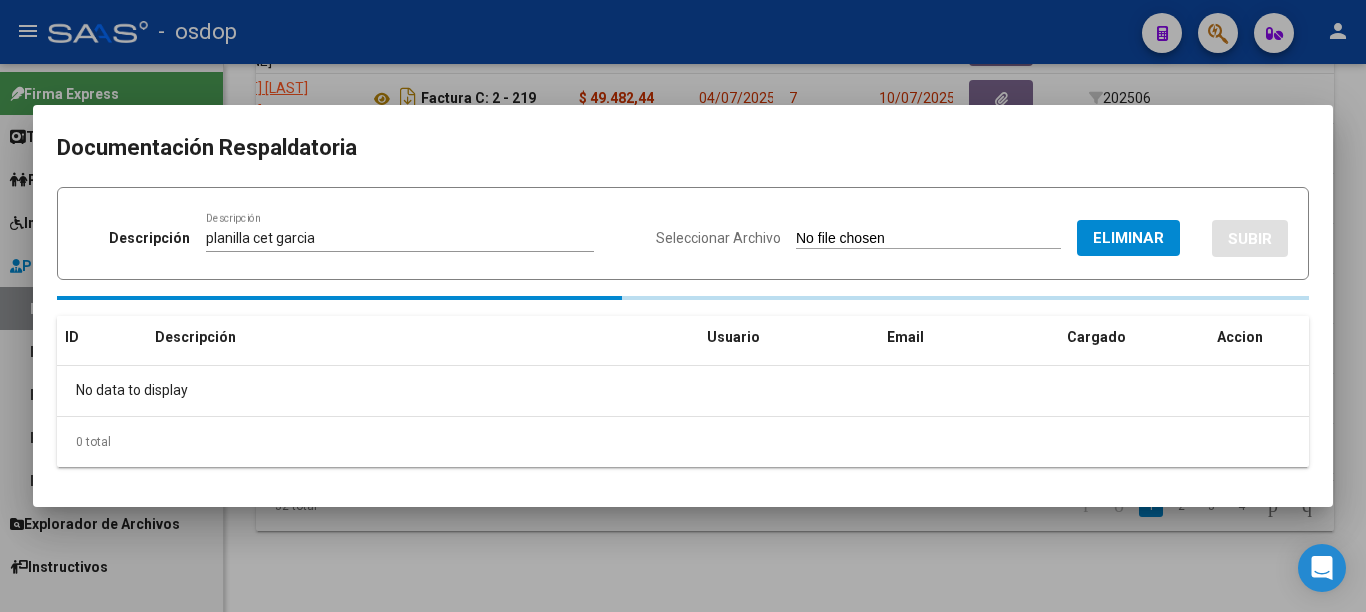 type 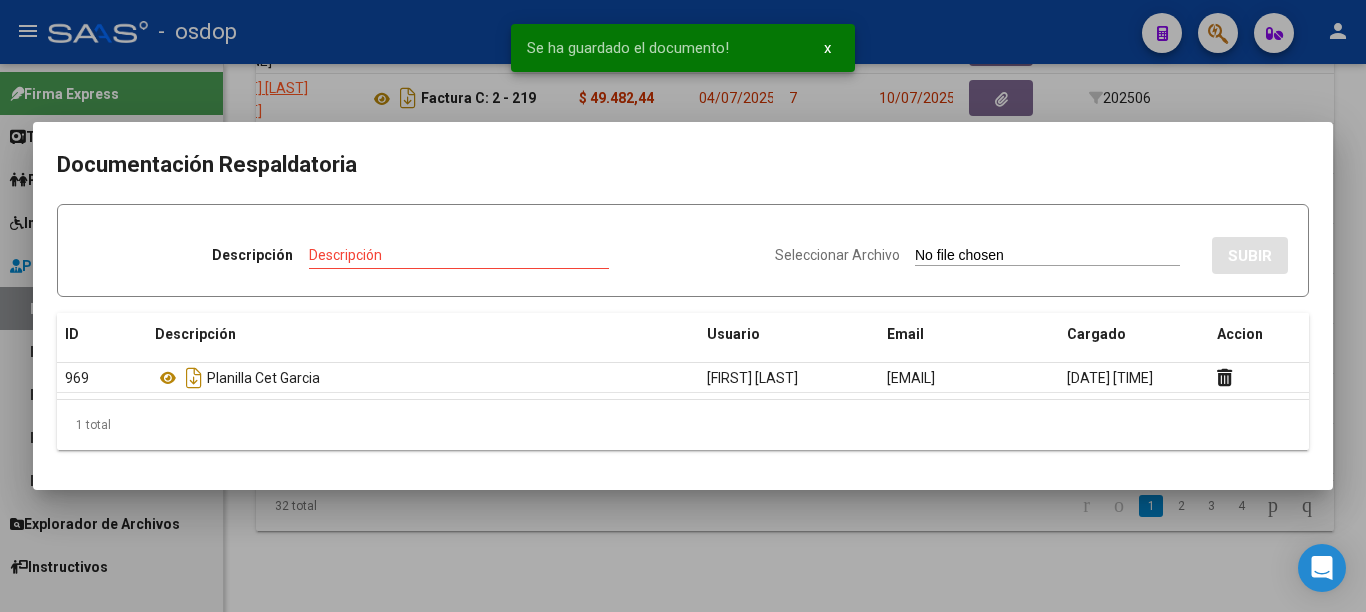click at bounding box center [683, 306] 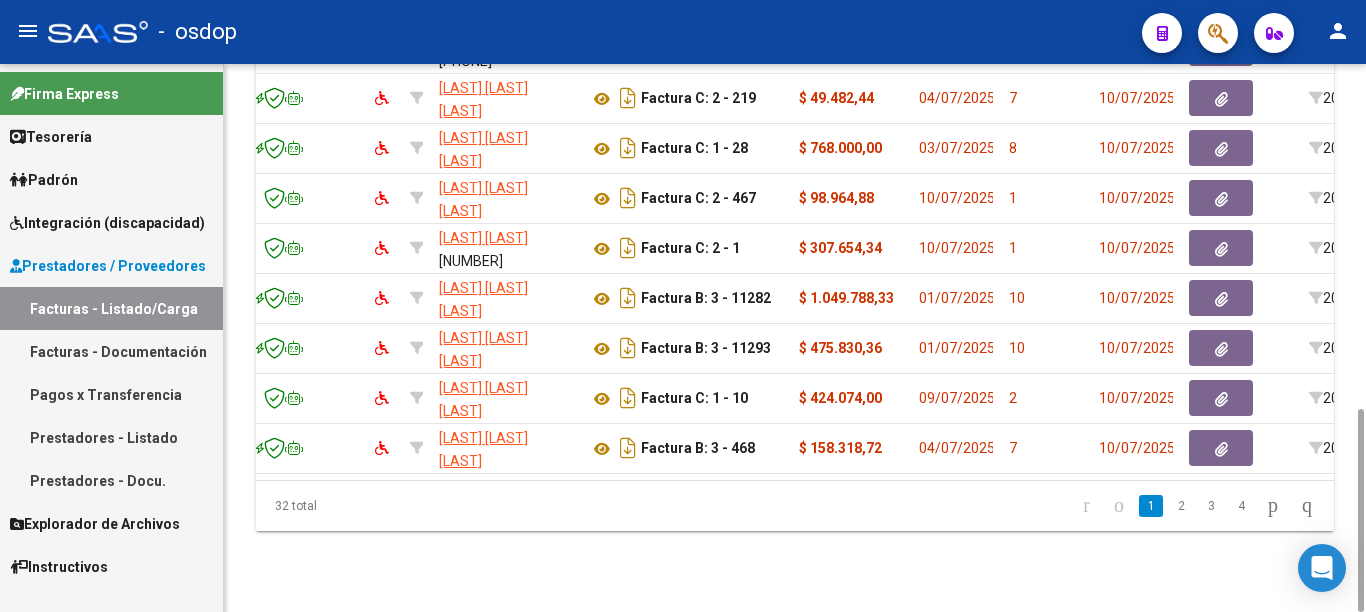 scroll, scrollTop: 0, scrollLeft: 81, axis: horizontal 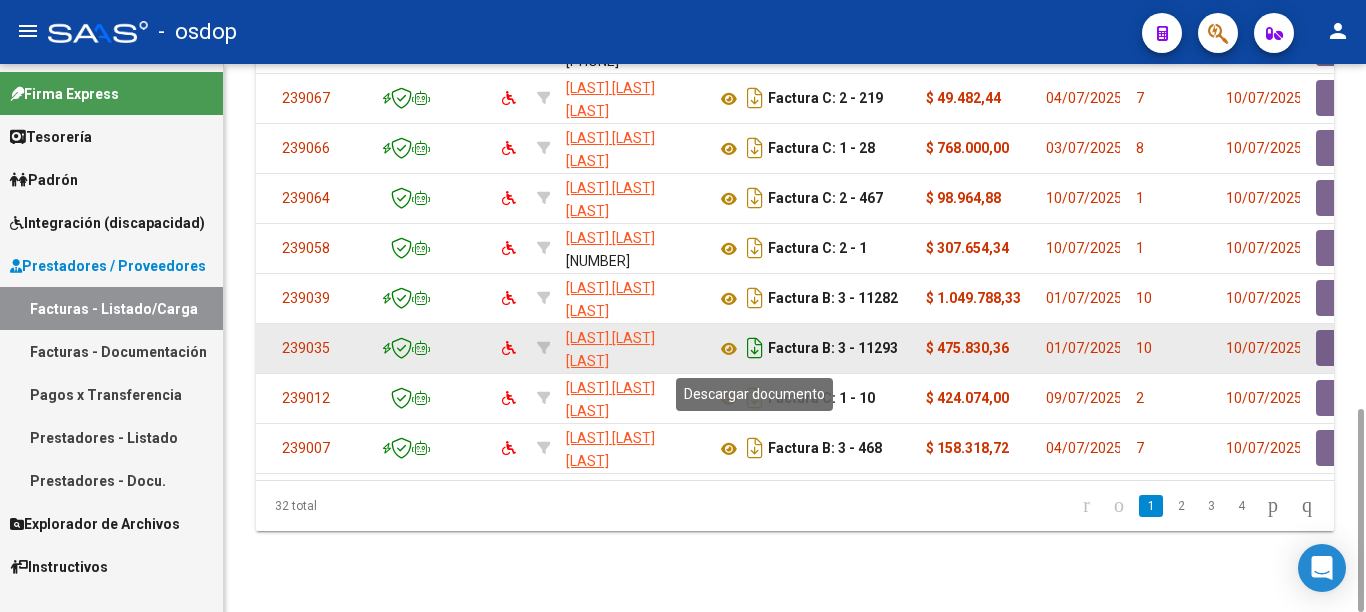 click 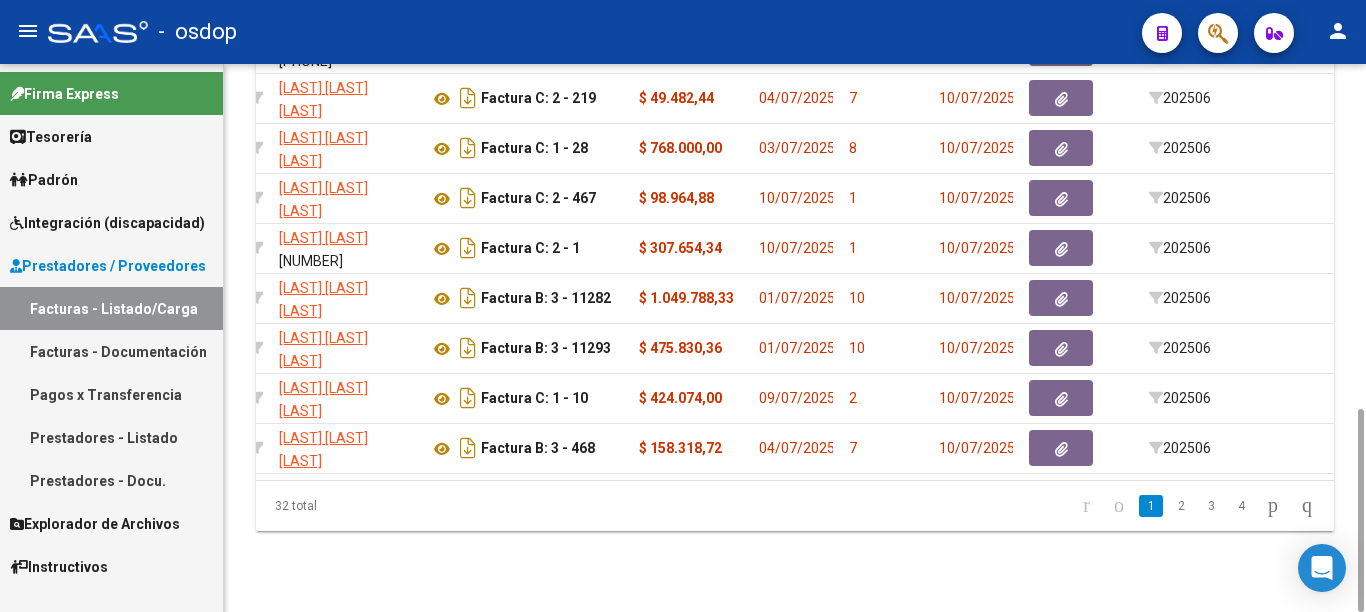 scroll, scrollTop: 0, scrollLeft: 429, axis: horizontal 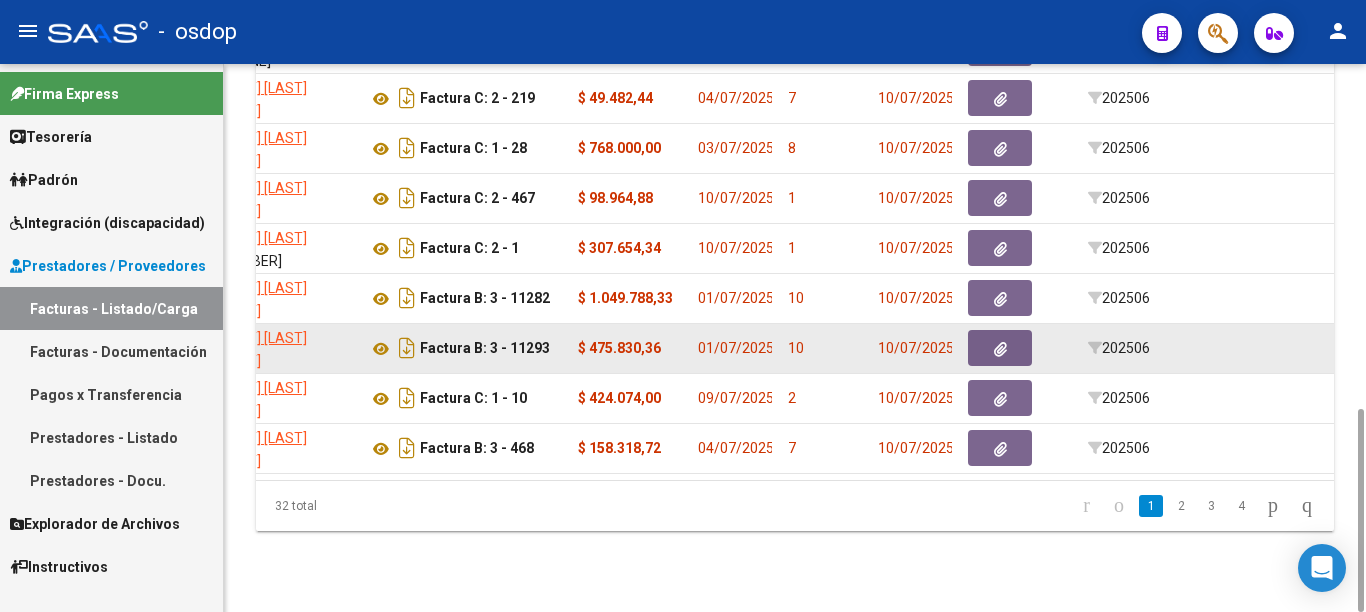 click 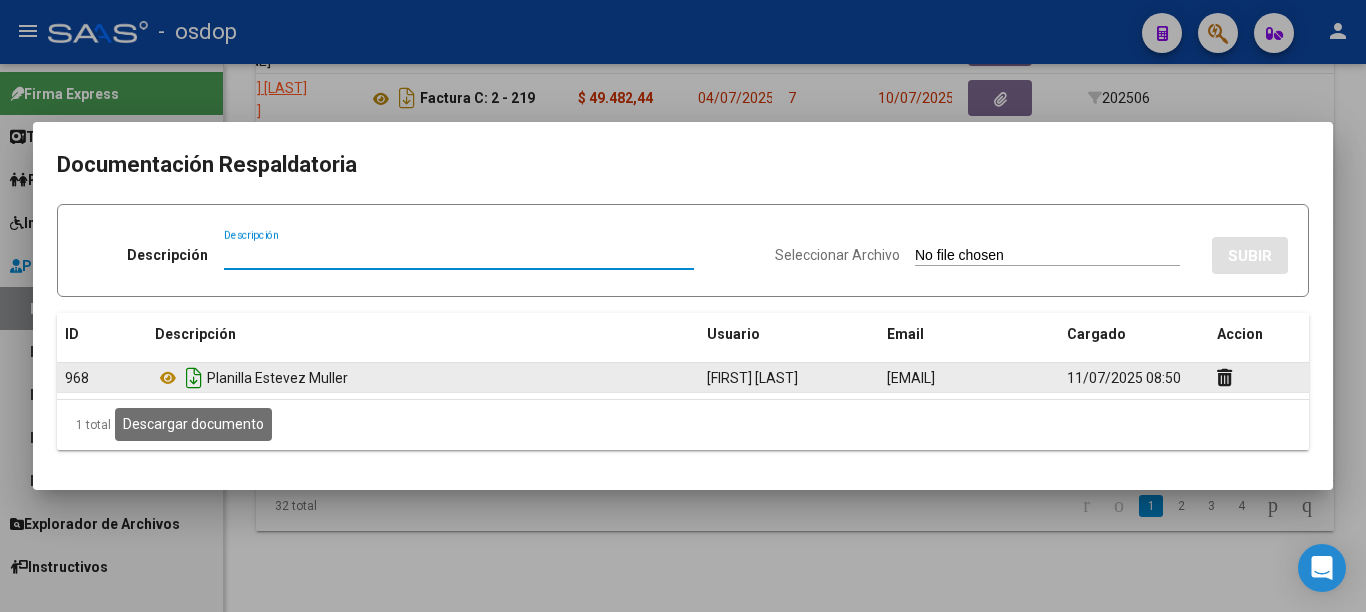 click 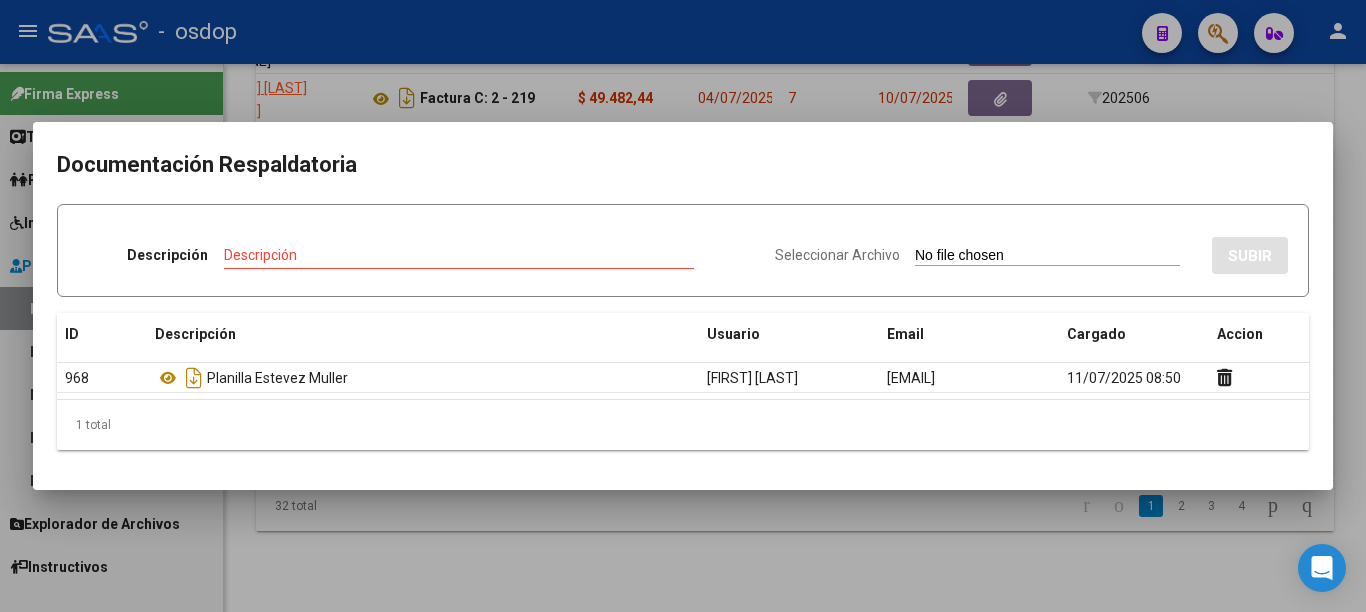 click at bounding box center (683, 306) 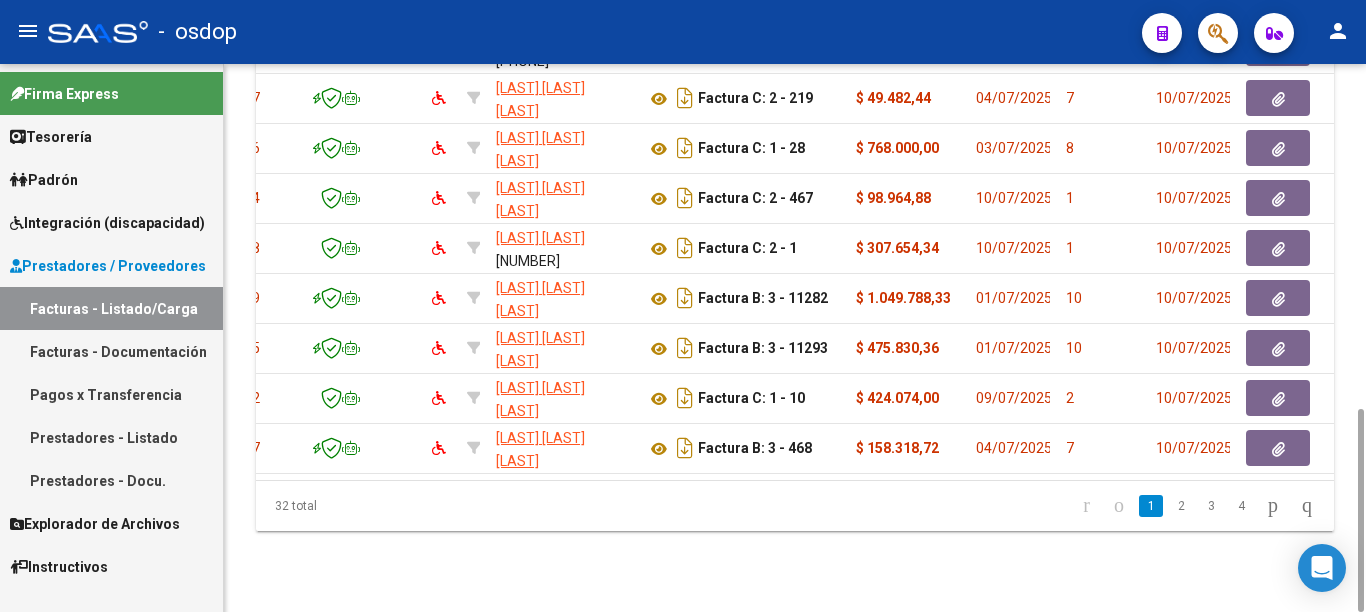 scroll, scrollTop: 0, scrollLeft: 0, axis: both 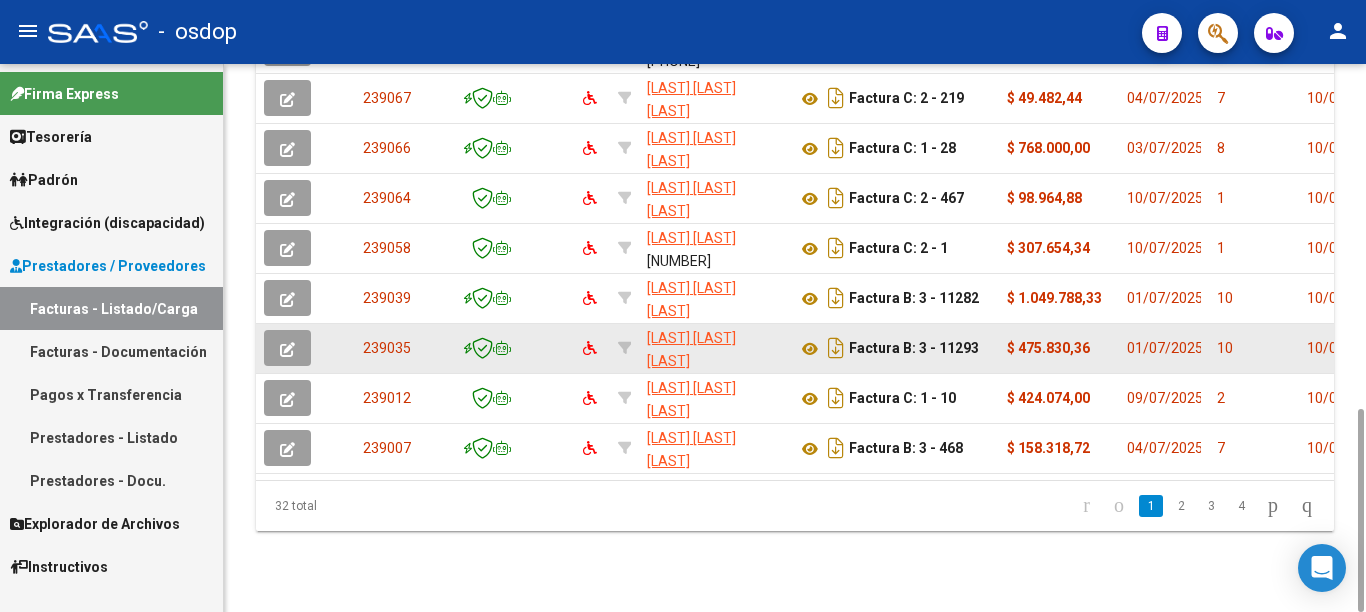 click 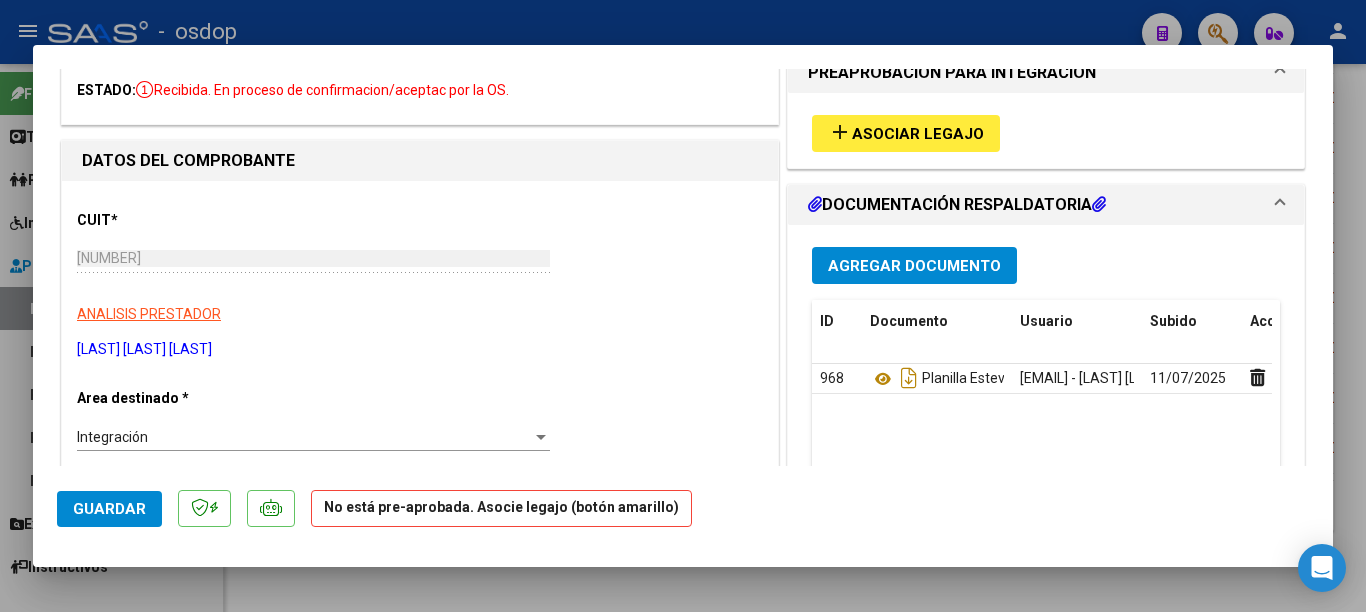 scroll, scrollTop: 100, scrollLeft: 0, axis: vertical 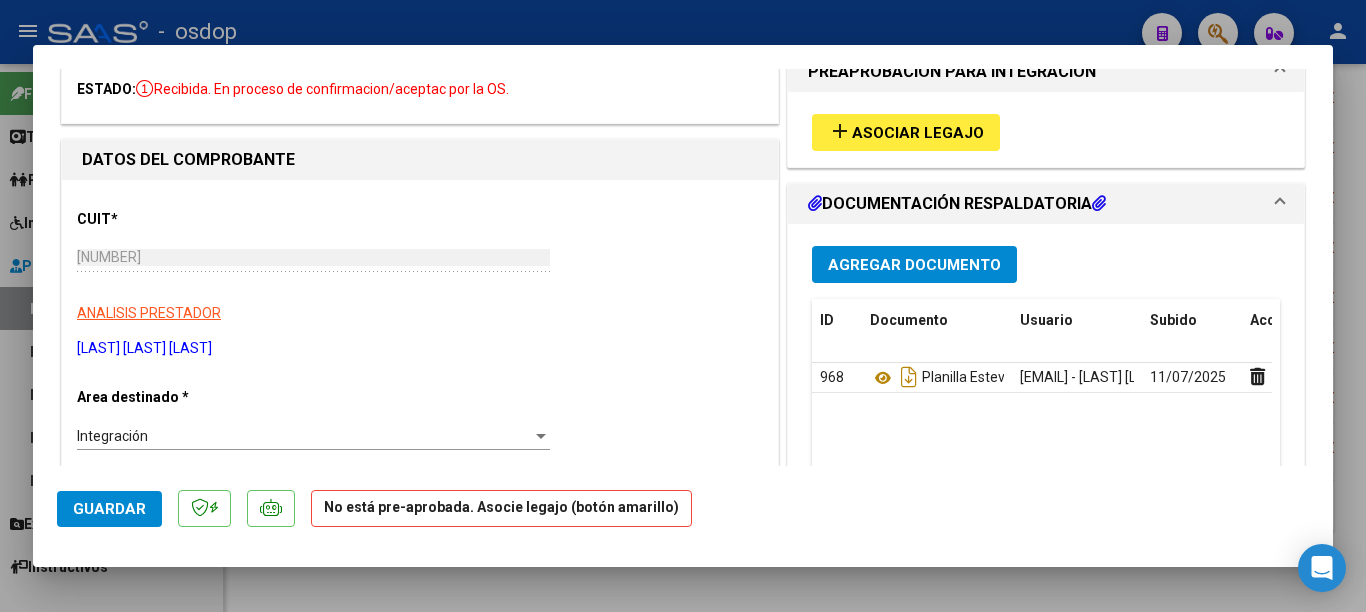 click on "Asociar Legajo" at bounding box center [918, 133] 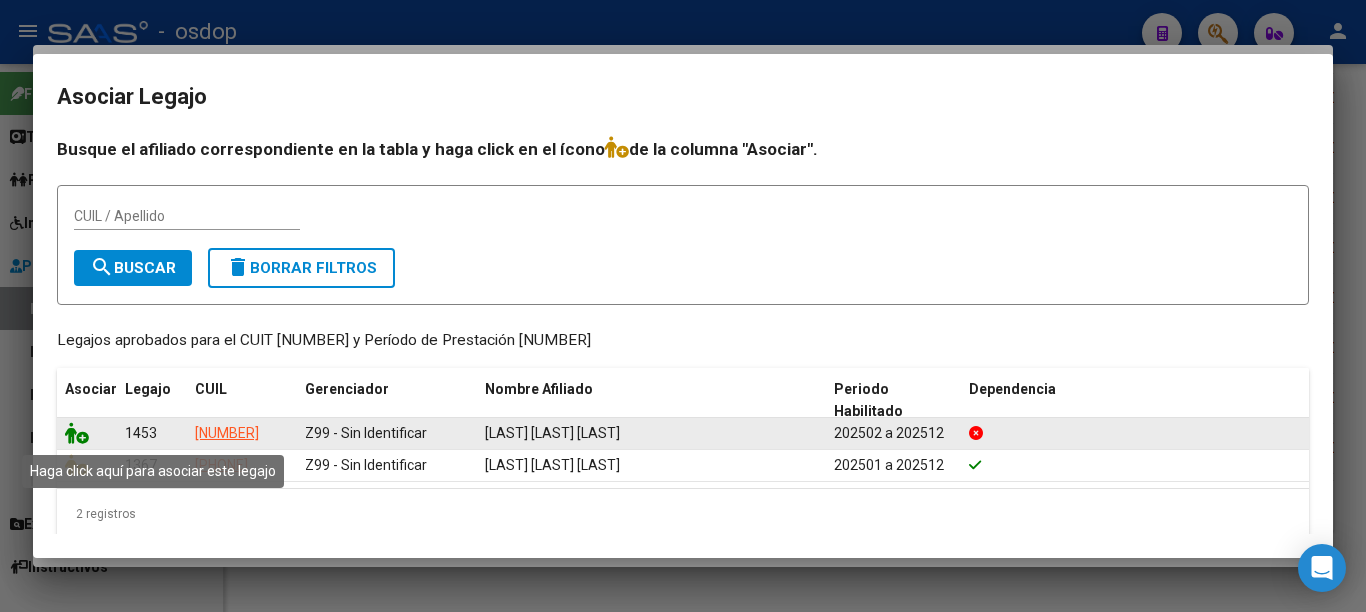 click 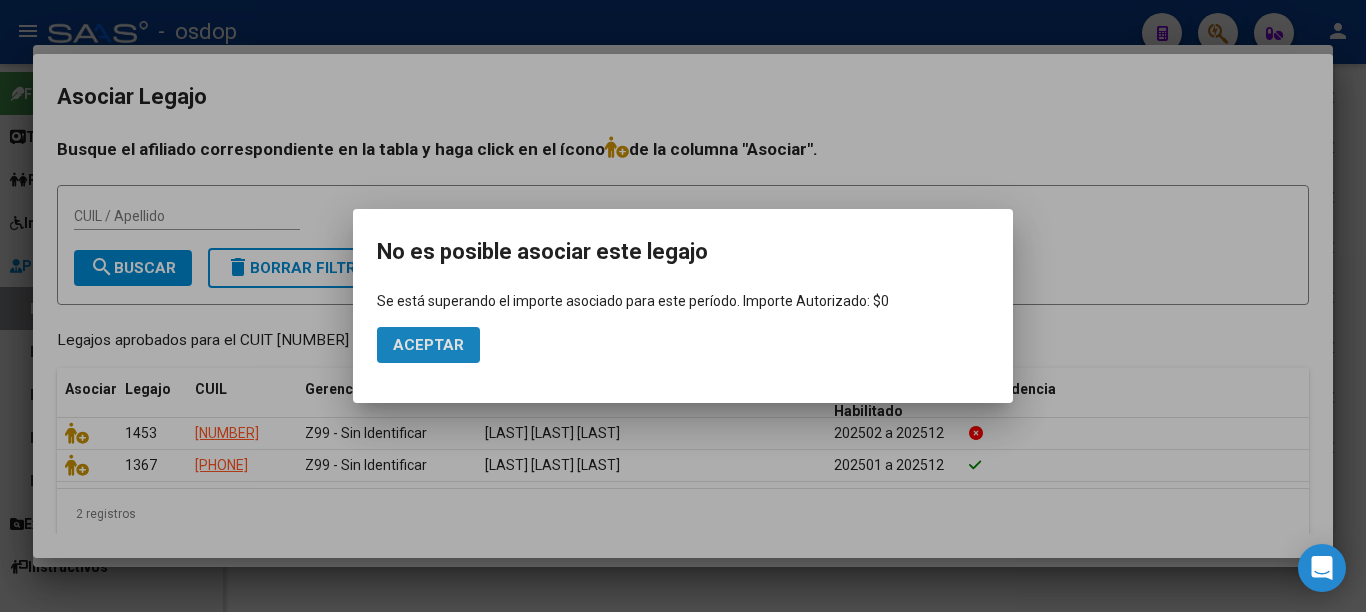 click on "Aceptar" 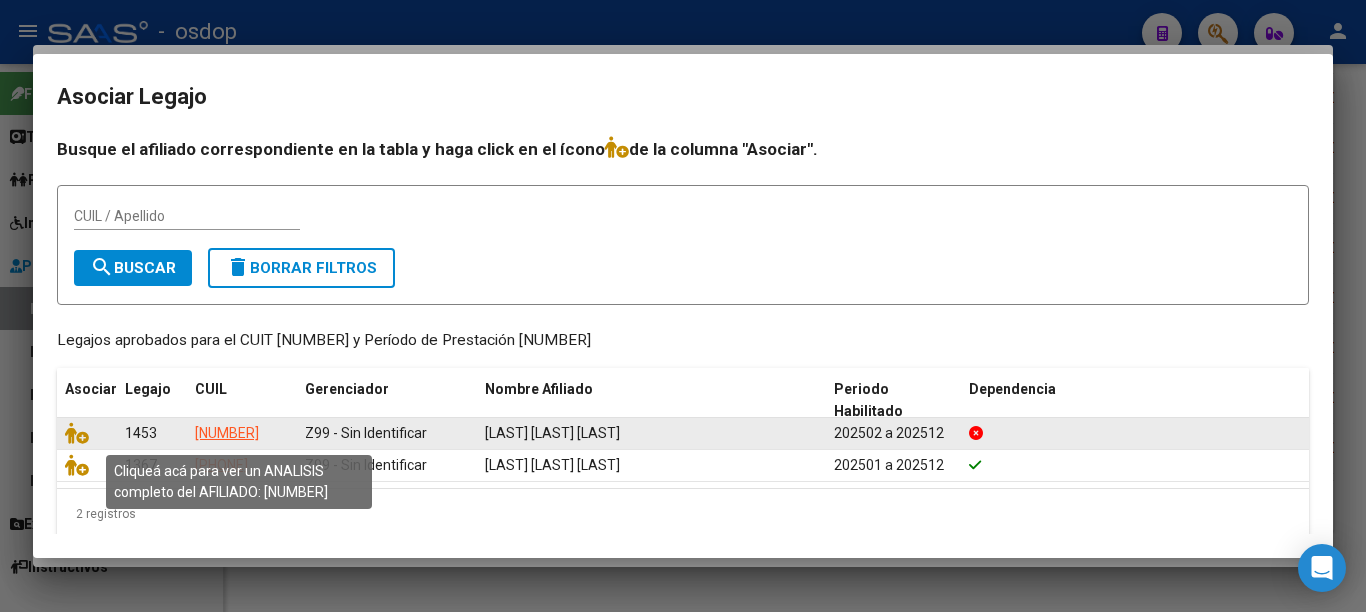 click on "[NUMBER]" 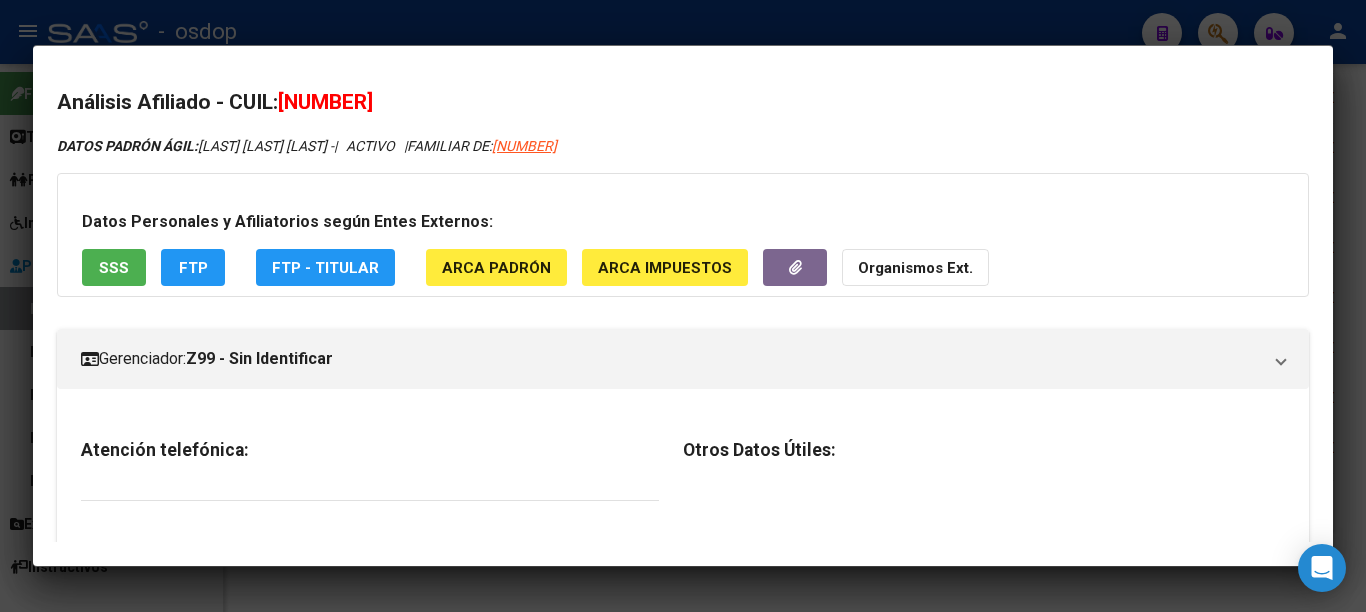 click on "Análisis Afiliado - CUIL:  [NUMBER]" at bounding box center [683, 103] 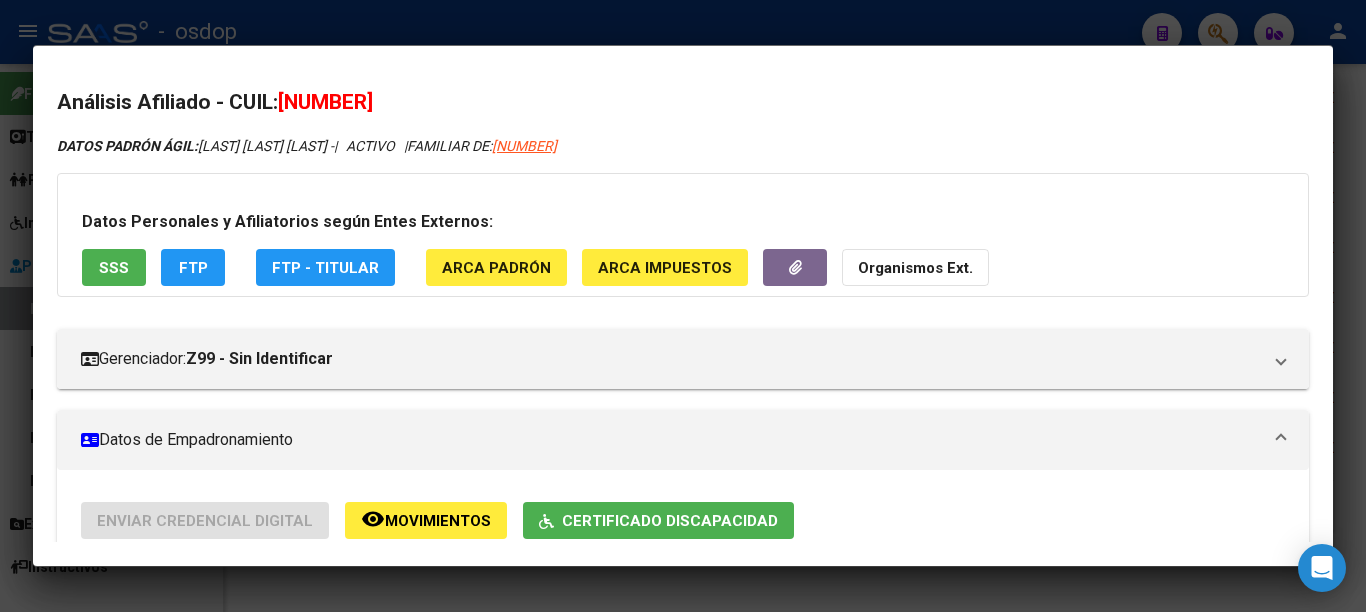 click at bounding box center (683, 306) 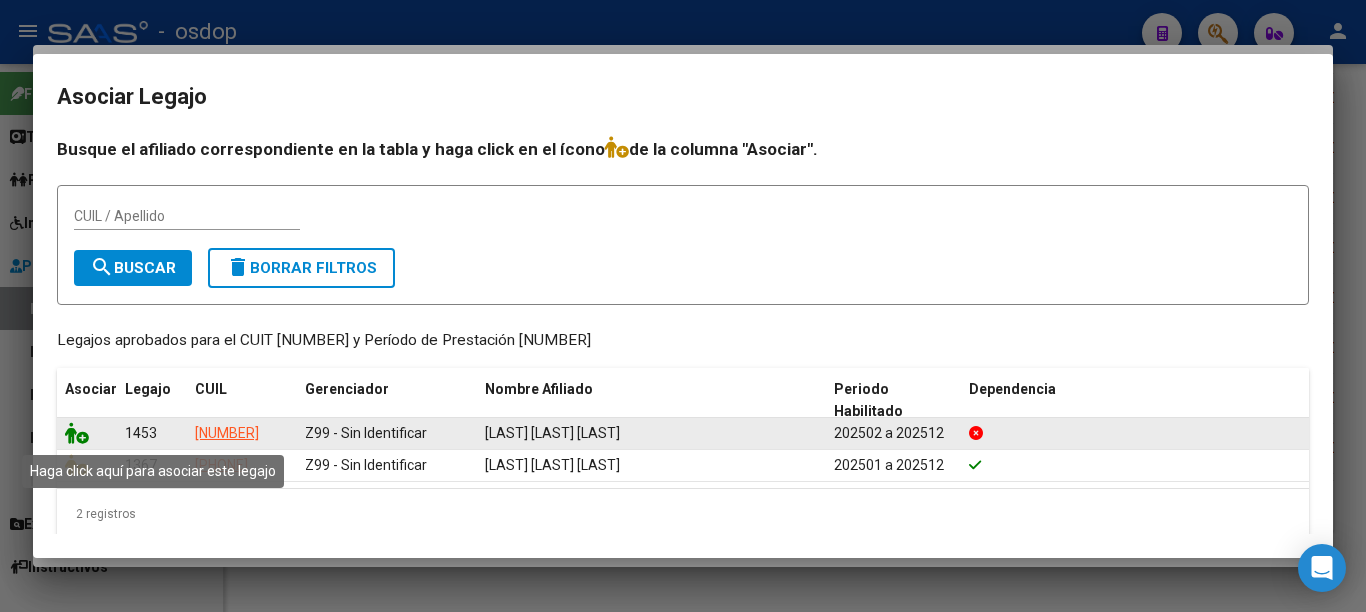 click 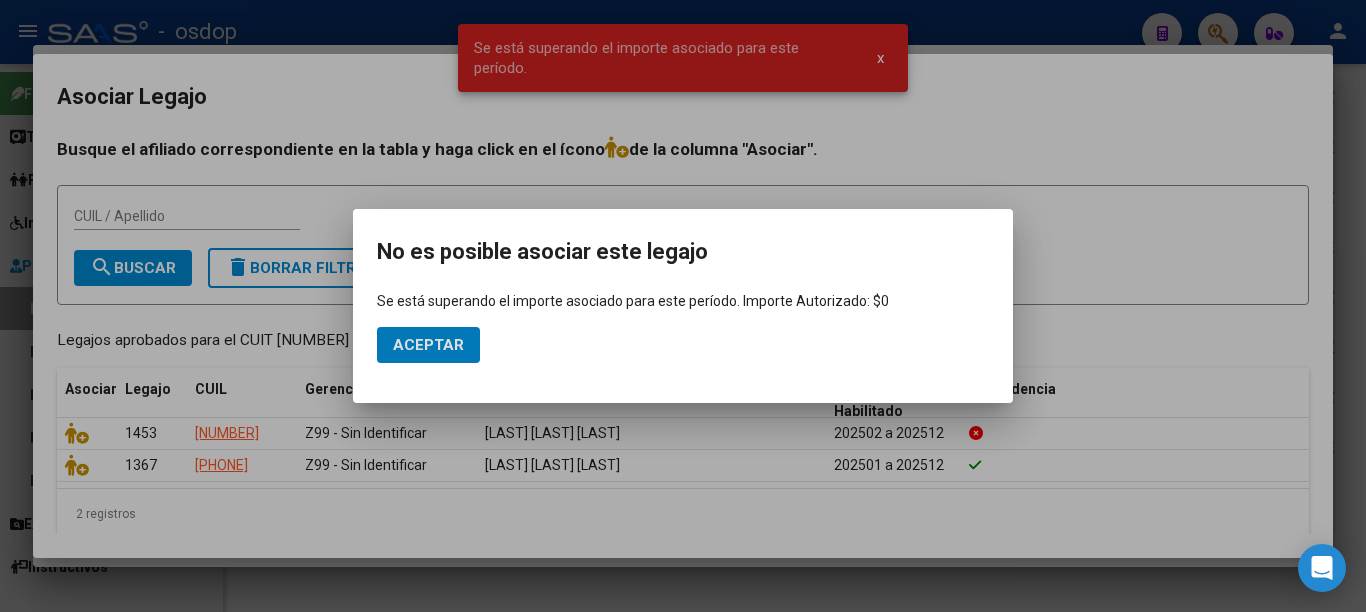 click at bounding box center [683, 306] 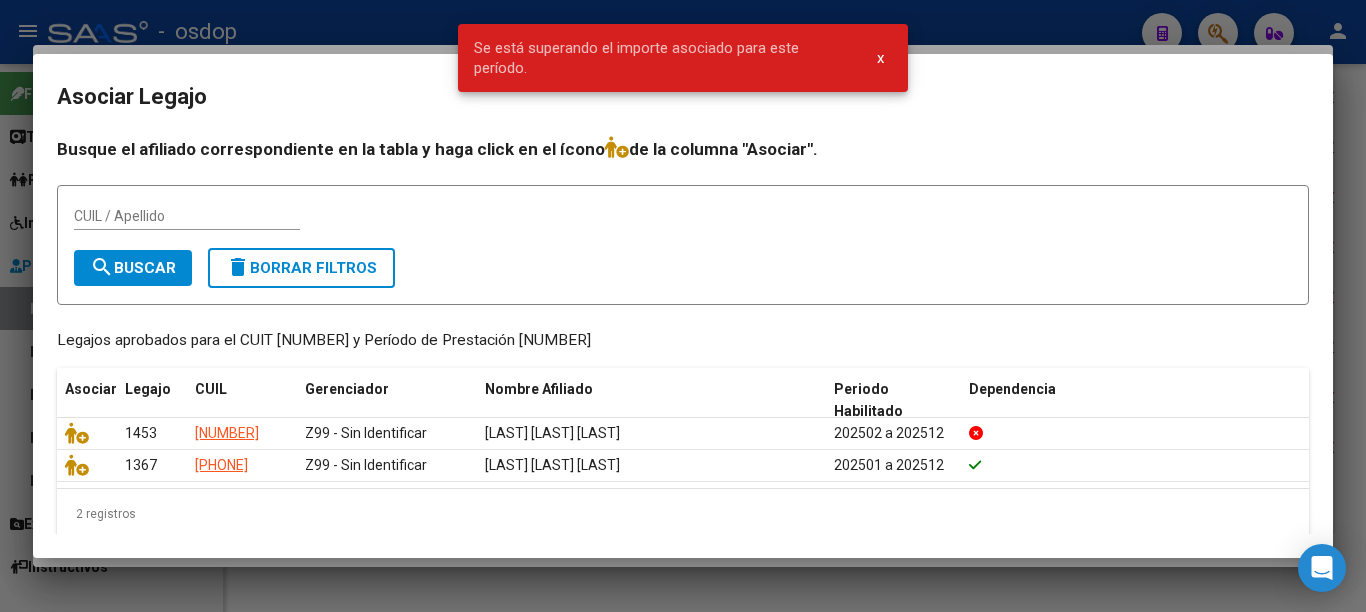 drag, startPoint x: 113, startPoint y: 339, endPoint x: 610, endPoint y: 337, distance: 497.00403 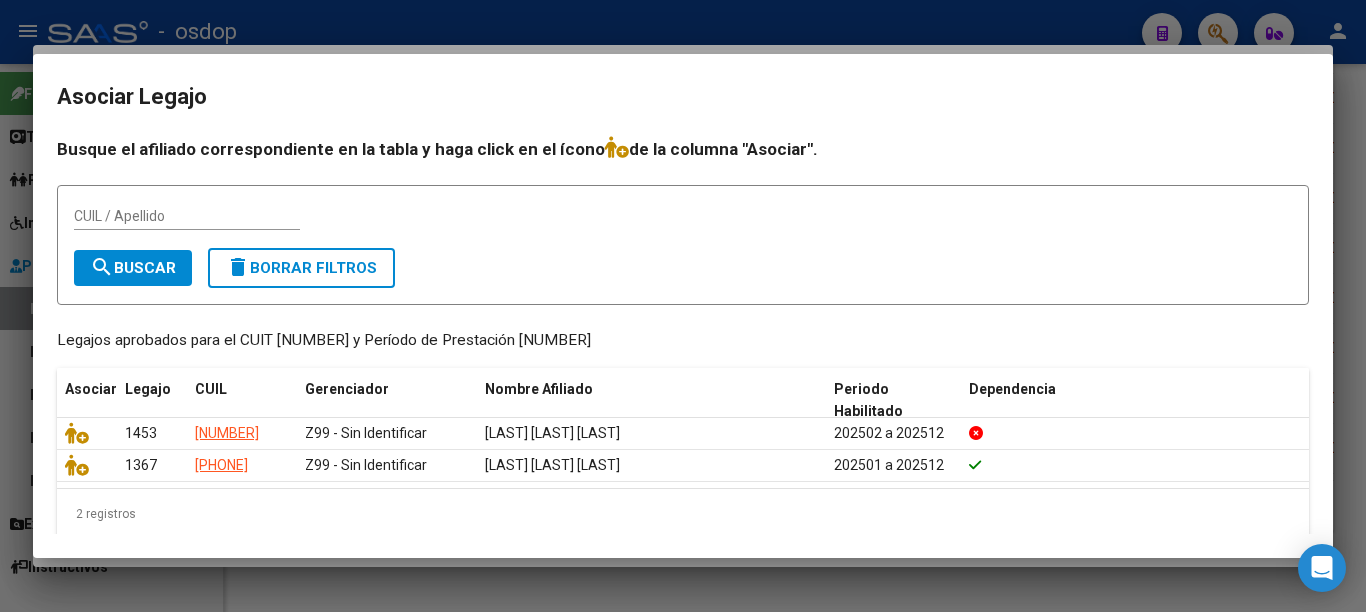 drag, startPoint x: 49, startPoint y: 424, endPoint x: 974, endPoint y: 508, distance: 928.8062 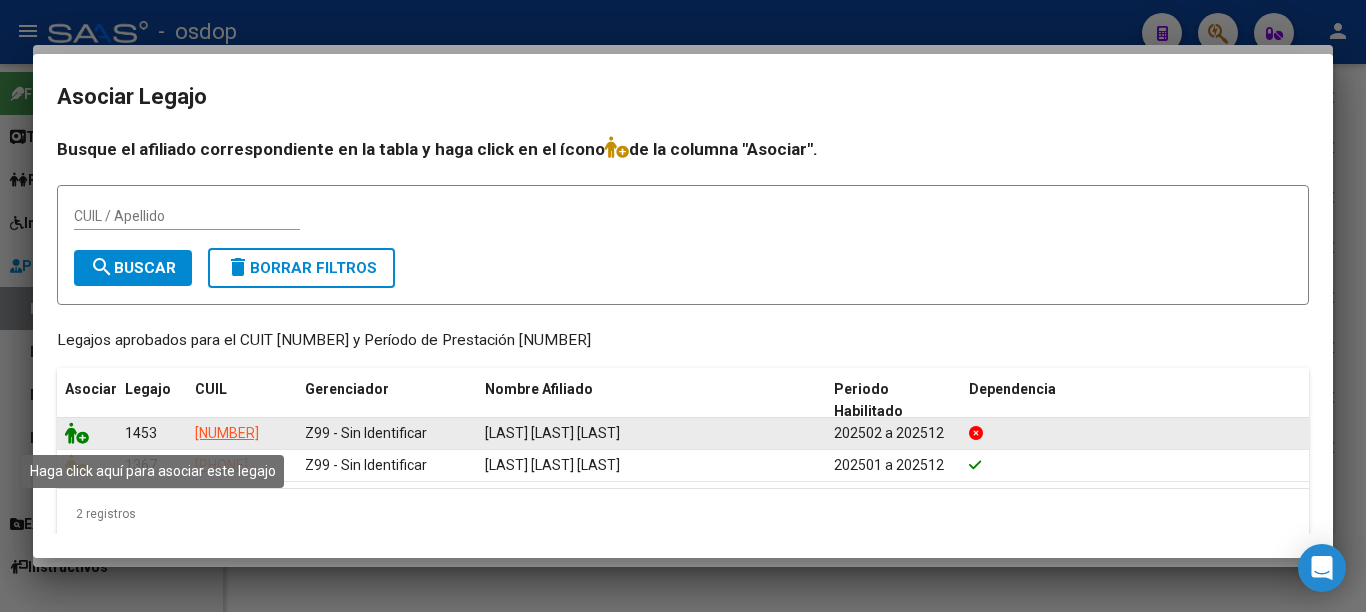 click 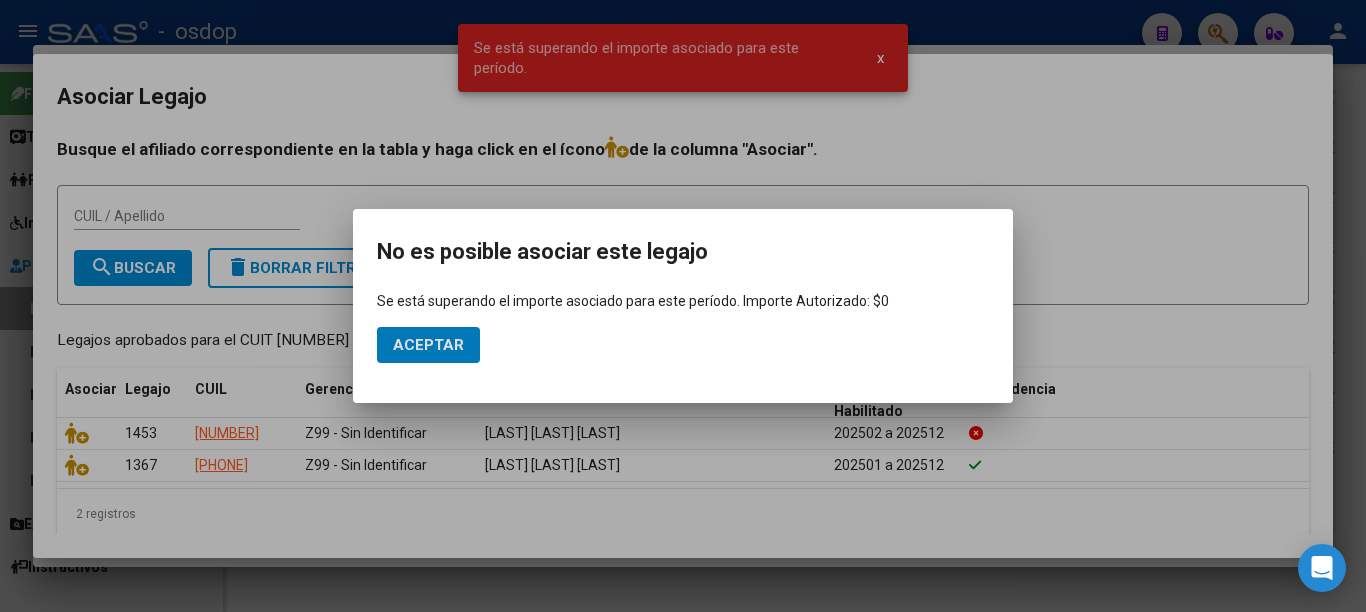 type 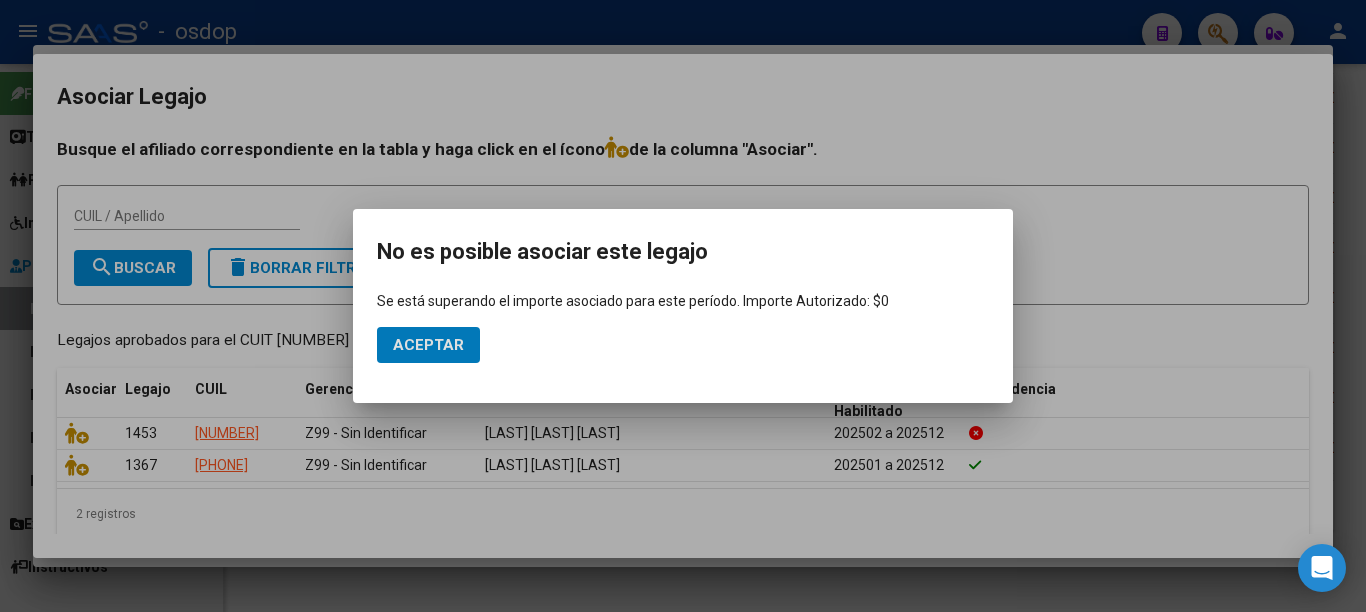 click at bounding box center (683, 306) 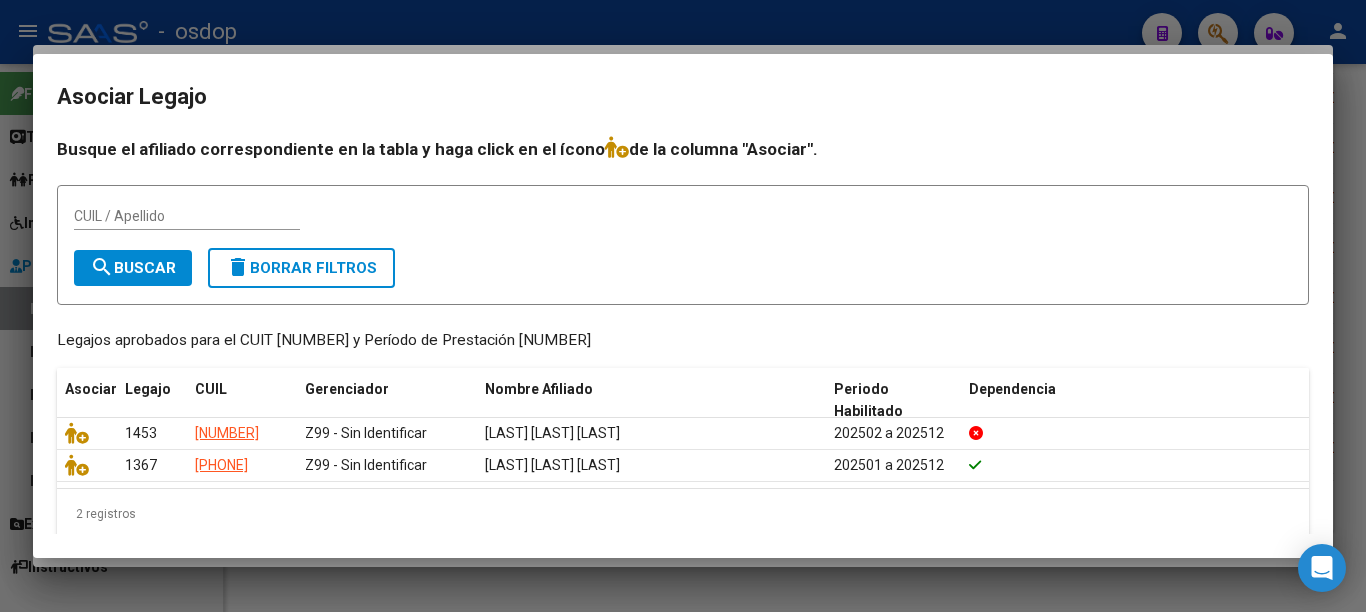 click at bounding box center (683, 306) 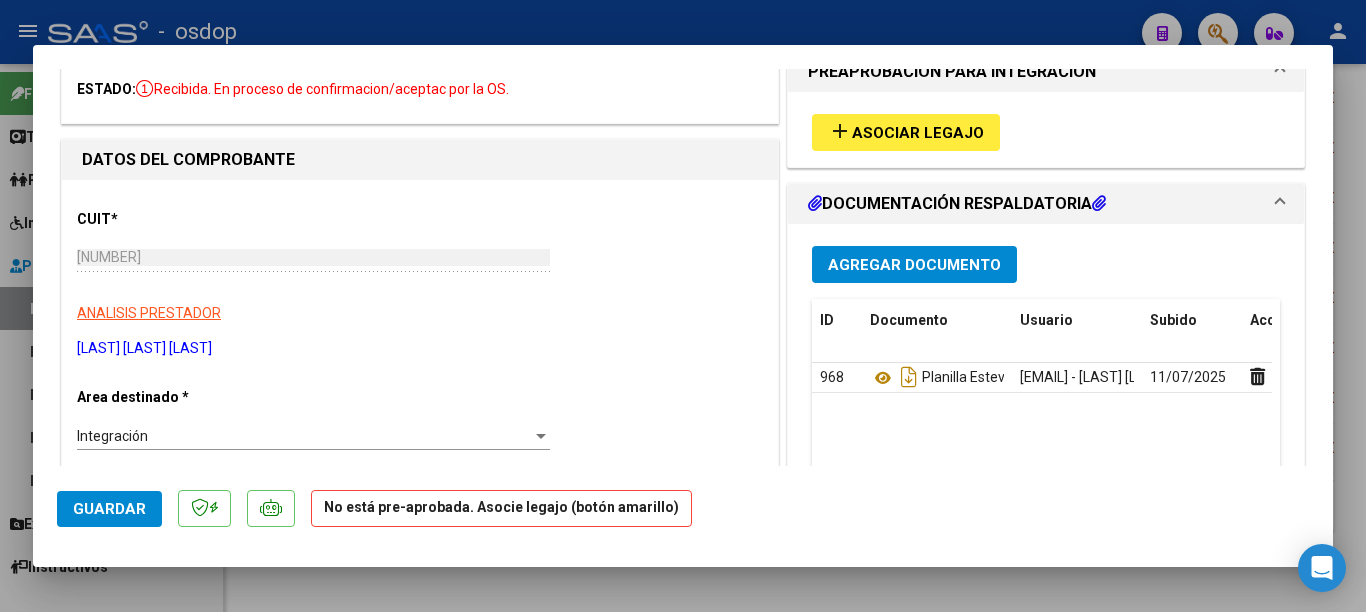click at bounding box center [683, 306] 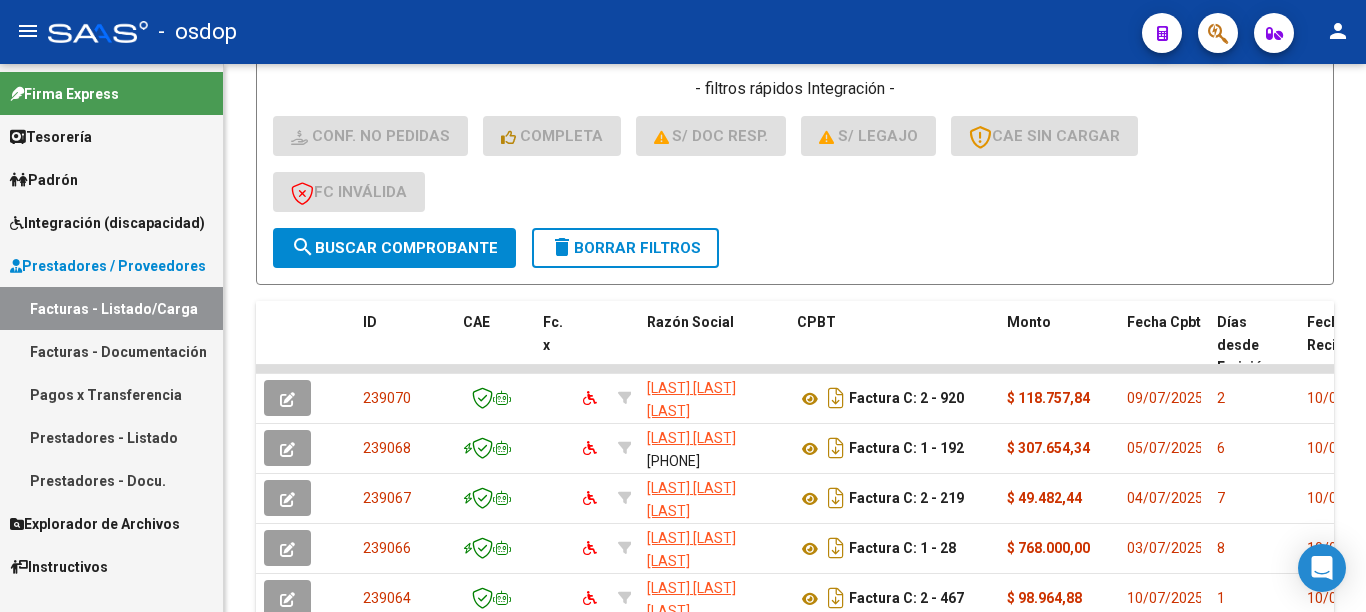 scroll, scrollTop: 926, scrollLeft: 0, axis: vertical 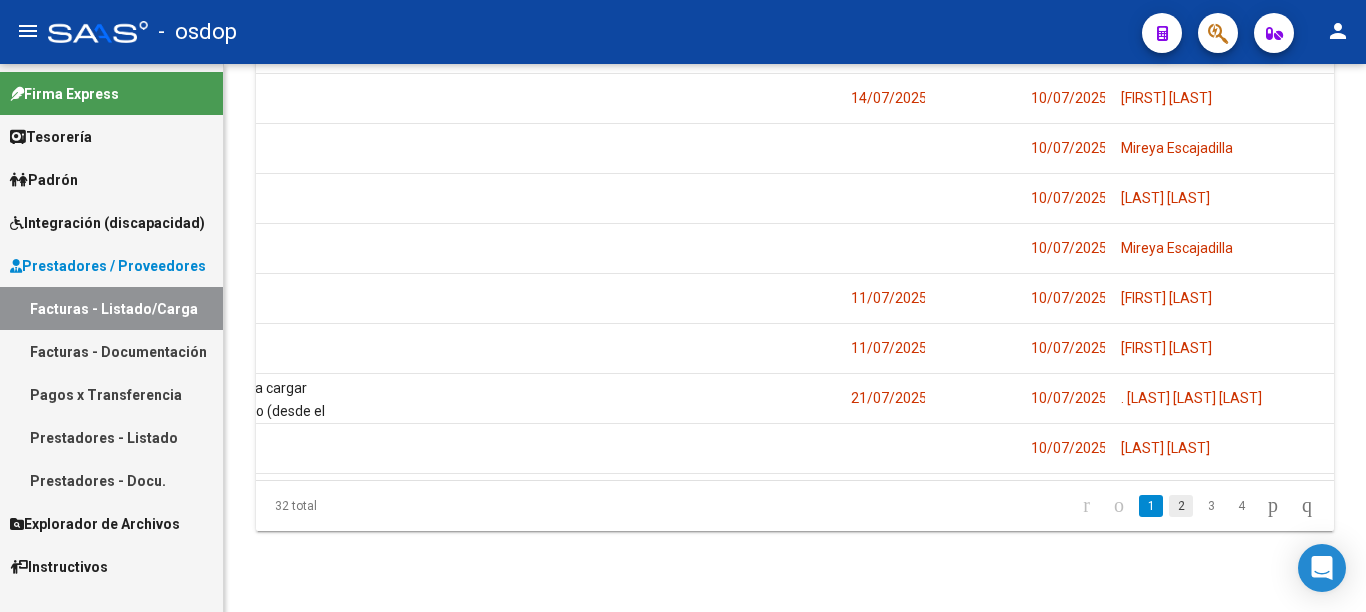 click on "2" 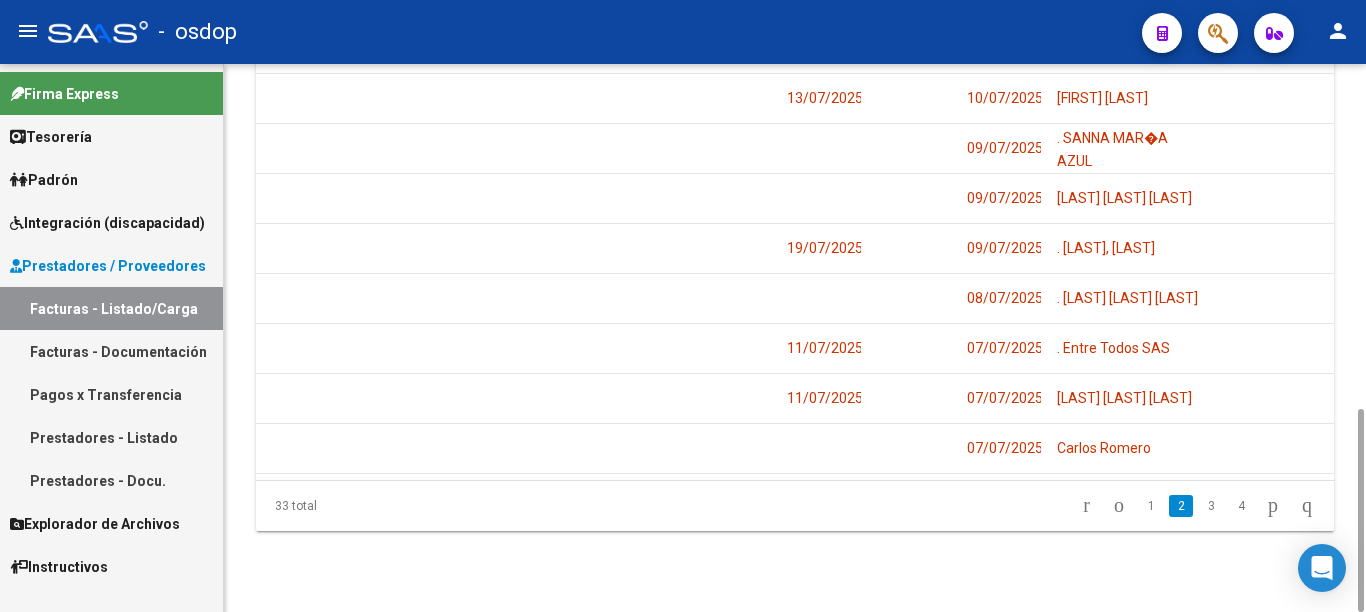 scroll, scrollTop: 0, scrollLeft: 1997, axis: horizontal 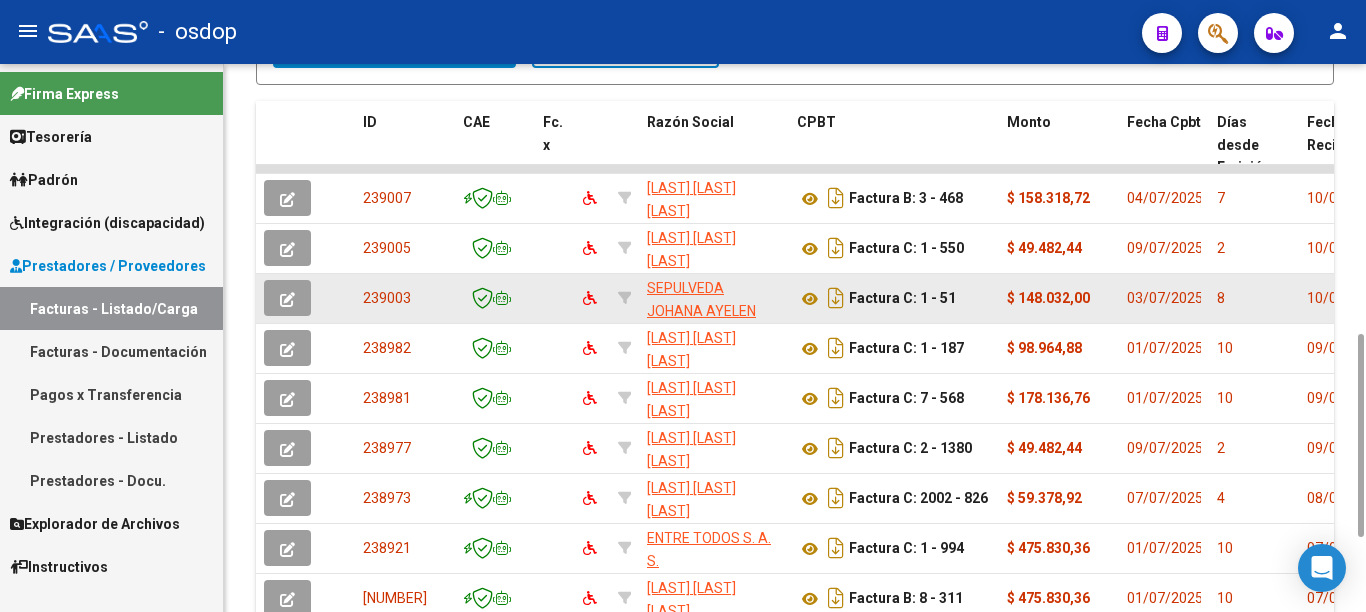 click 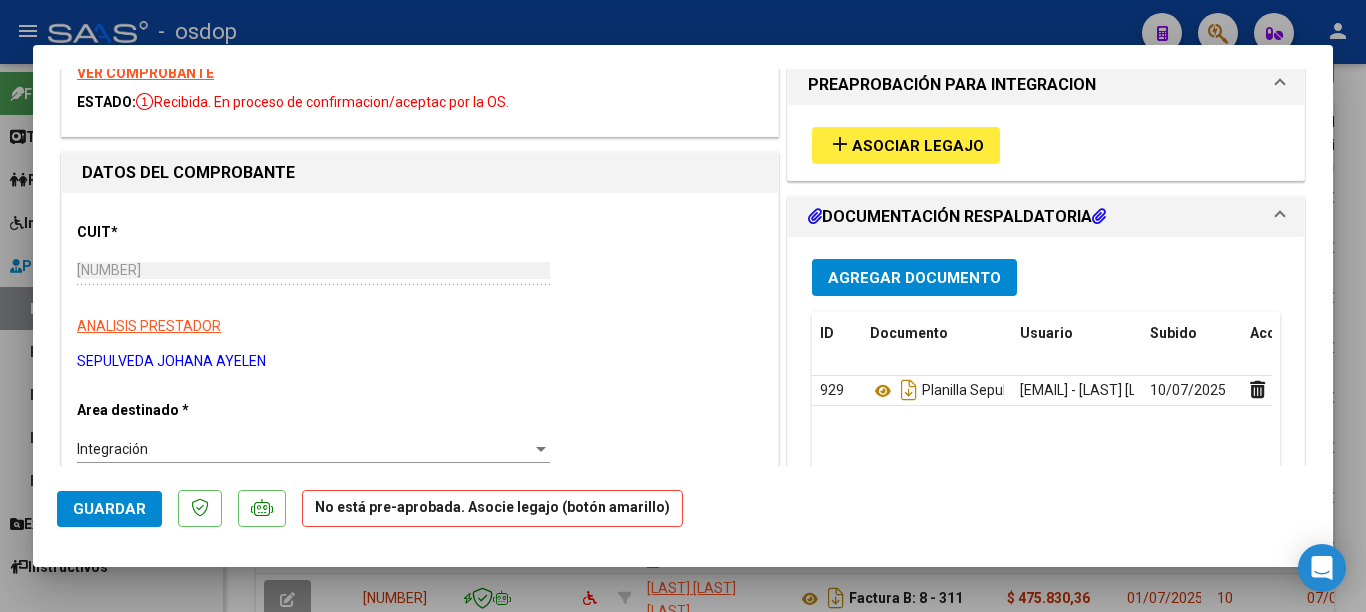scroll, scrollTop: 100, scrollLeft: 0, axis: vertical 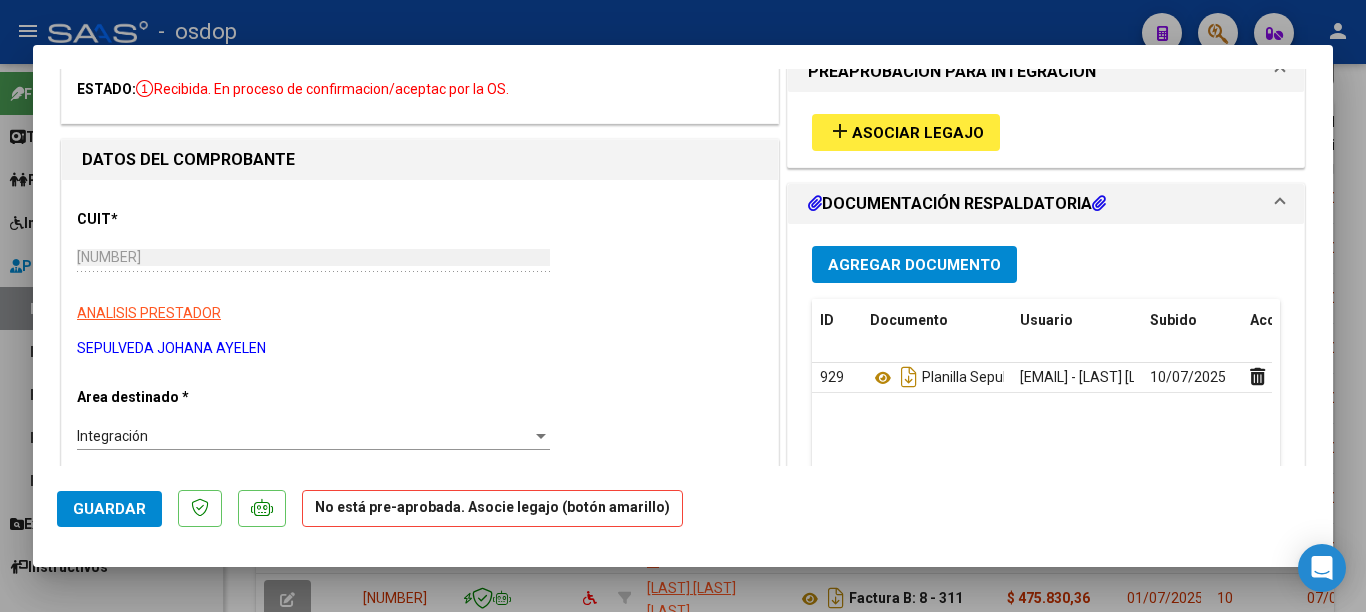 click on "Asociar Legajo" at bounding box center (918, 133) 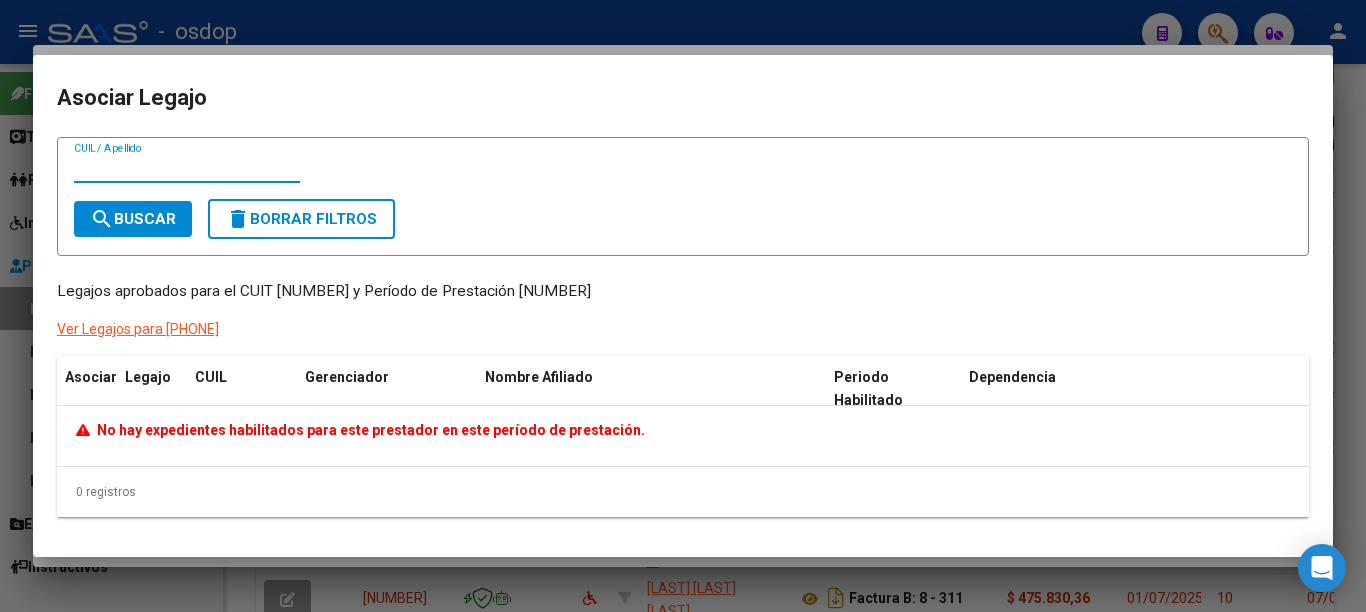 click at bounding box center (683, 306) 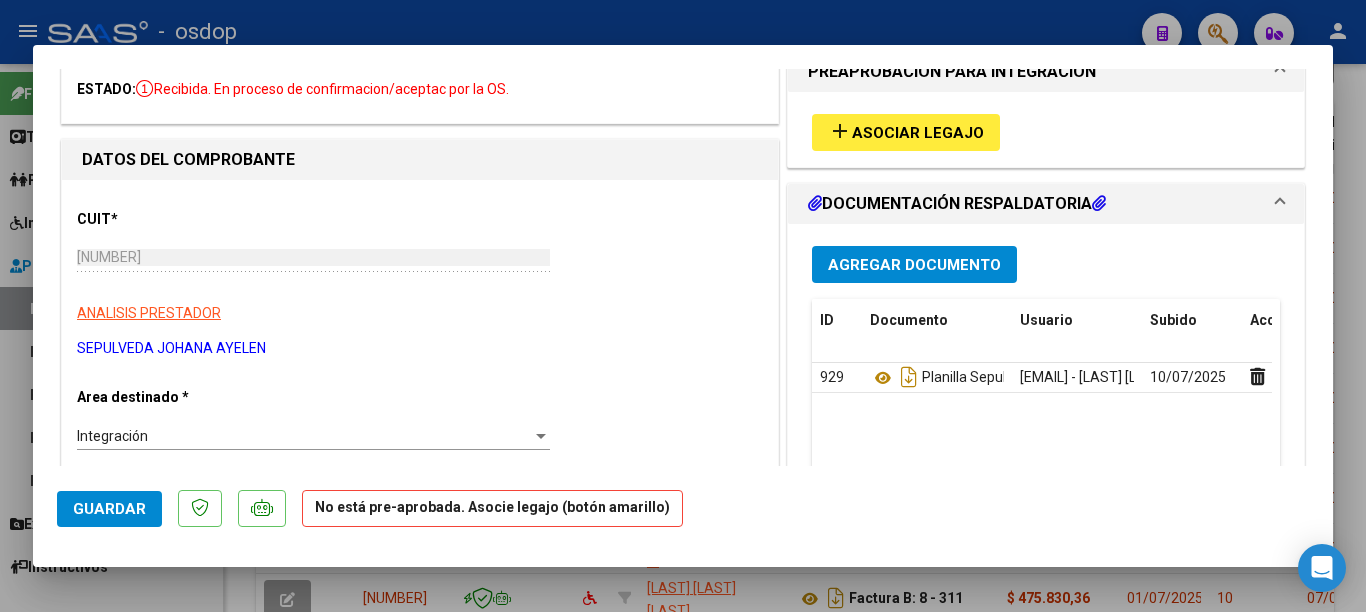 click at bounding box center (683, 306) 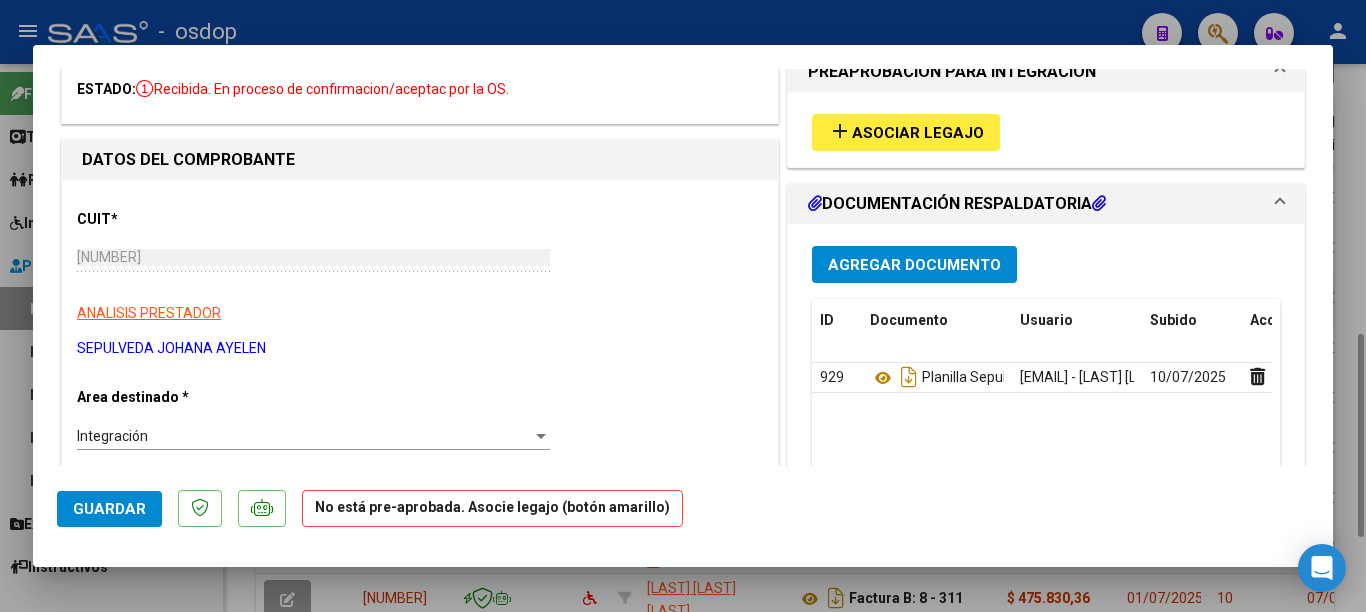 type 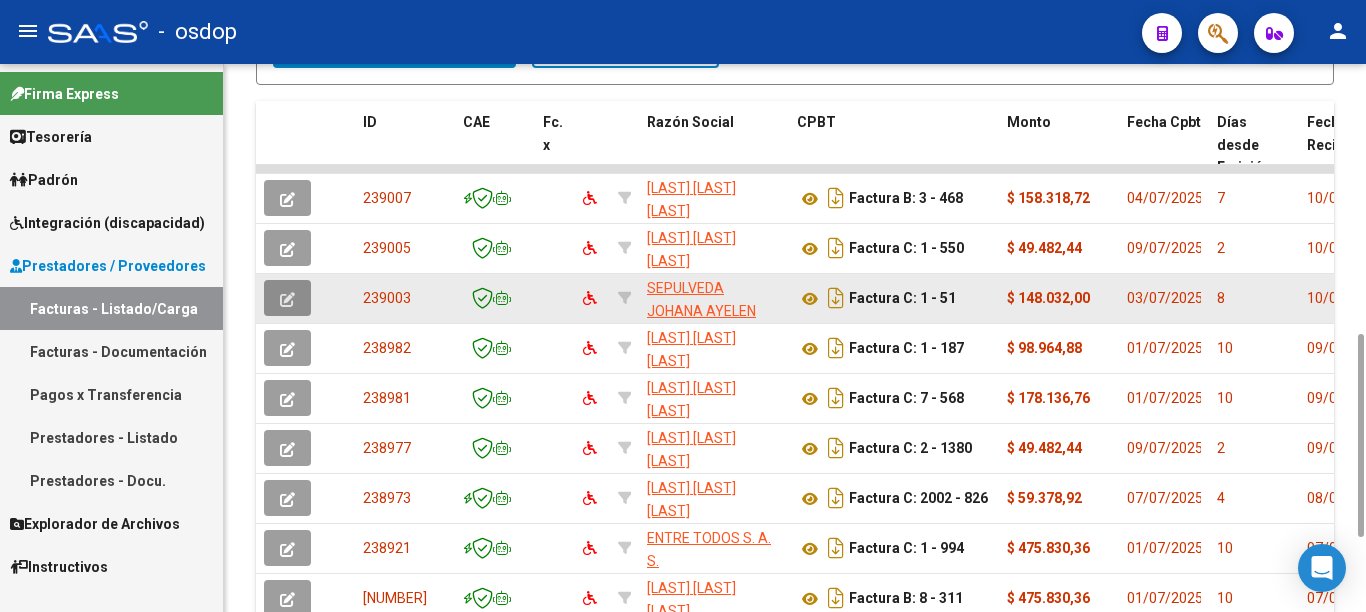 click 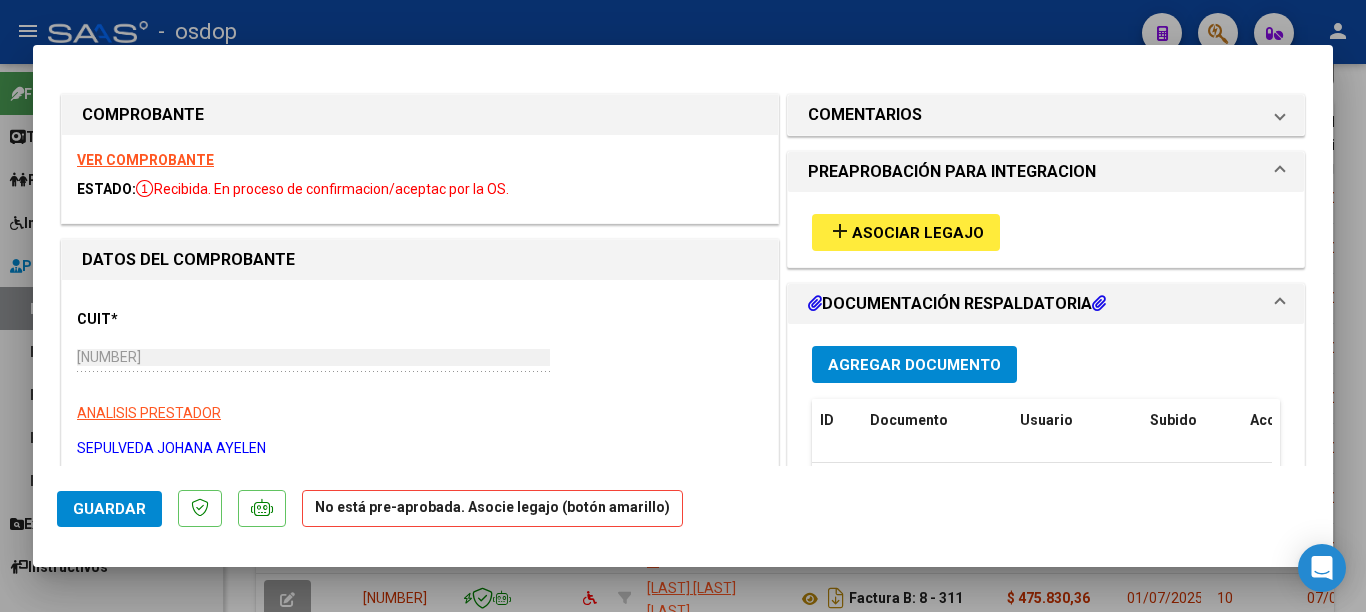 click at bounding box center (683, 306) 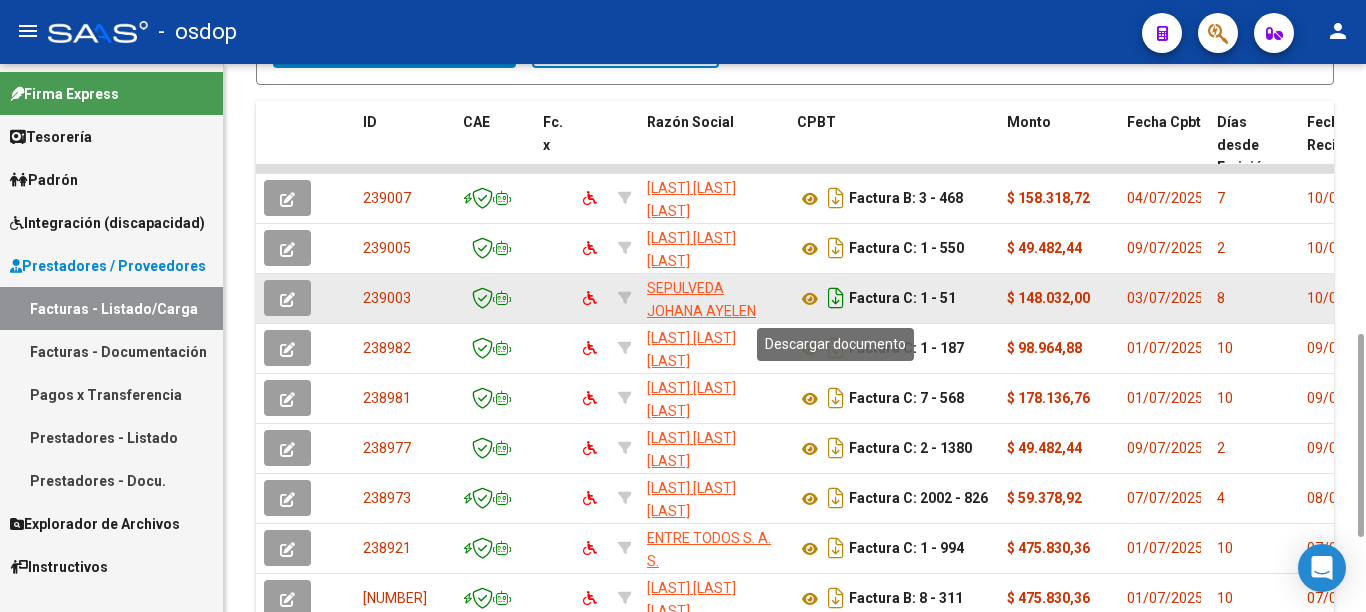 click 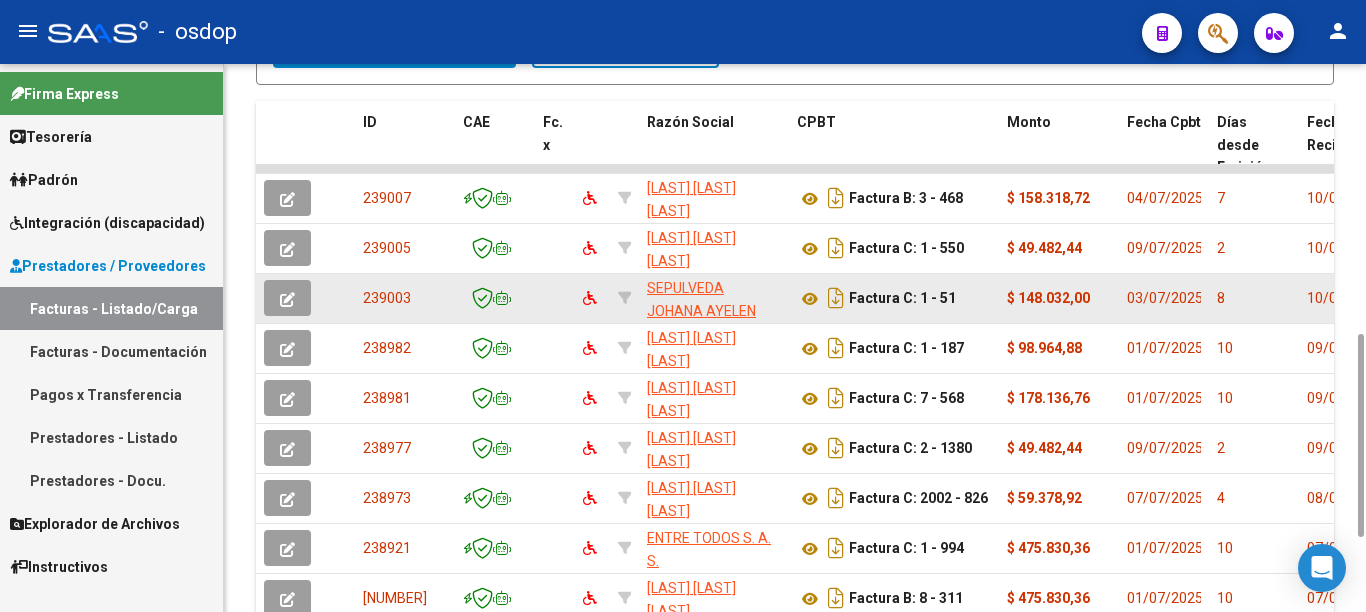 click 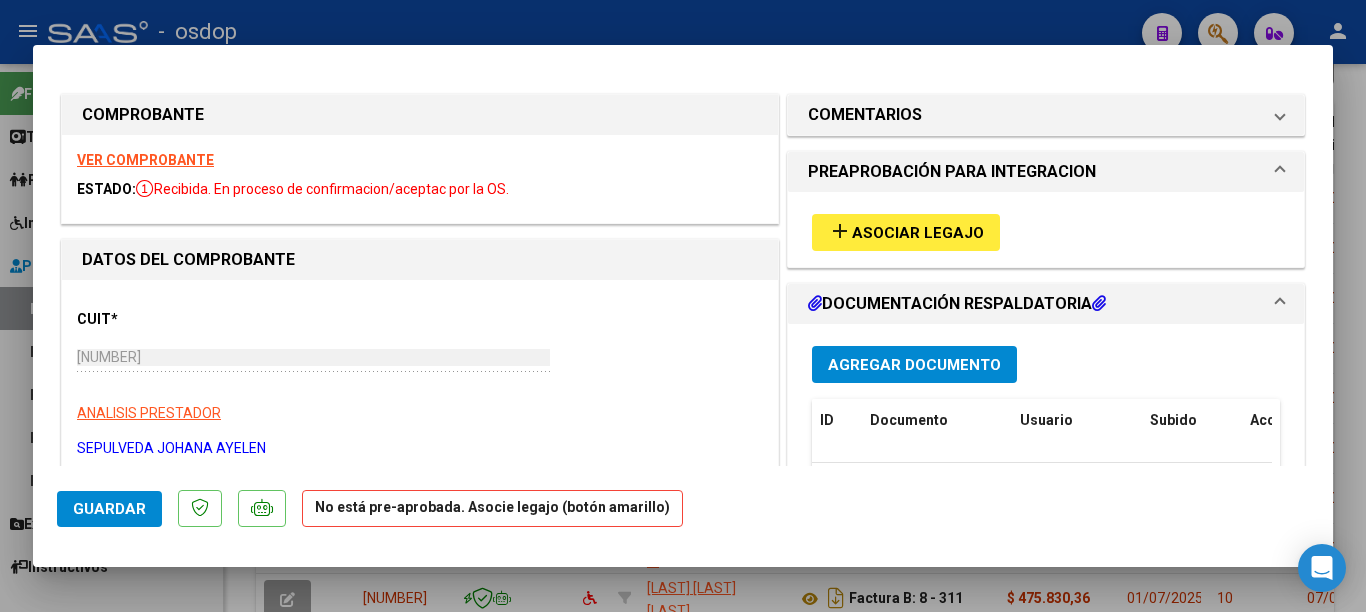 click on "Asociar Legajo" at bounding box center [918, 233] 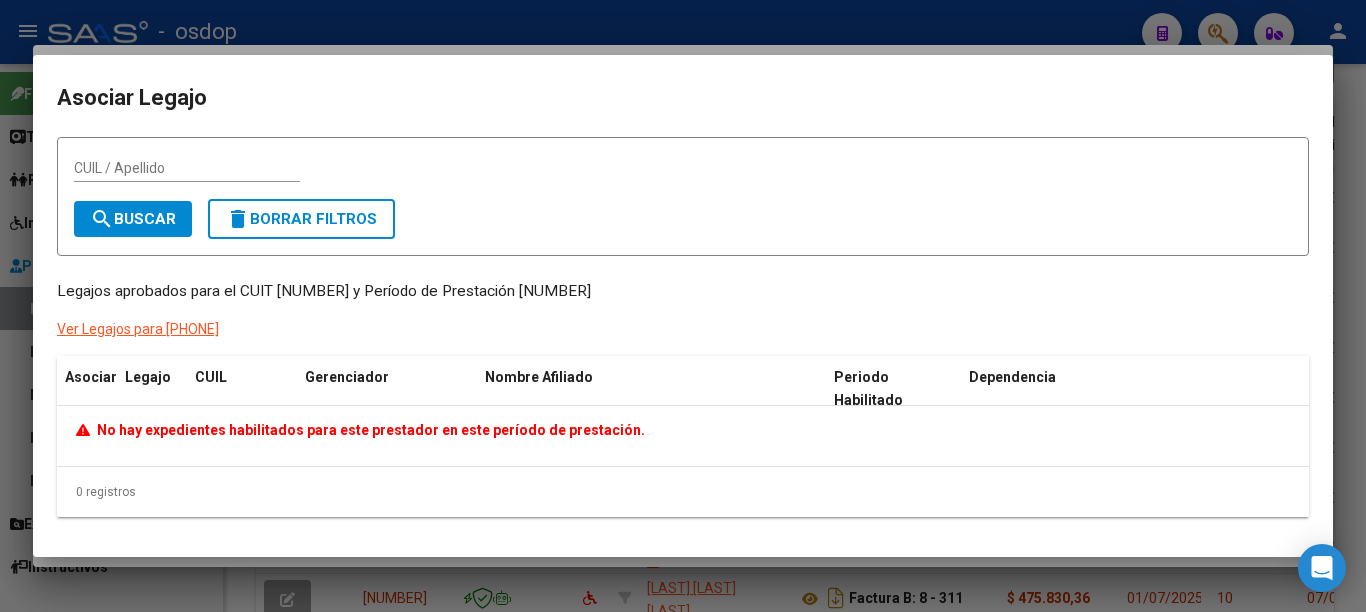 drag, startPoint x: 45, startPoint y: 288, endPoint x: 645, endPoint y: 293, distance: 600.0208 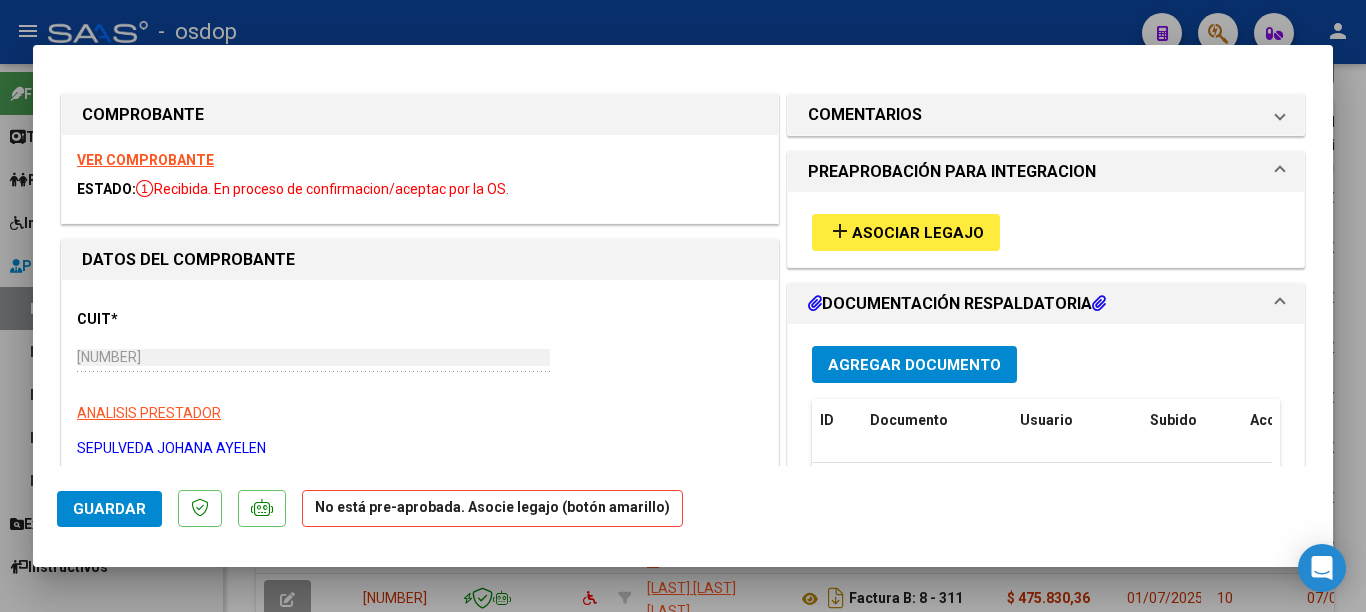 click on "Asociar Legajo" at bounding box center [918, 233] 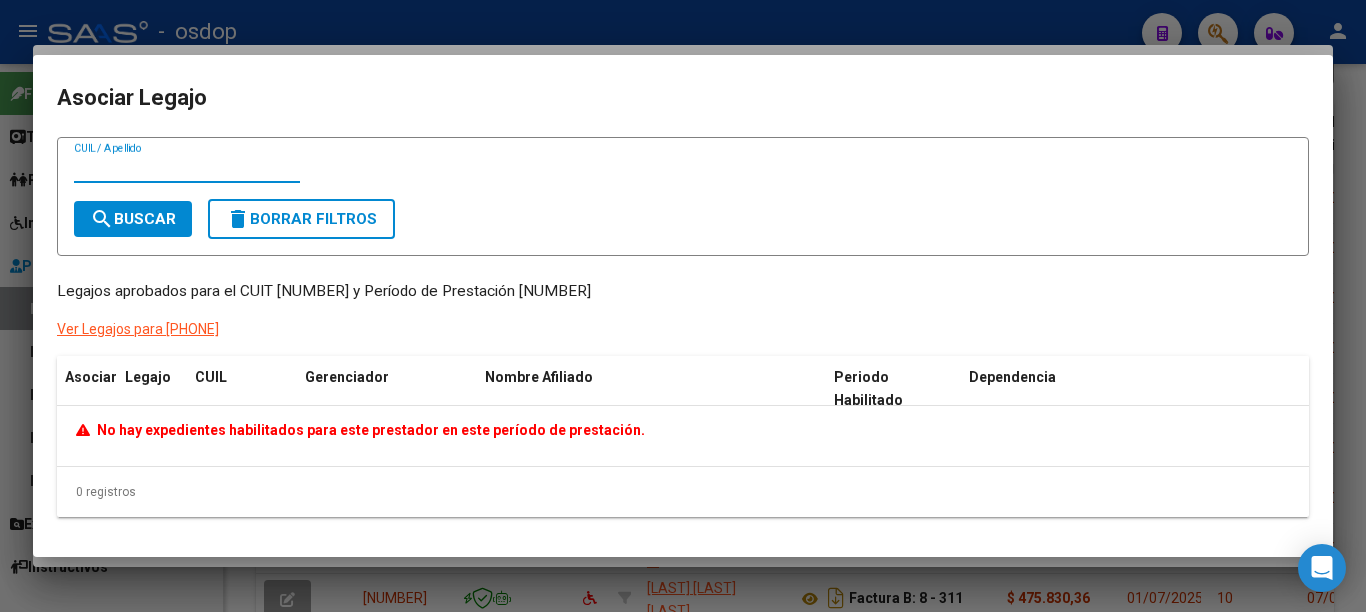 click at bounding box center [683, 306] 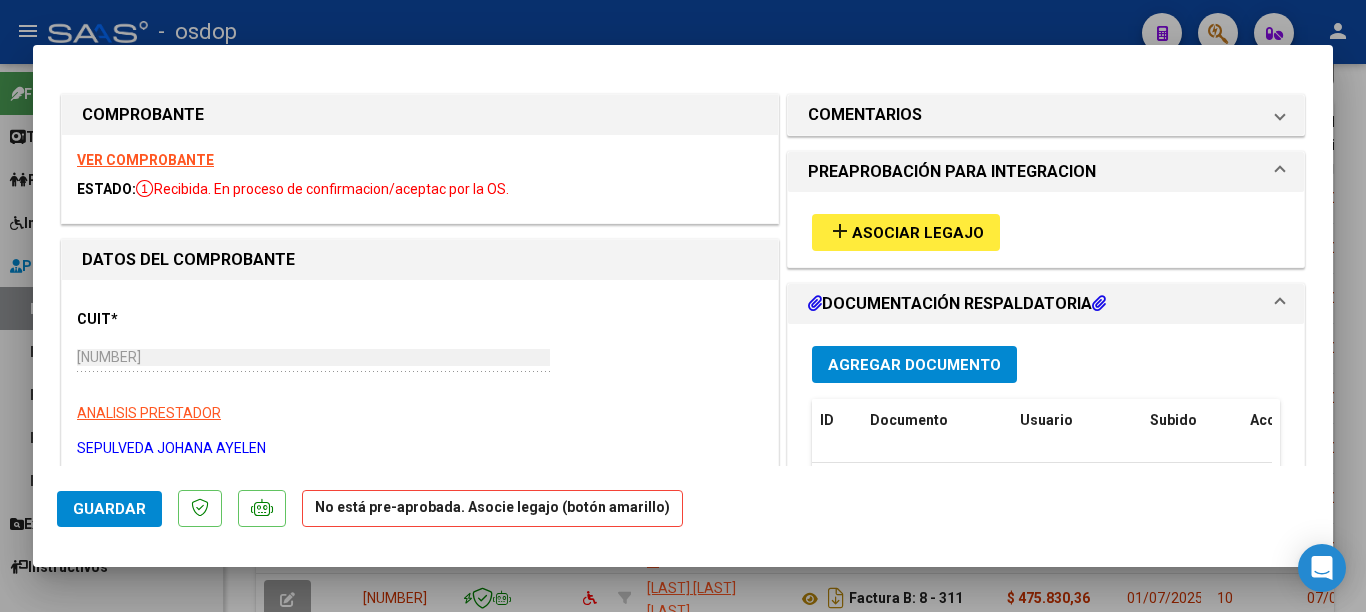click at bounding box center (683, 306) 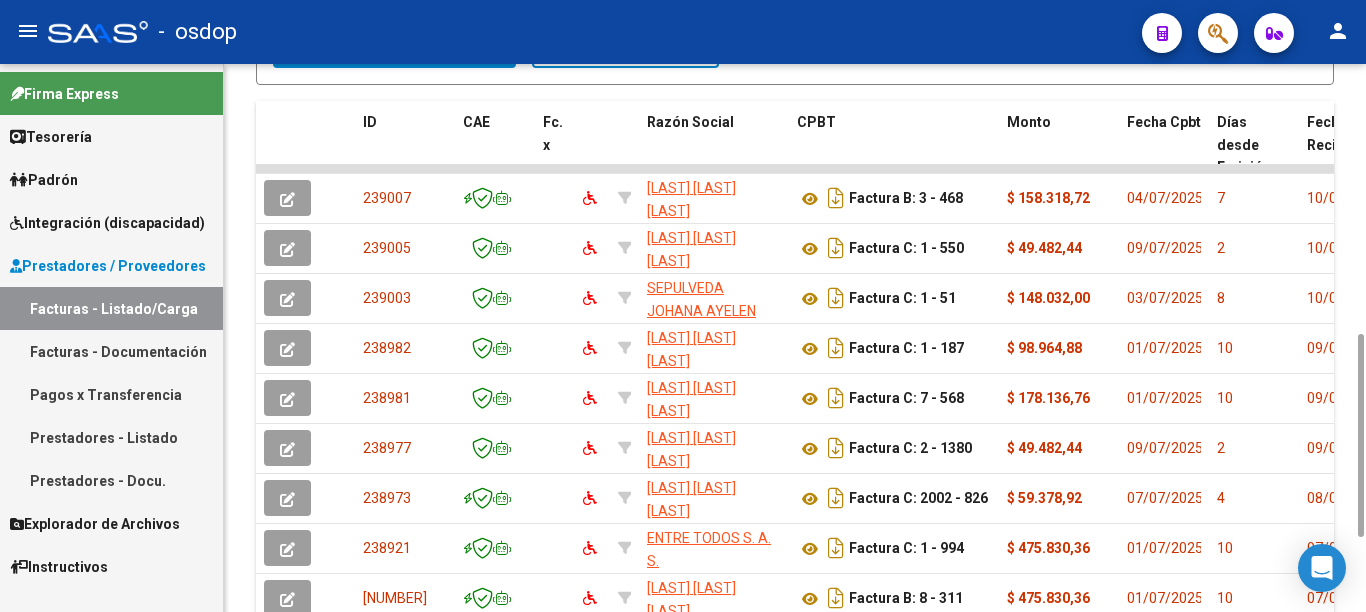 scroll, scrollTop: 926, scrollLeft: 0, axis: vertical 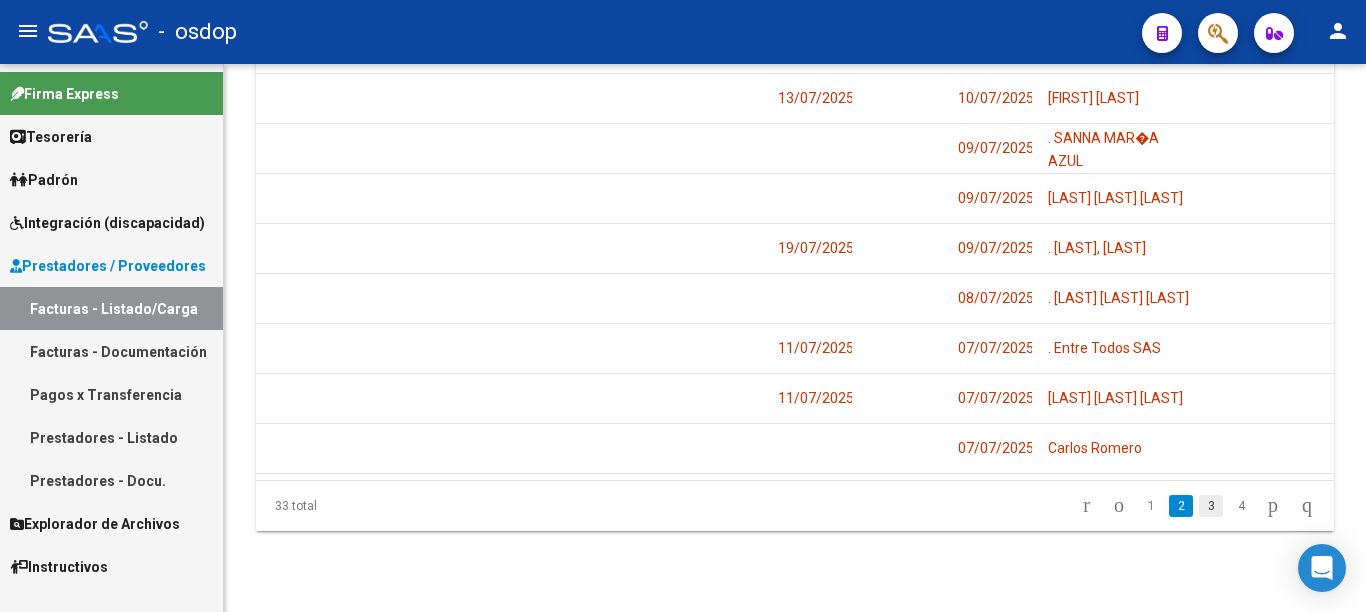 click on "3" 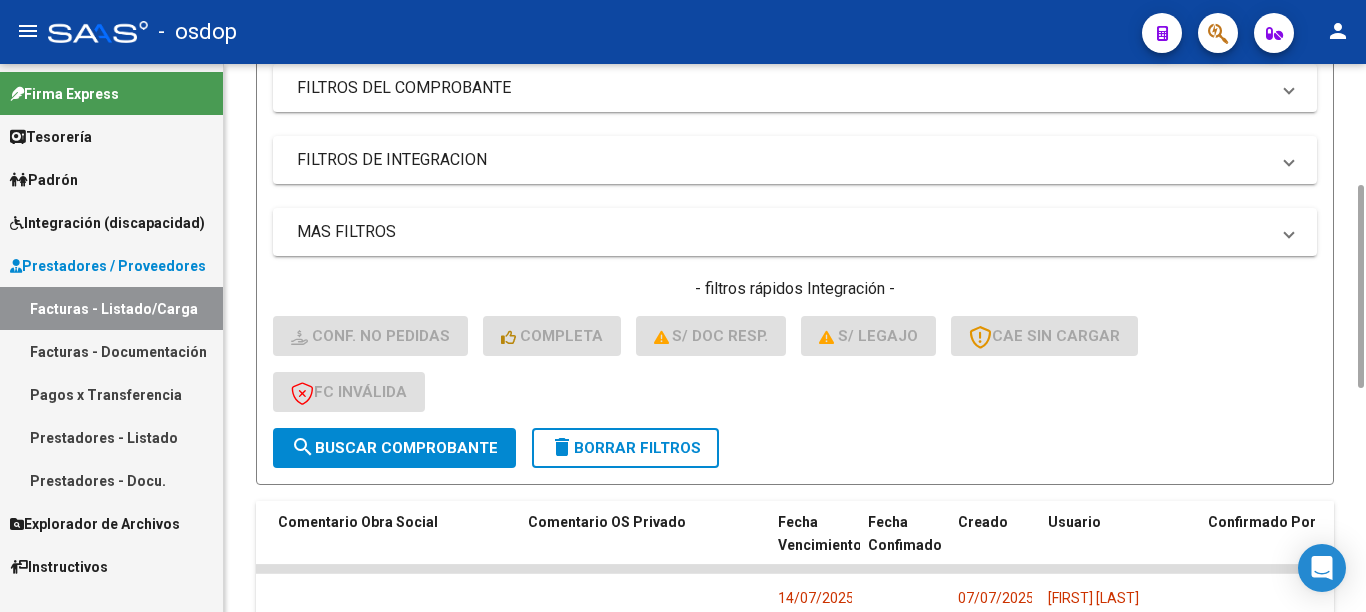 scroll, scrollTop: 926, scrollLeft: 0, axis: vertical 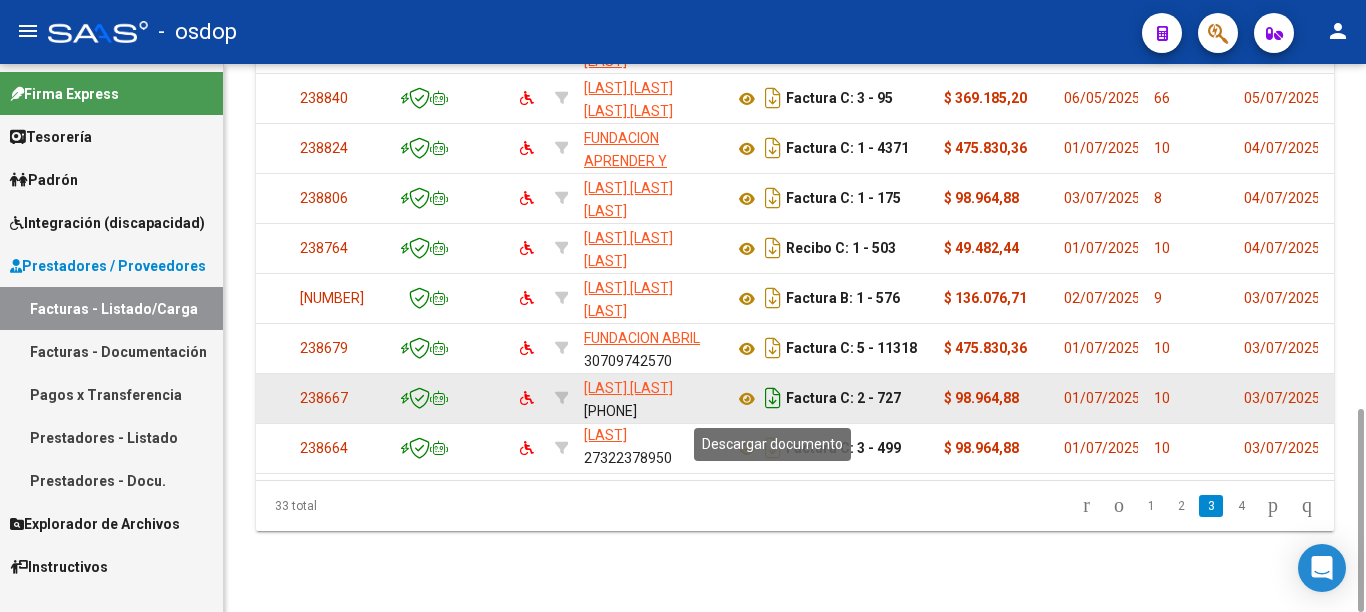 click 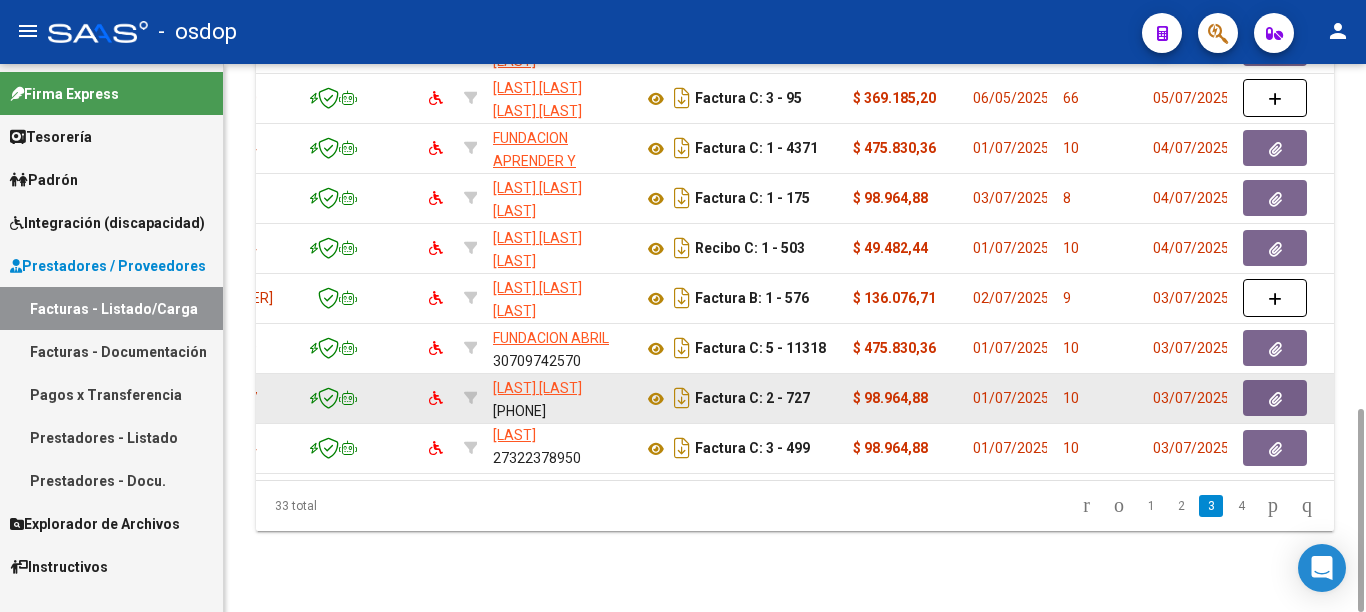 scroll, scrollTop: 0, scrollLeft: 0, axis: both 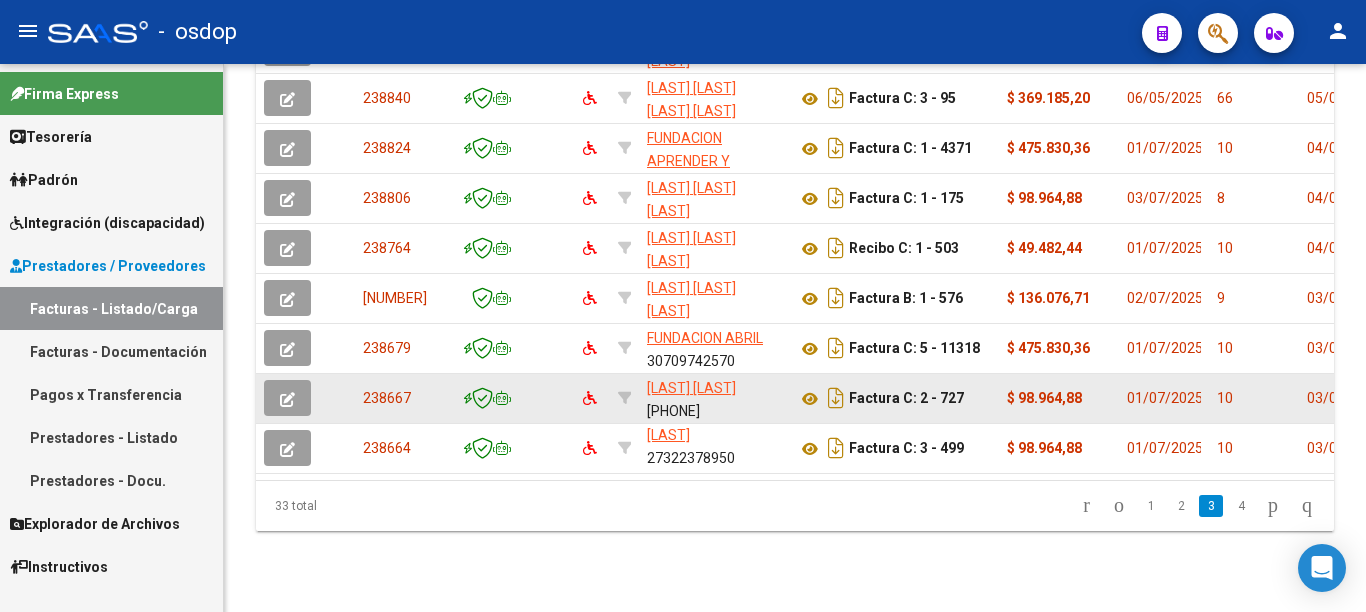 click 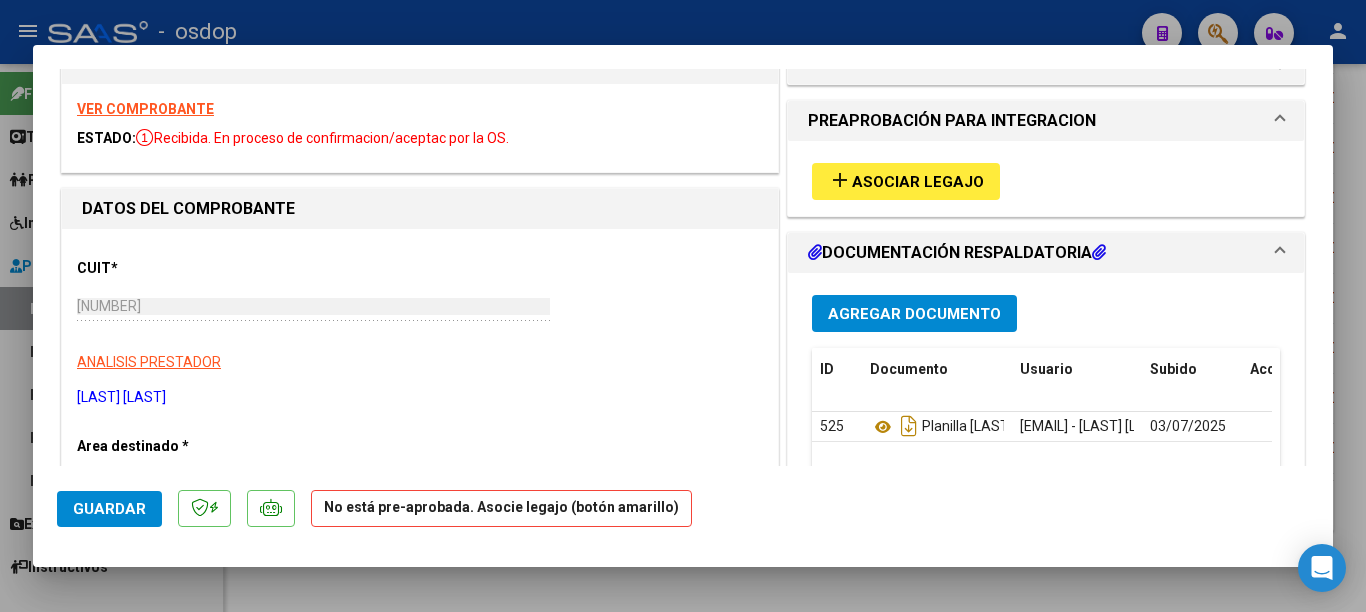 scroll, scrollTop: 0, scrollLeft: 0, axis: both 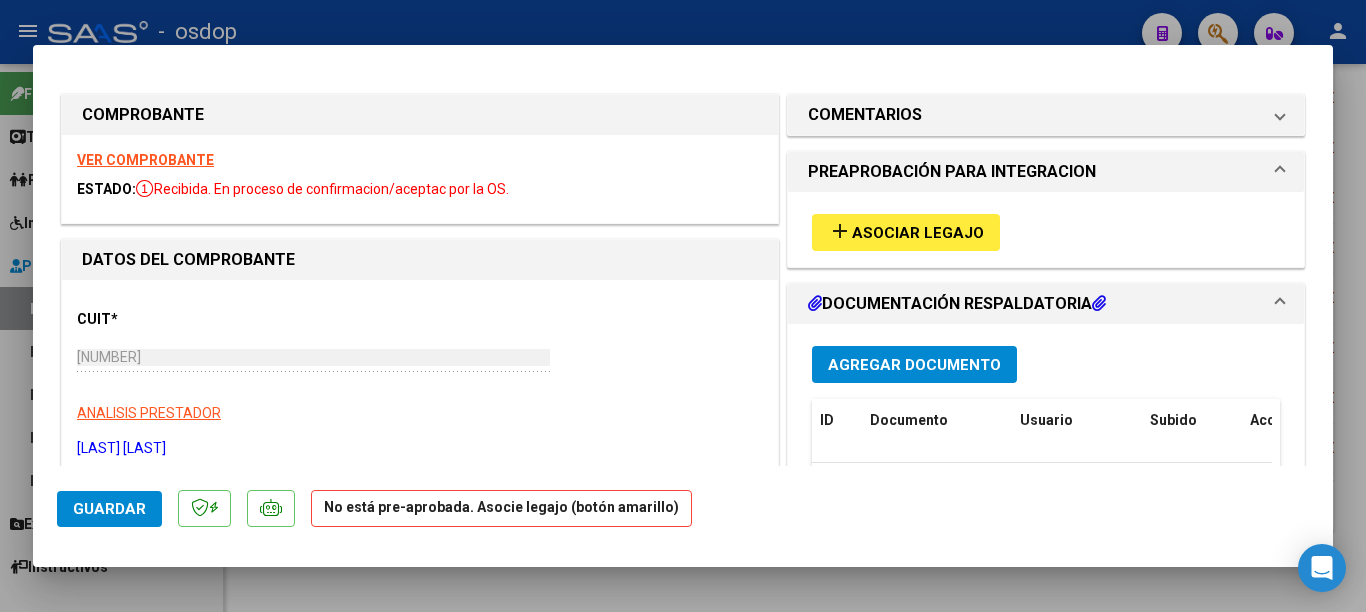 click on "Asociar Legajo" at bounding box center [918, 233] 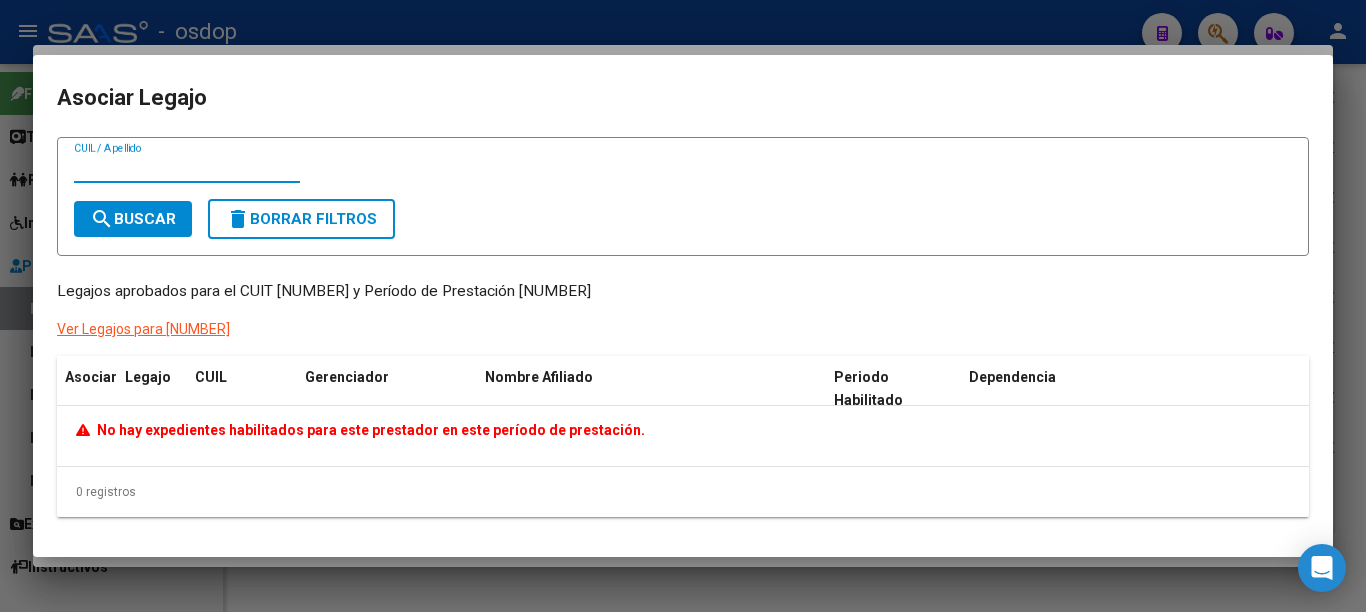 click at bounding box center [683, 306] 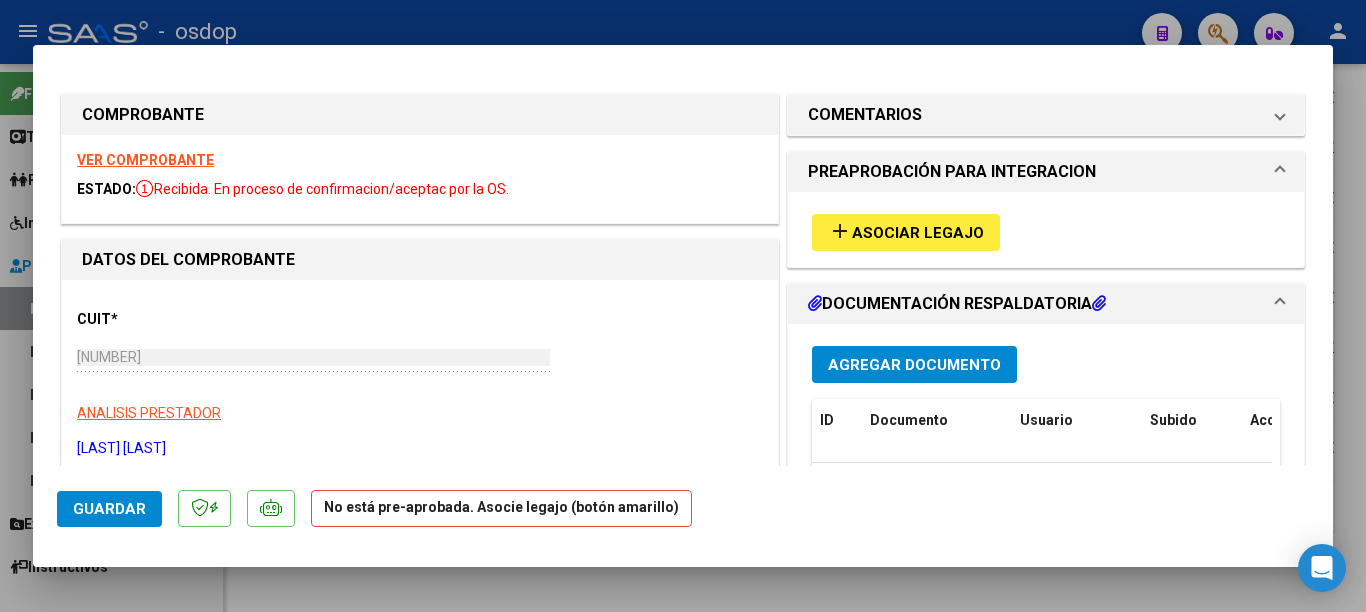 click at bounding box center (683, 306) 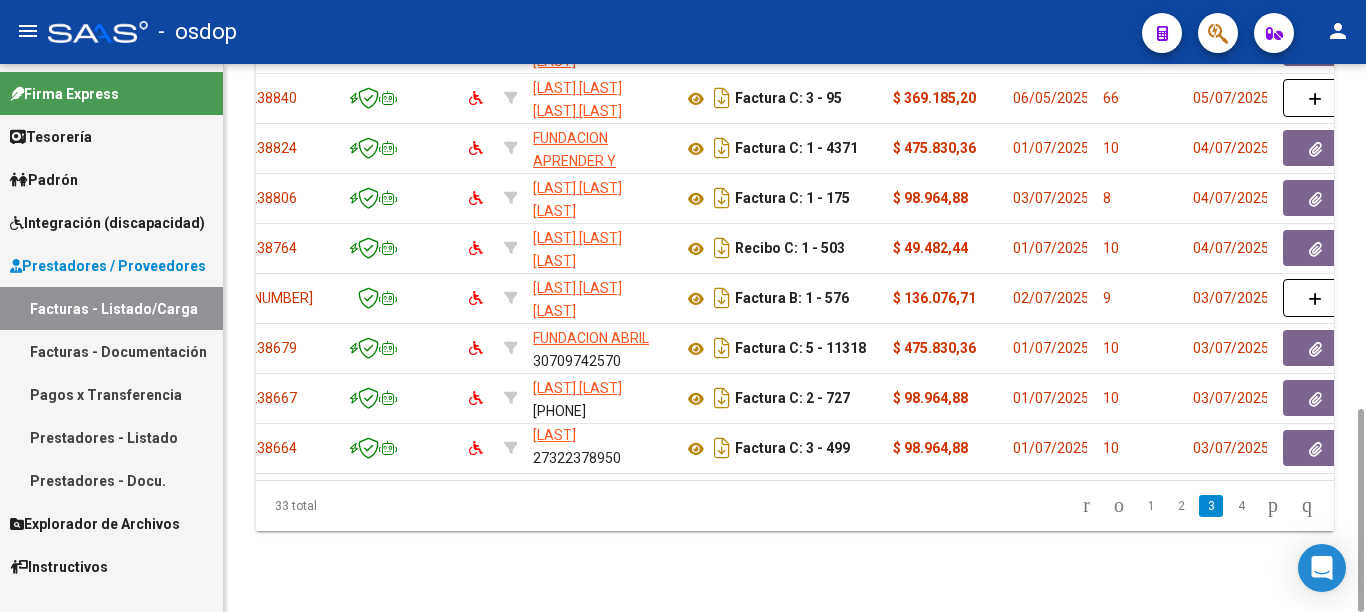 scroll, scrollTop: 0, scrollLeft: 0, axis: both 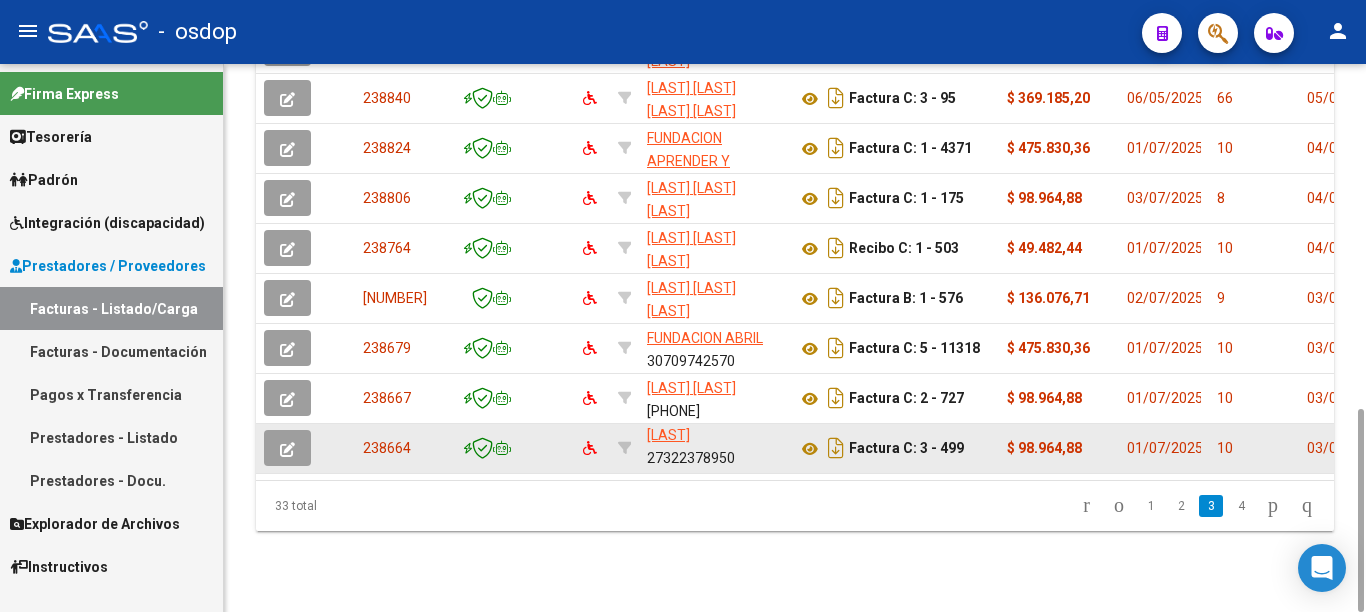 click 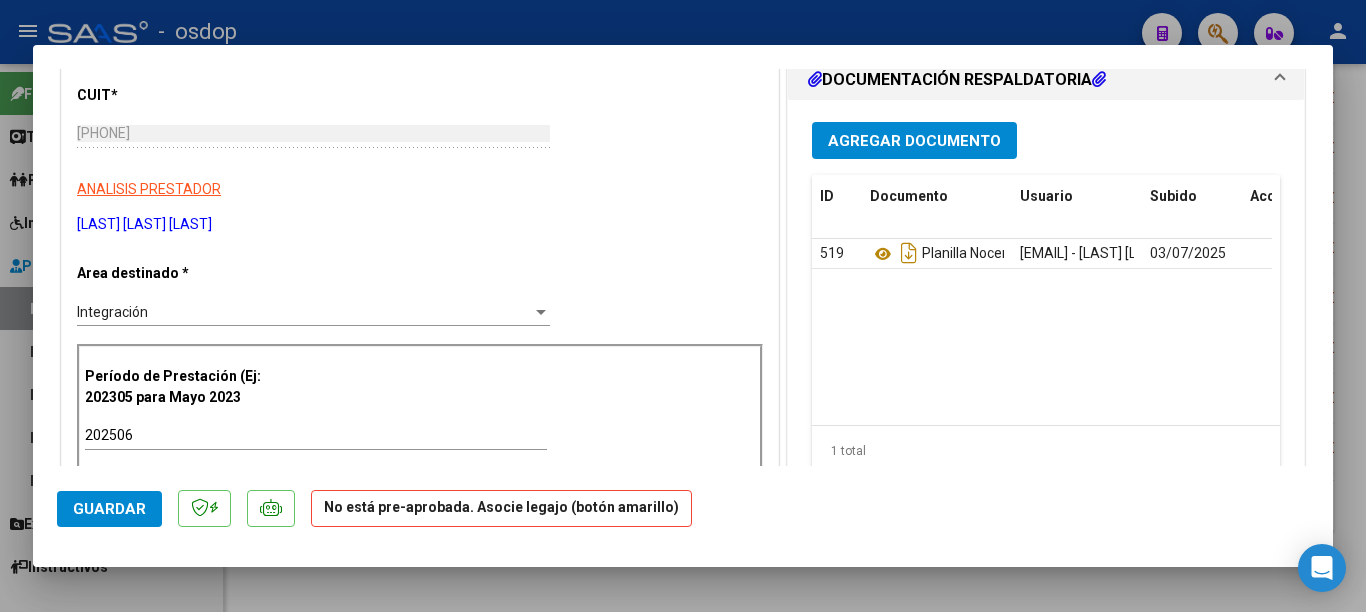 scroll, scrollTop: 40, scrollLeft: 0, axis: vertical 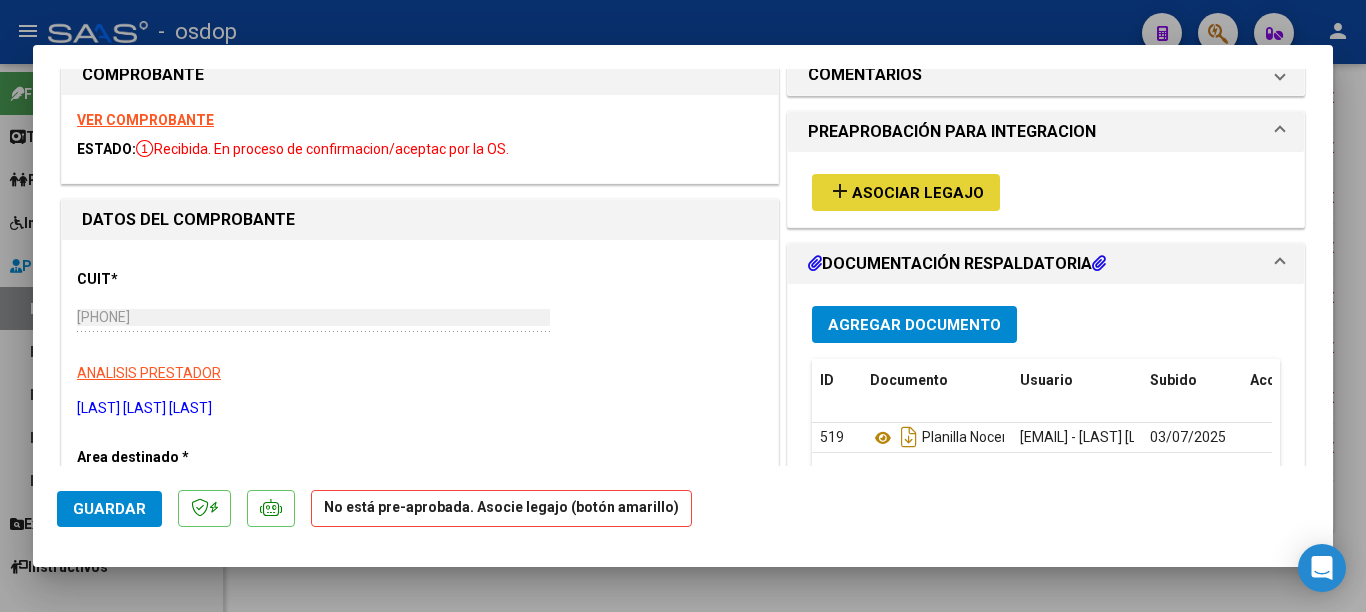 click on "add Asociar Legajo" at bounding box center [906, 192] 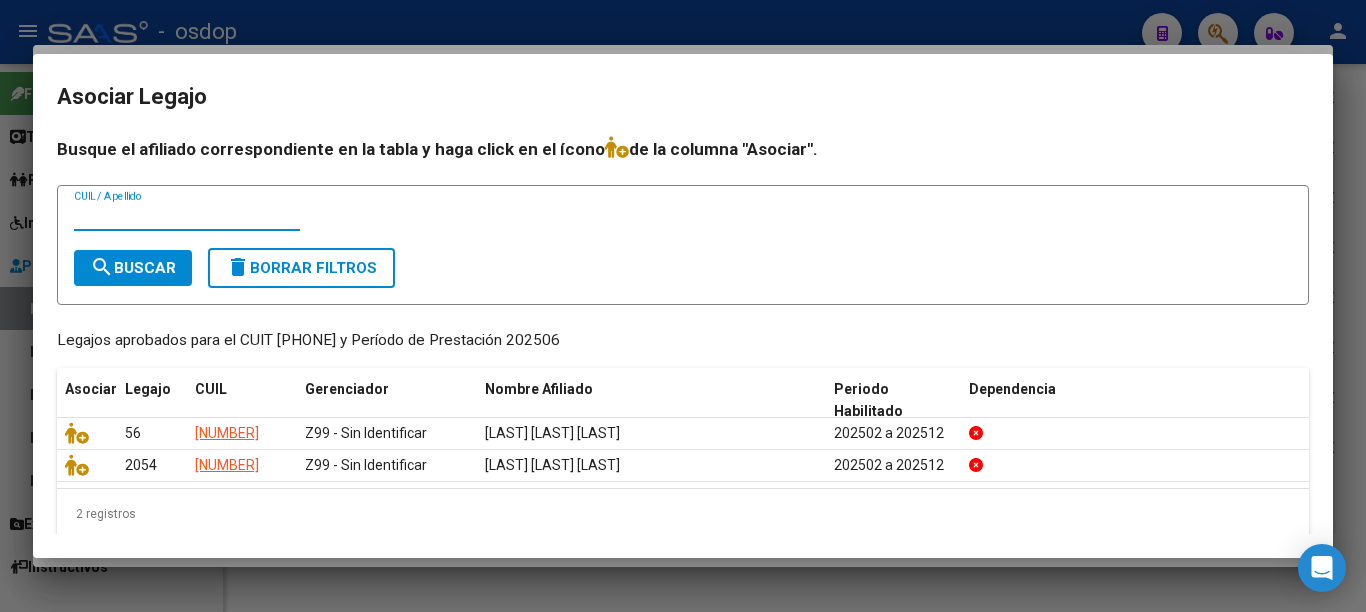 click at bounding box center (683, 306) 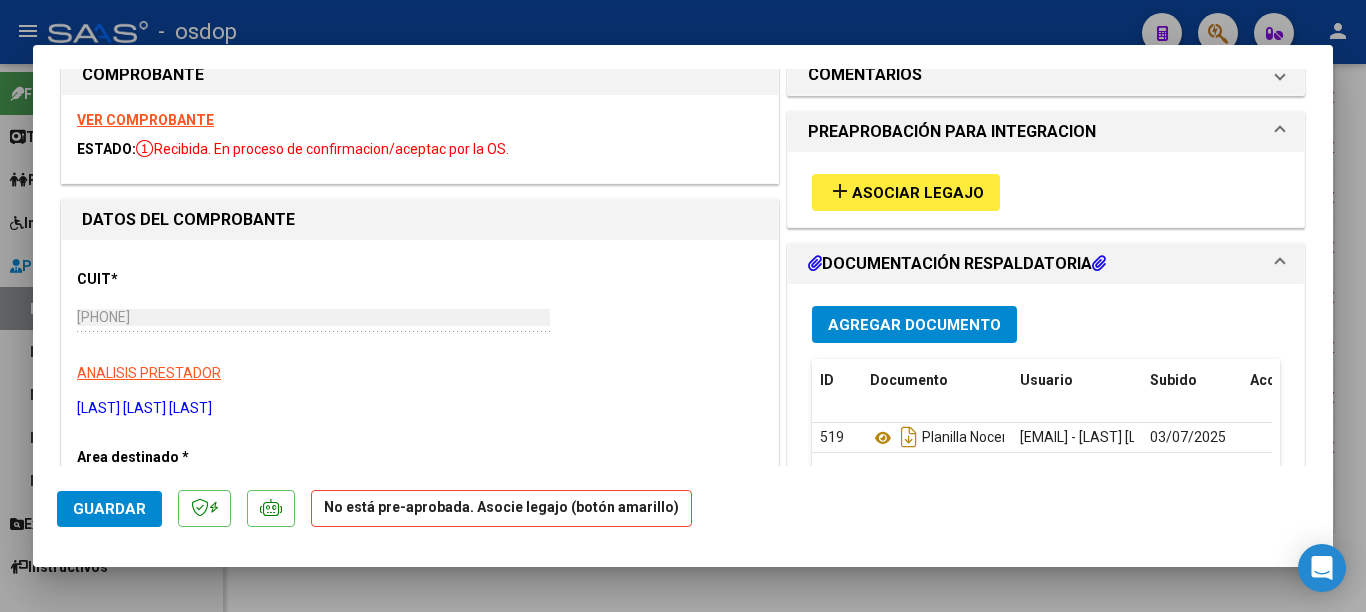 click at bounding box center [683, 306] 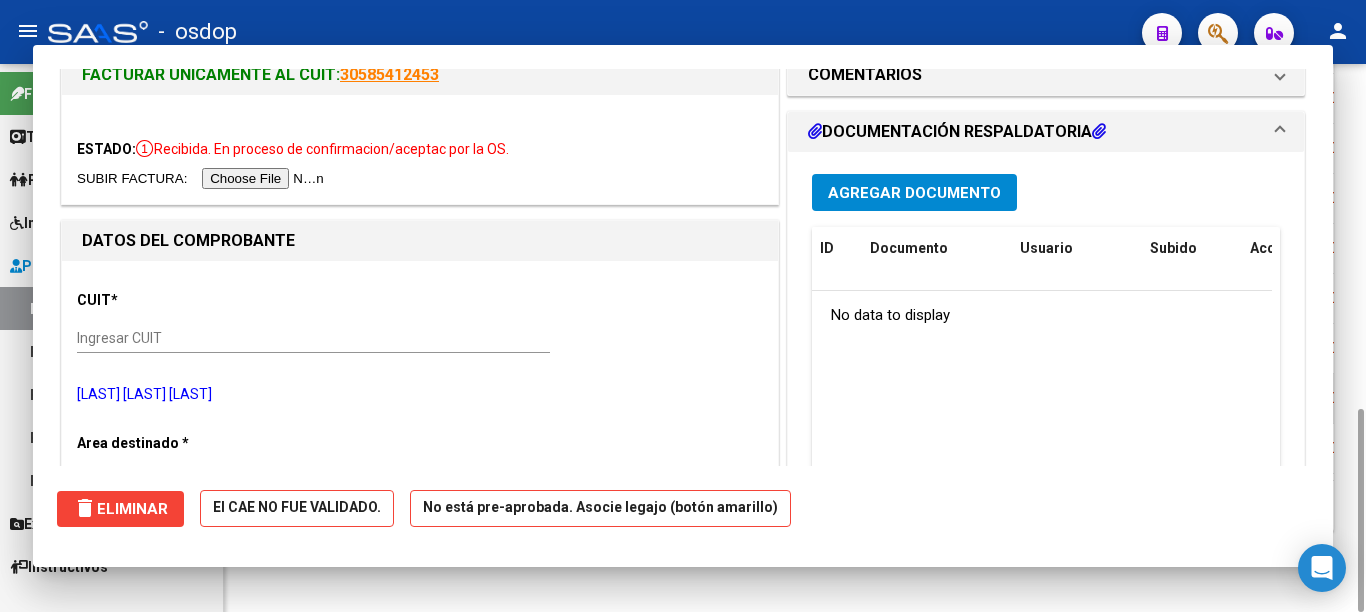 scroll, scrollTop: 0, scrollLeft: 0, axis: both 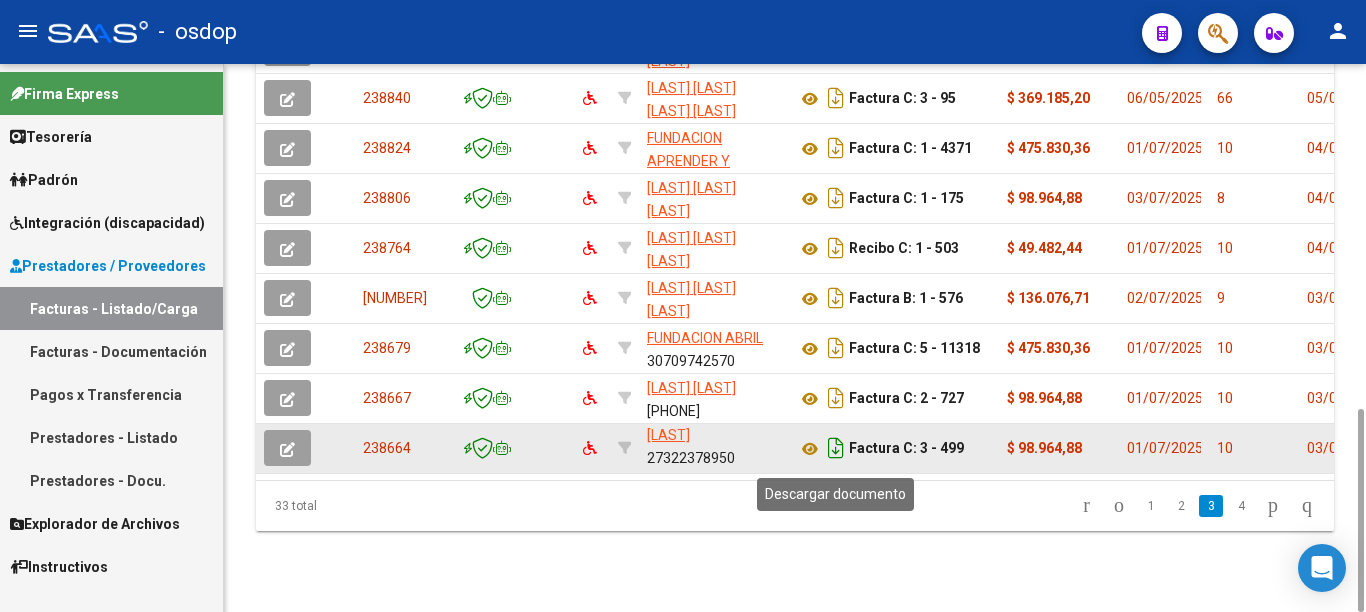 click 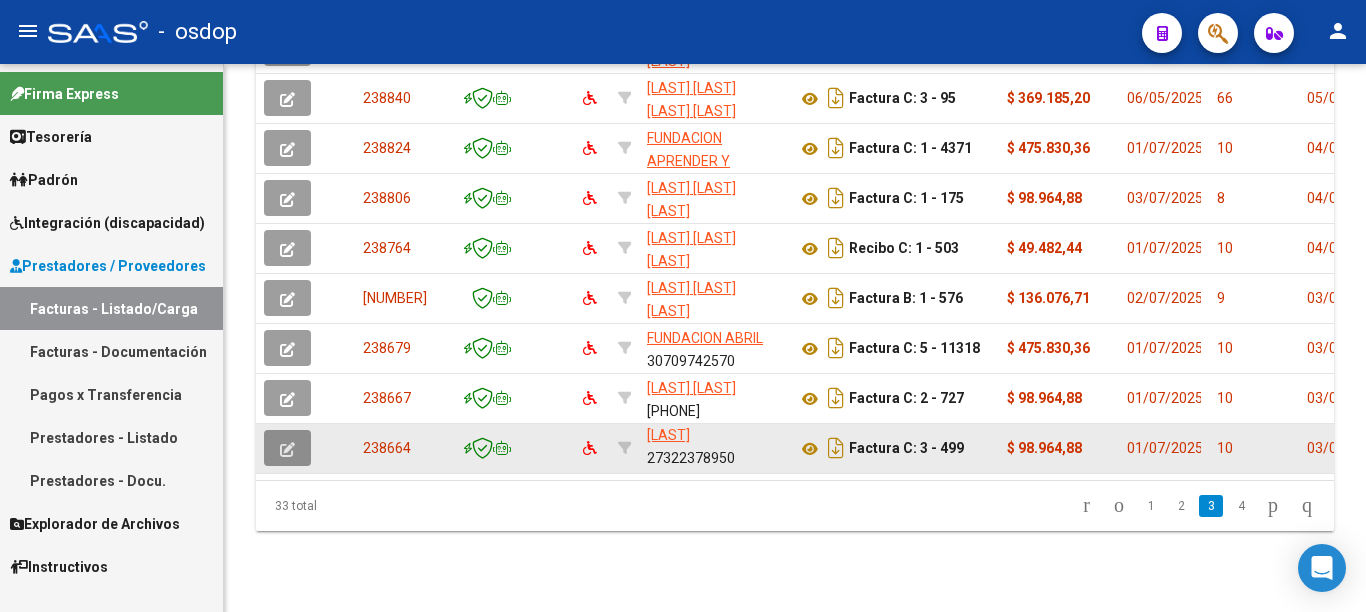 click 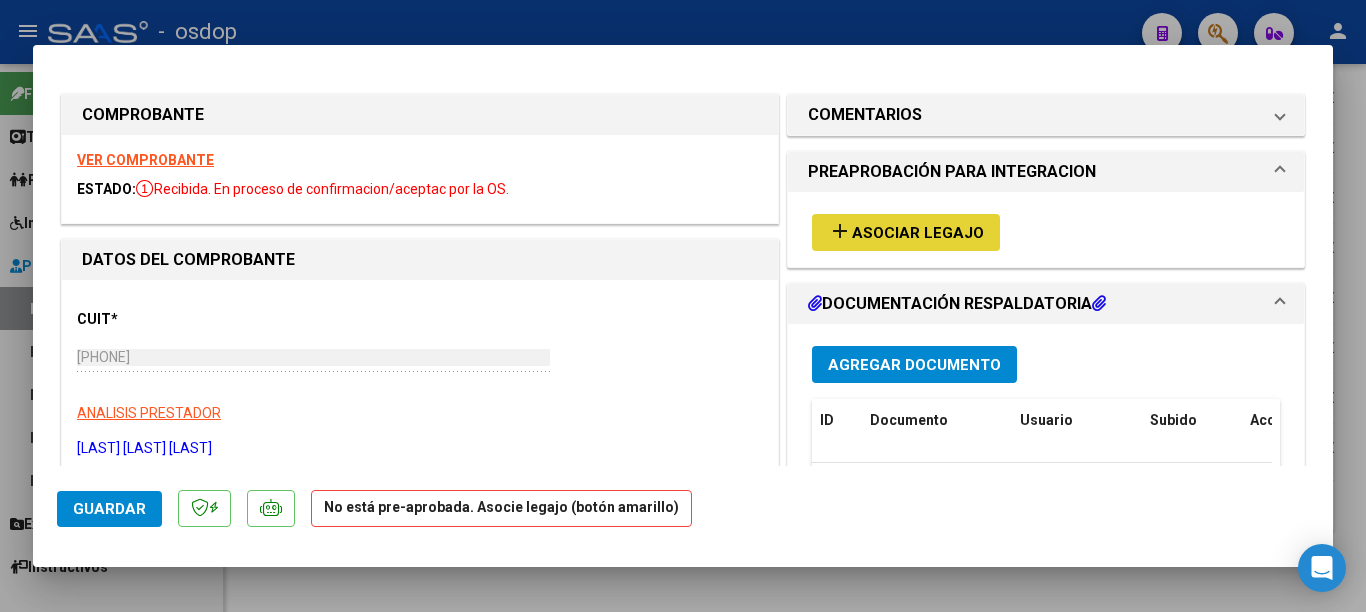 click on "Asociar Legajo" at bounding box center (918, 233) 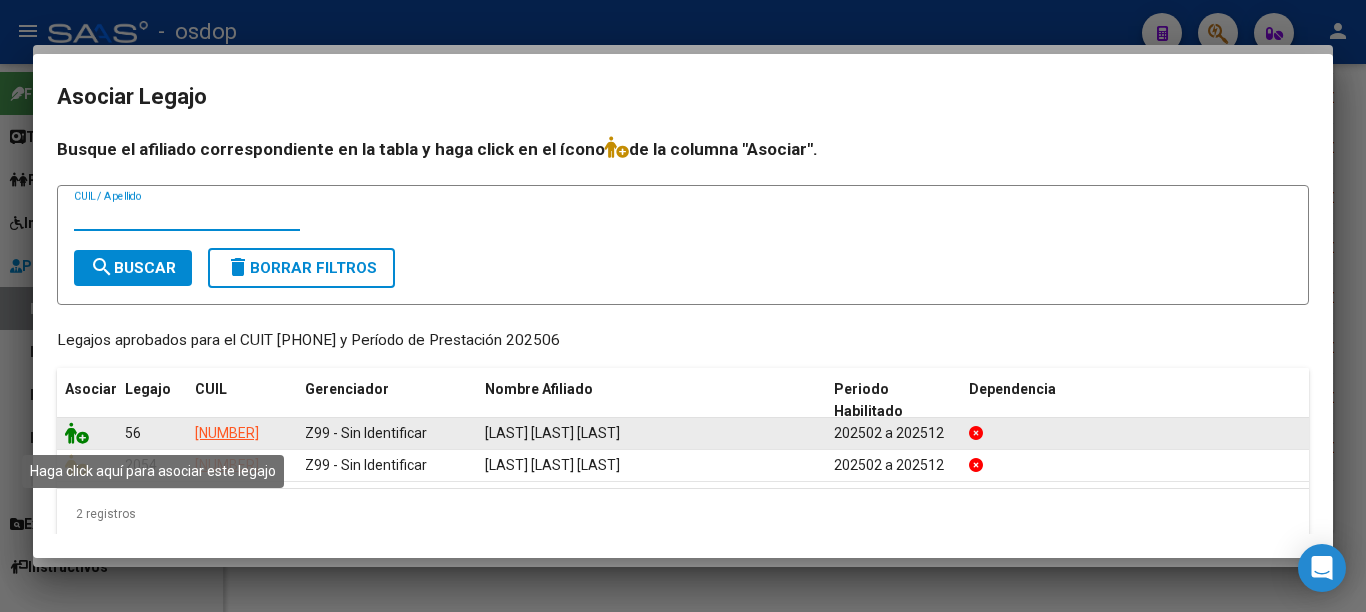 click 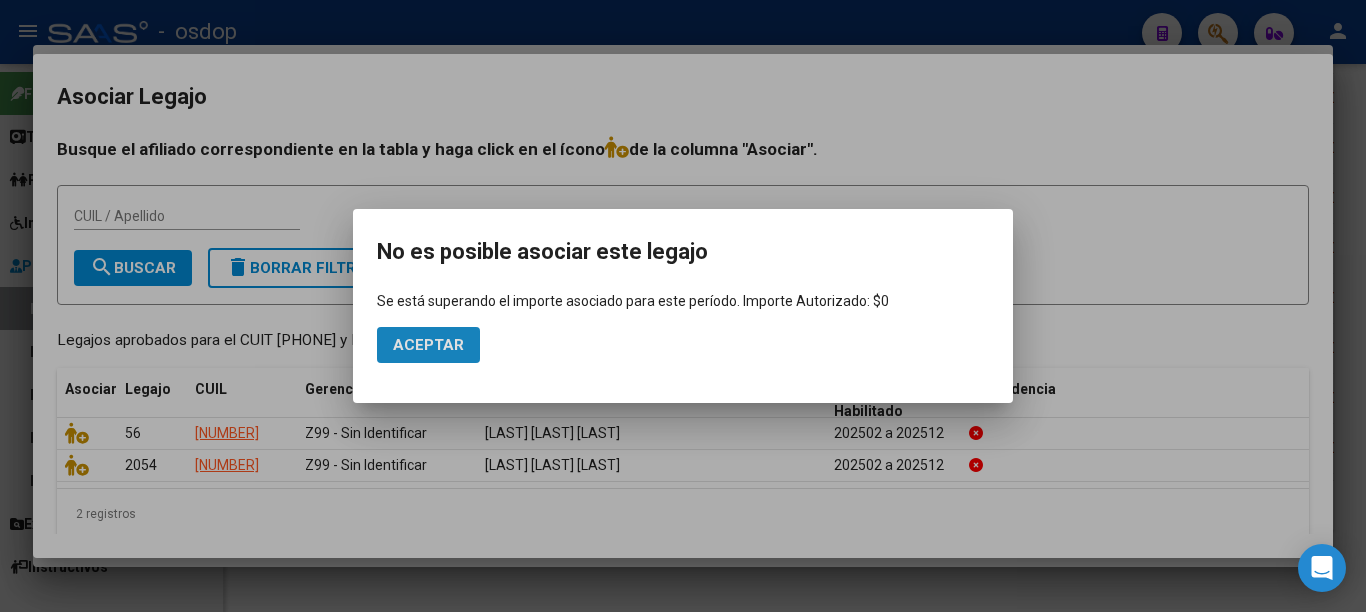 click on "Aceptar" 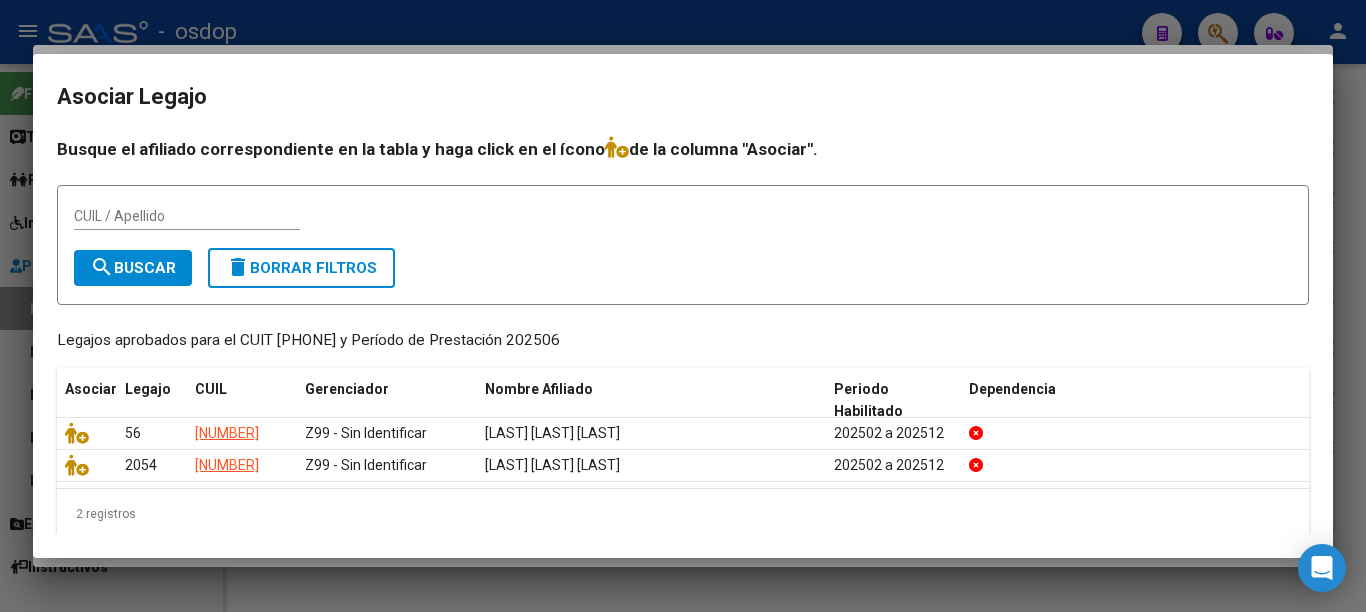 drag, startPoint x: 56, startPoint y: 332, endPoint x: 635, endPoint y: 338, distance: 579.03107 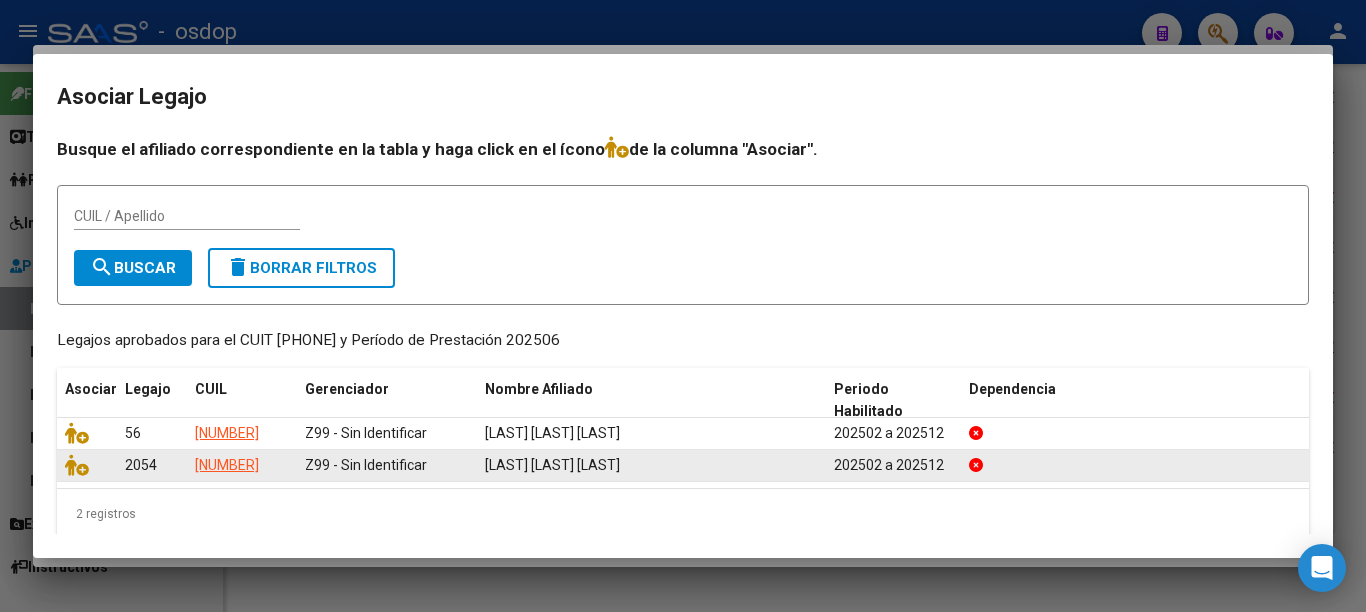 copy on "Legajos aprobados para el CUIT [PHONE] y Período de Prestación 202506" 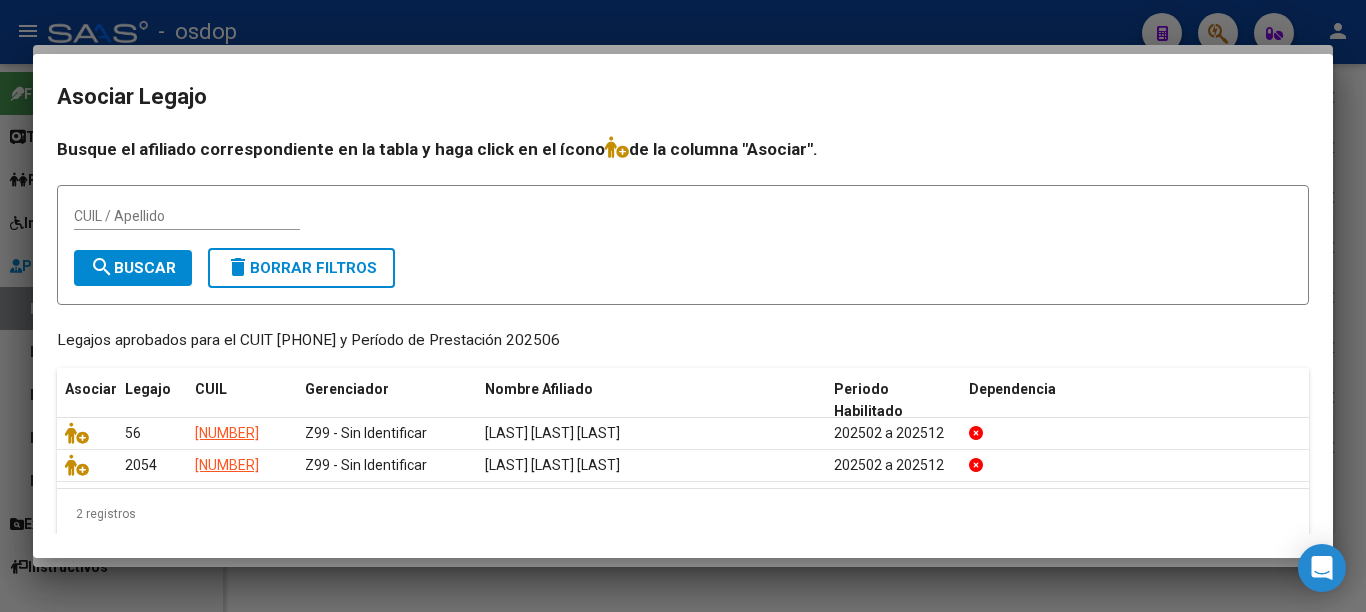 copy on "Legajos aprobados para el CUIT [PHONE] y Período de Prestación 202506" 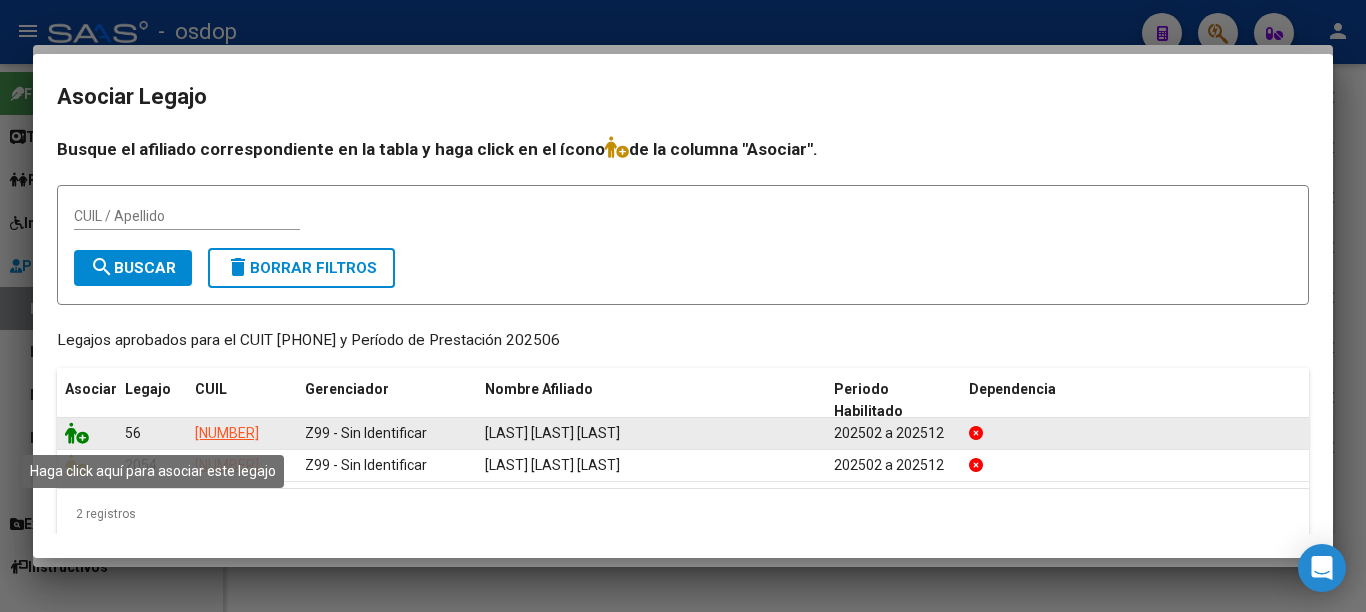 click 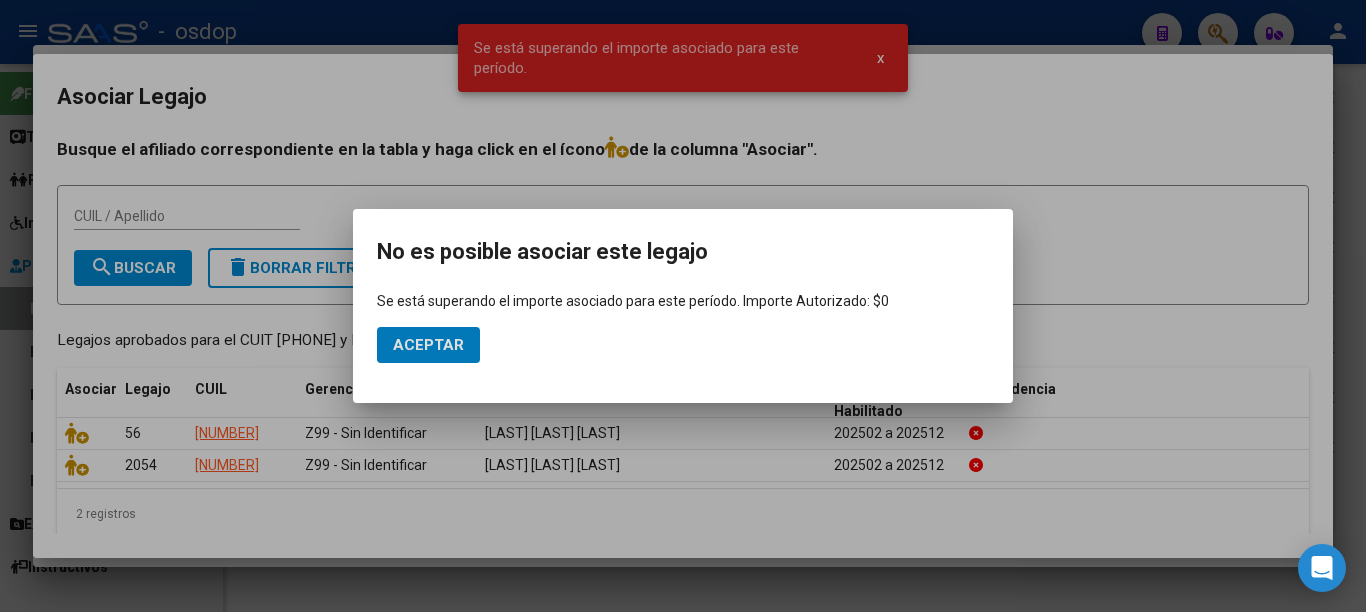 type 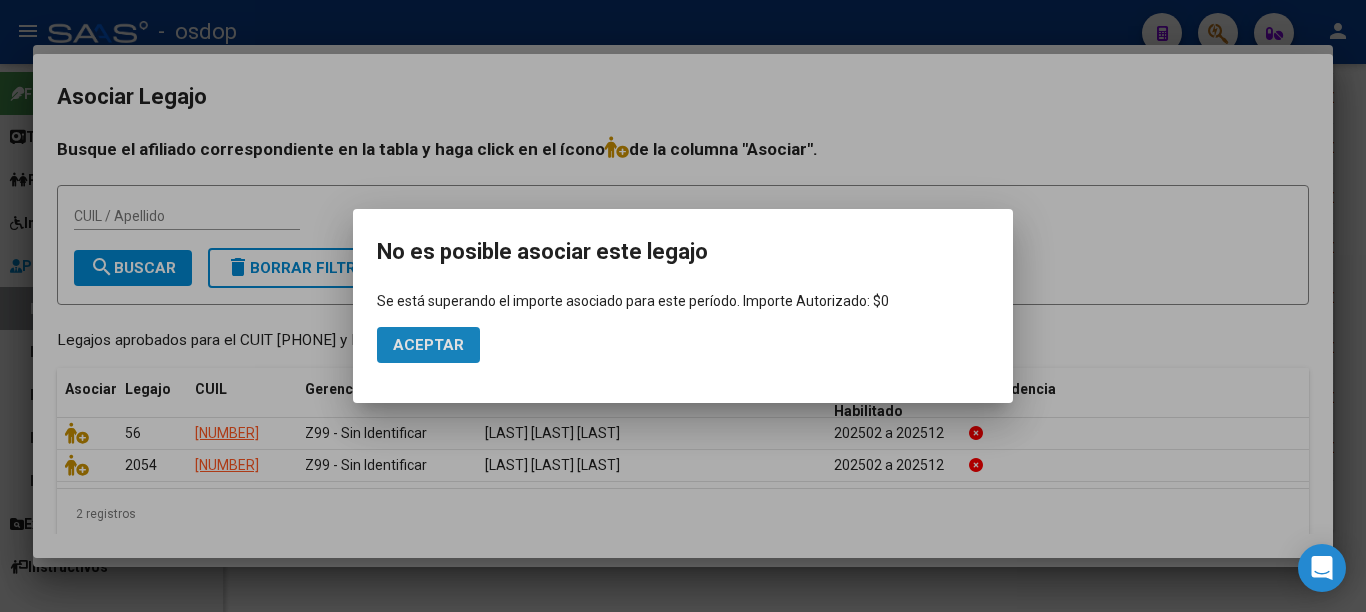 click on "Aceptar" 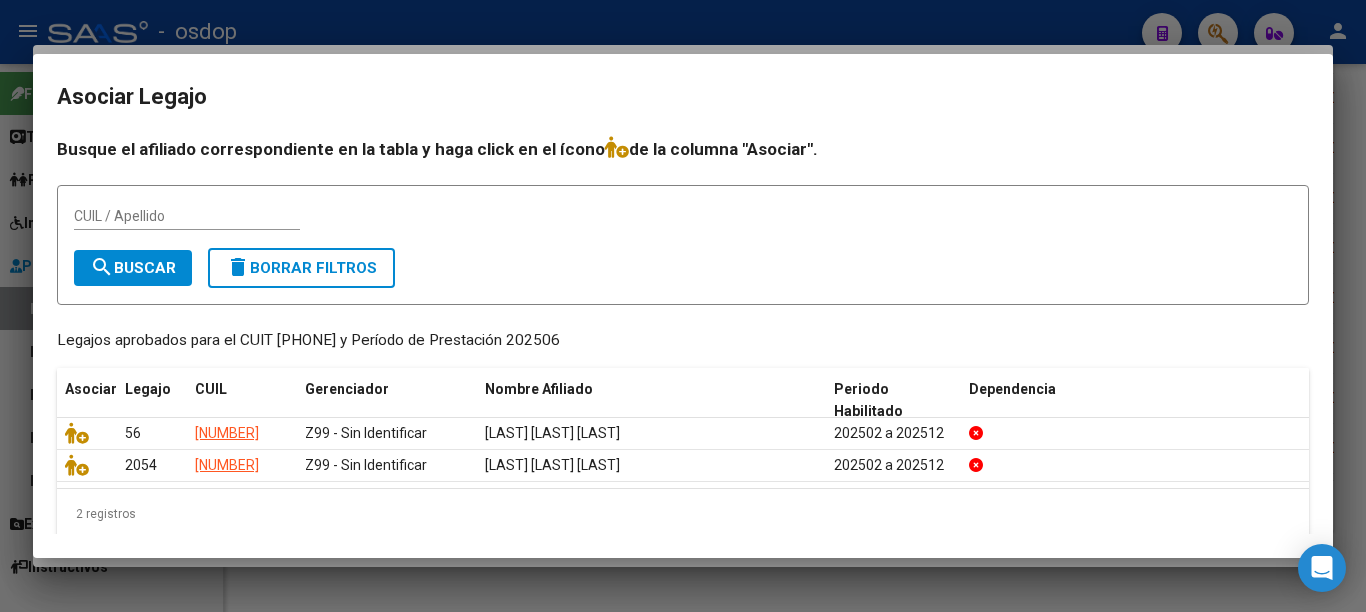 click at bounding box center (683, 306) 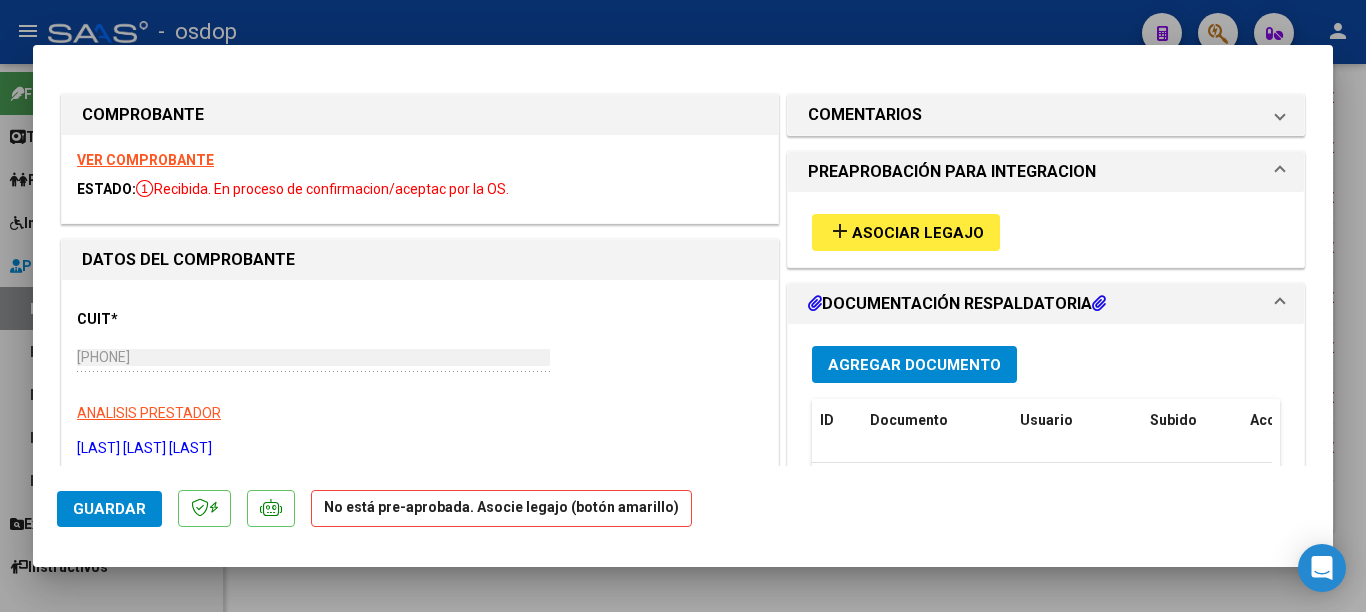 click at bounding box center [683, 306] 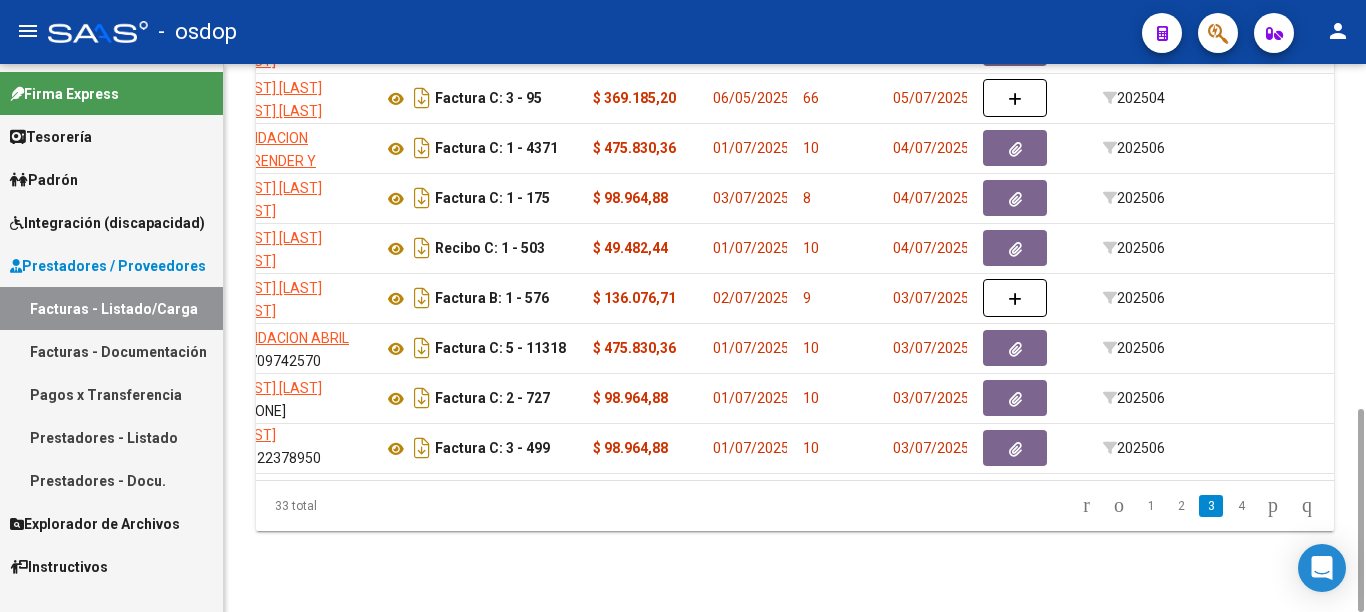 scroll, scrollTop: 0, scrollLeft: 546, axis: horizontal 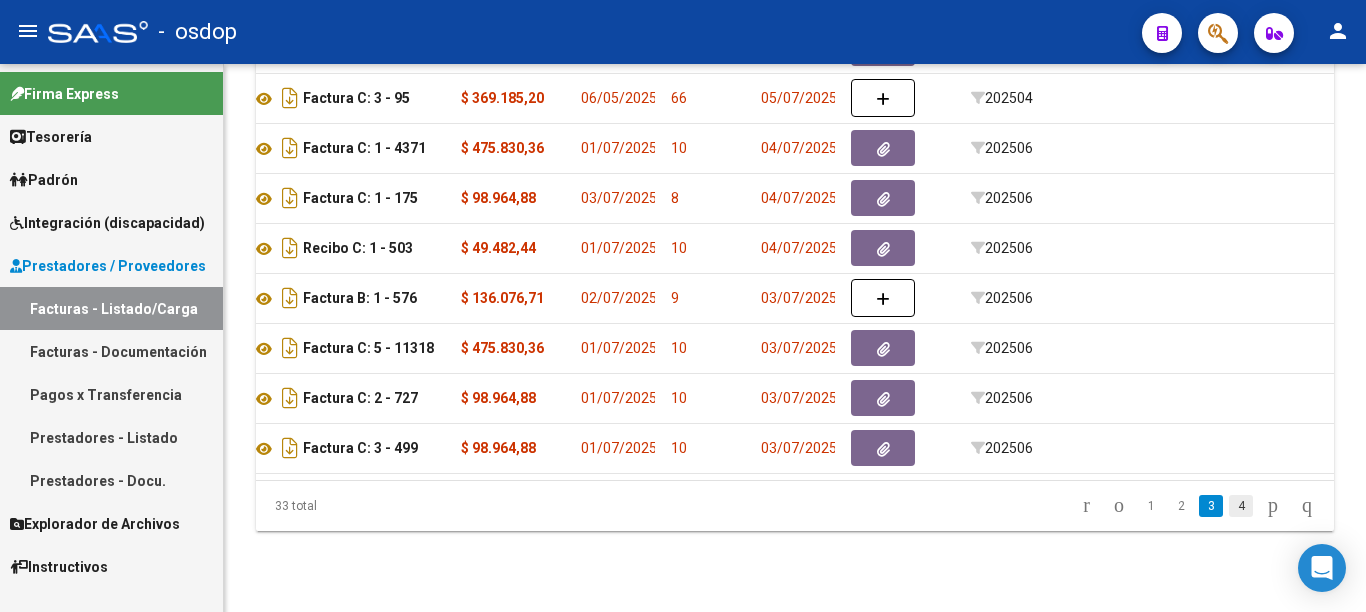 click on "4" 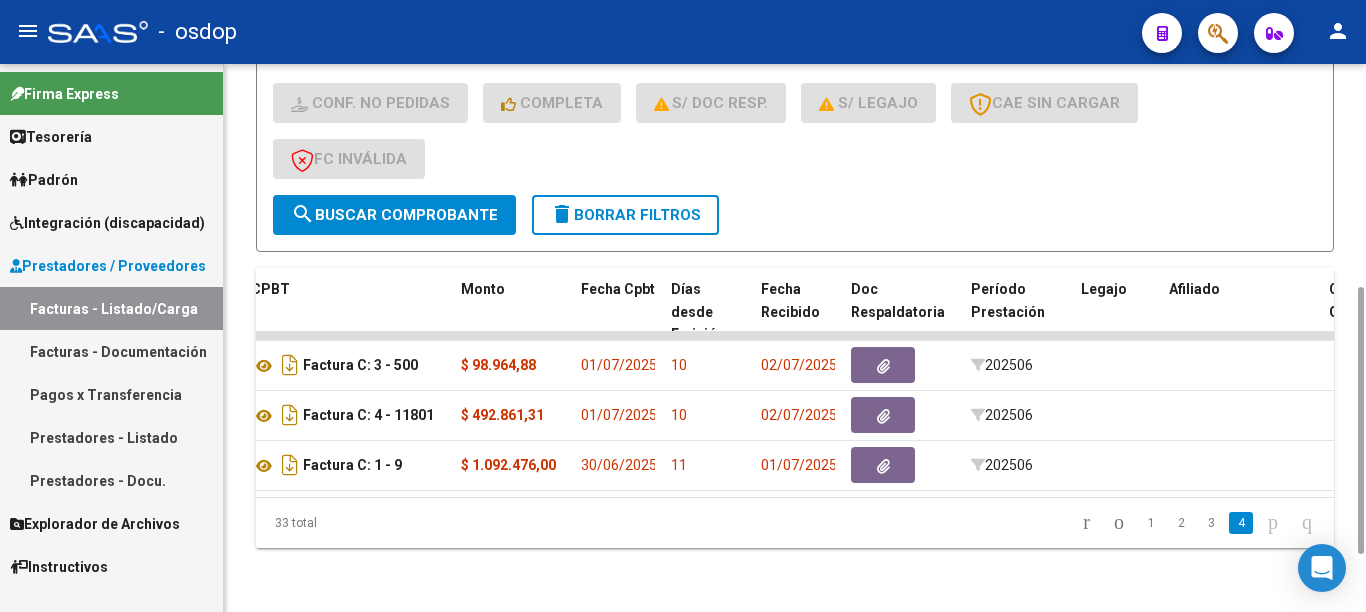 scroll, scrollTop: 526, scrollLeft: 0, axis: vertical 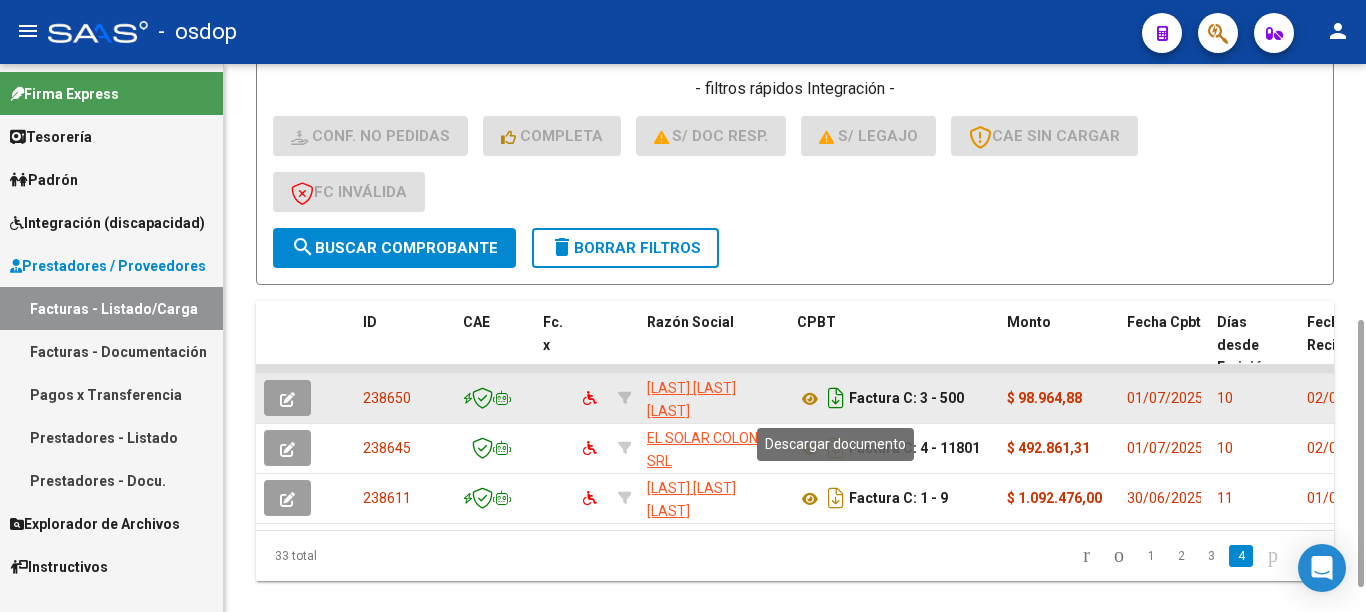 click 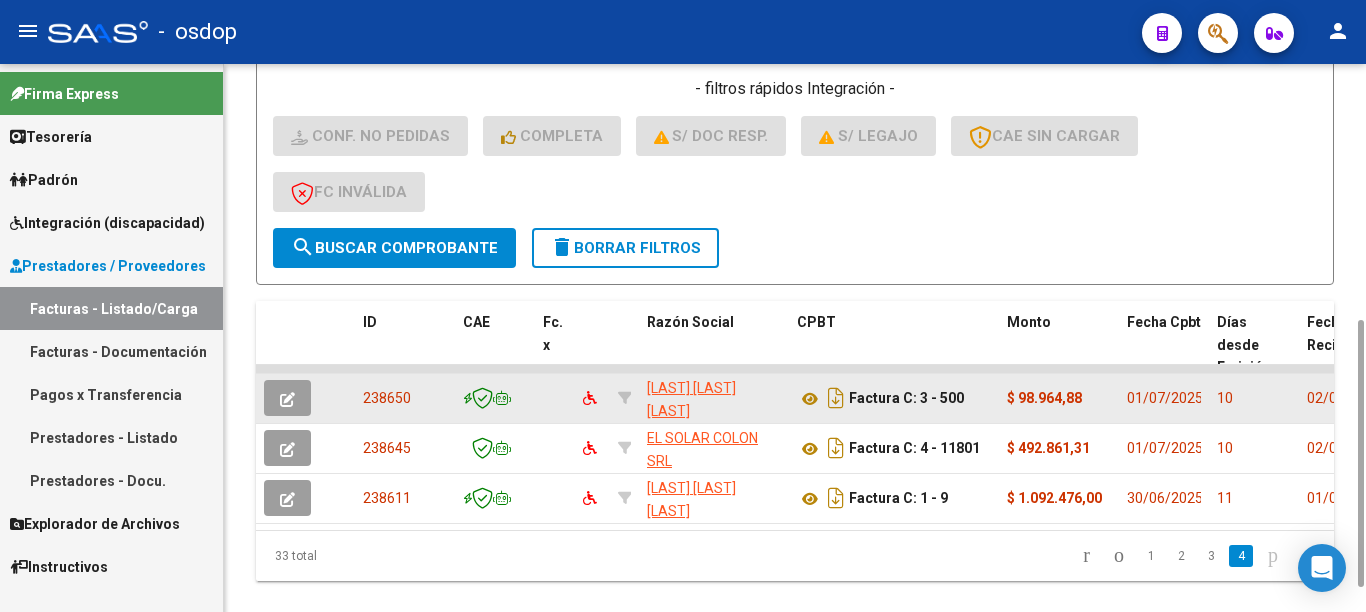 scroll, scrollTop: 0, scrollLeft: 0, axis: both 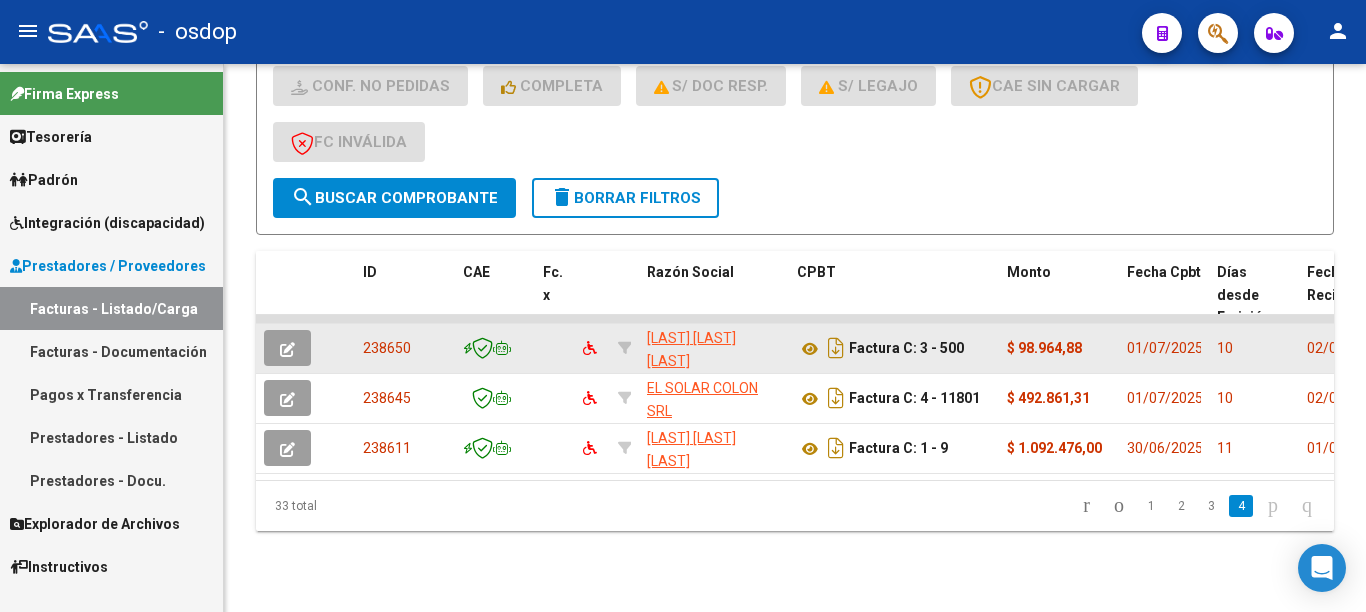 click 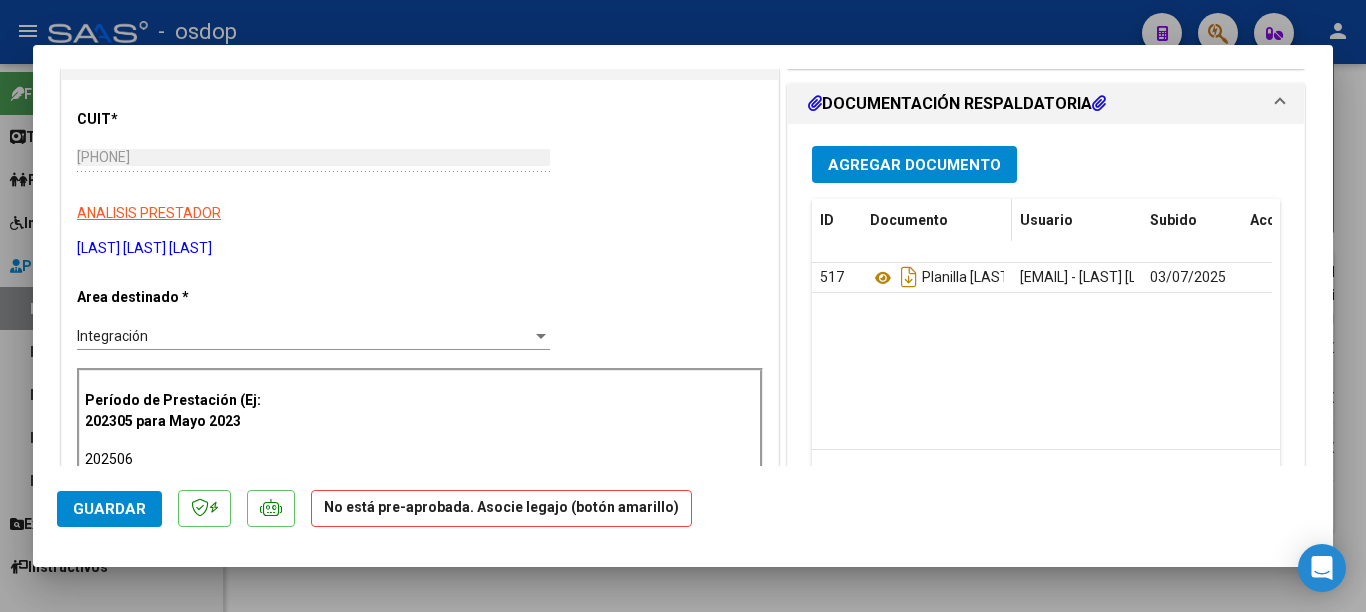 scroll, scrollTop: 0, scrollLeft: 0, axis: both 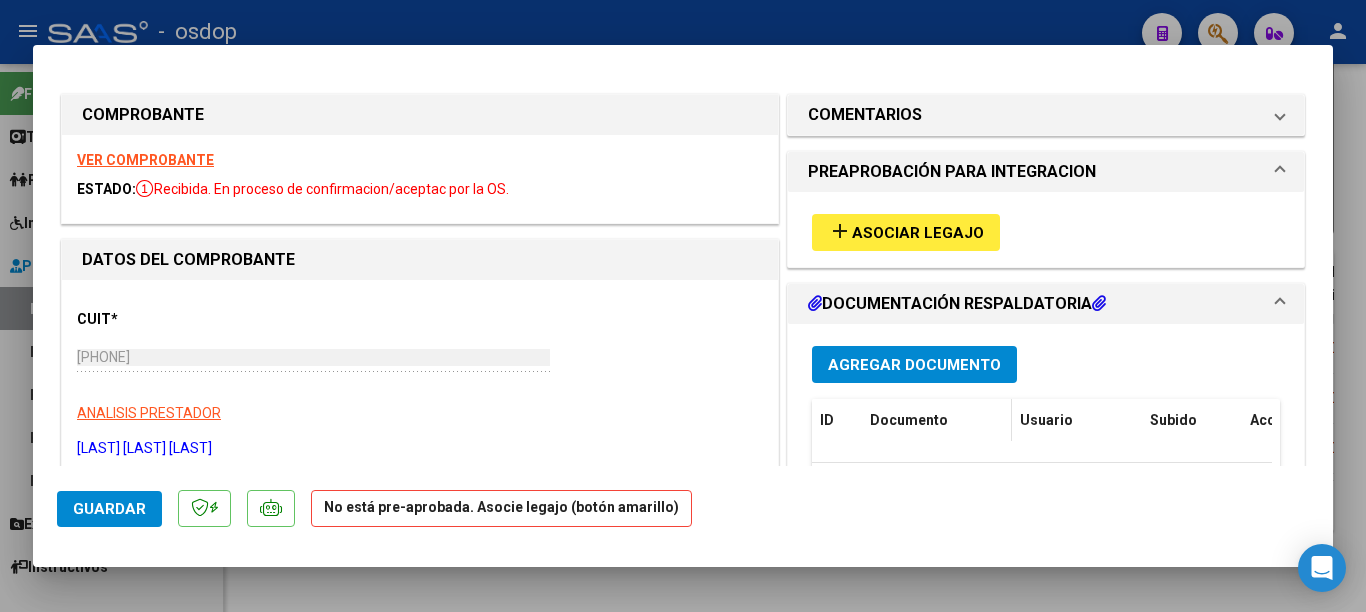 click on "Asociar Legajo" at bounding box center (918, 233) 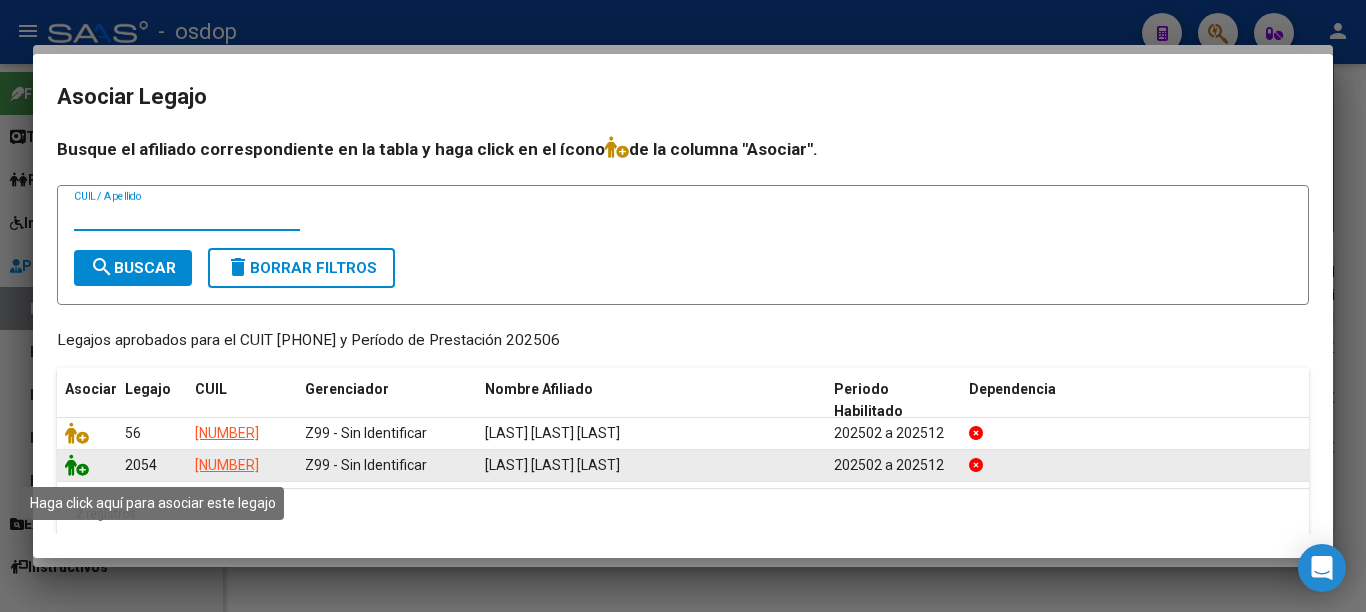 click 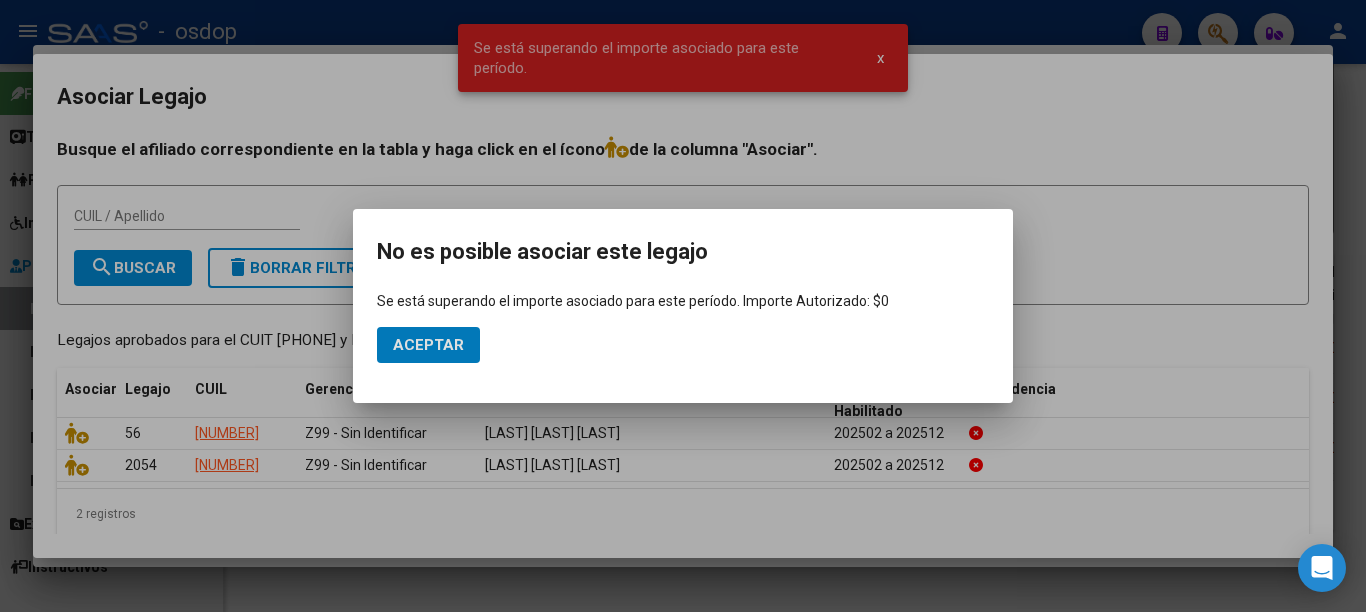 type 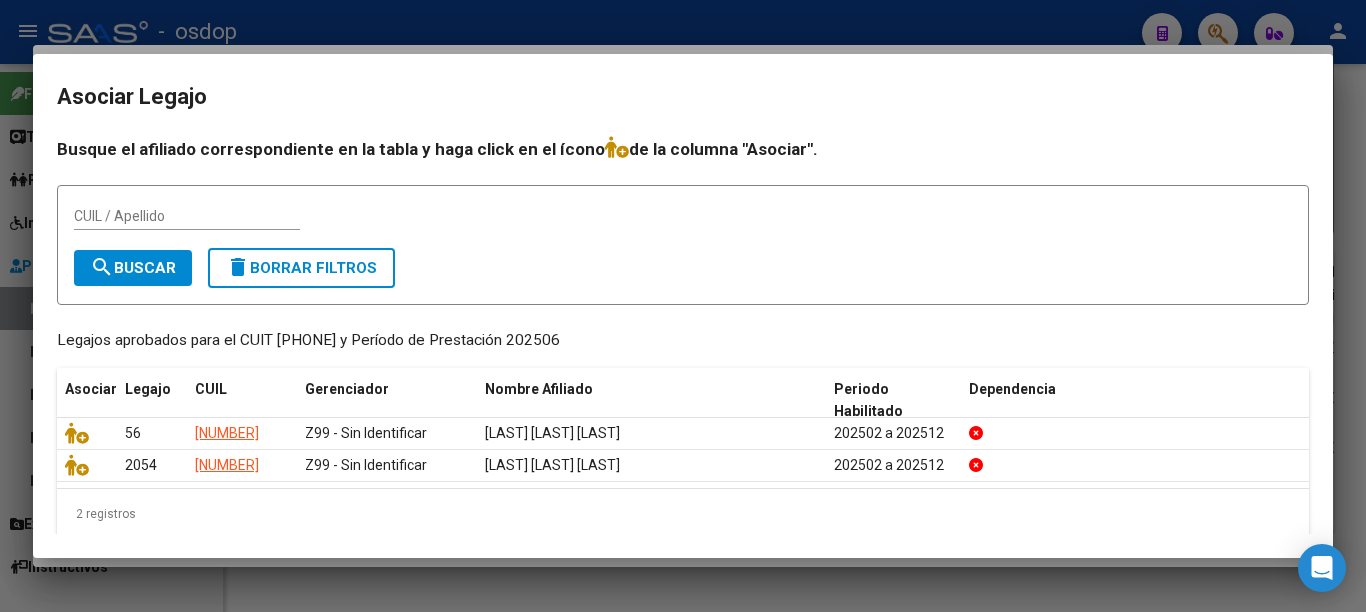 drag, startPoint x: 71, startPoint y: 335, endPoint x: 615, endPoint y: 334, distance: 544.0009 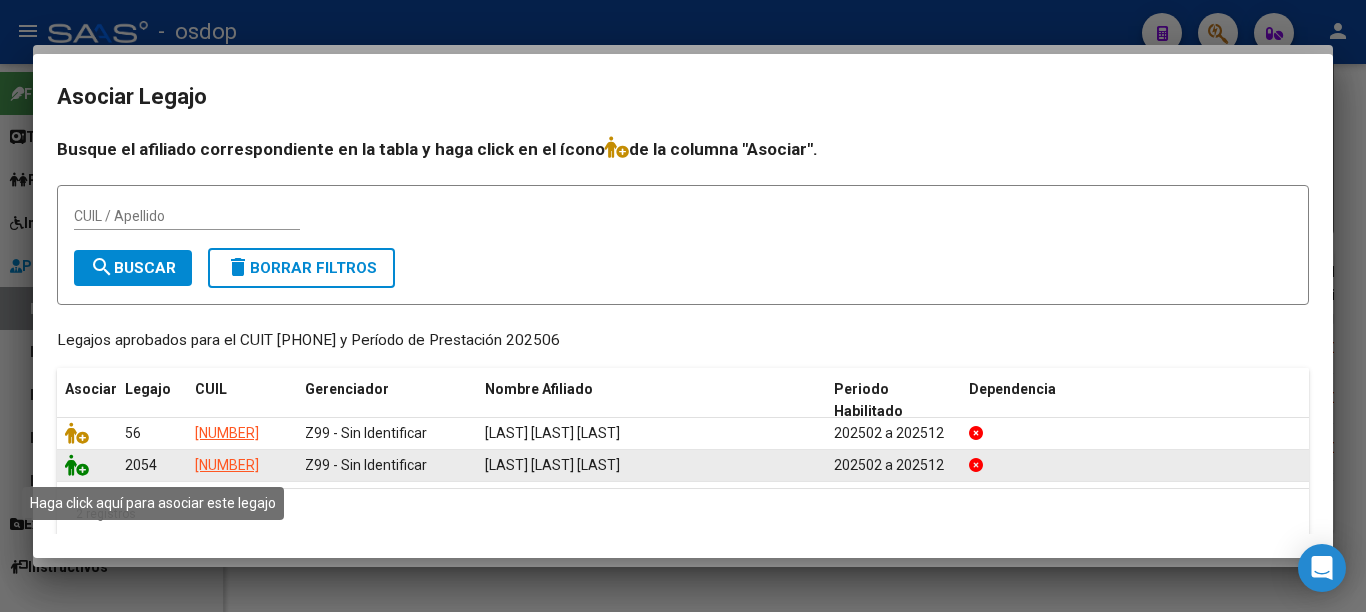 click 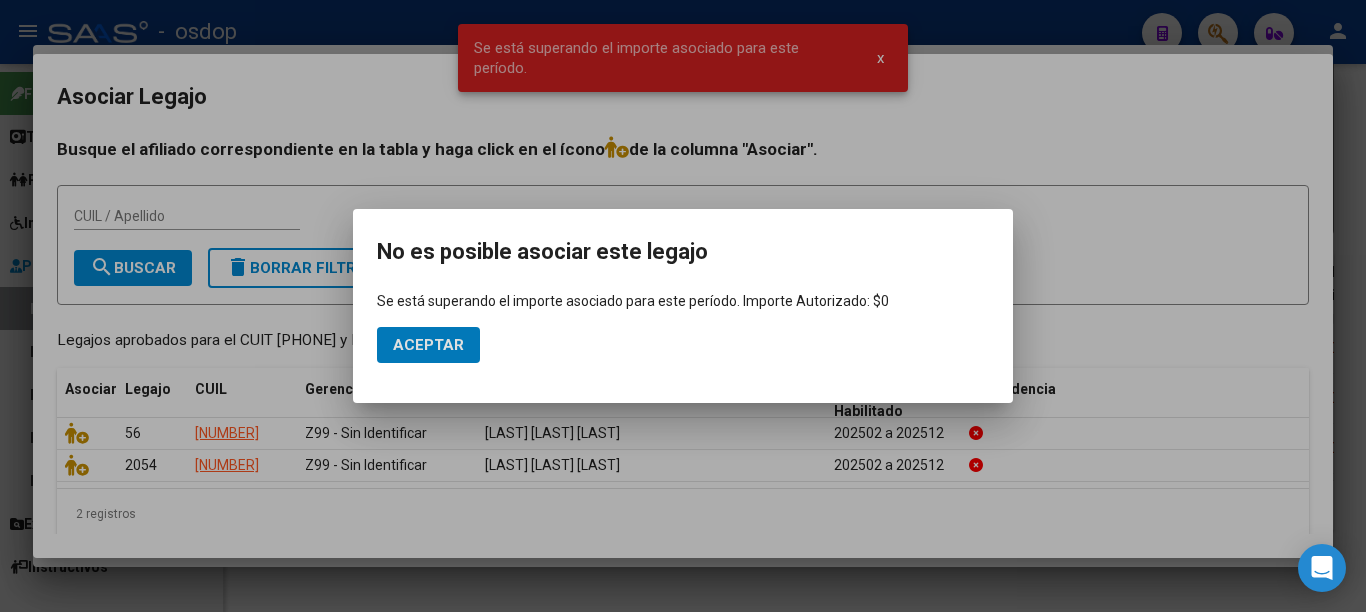 type 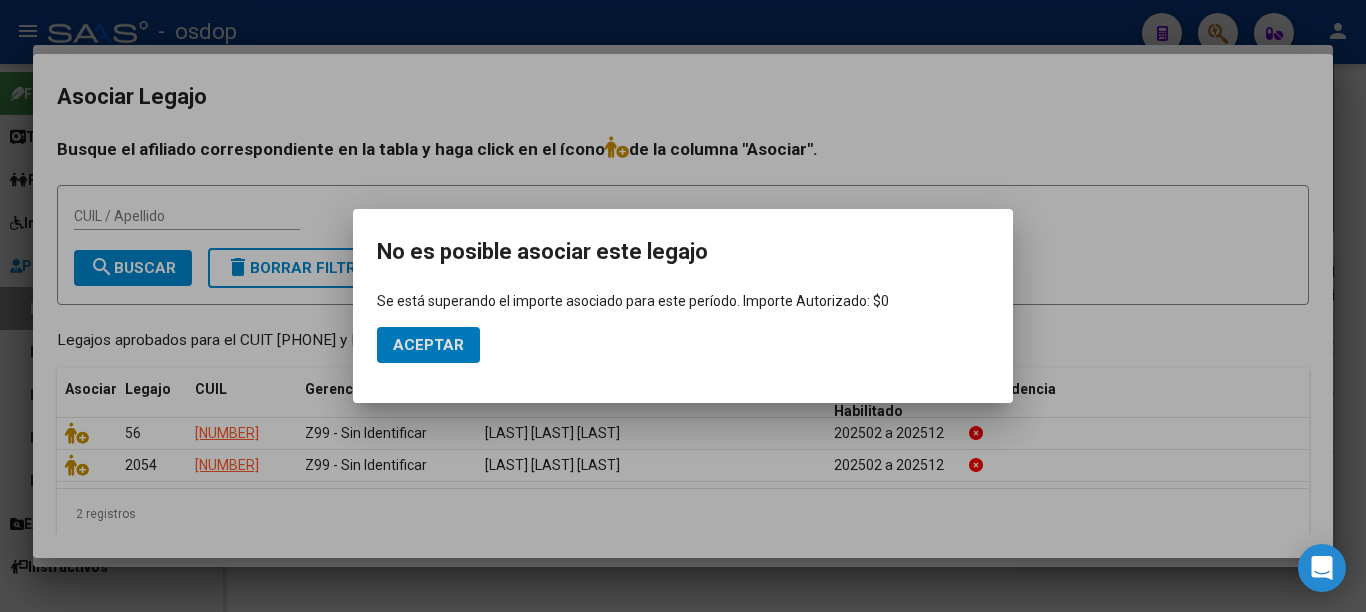 click at bounding box center [683, 306] 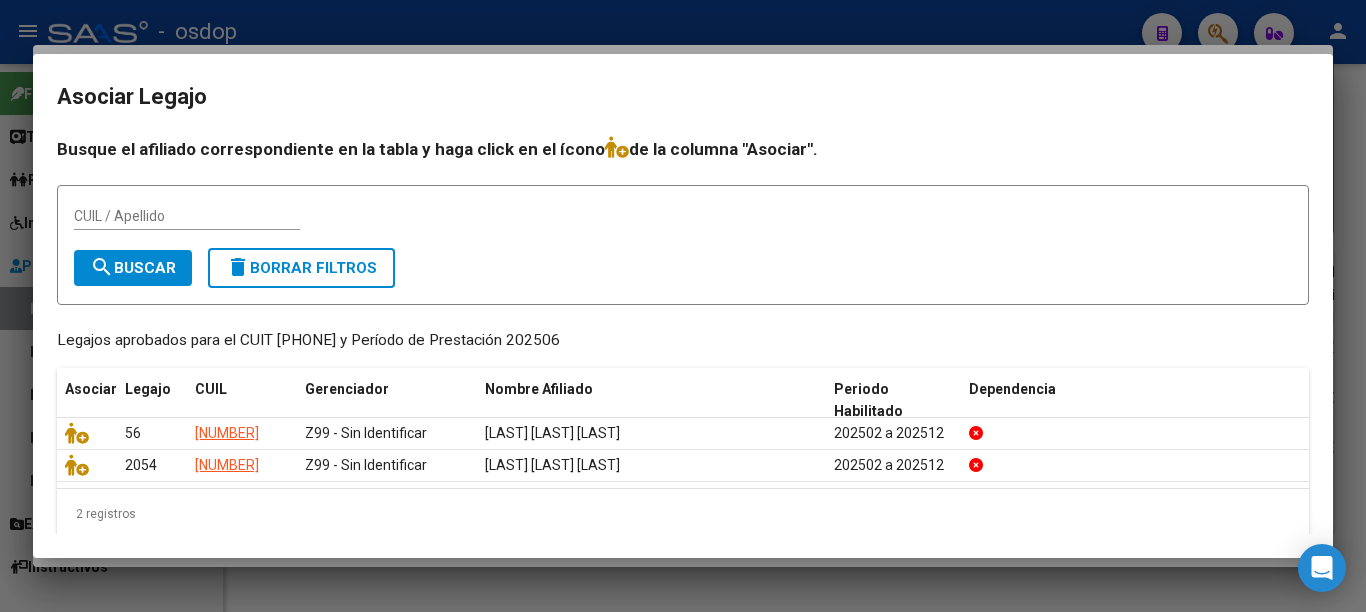 click at bounding box center [683, 306] 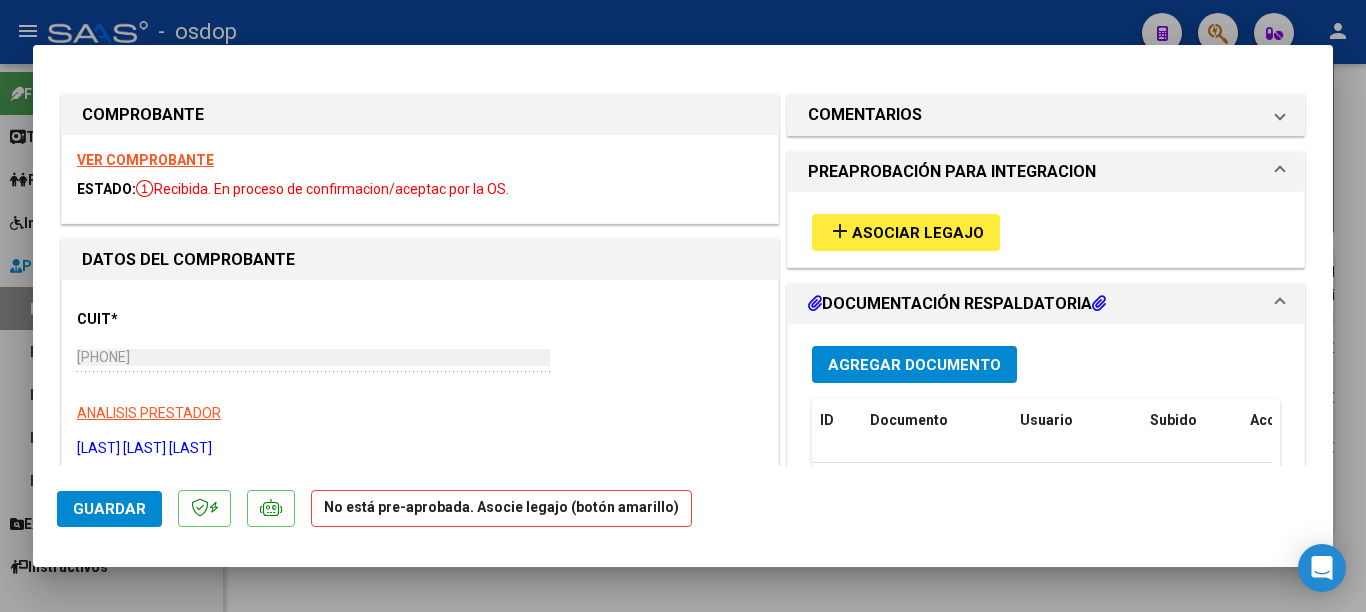 click at bounding box center [683, 306] 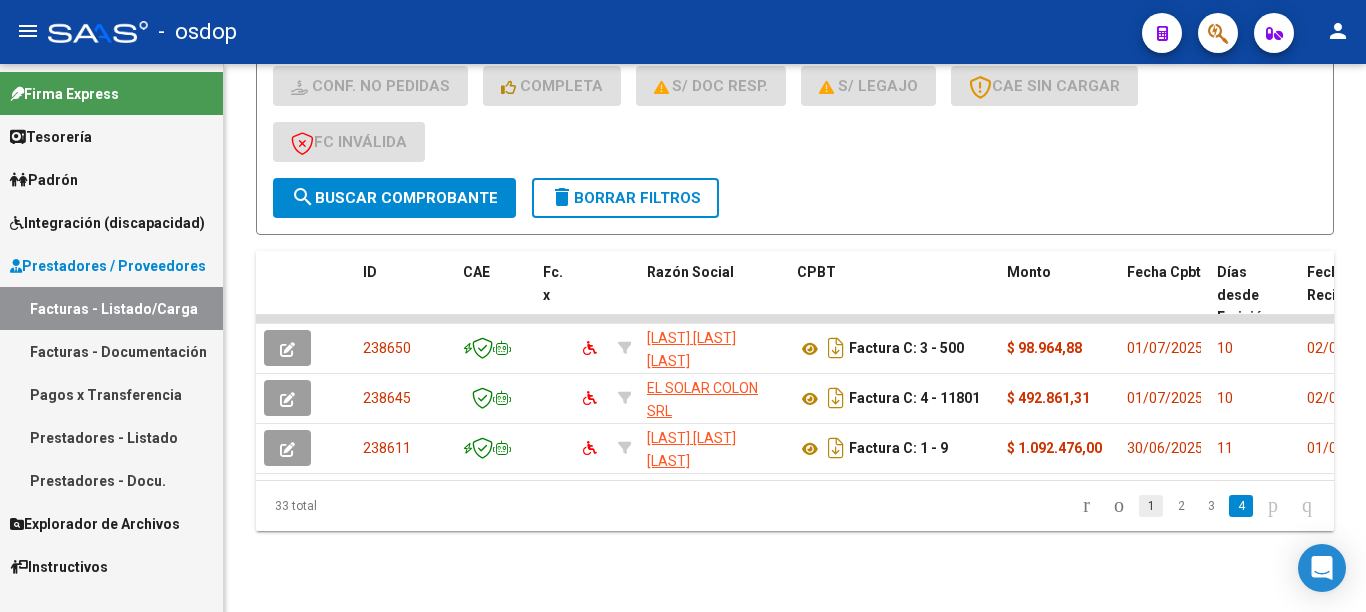 click on "1" 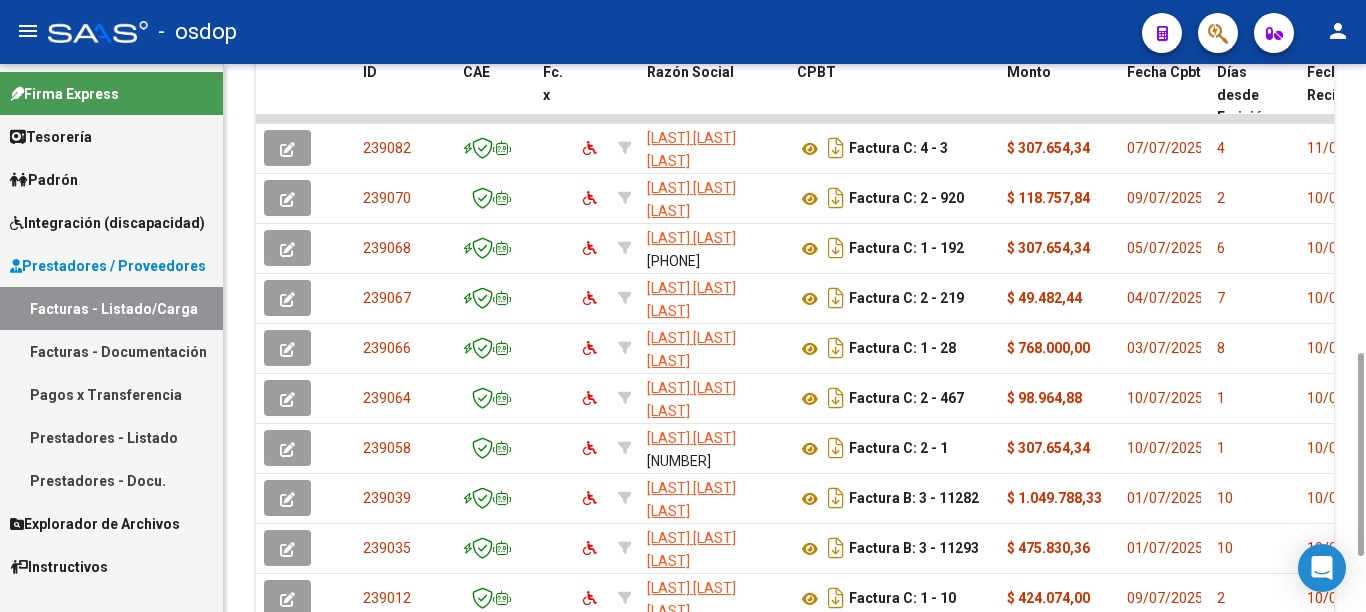 scroll, scrollTop: 926, scrollLeft: 0, axis: vertical 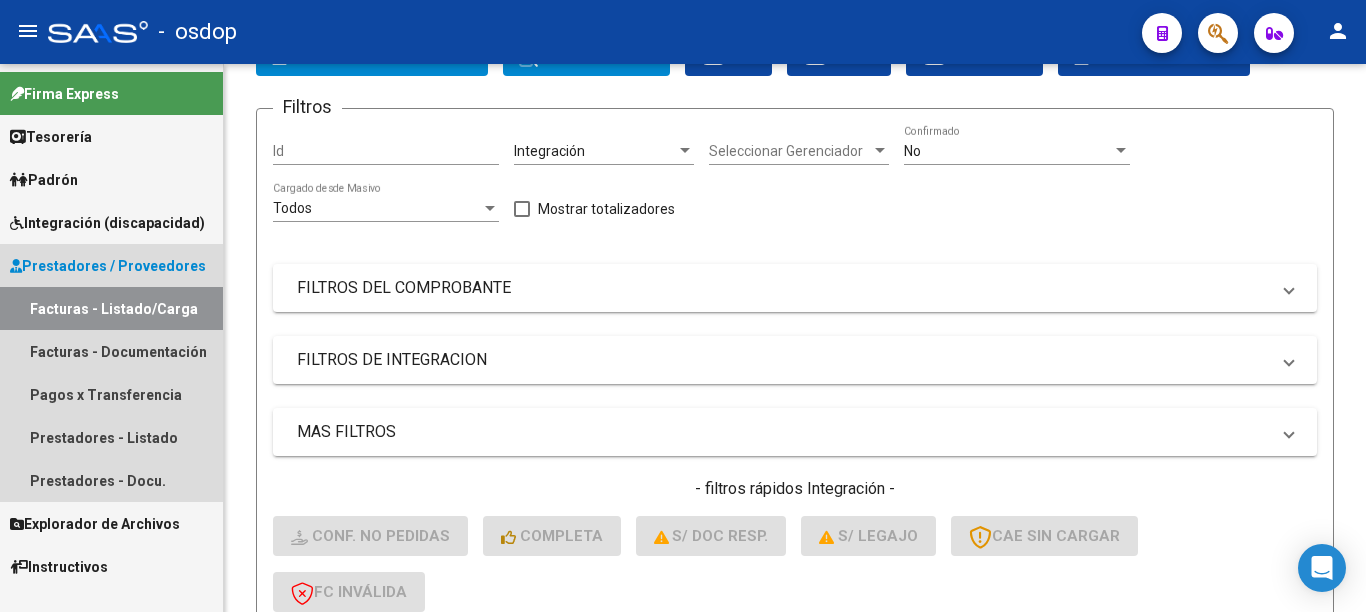 click on "Prestadores / Proveedores" at bounding box center (108, 266) 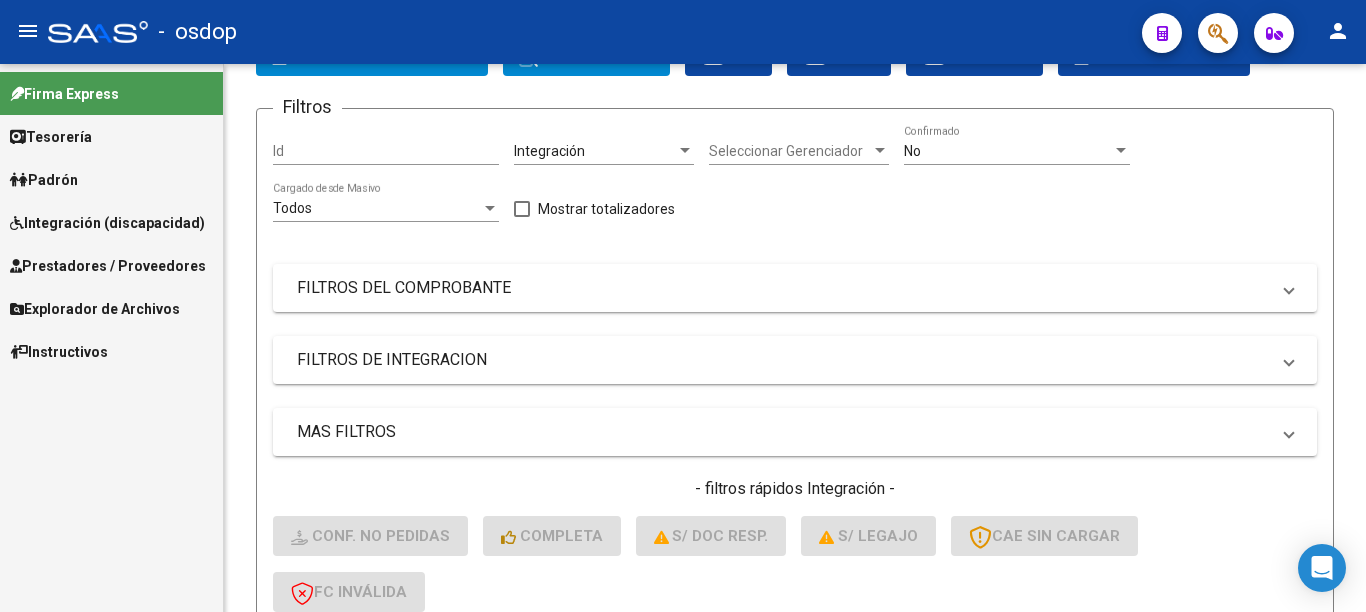 click on "Integración (discapacidad)" at bounding box center [107, 223] 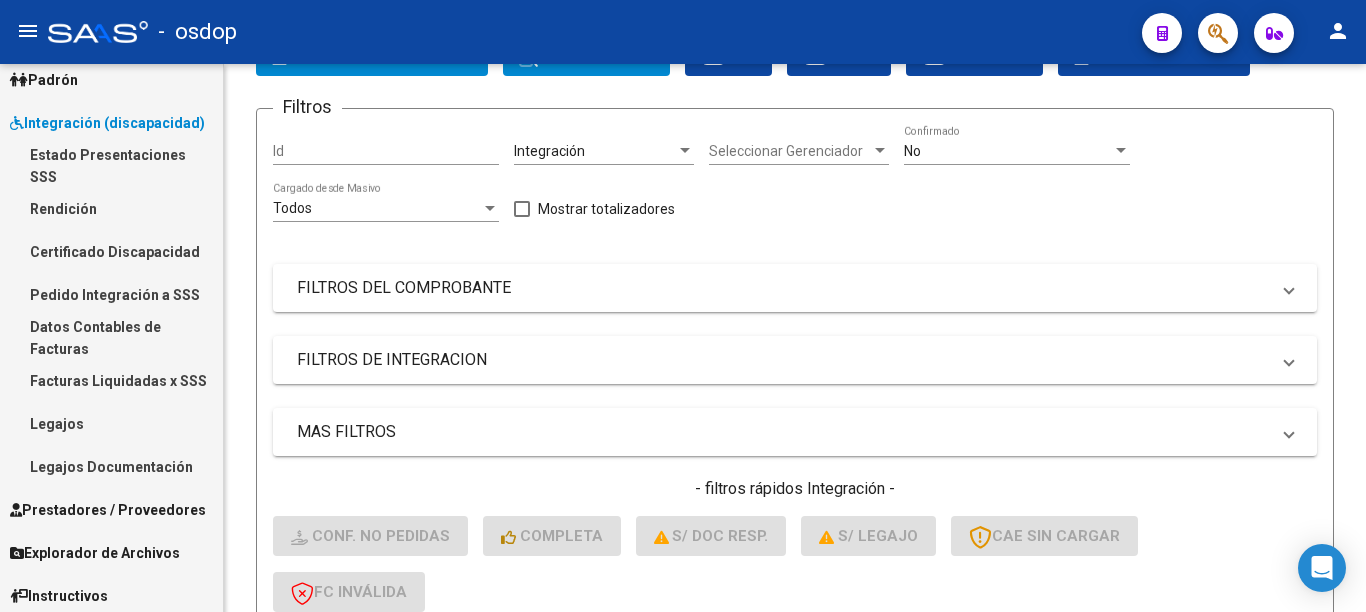 scroll, scrollTop: 105, scrollLeft: 0, axis: vertical 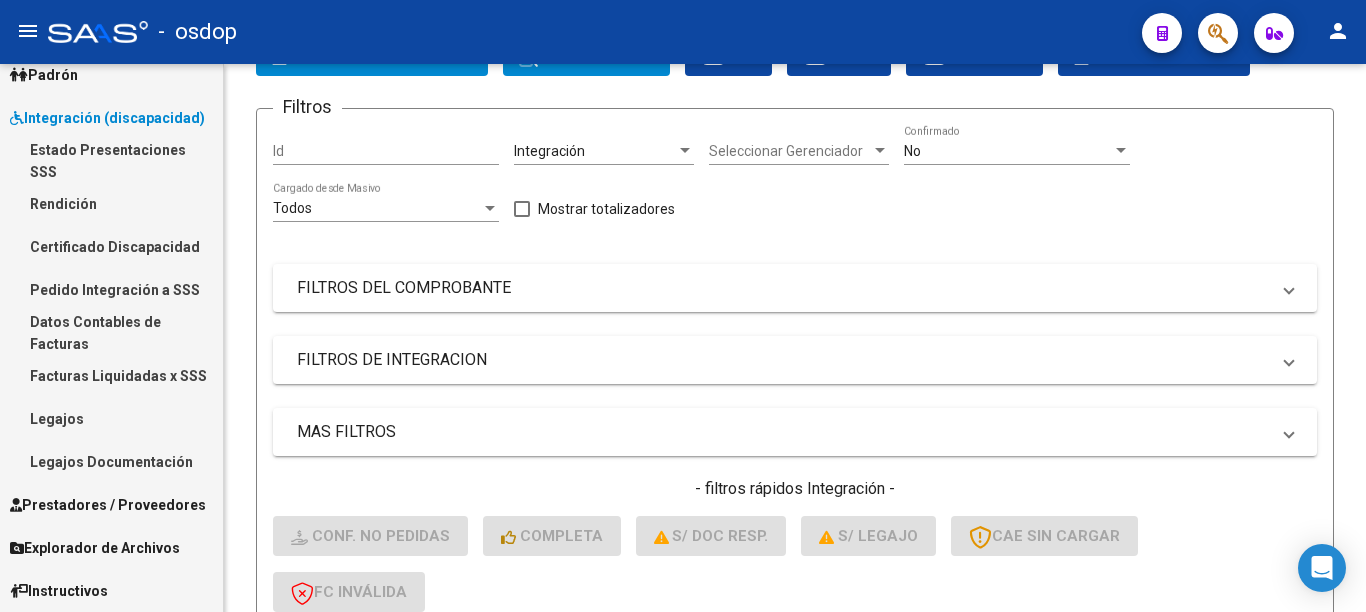 click on "Prestadores / Proveedores" at bounding box center (108, 505) 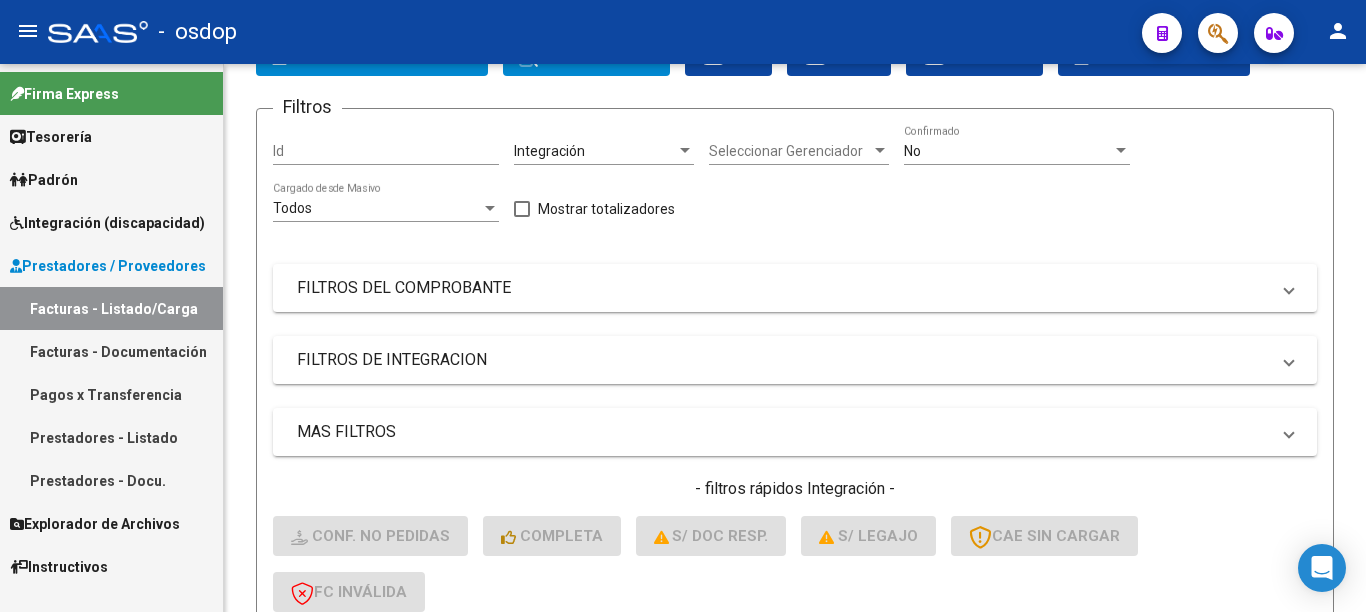 scroll, scrollTop: 0, scrollLeft: 0, axis: both 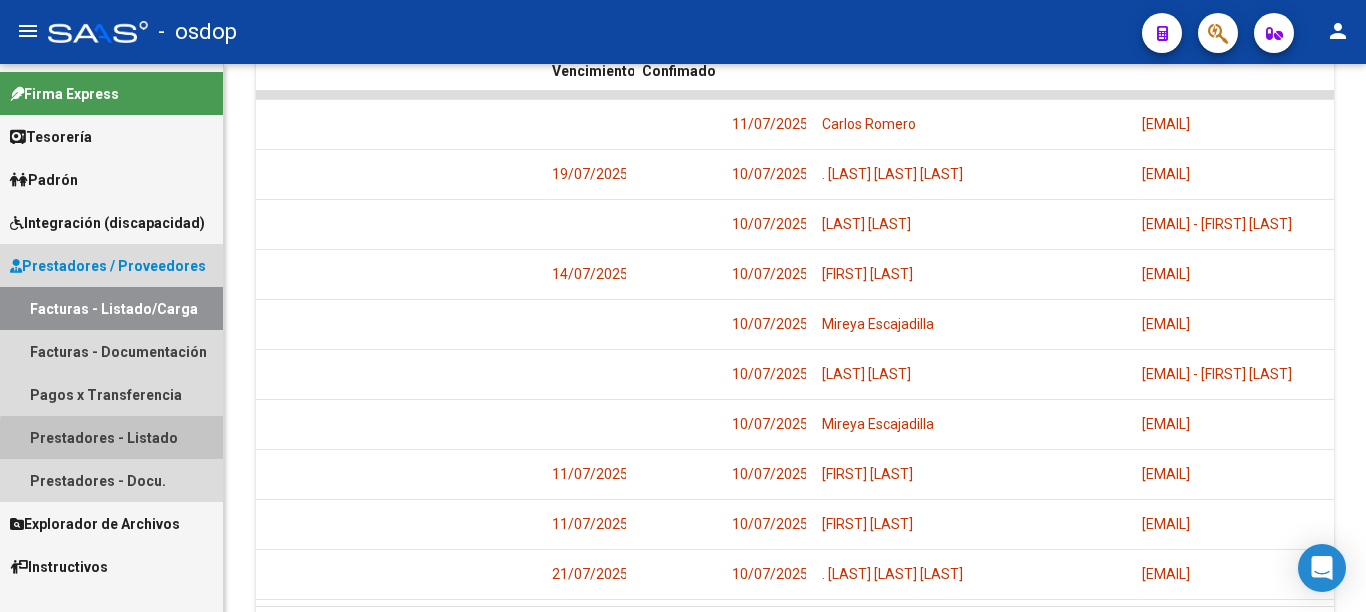 click on "Prestadores - Listado" at bounding box center (111, 437) 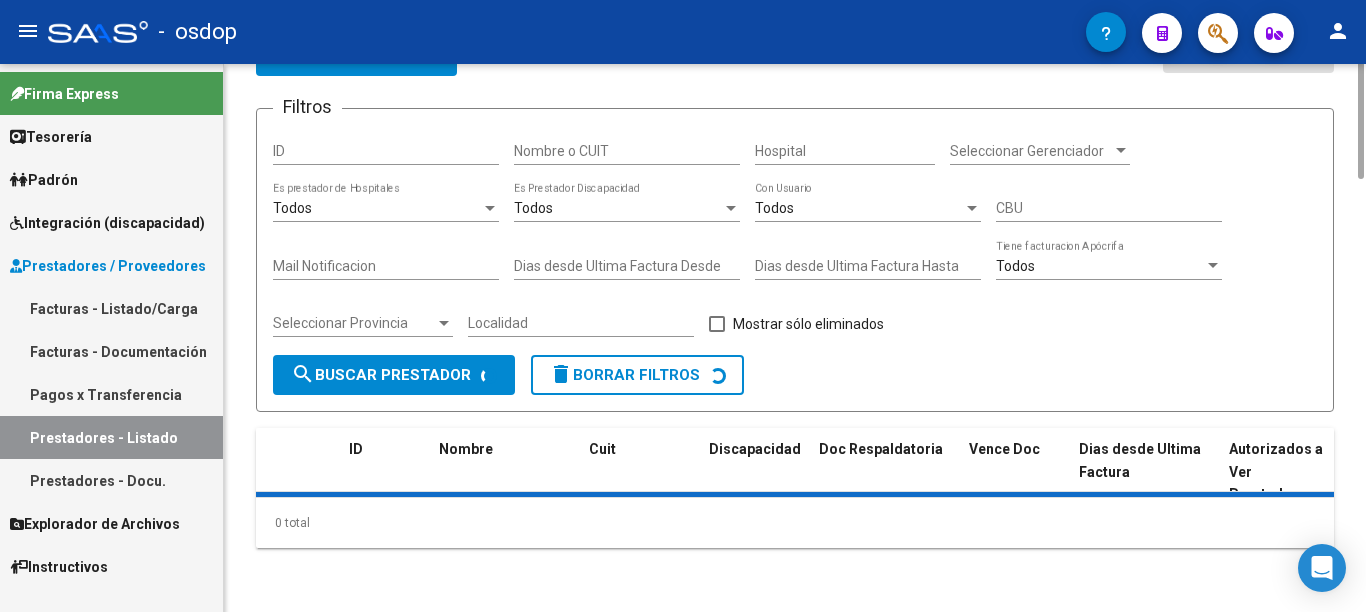 scroll, scrollTop: 0, scrollLeft: 0, axis: both 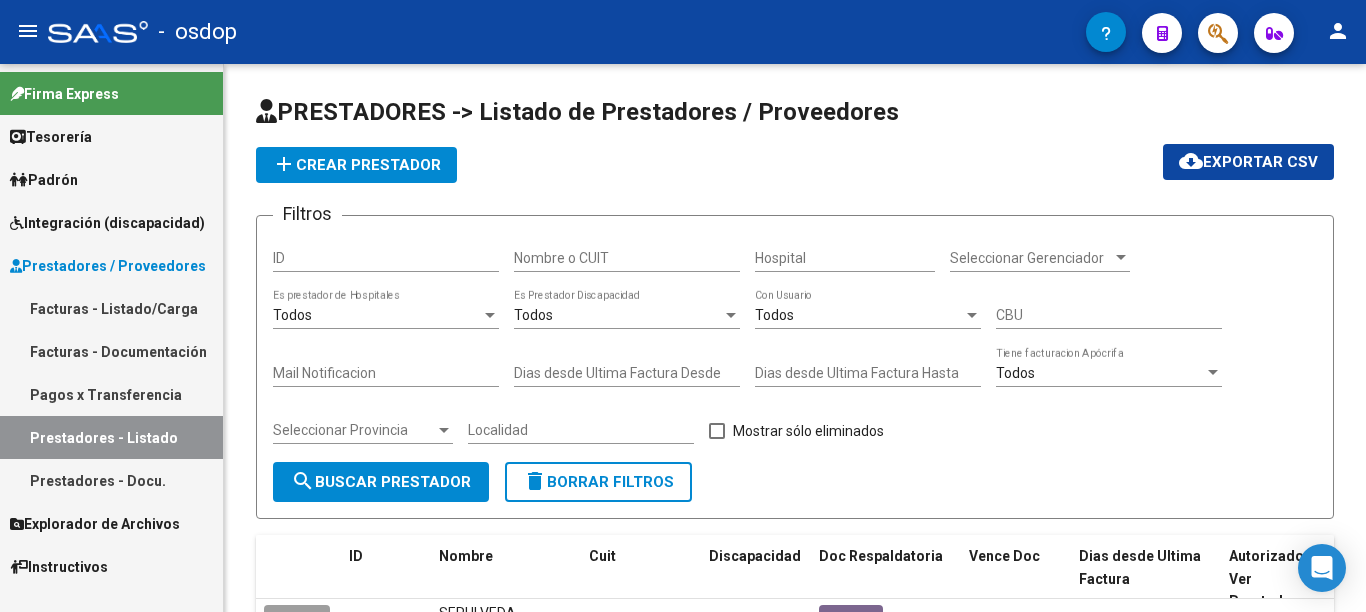 click on "Facturas - Listado/Carga" at bounding box center (111, 308) 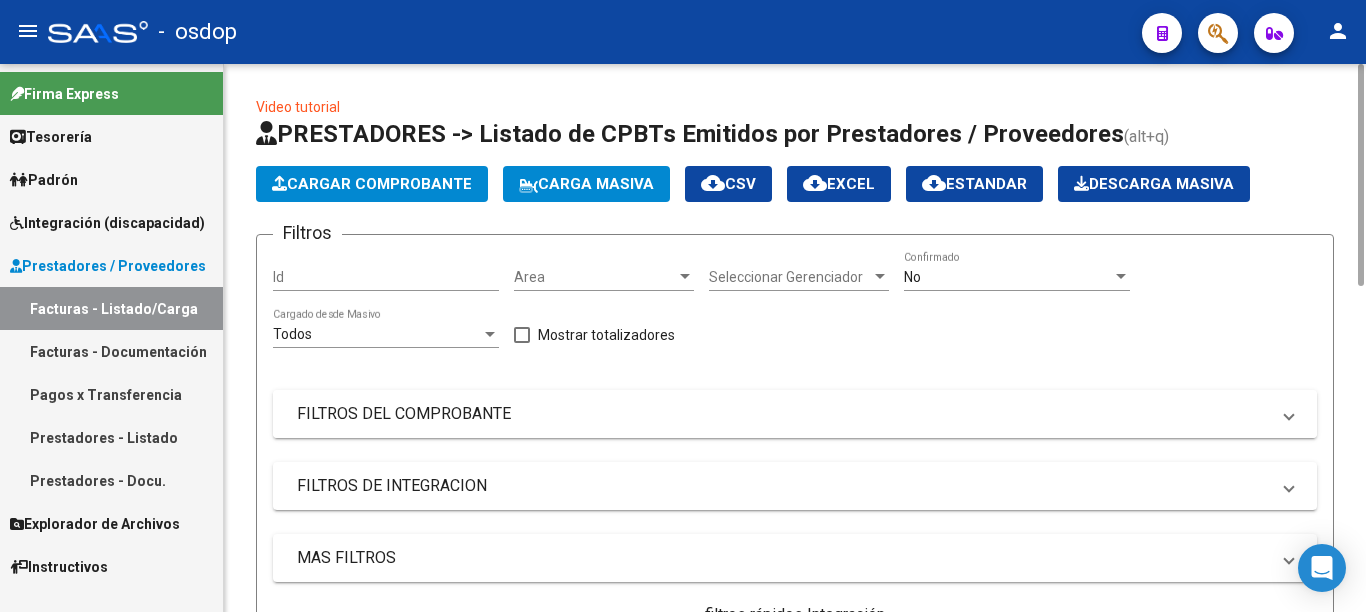 click on "FILTROS DEL COMPROBANTE" at bounding box center [783, 414] 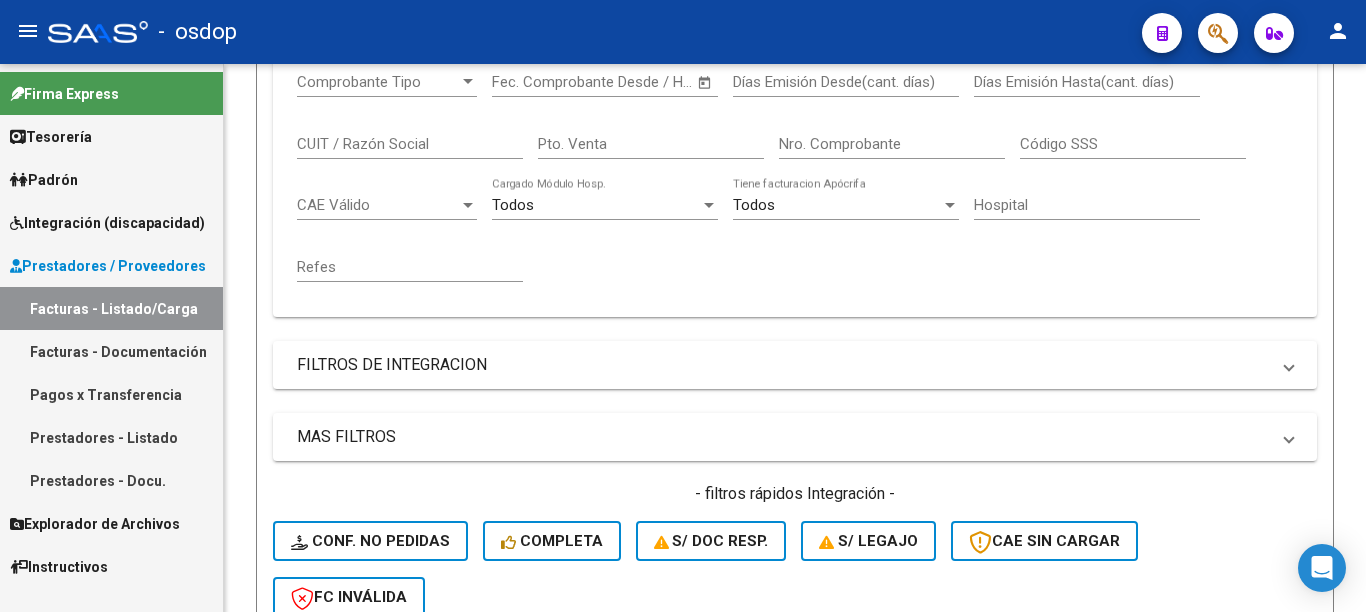 scroll, scrollTop: 0, scrollLeft: 0, axis: both 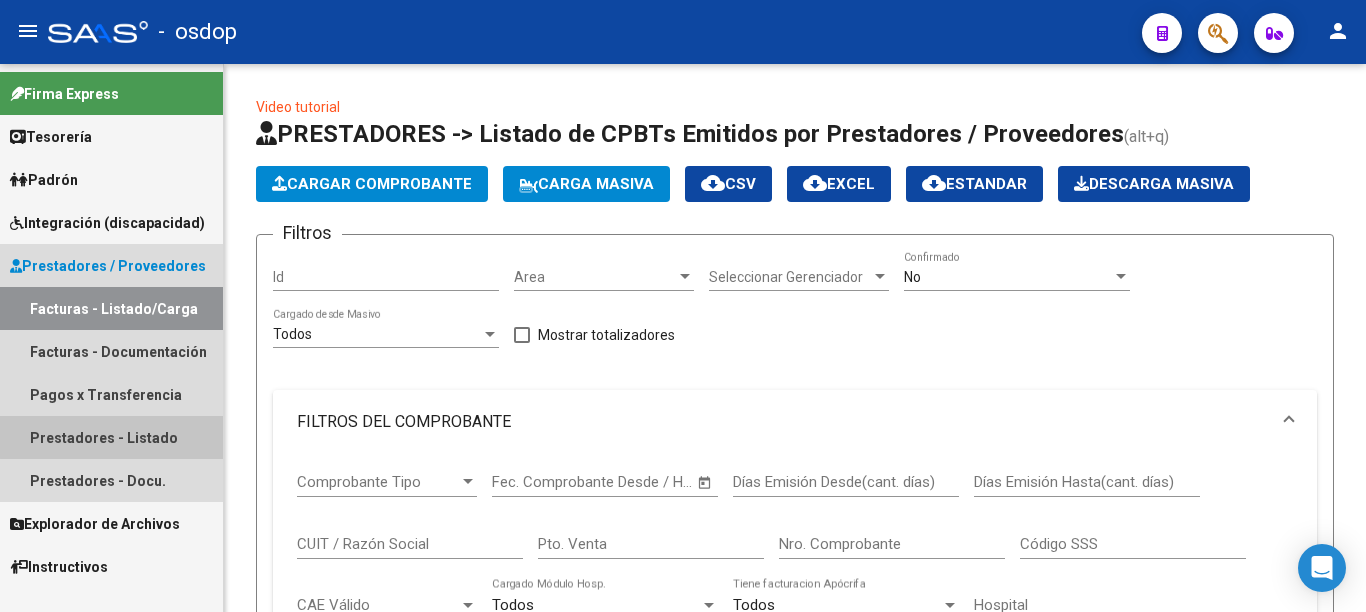 click on "Prestadores - Listado" at bounding box center (111, 437) 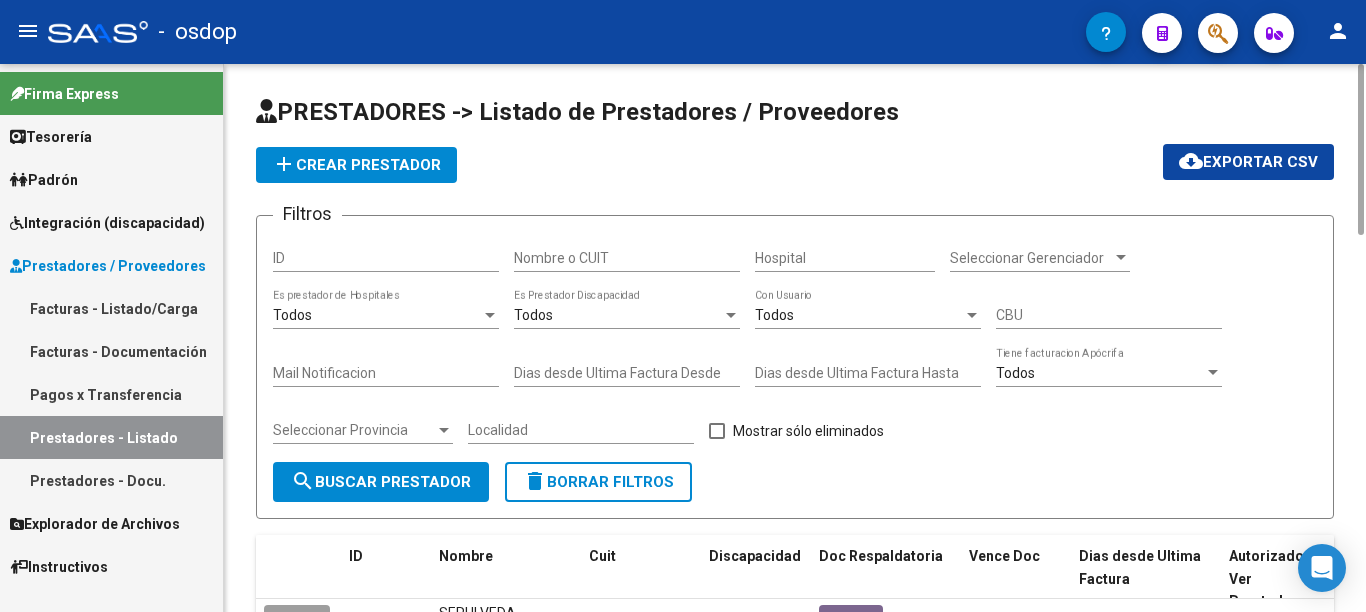 scroll, scrollTop: 200, scrollLeft: 0, axis: vertical 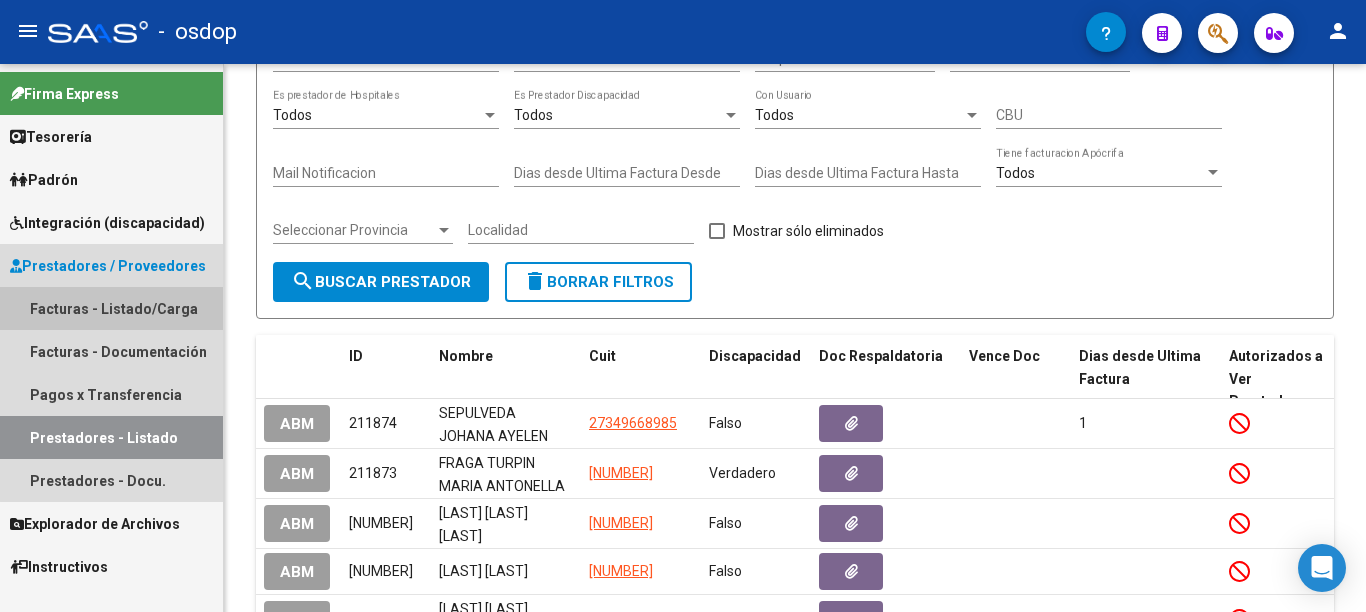 click on "Facturas - Listado/Carga" at bounding box center (111, 308) 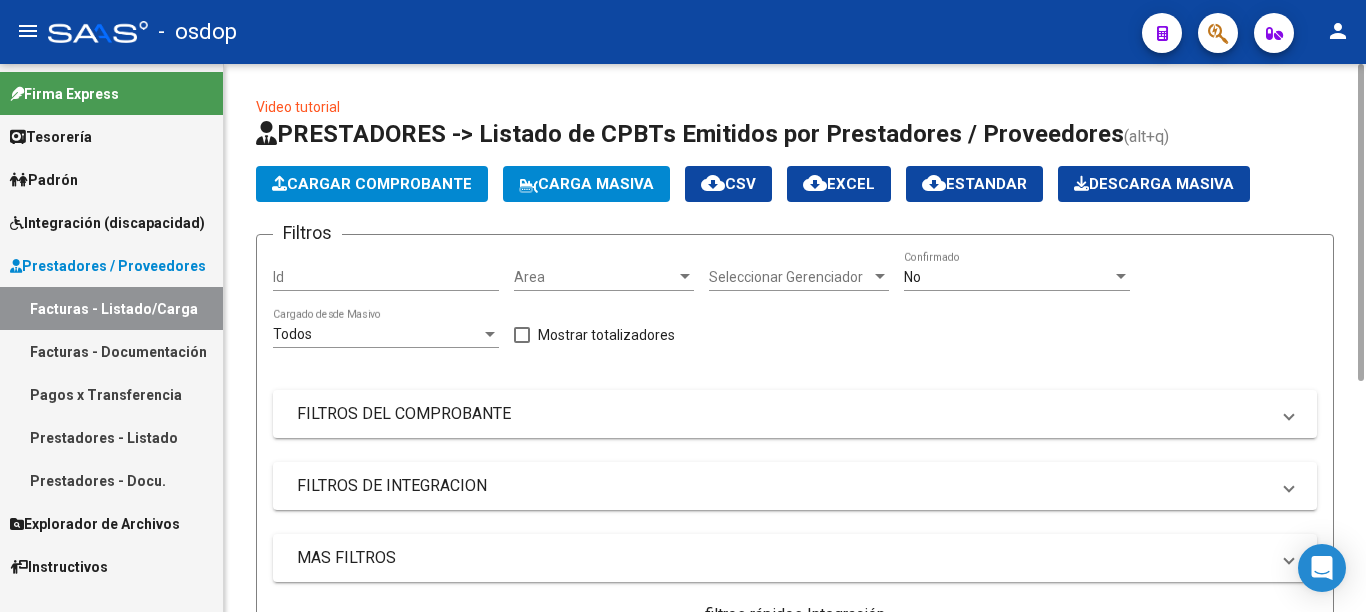 scroll, scrollTop: 200, scrollLeft: 0, axis: vertical 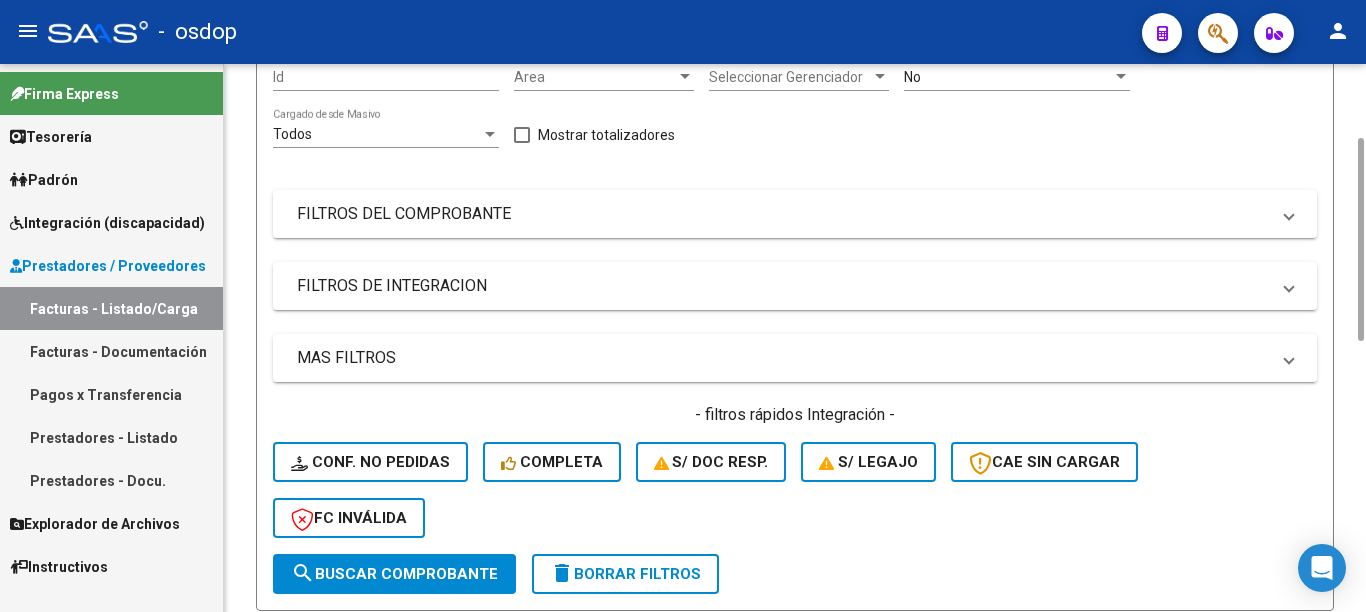 click on "MAS FILTROS" 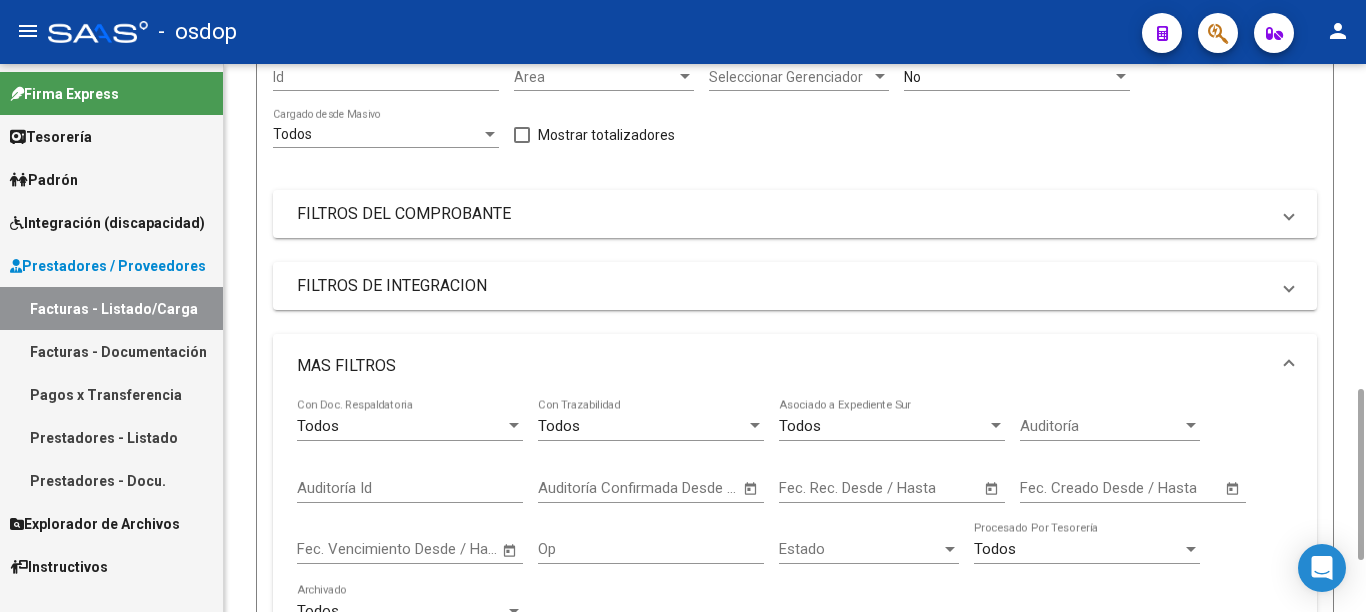 scroll, scrollTop: 400, scrollLeft: 0, axis: vertical 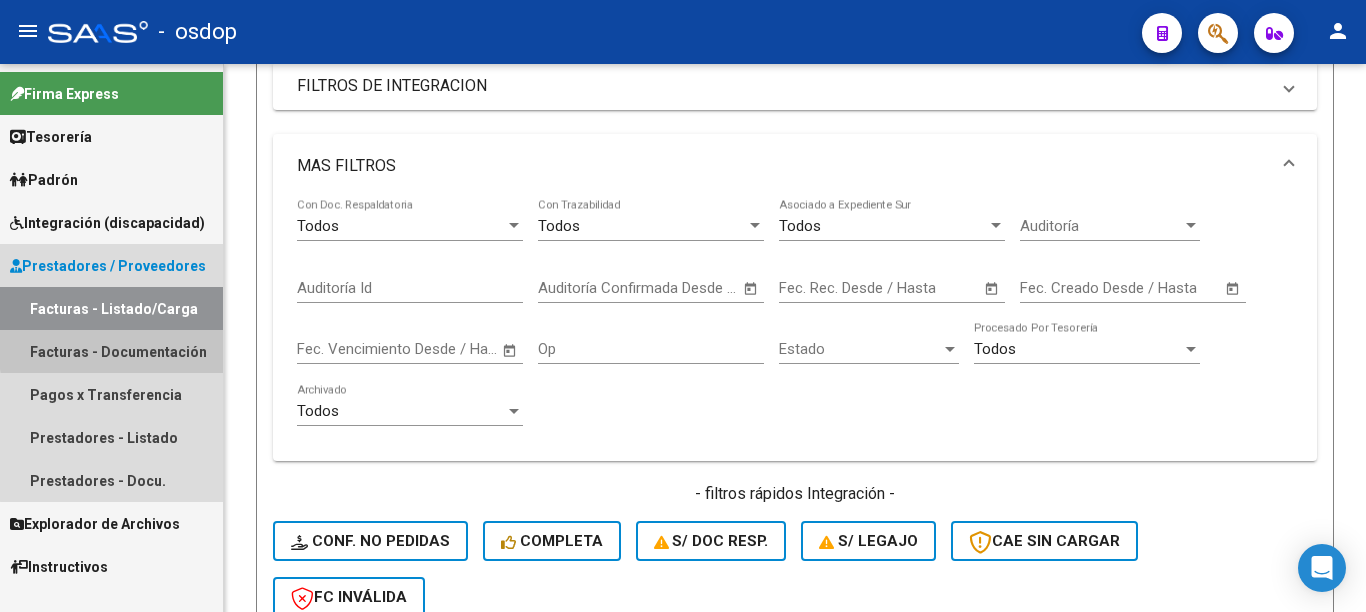 click on "Facturas - Documentación" at bounding box center [111, 351] 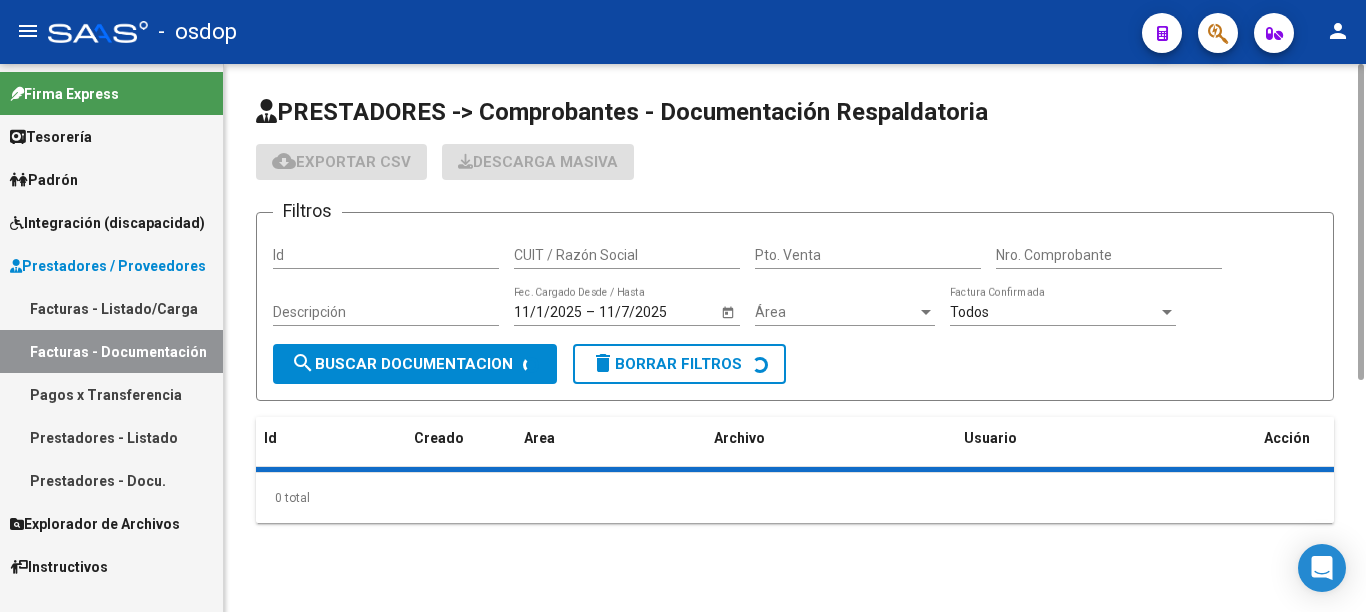 scroll, scrollTop: 0, scrollLeft: 0, axis: both 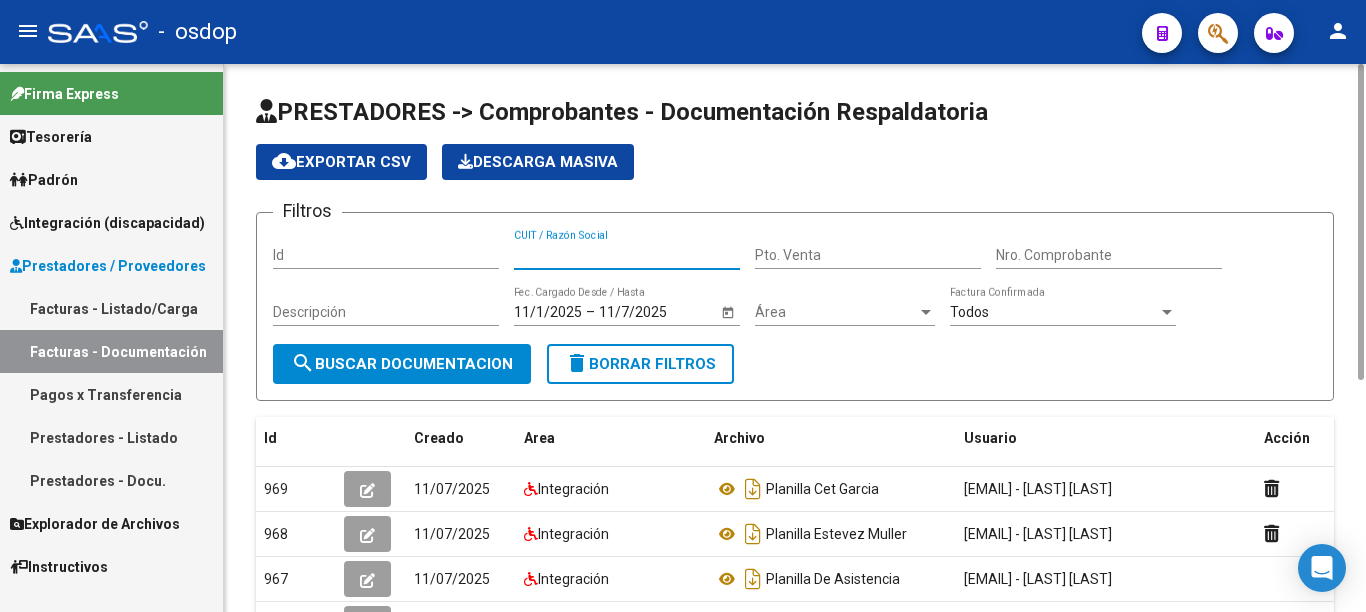 click on "CUIT / Razón Social" at bounding box center [627, 255] 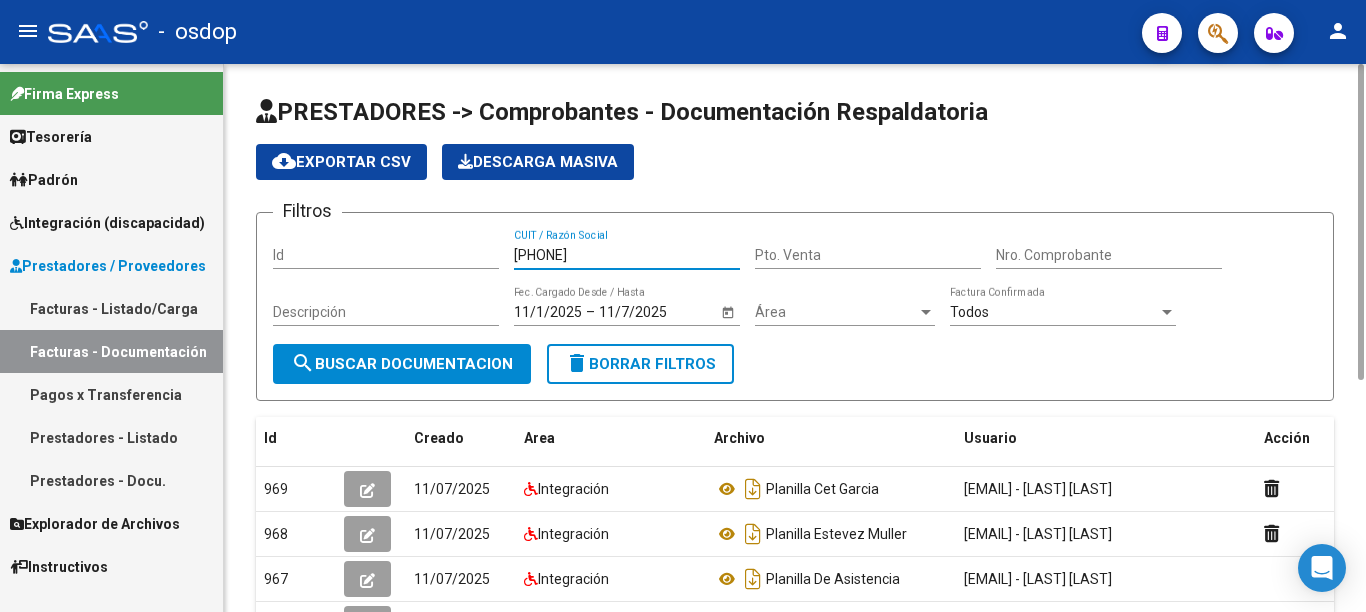 type on "[PHONE]" 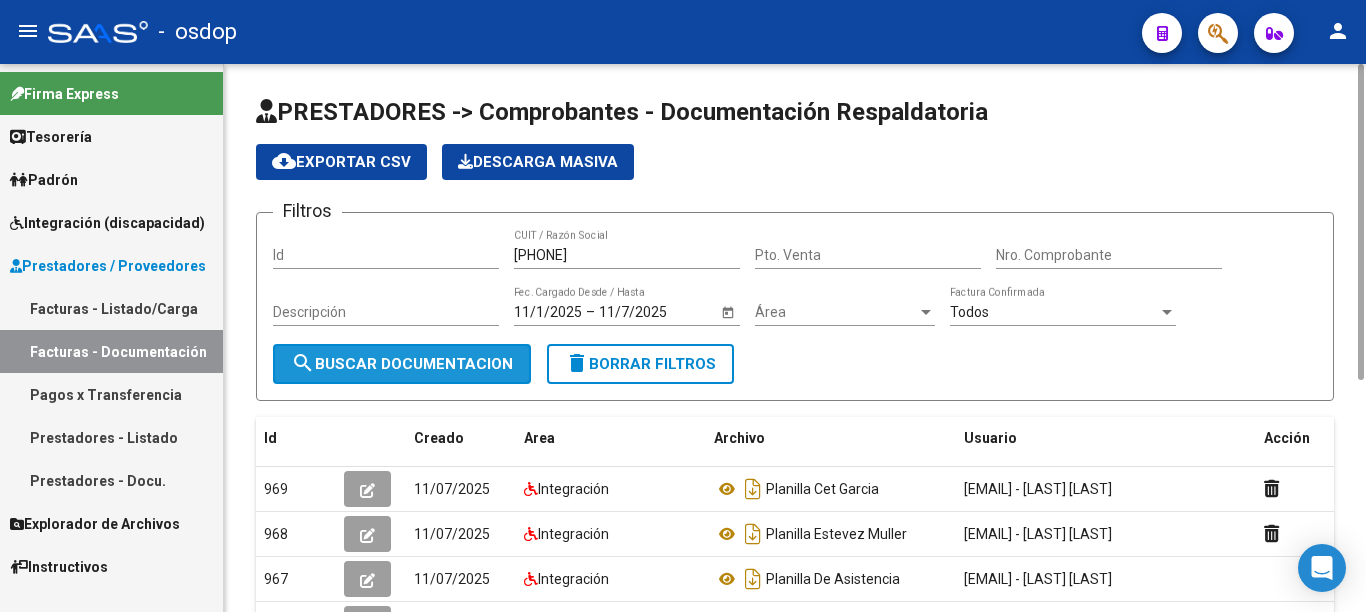 click on "search  Buscar Documentacion" 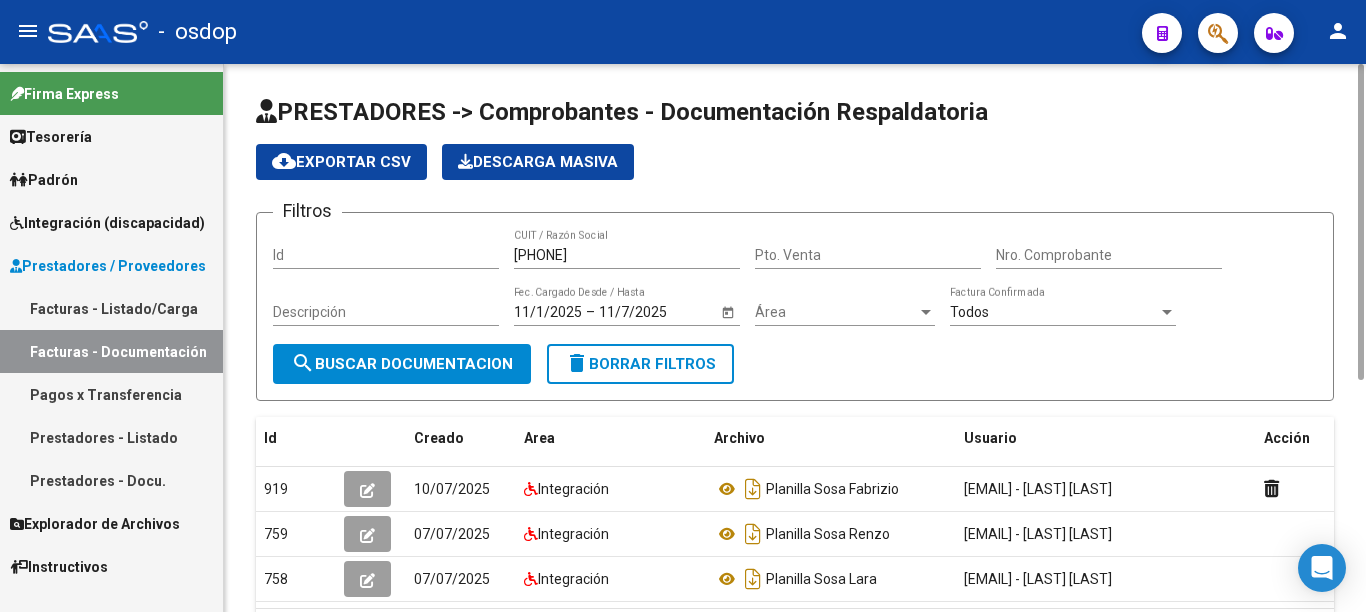 click on "search  Buscar Documentacion" 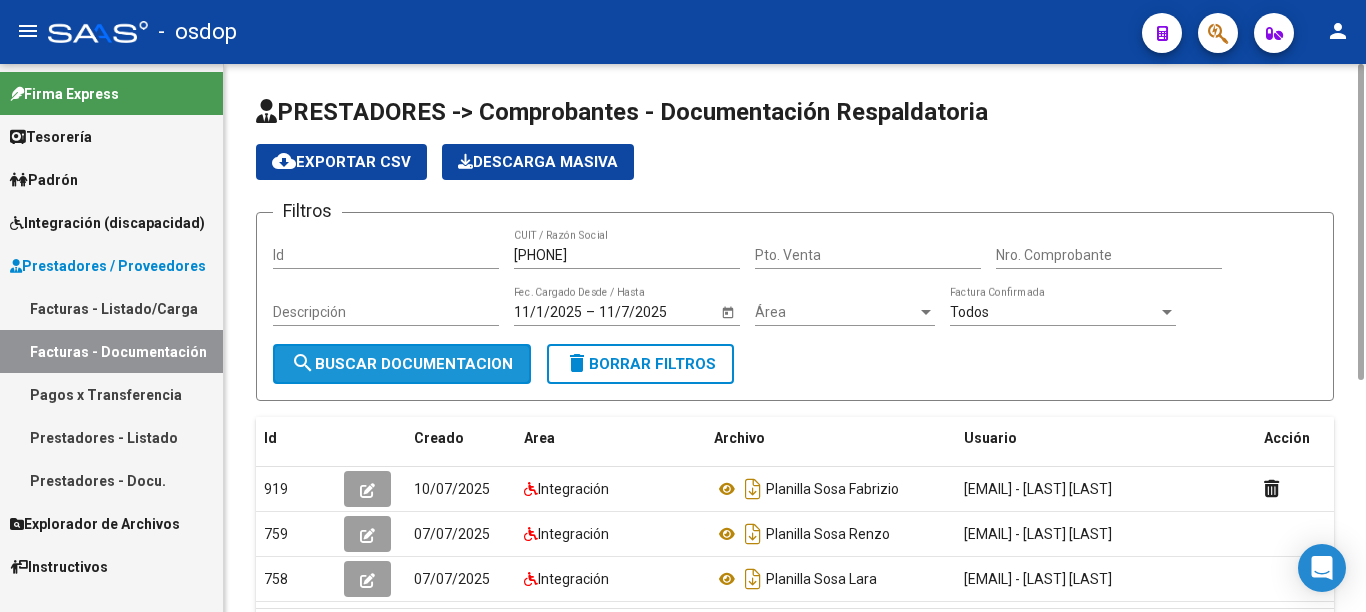 click on "search  Buscar Documentacion" 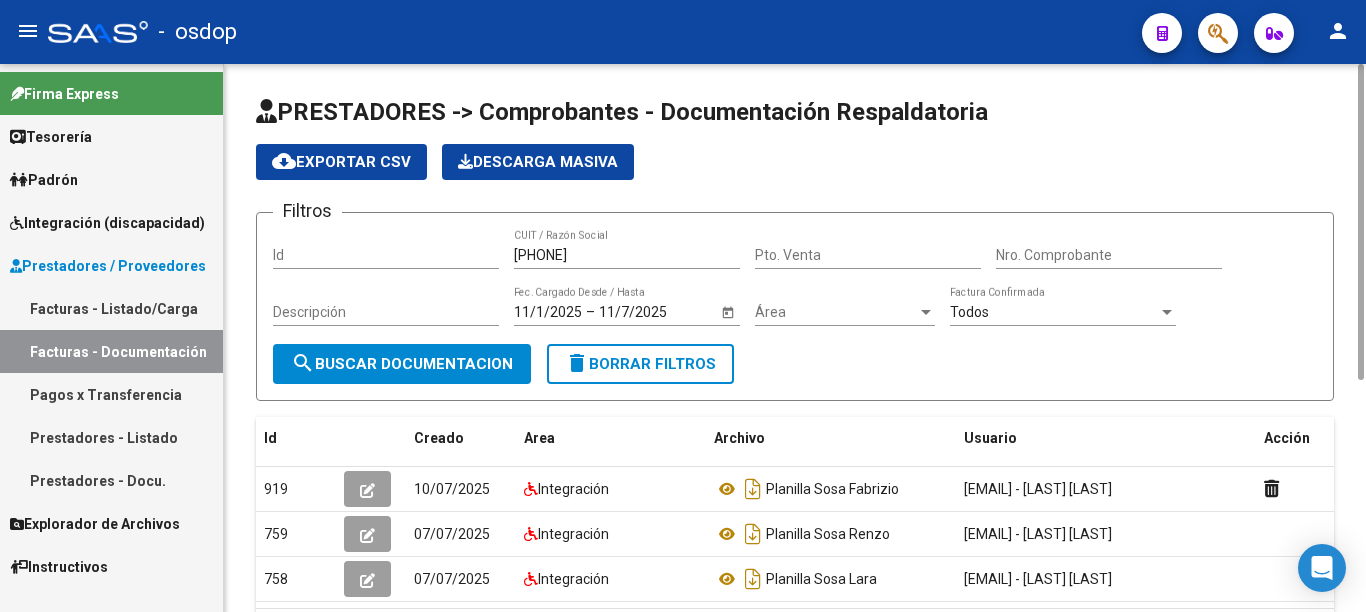 click on "search  Buscar Documentacion" 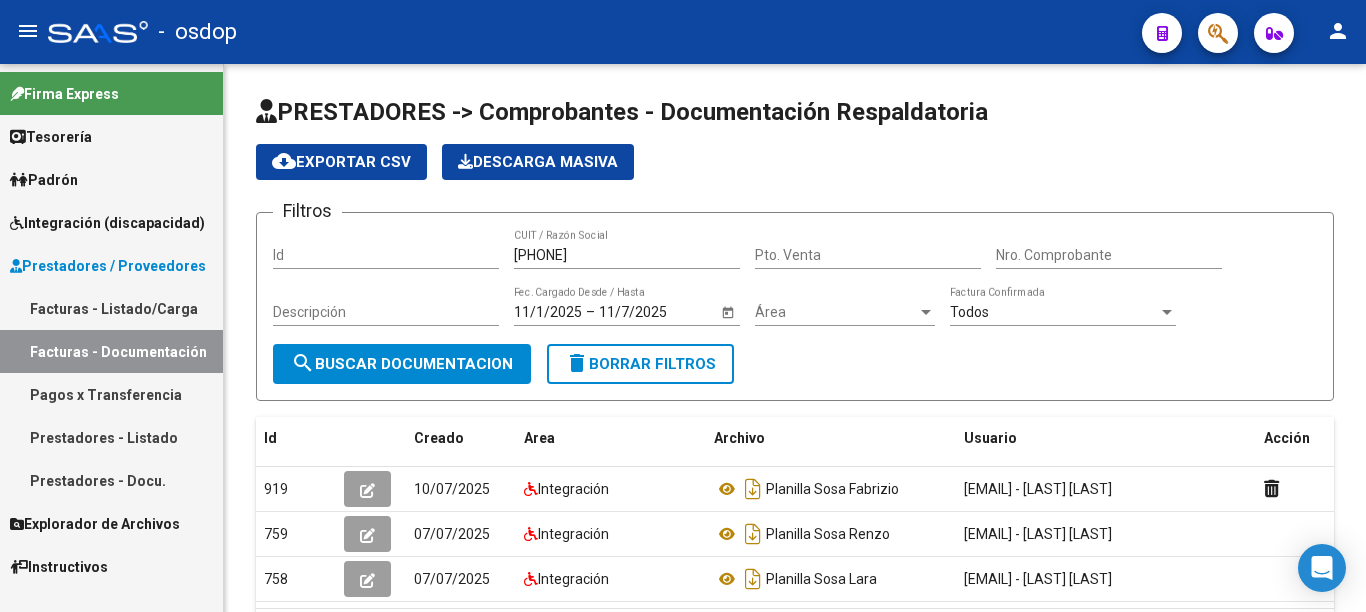 click on "Facturas - Listado/Carga" at bounding box center [111, 308] 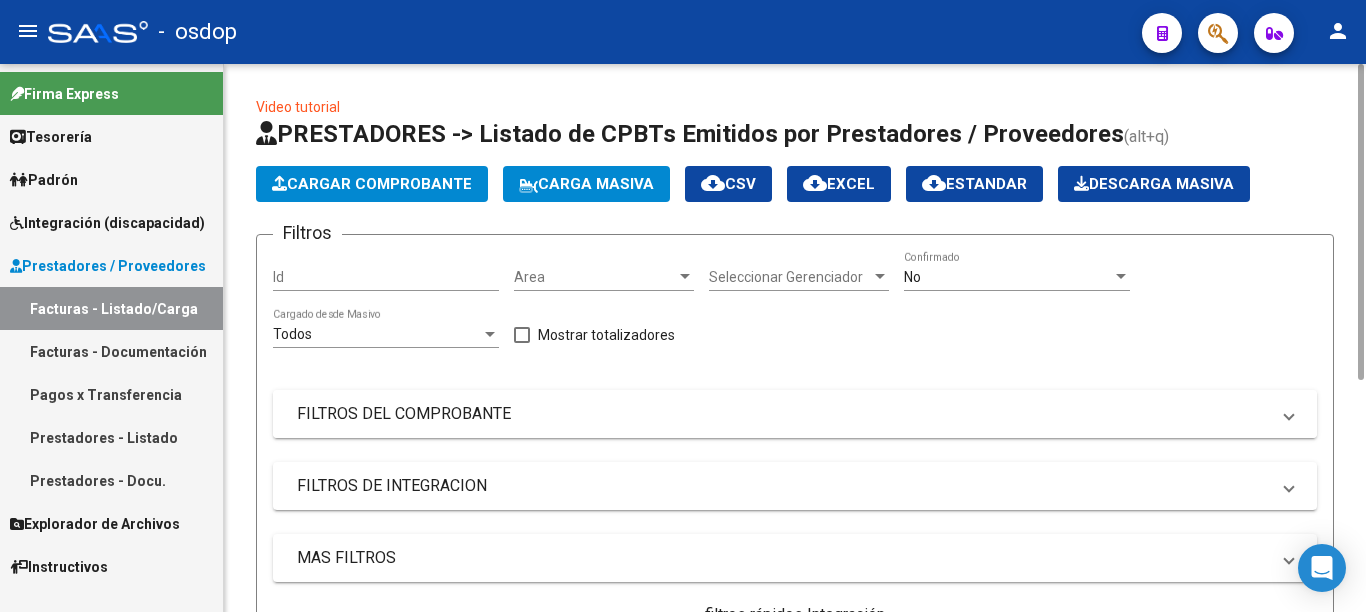 click on "FILTROS DEL COMPROBANTE" at bounding box center [783, 414] 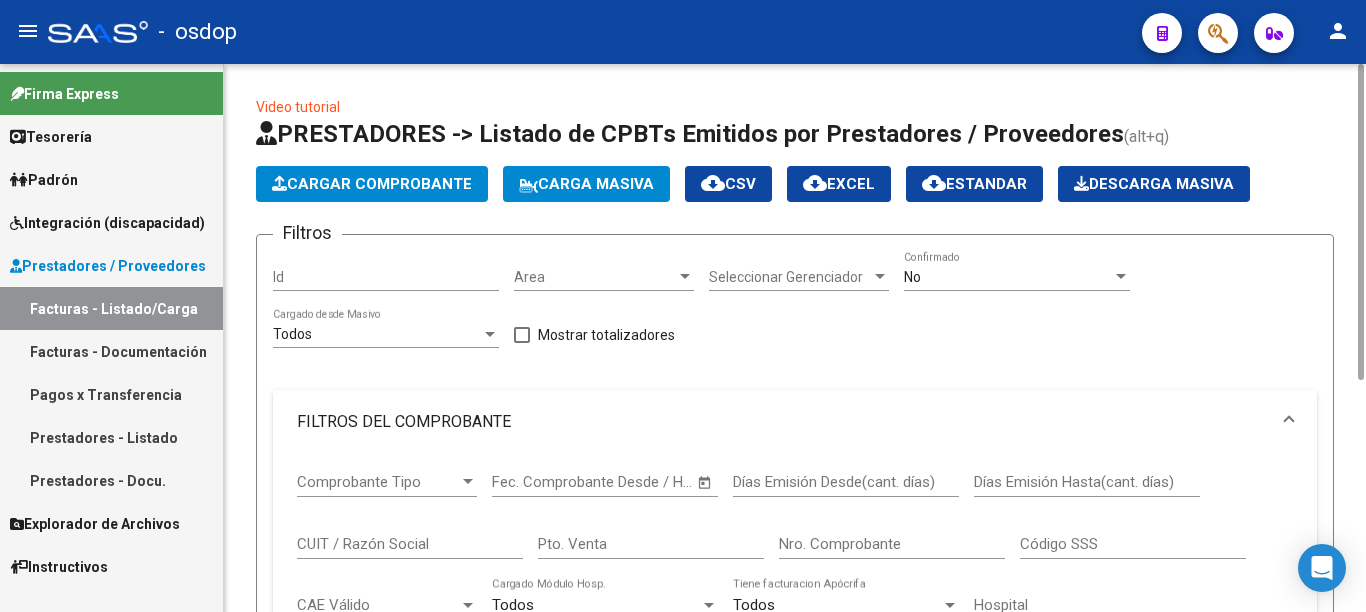 scroll, scrollTop: 400, scrollLeft: 0, axis: vertical 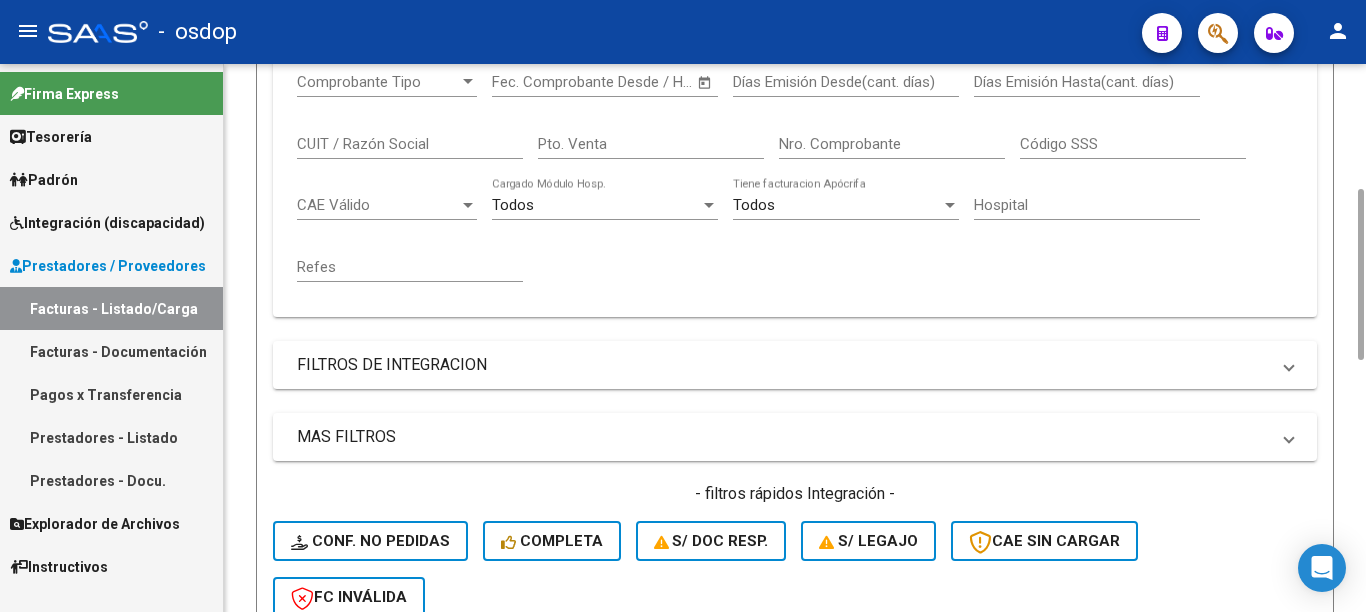 click on "CUIT / Razón Social" at bounding box center (410, 144) 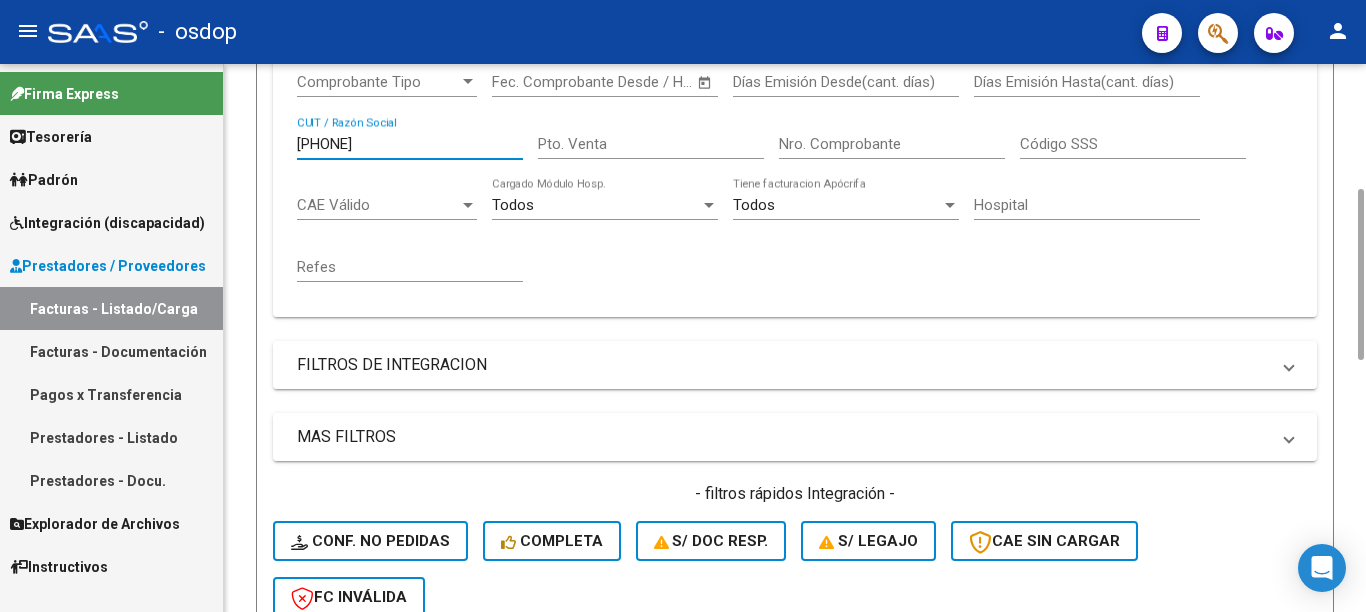 scroll, scrollTop: 800, scrollLeft: 0, axis: vertical 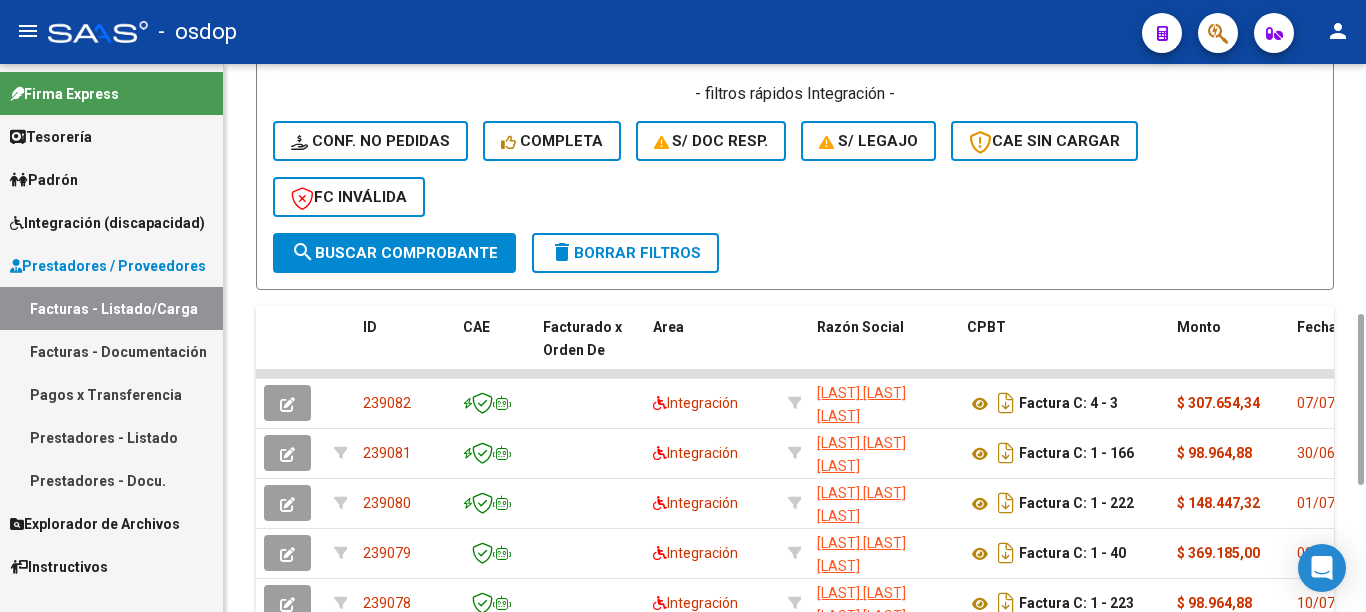 type on "[PHONE]" 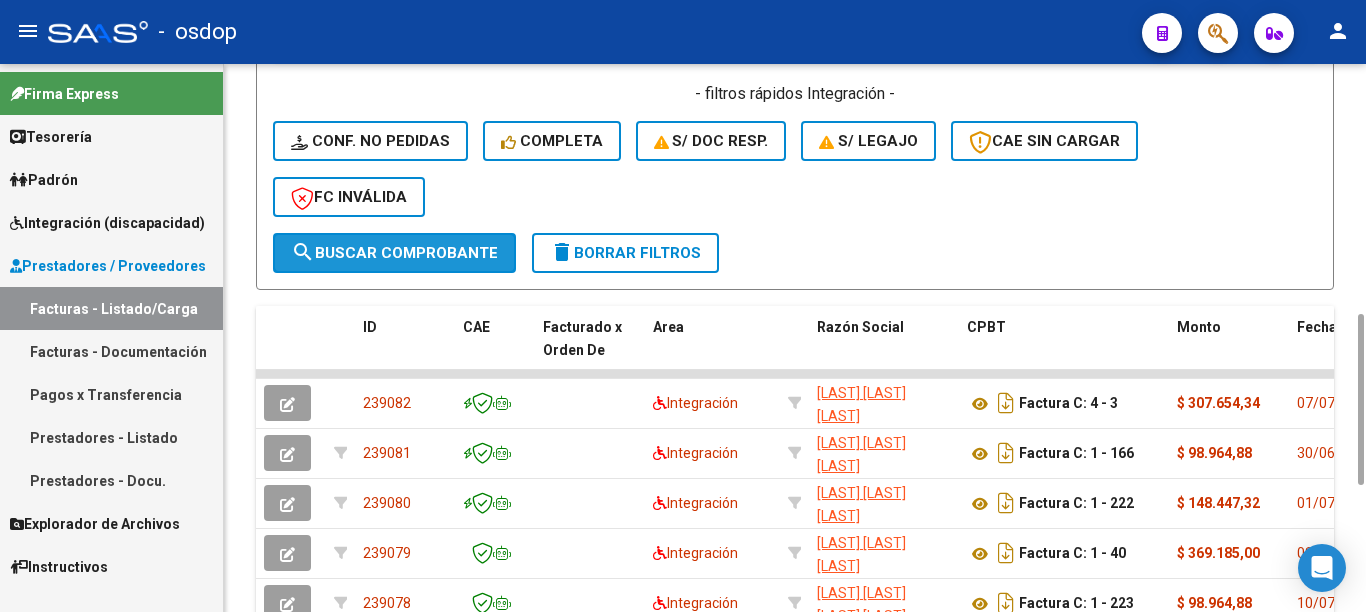 click on "search  Buscar Comprobante" 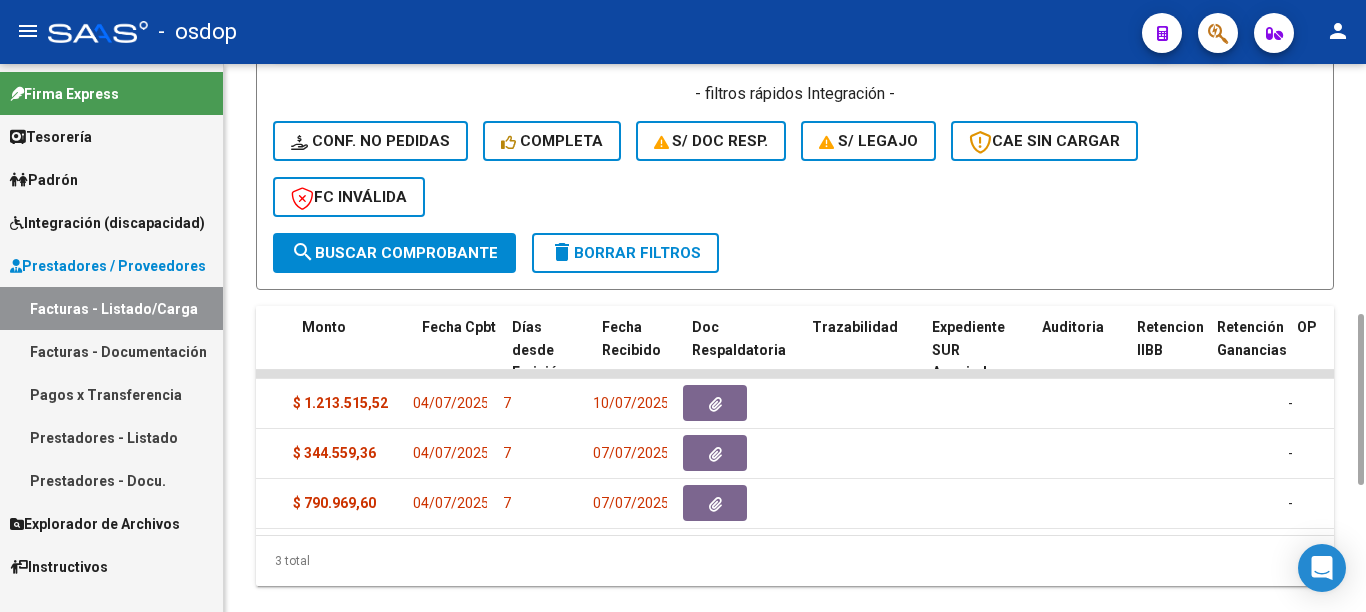 scroll, scrollTop: 0, scrollLeft: 0, axis: both 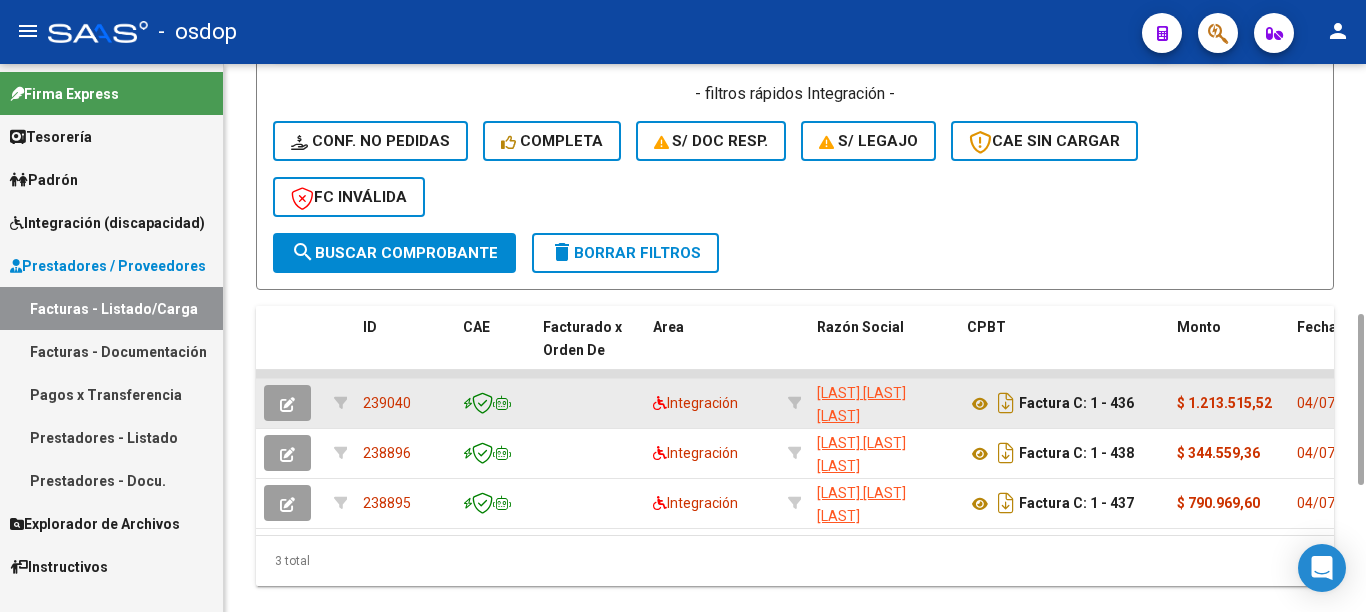 click on "239040" 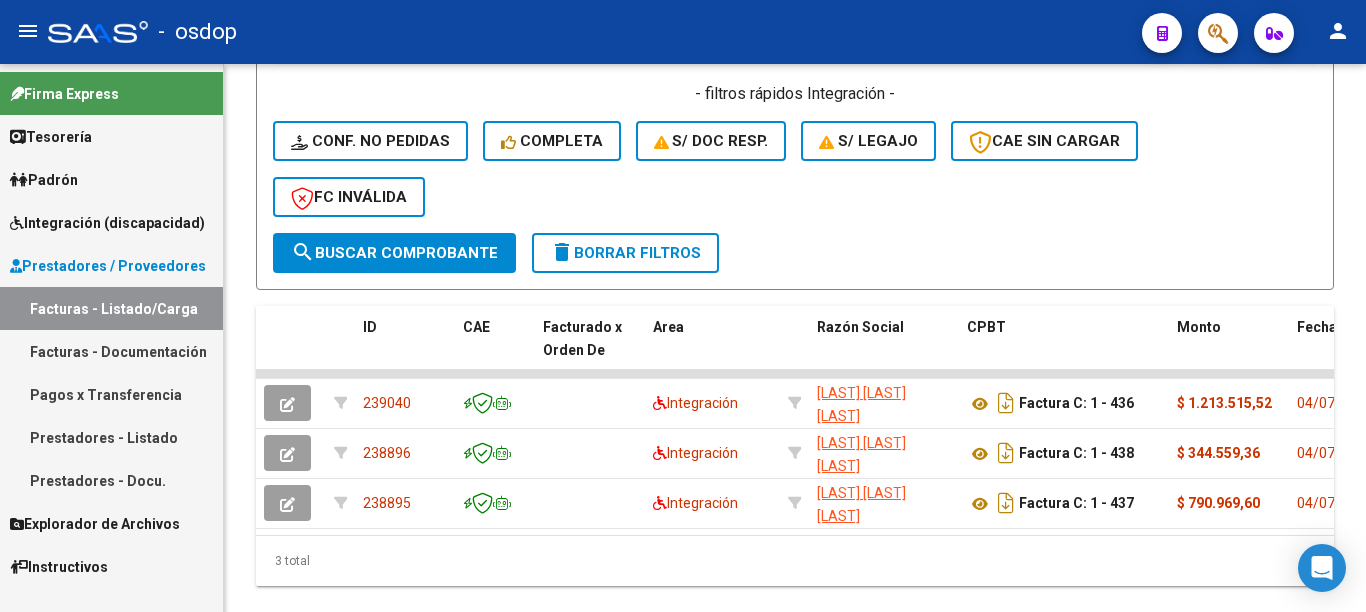 click on "Prestadores - Listado" at bounding box center (111, 437) 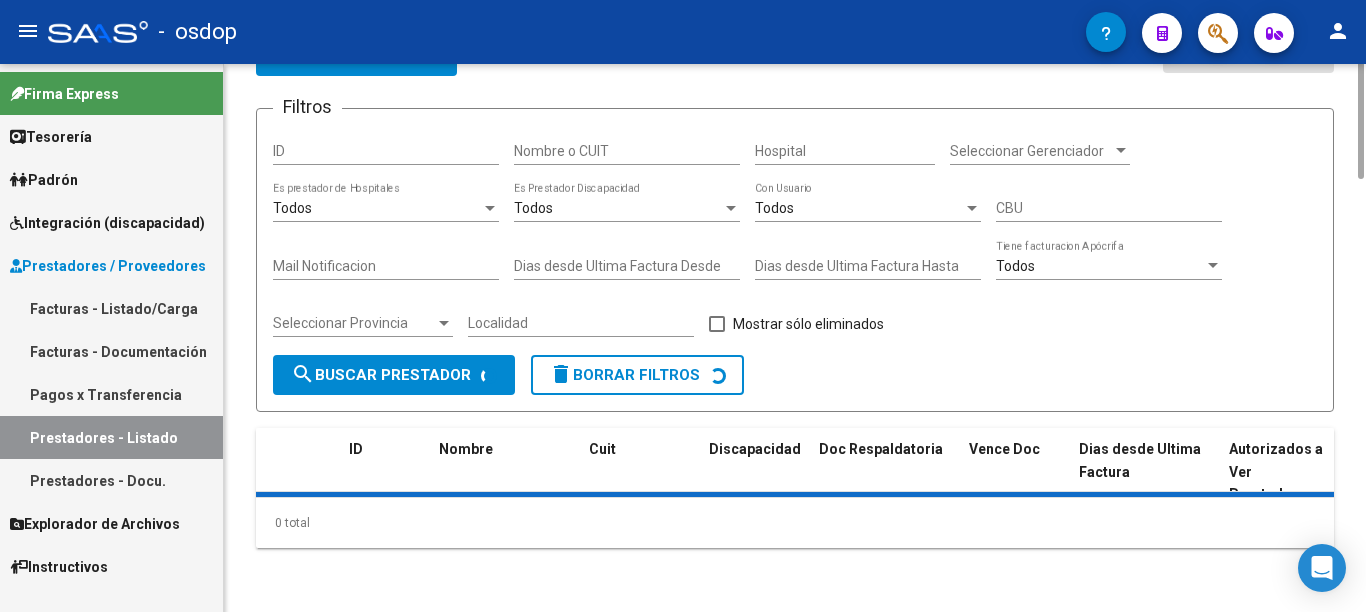 scroll, scrollTop: 0, scrollLeft: 0, axis: both 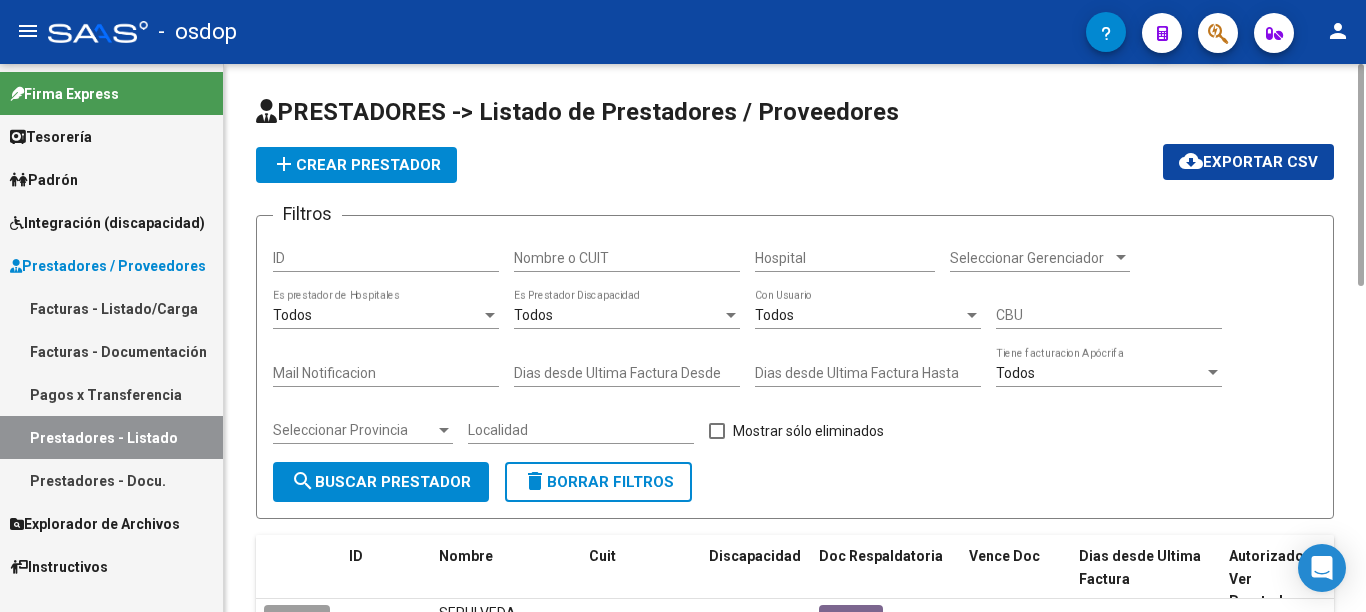 click on "Facturas - Listado/Carga" at bounding box center (111, 308) 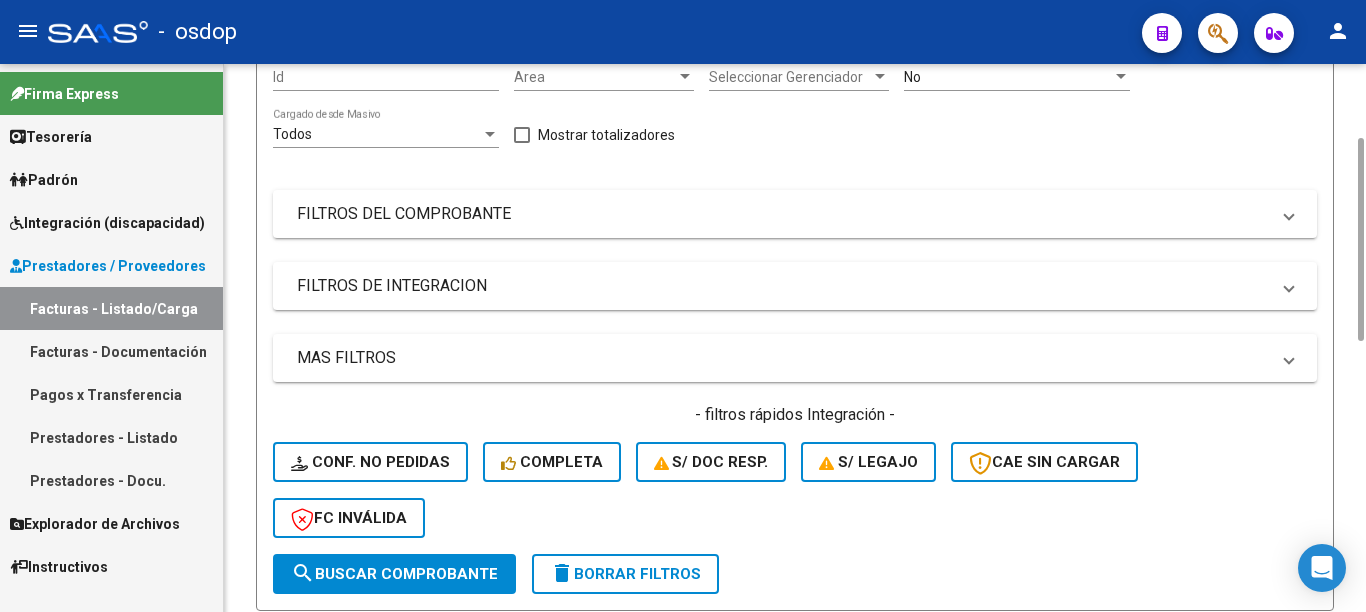 scroll, scrollTop: 400, scrollLeft: 0, axis: vertical 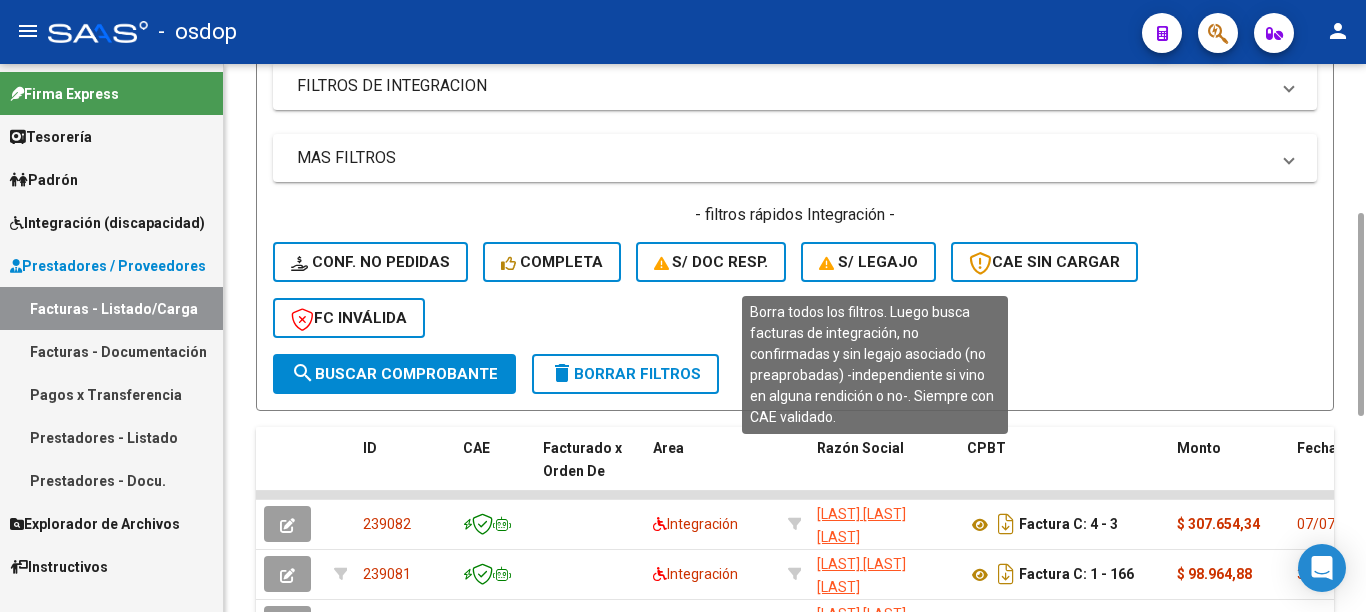 click on "S/ legajo" 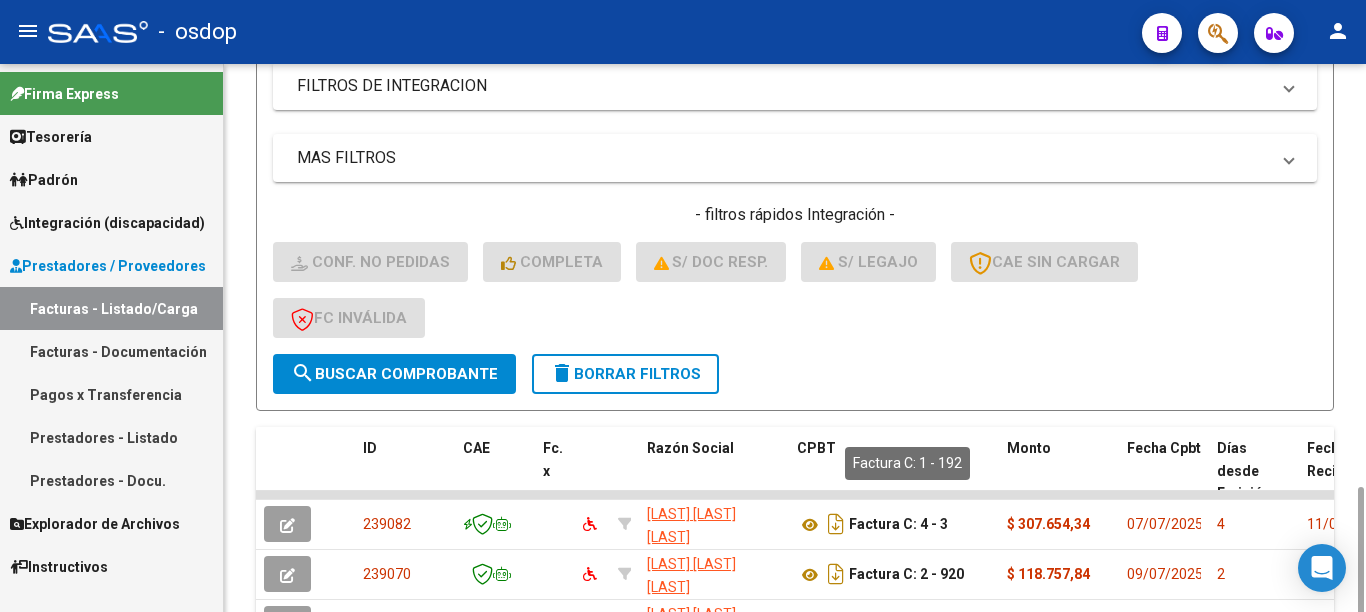 scroll, scrollTop: 600, scrollLeft: 0, axis: vertical 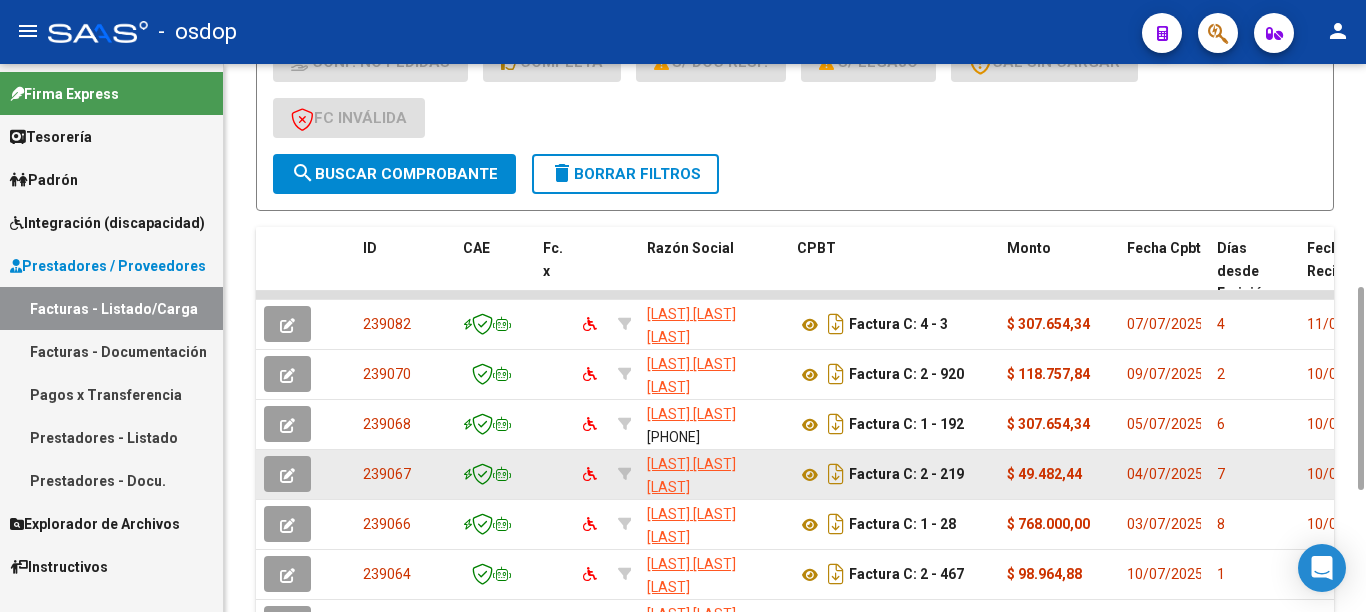 click on "239067" 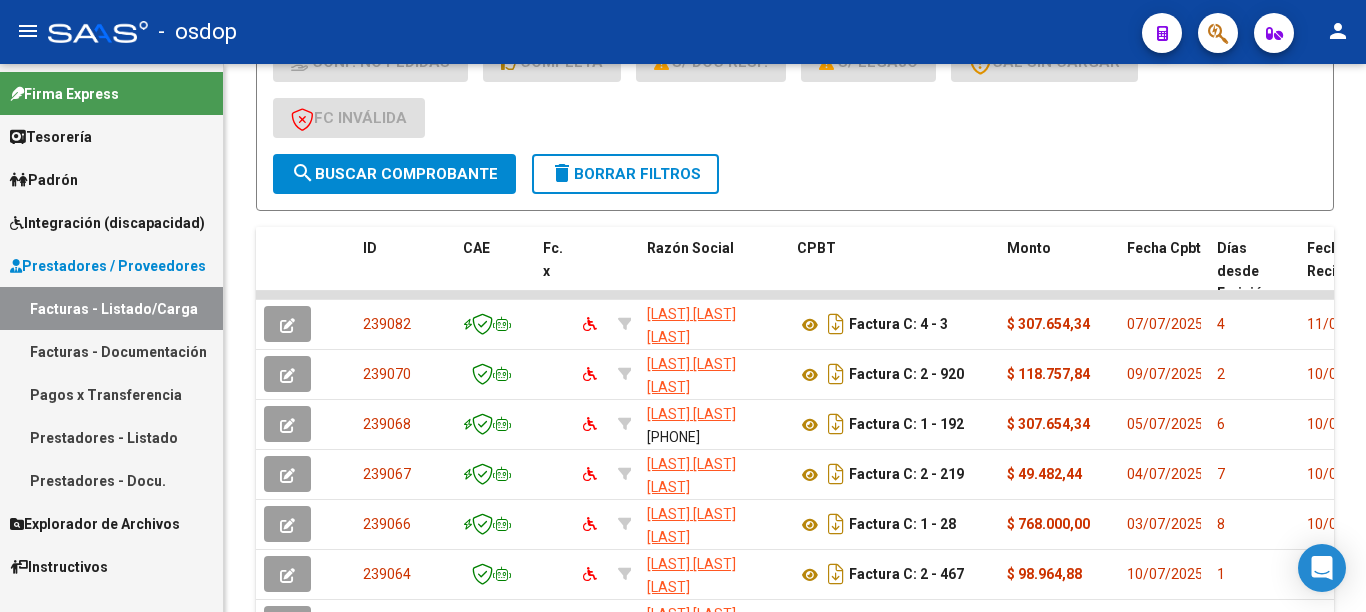 scroll, scrollTop: 0, scrollLeft: 0, axis: both 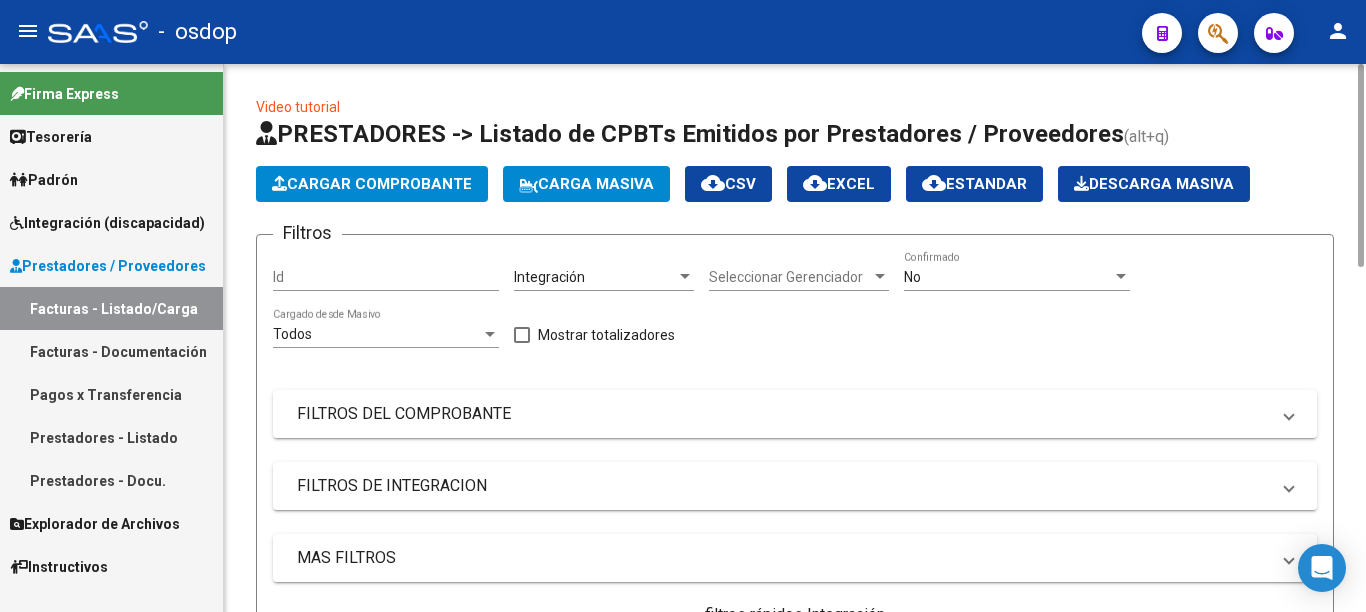 click on "Cargar Comprobante" 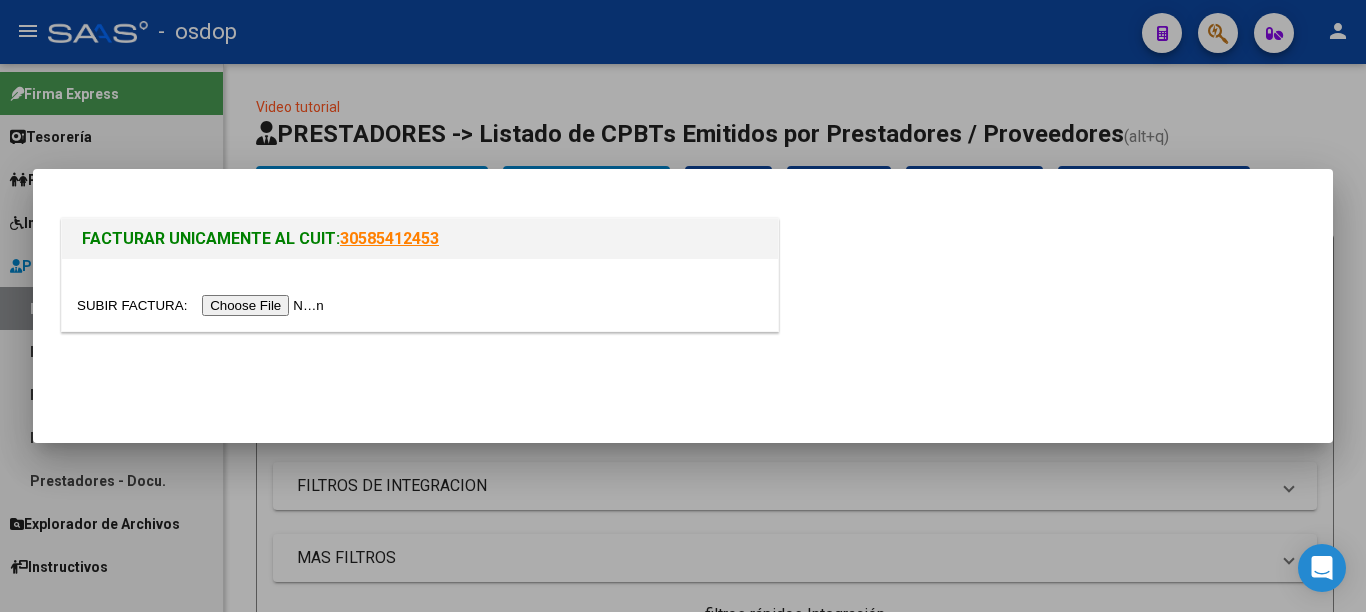 click at bounding box center [203, 305] 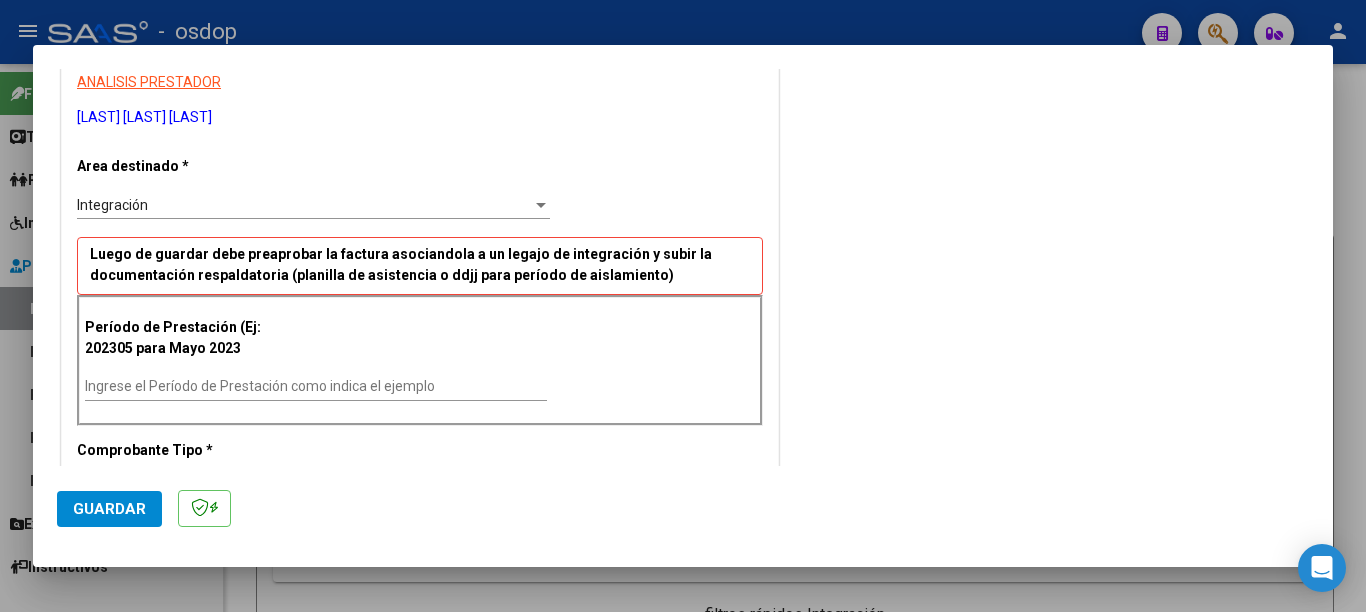scroll, scrollTop: 400, scrollLeft: 0, axis: vertical 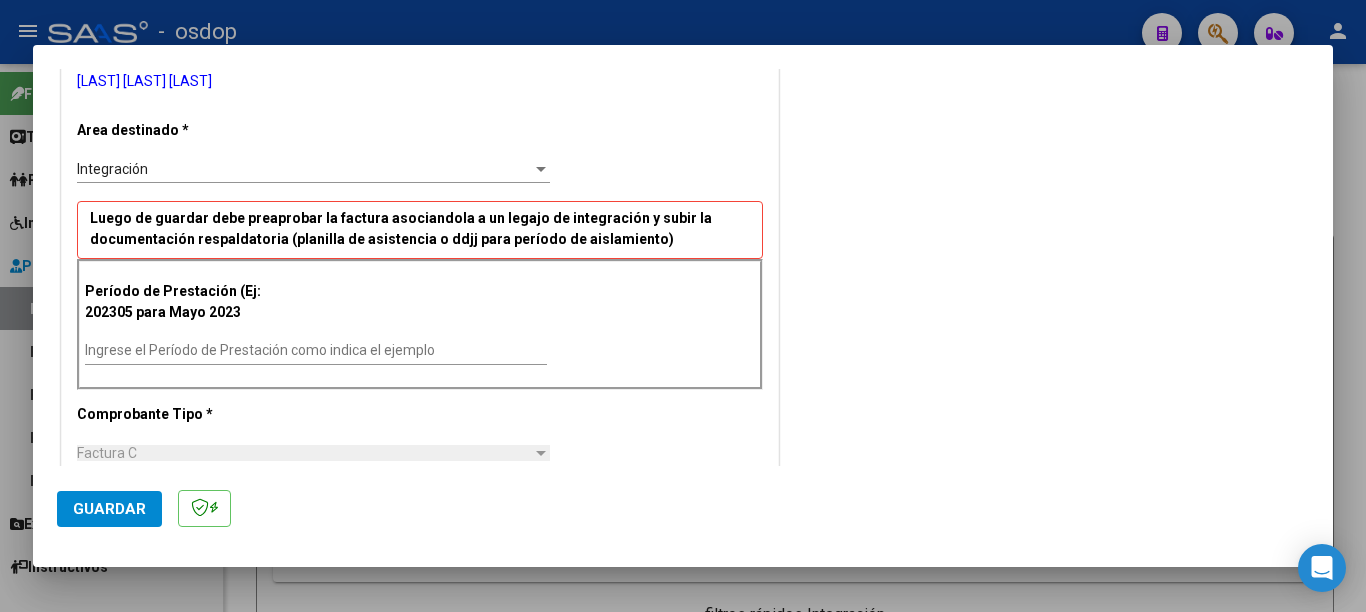 click on "Ingrese el Período de Prestación como indica el ejemplo" at bounding box center (316, 350) 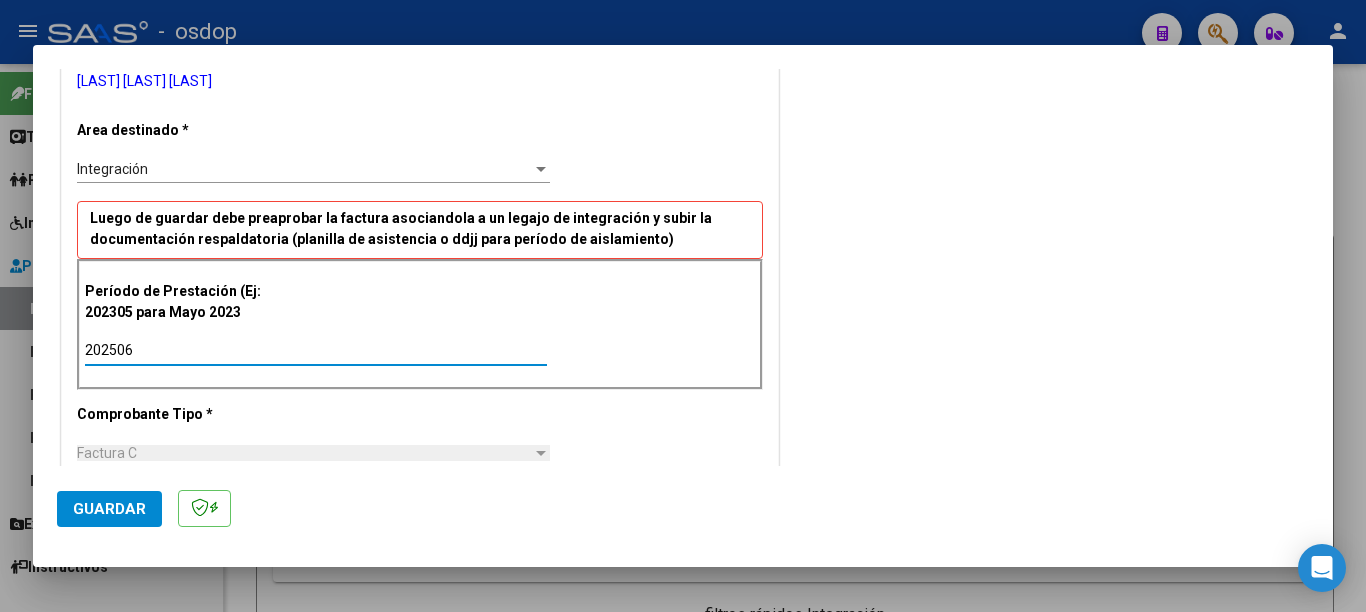type on "202506" 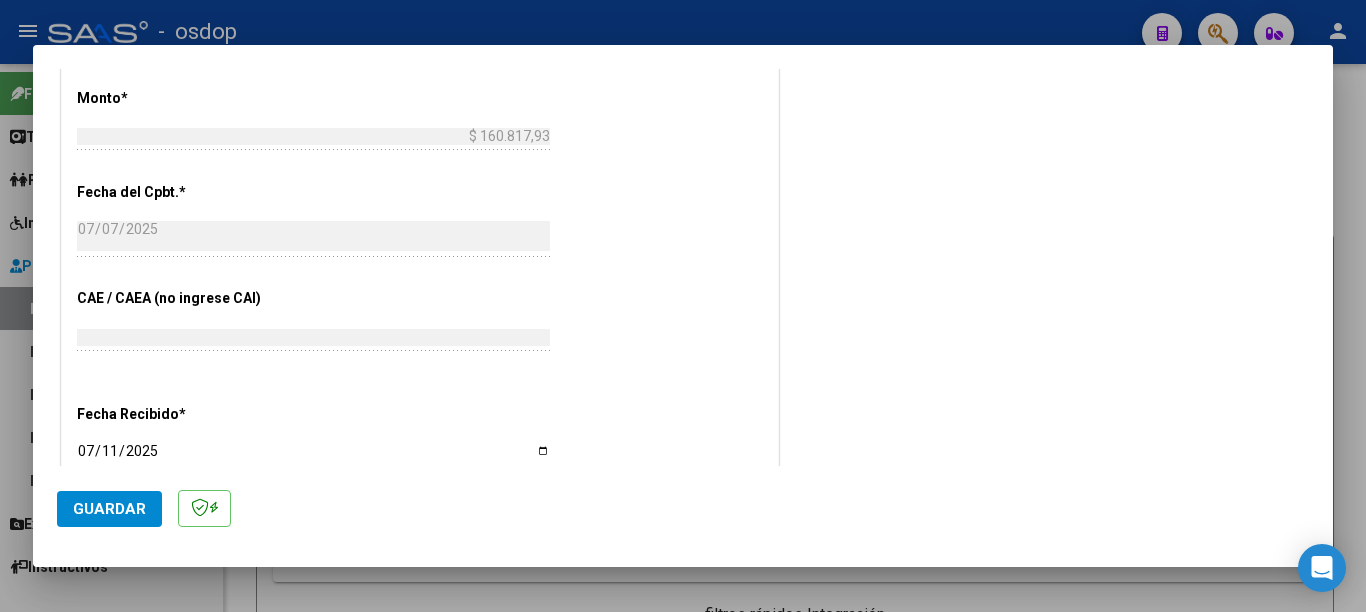 scroll, scrollTop: 1200, scrollLeft: 0, axis: vertical 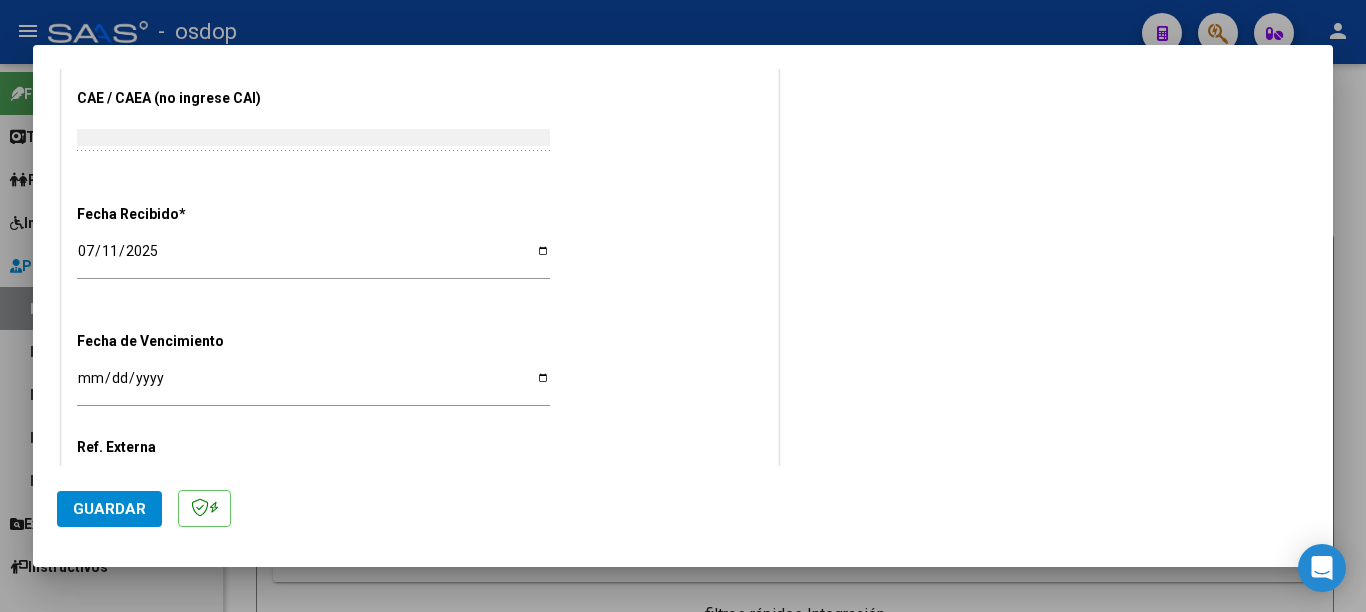 click on "Ingresar la fecha" at bounding box center [313, 385] 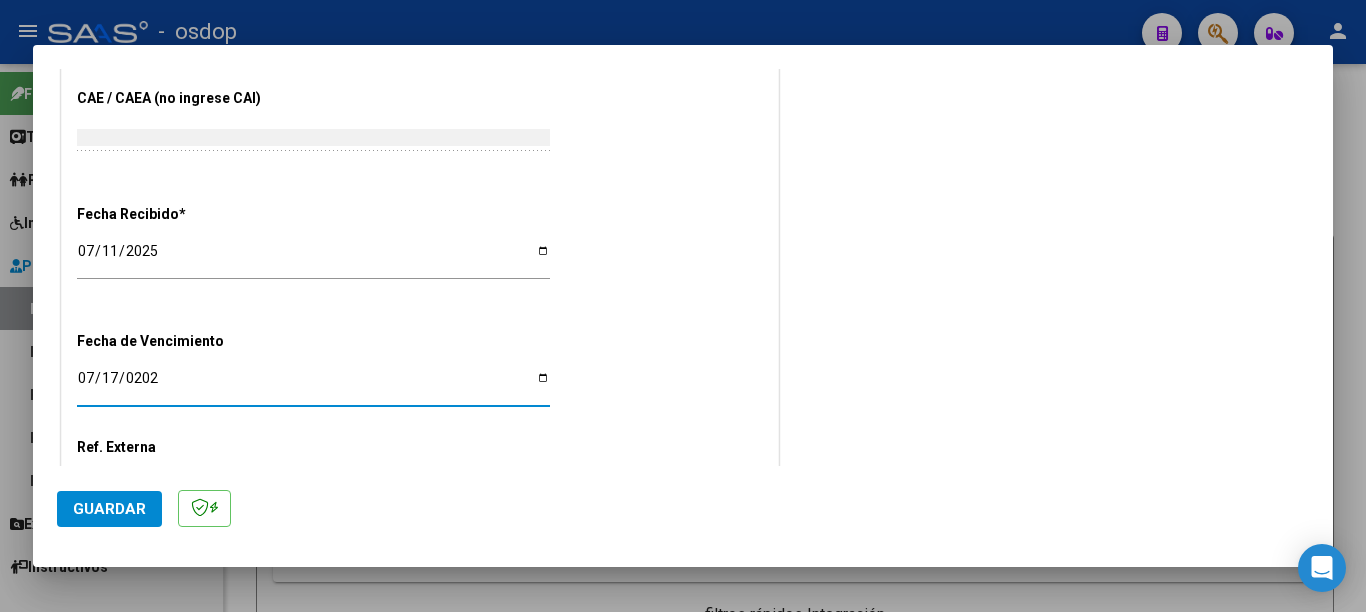 type on "2025-07-17" 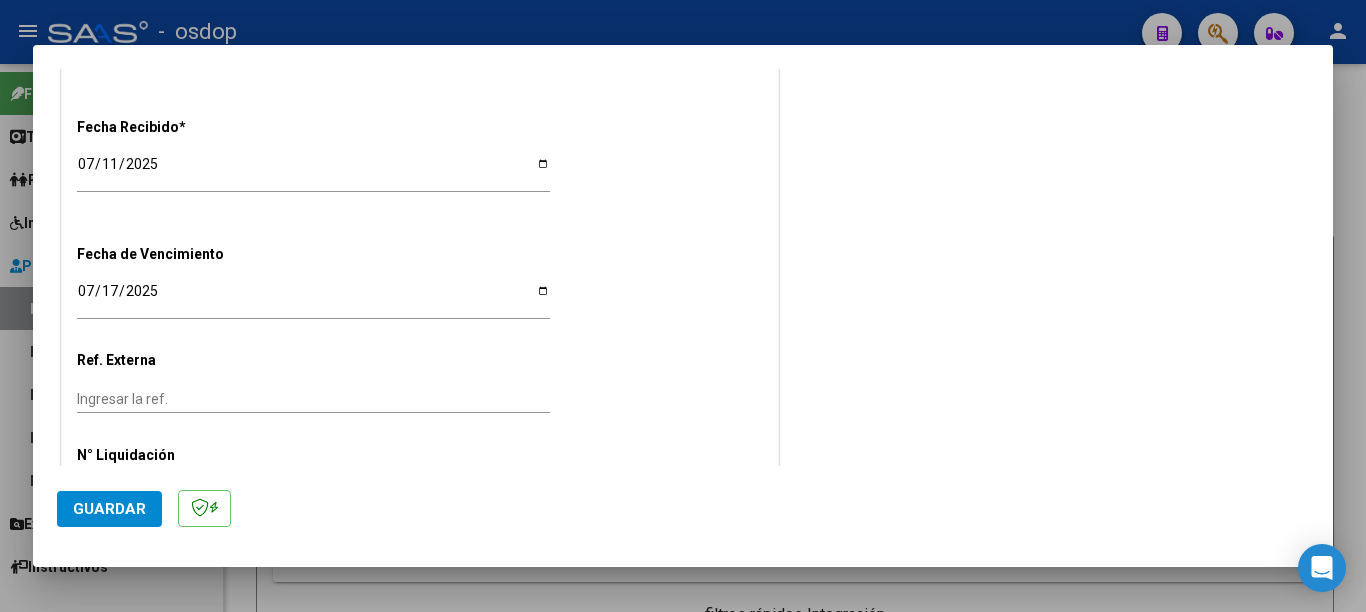 scroll, scrollTop: 1330, scrollLeft: 0, axis: vertical 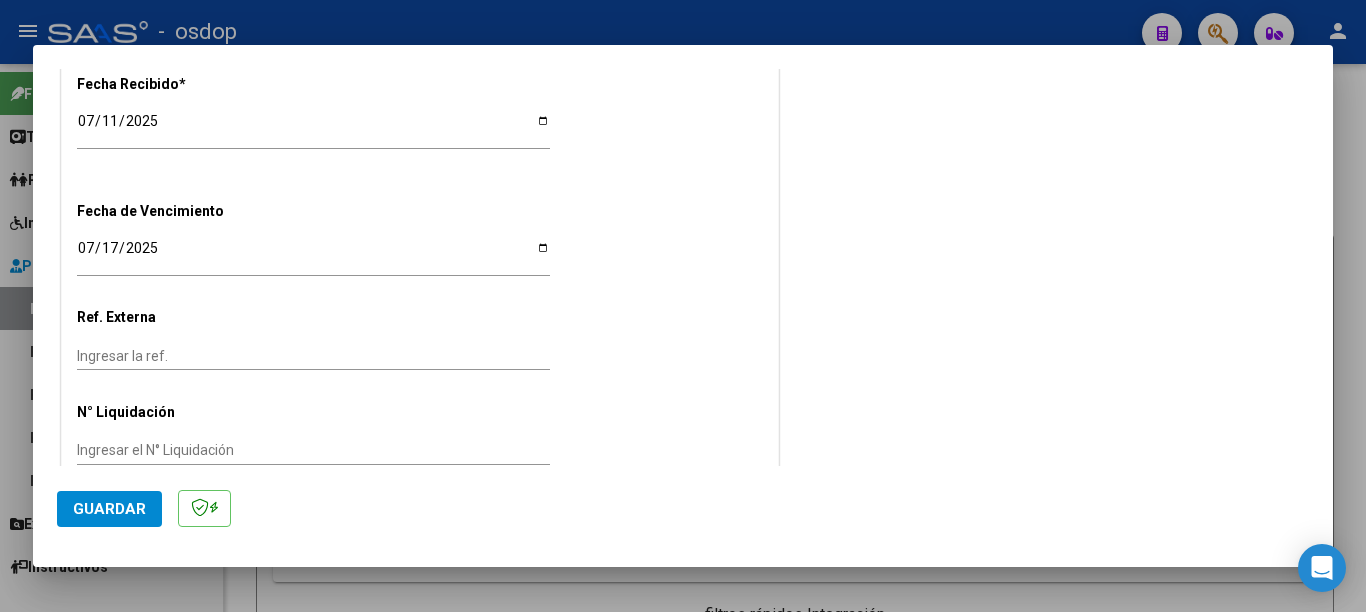 click on "Guardar" 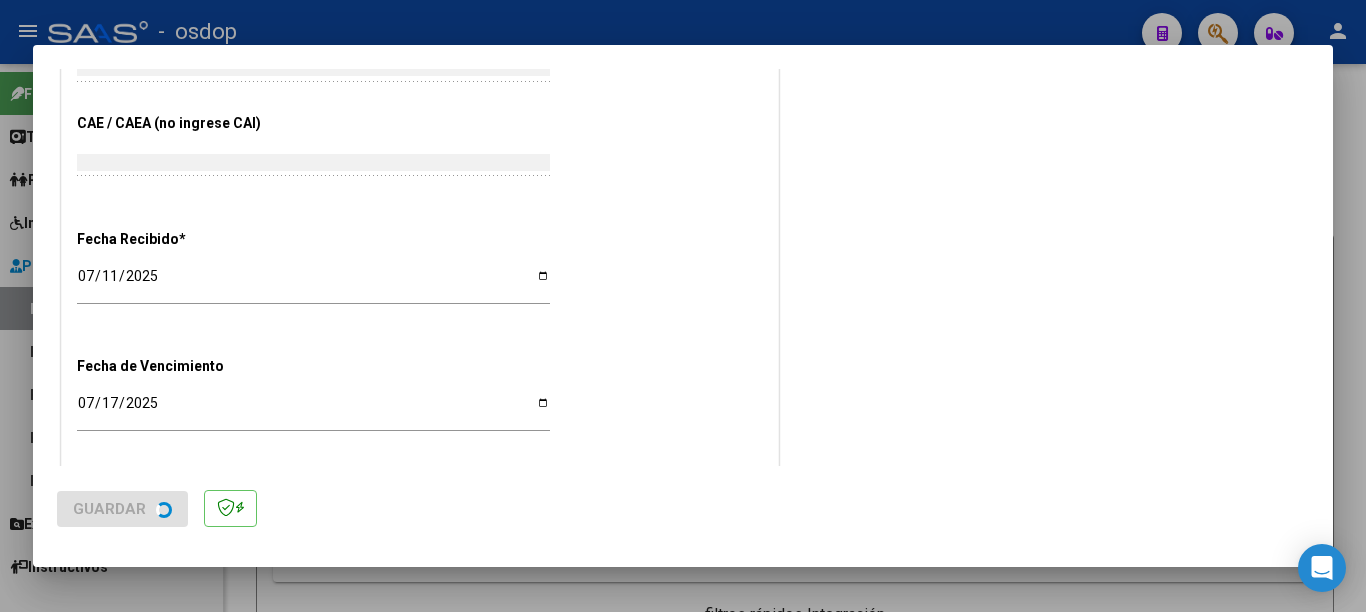 scroll, scrollTop: 1330, scrollLeft: 0, axis: vertical 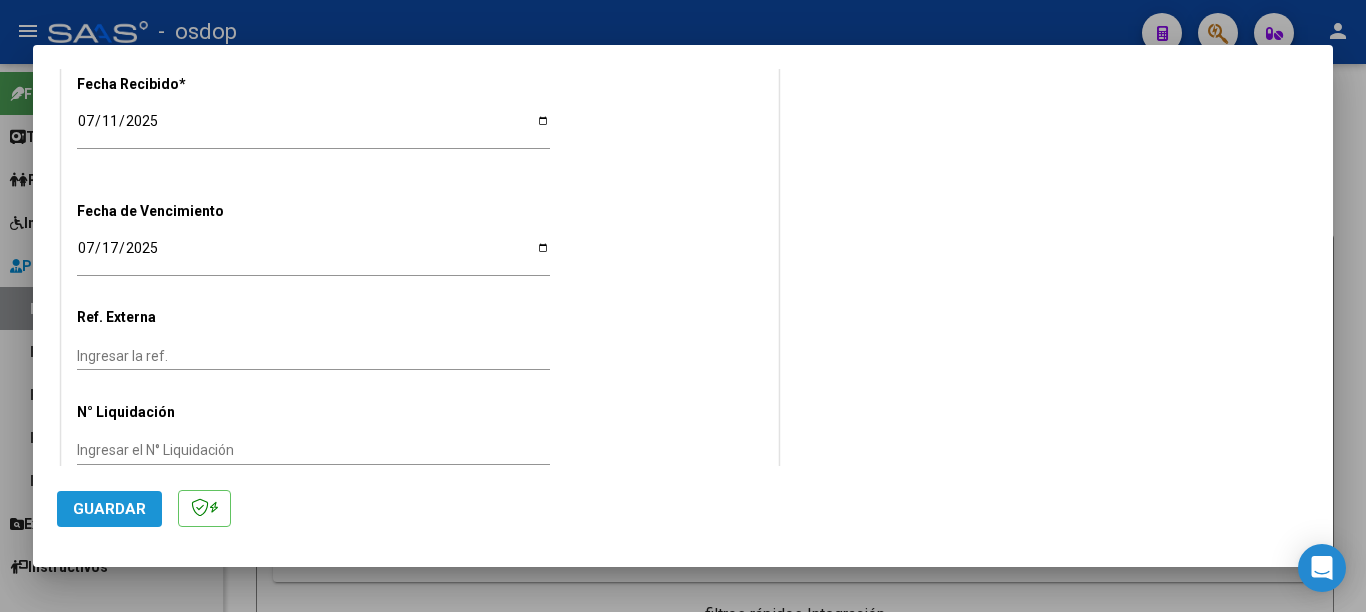click on "Guardar" 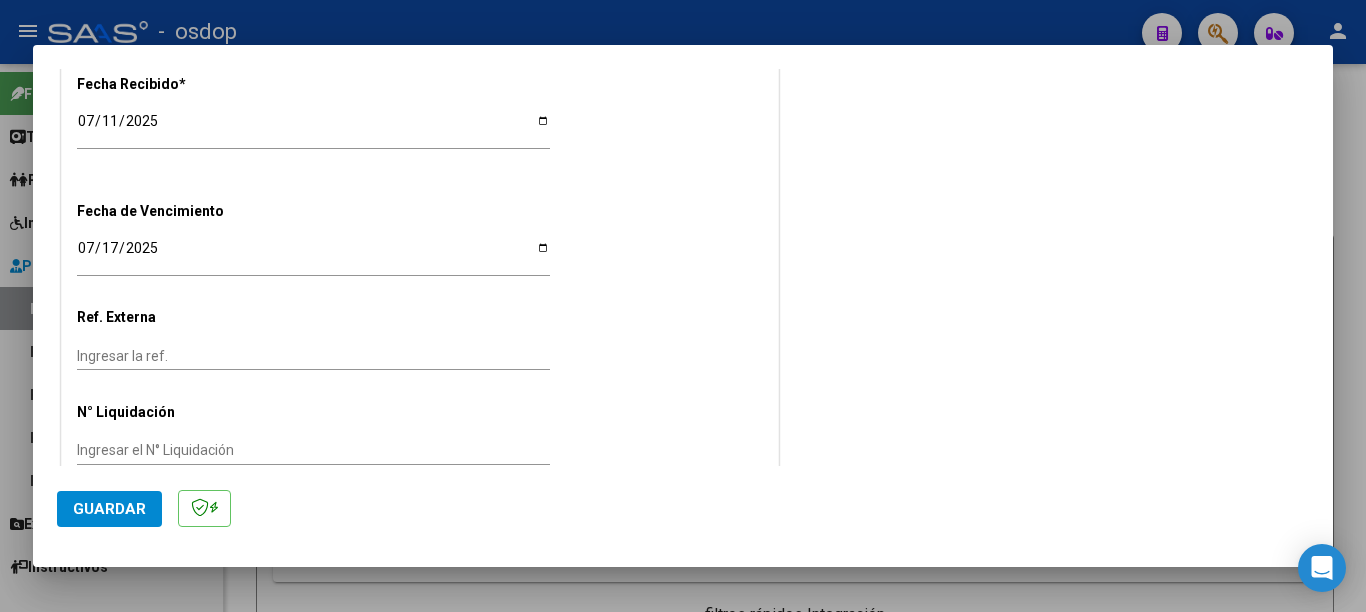 click on "Guardar" 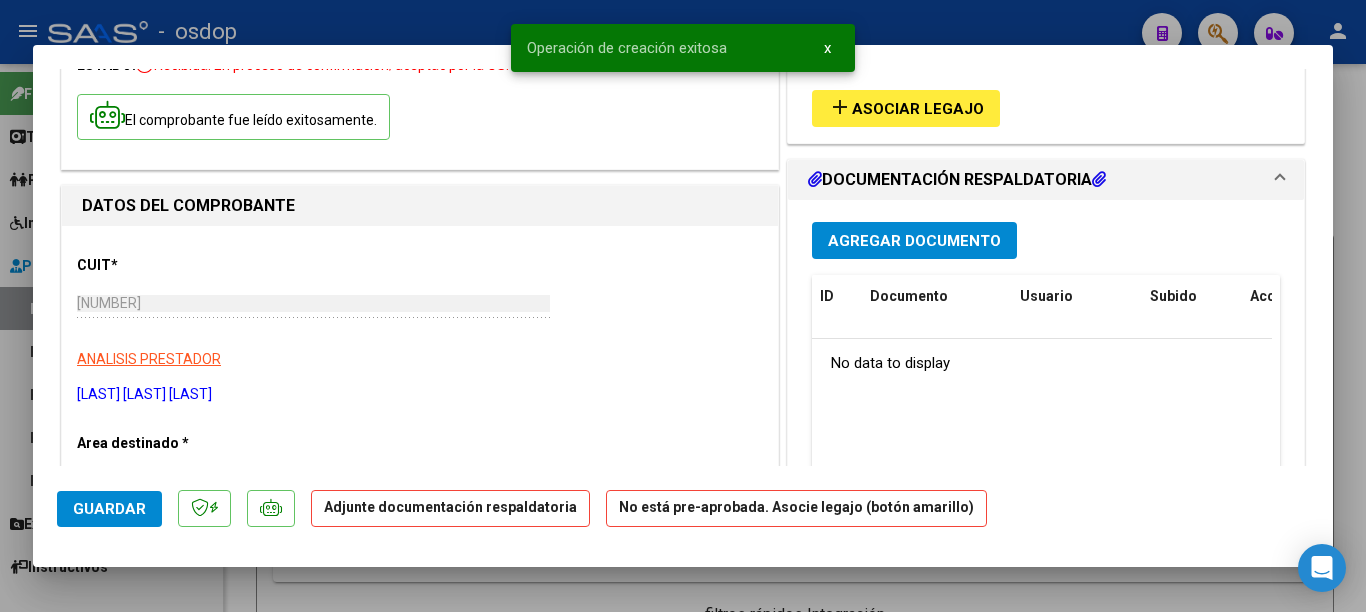 scroll, scrollTop: 0, scrollLeft: 0, axis: both 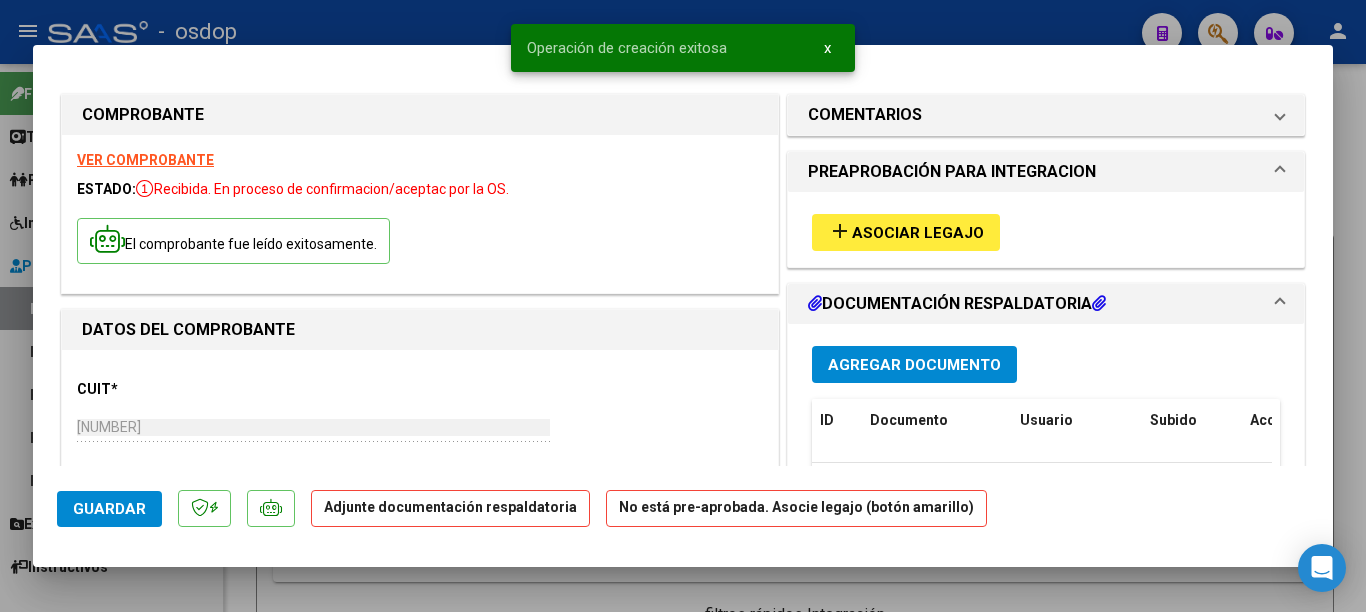 click on "add" at bounding box center [840, 231] 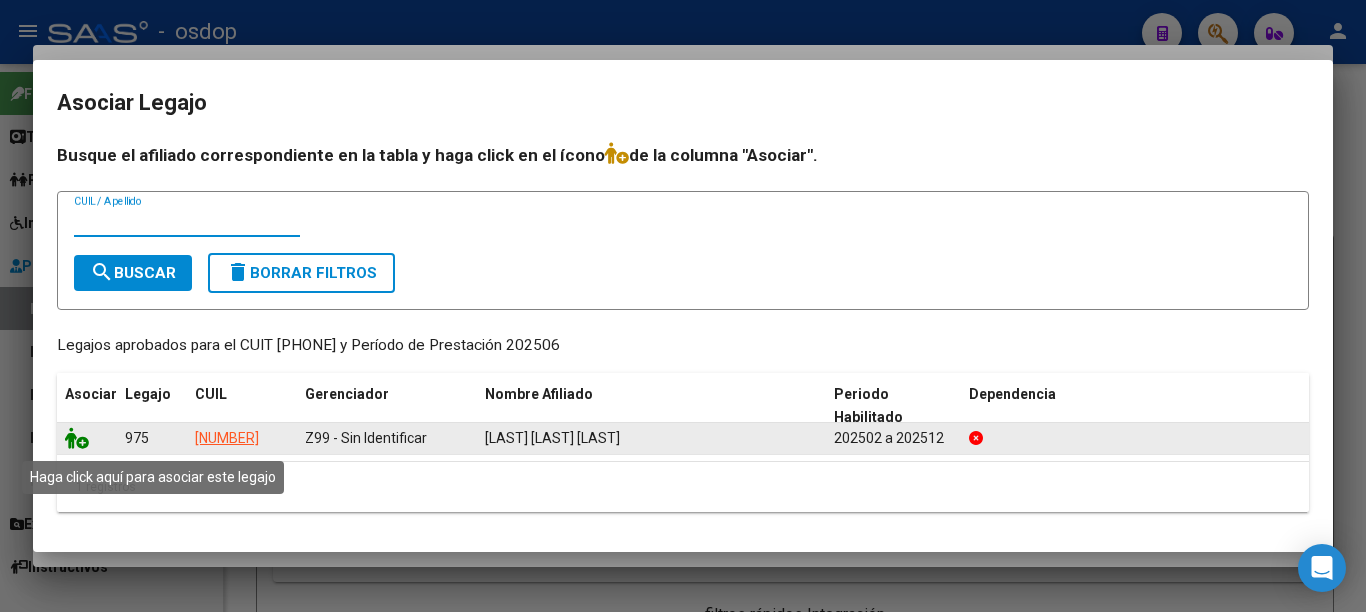 click 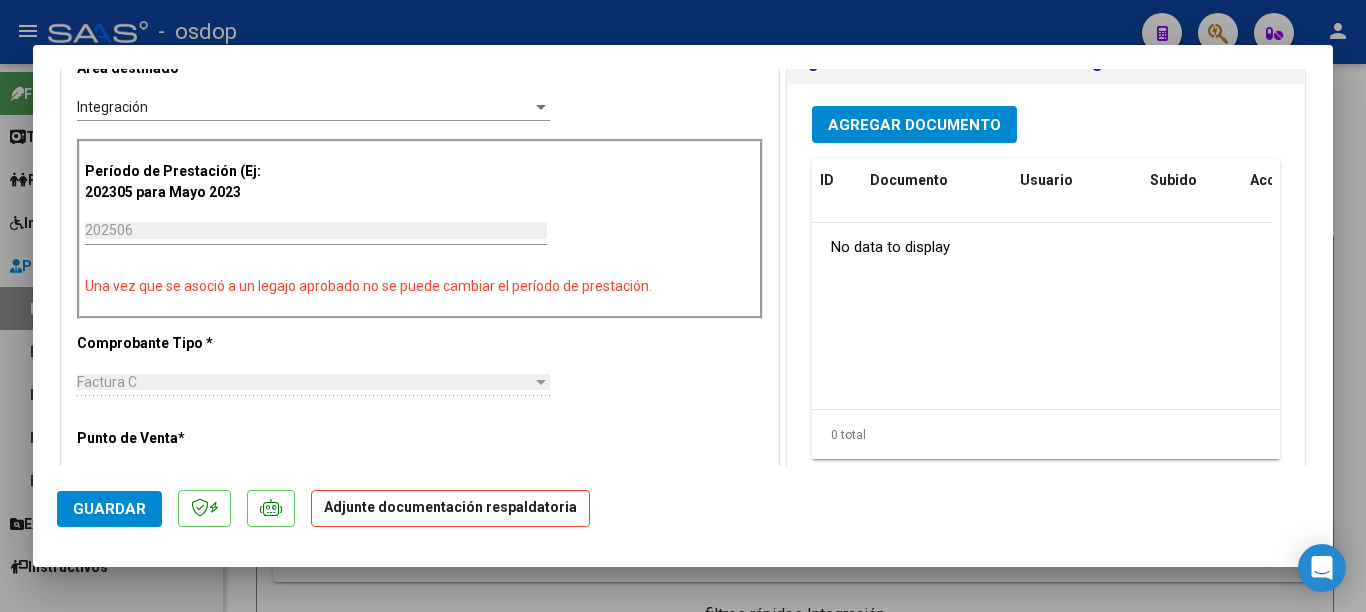 scroll, scrollTop: 500, scrollLeft: 0, axis: vertical 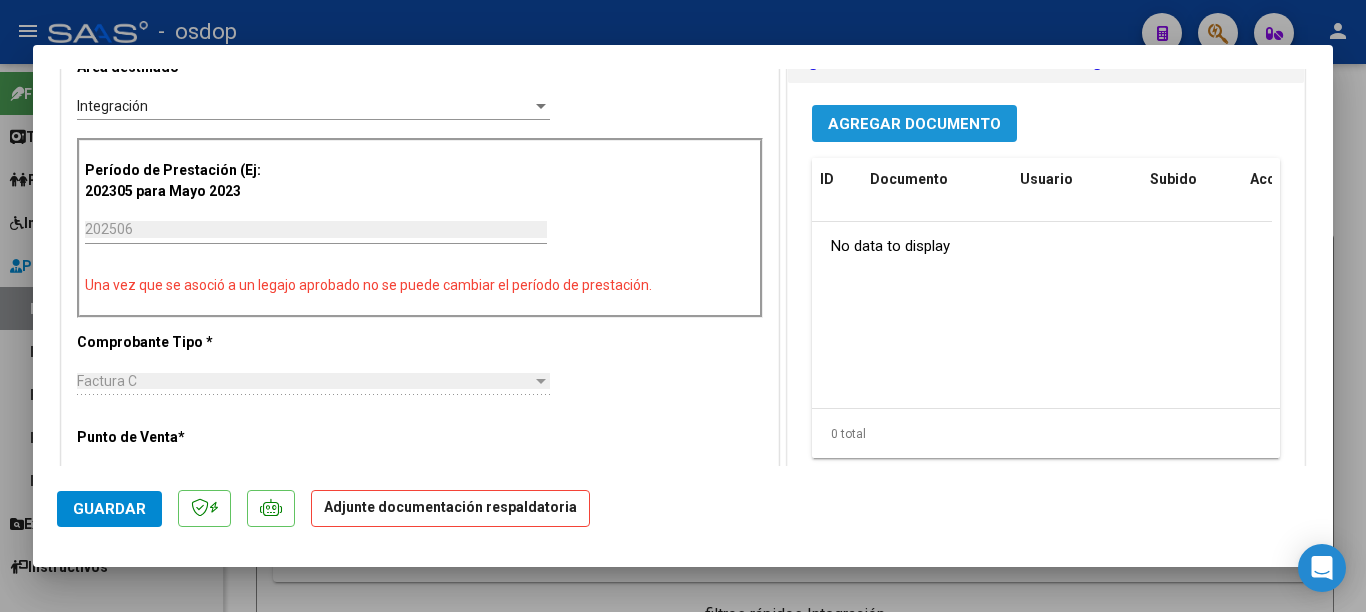 click on "Agregar Documento" at bounding box center (914, 124) 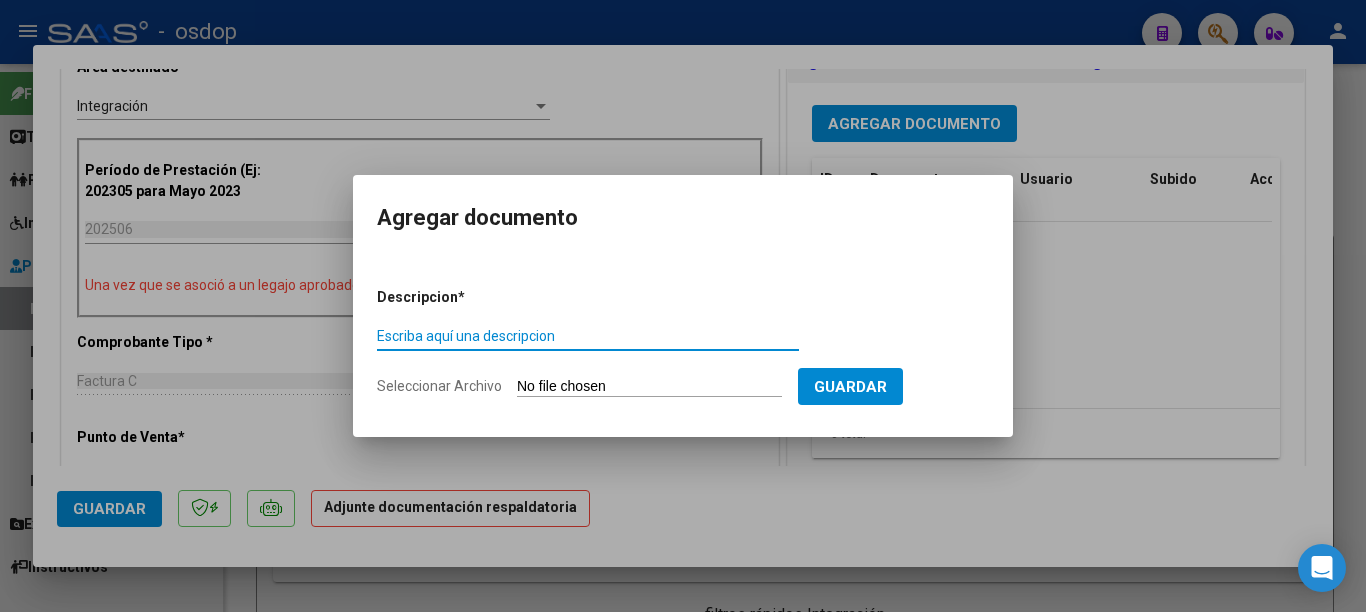 click on "Escriba aquí una descripcion" at bounding box center [588, 336] 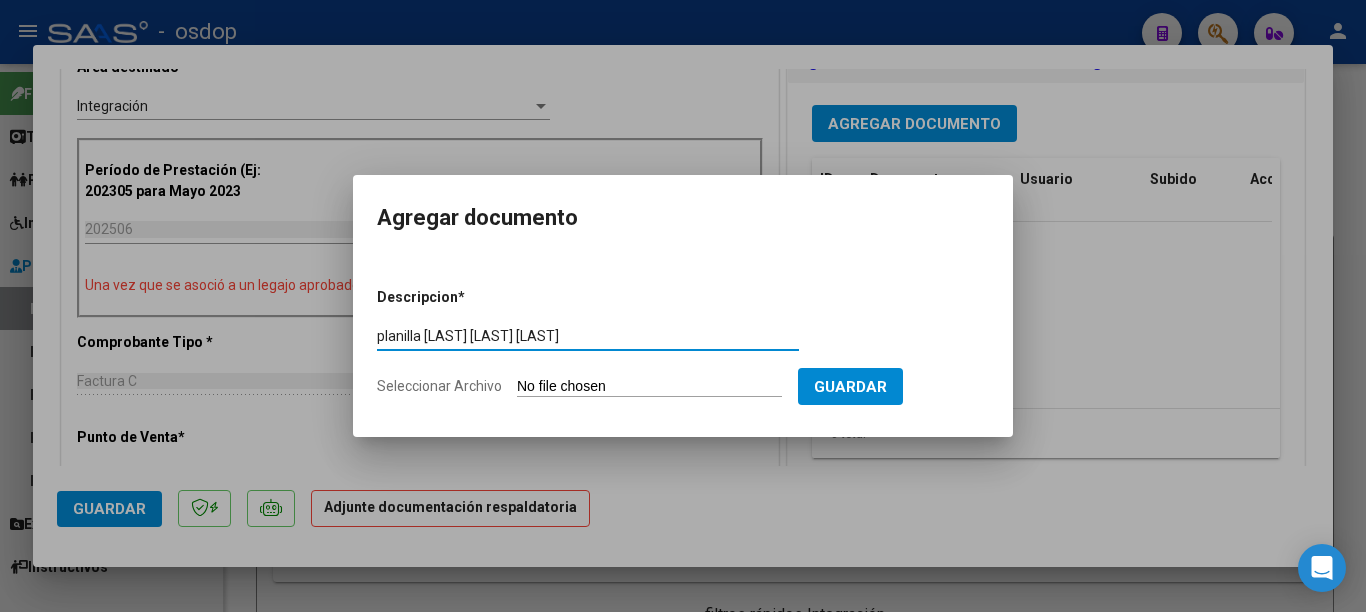 type on "planilla [LAST] [LAST] [LAST]" 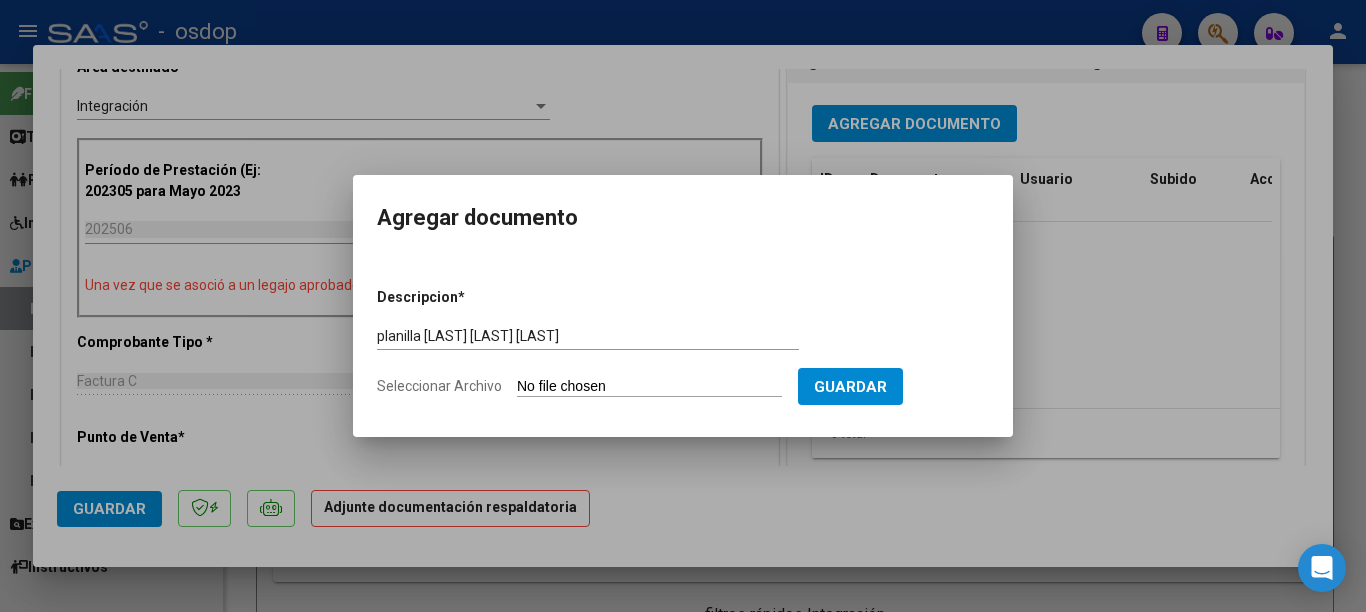 type on "C:\fakepath\[FILENAME] [LAST] [LAST].pdf" 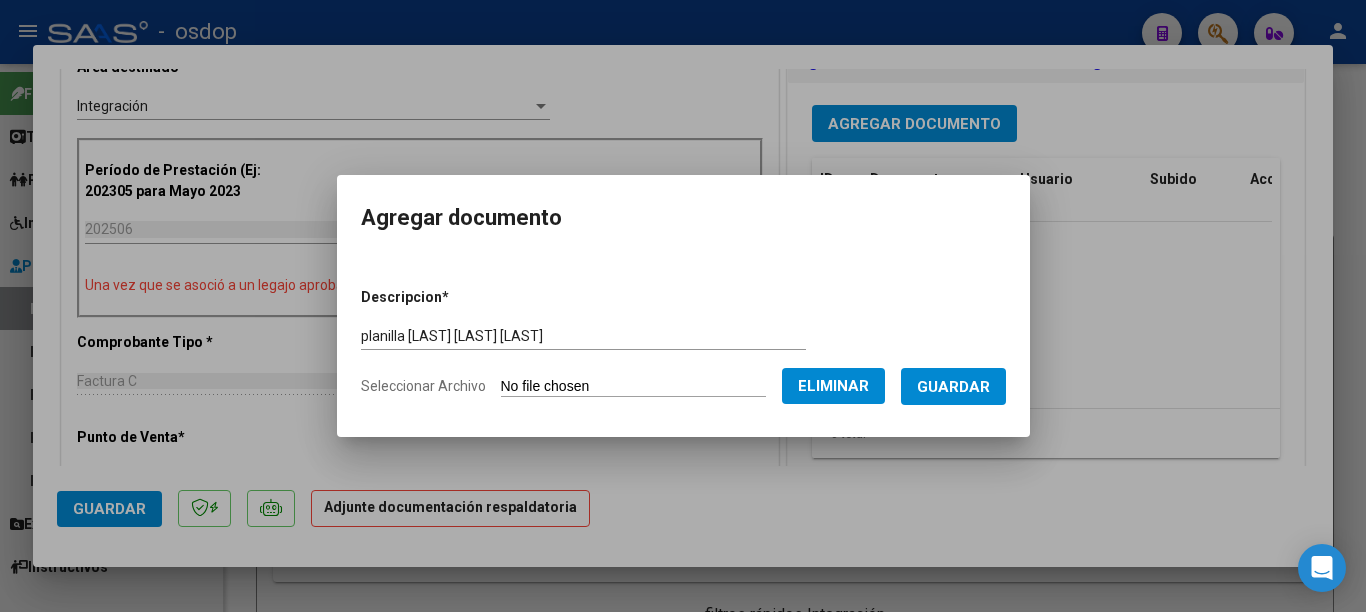 click on "Guardar" at bounding box center (953, 387) 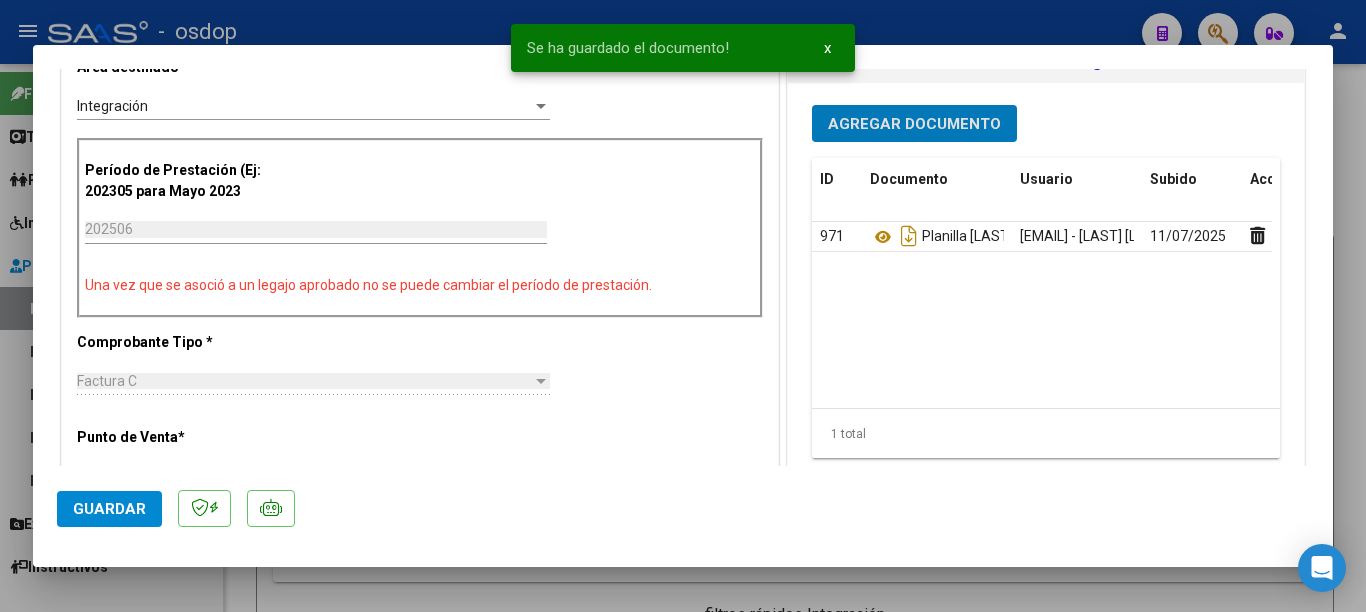 click on "Guardar" 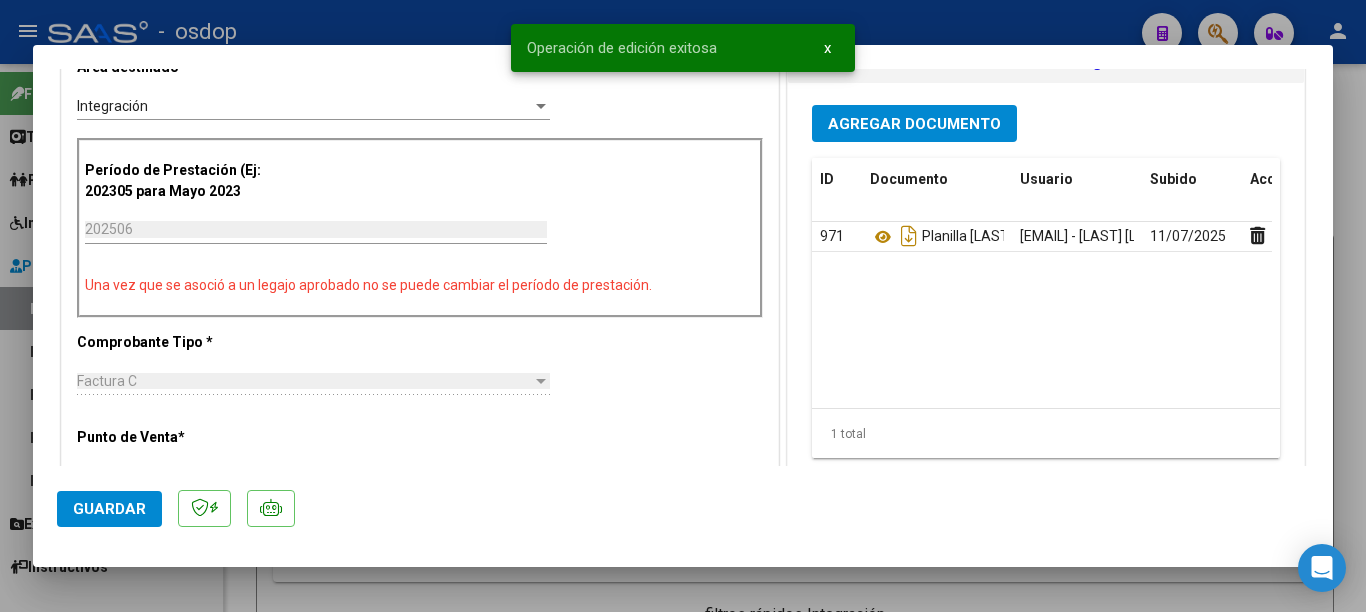 click at bounding box center [683, 306] 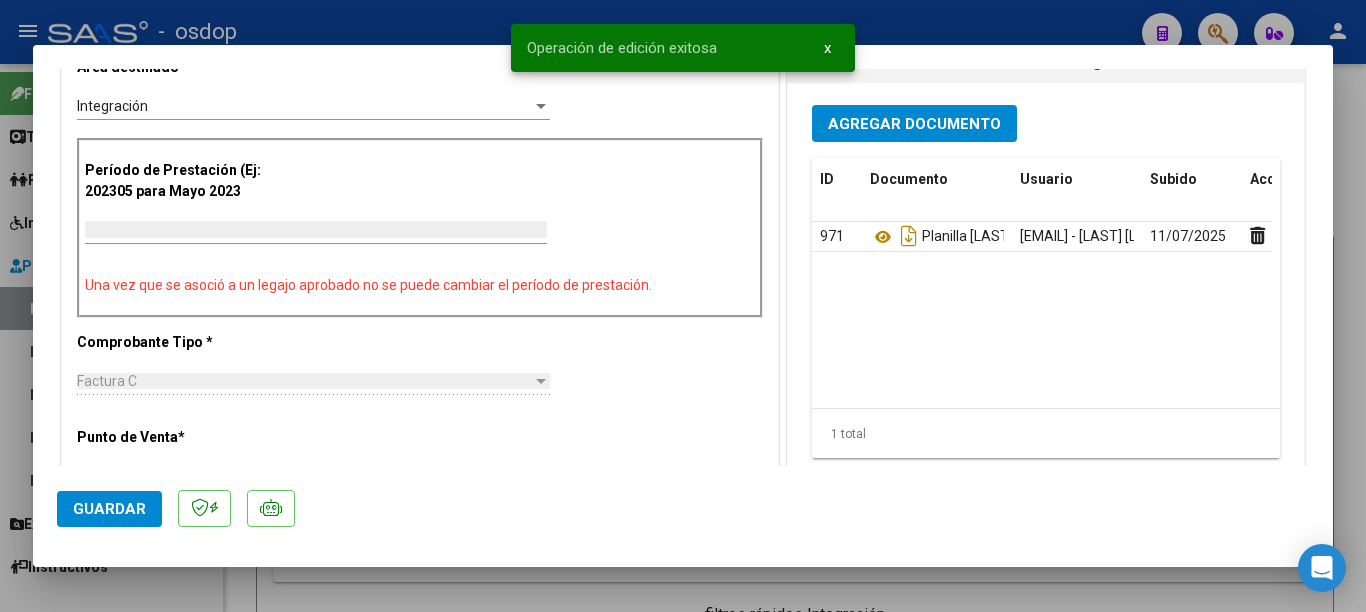 type on "$ 0,00" 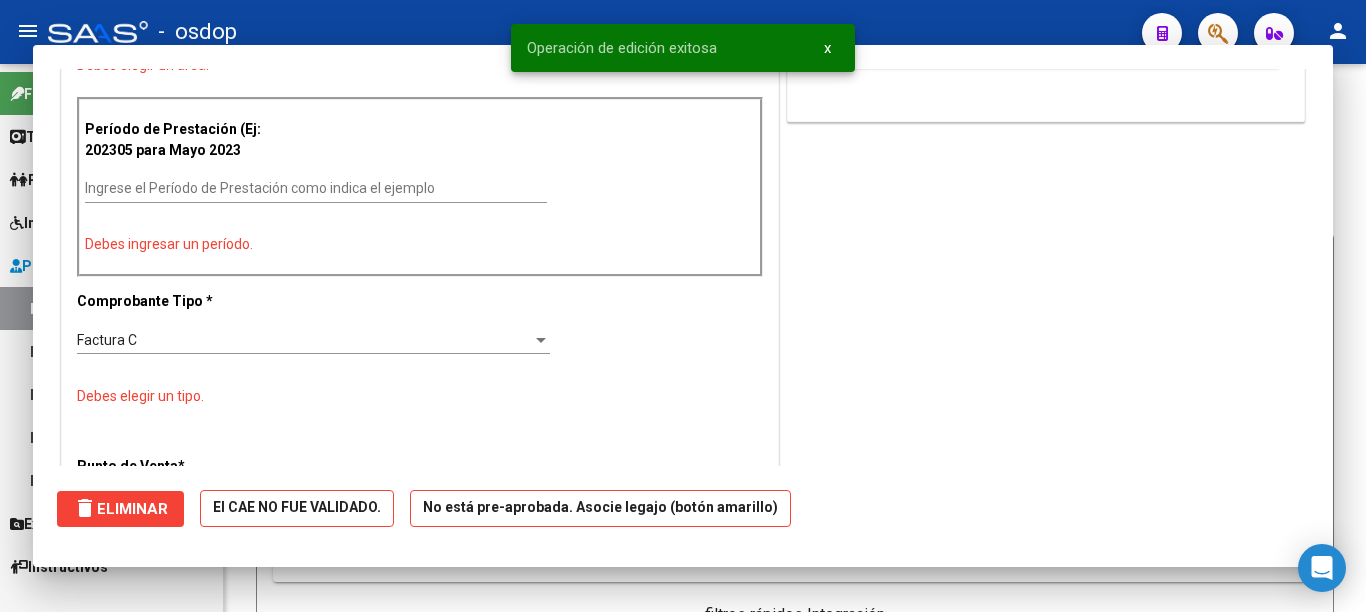 scroll, scrollTop: 0, scrollLeft: 0, axis: both 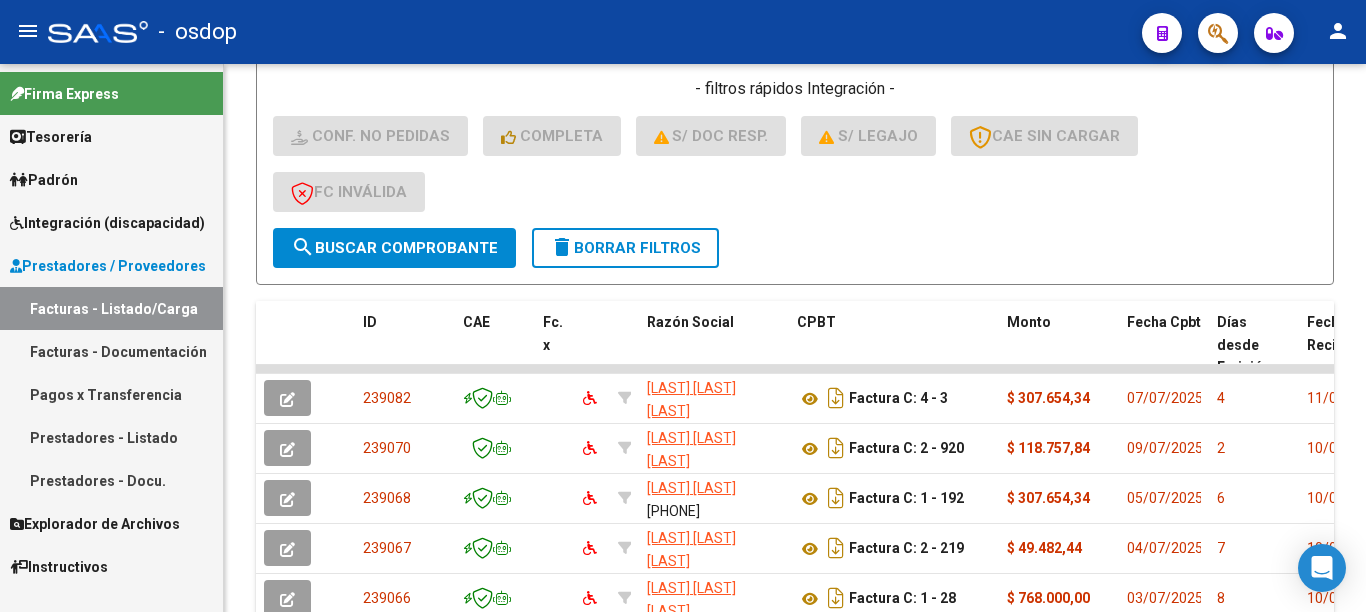 click on "Facturas - Documentación" at bounding box center [111, 351] 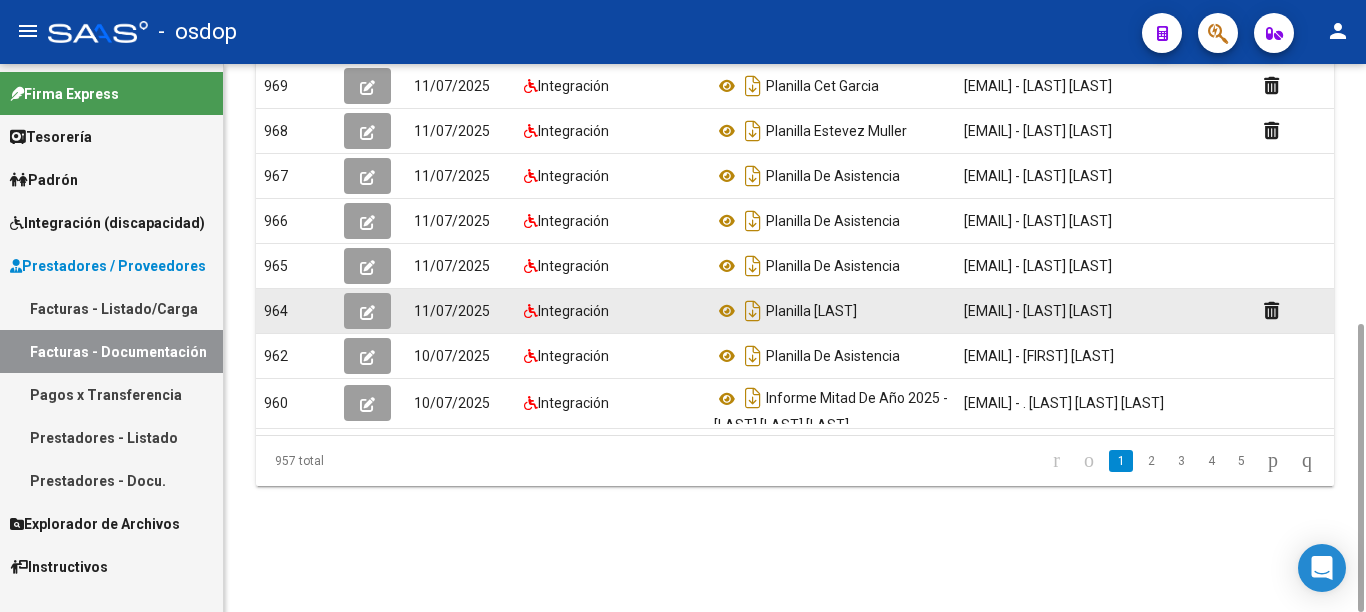 scroll, scrollTop: 293, scrollLeft: 0, axis: vertical 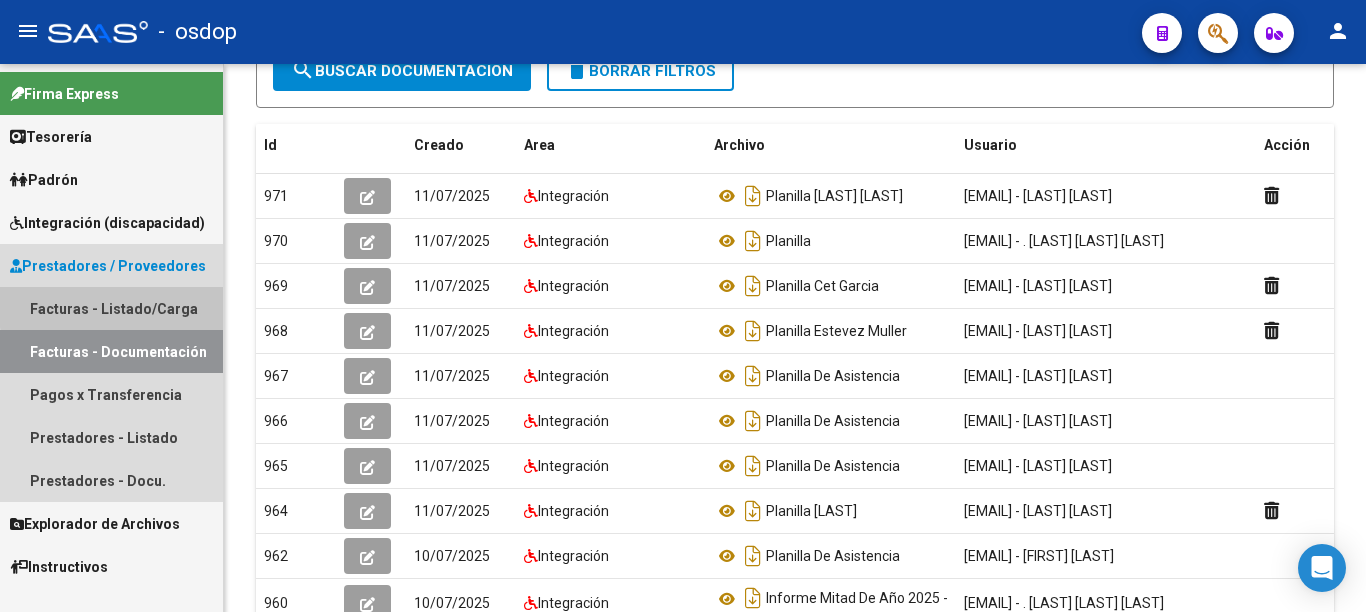 click on "Facturas - Listado/Carga" at bounding box center (111, 308) 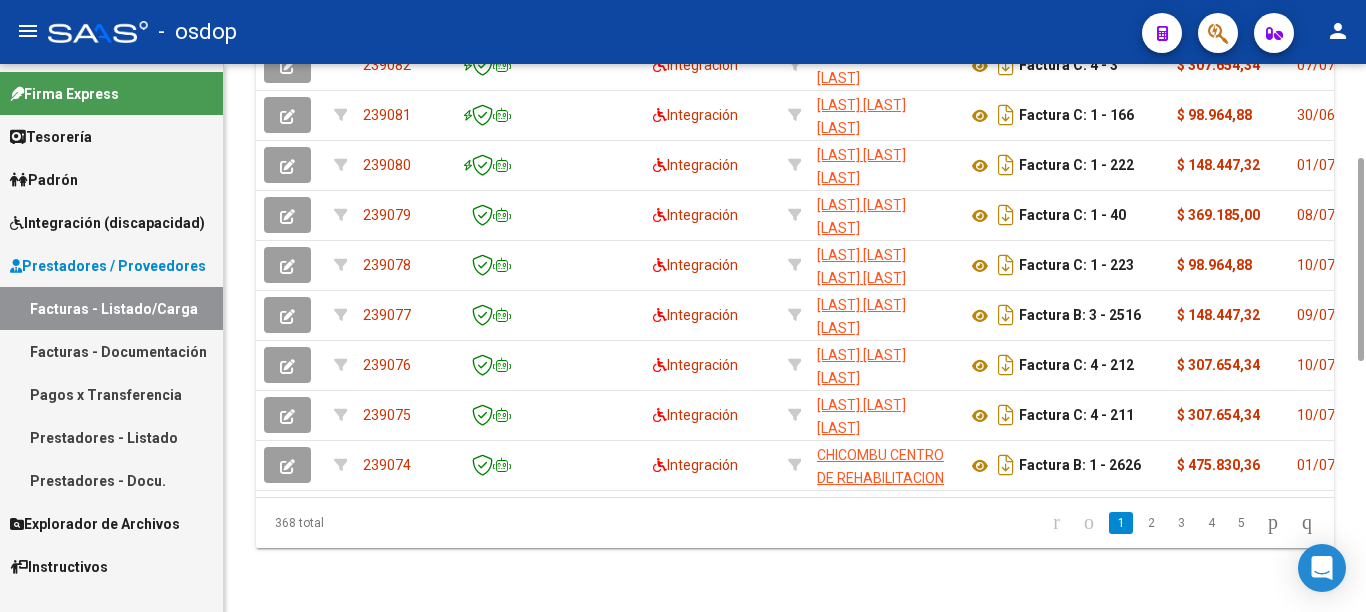 scroll, scrollTop: 731, scrollLeft: 0, axis: vertical 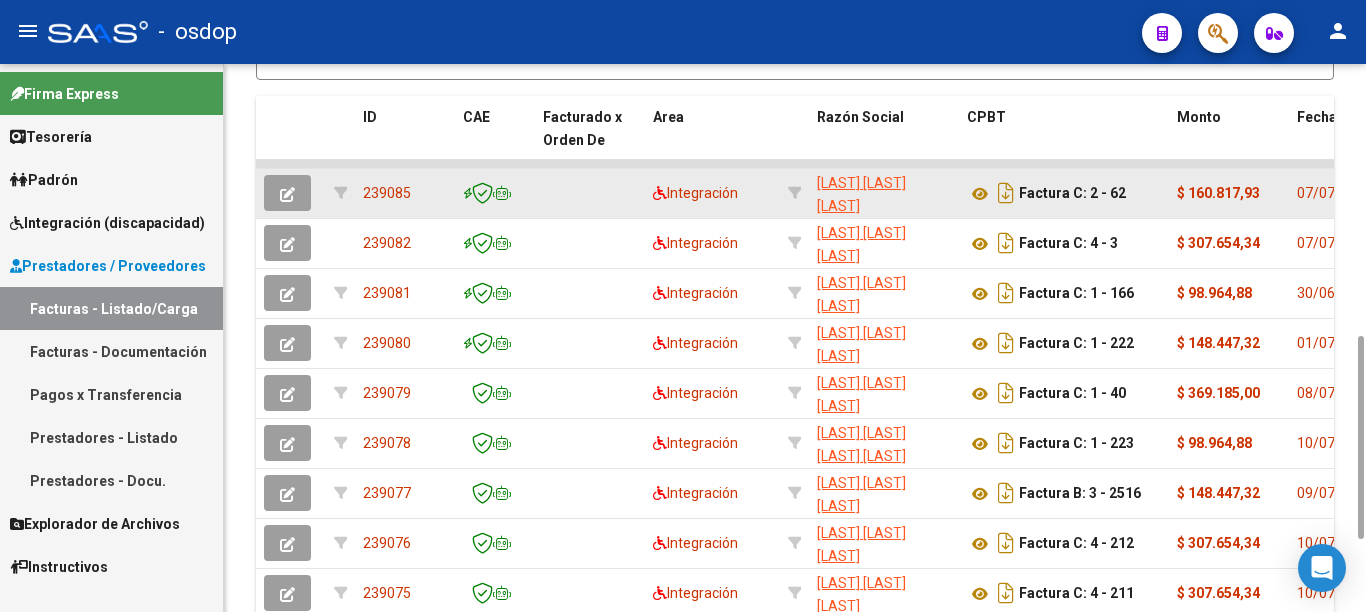 click on "239085" 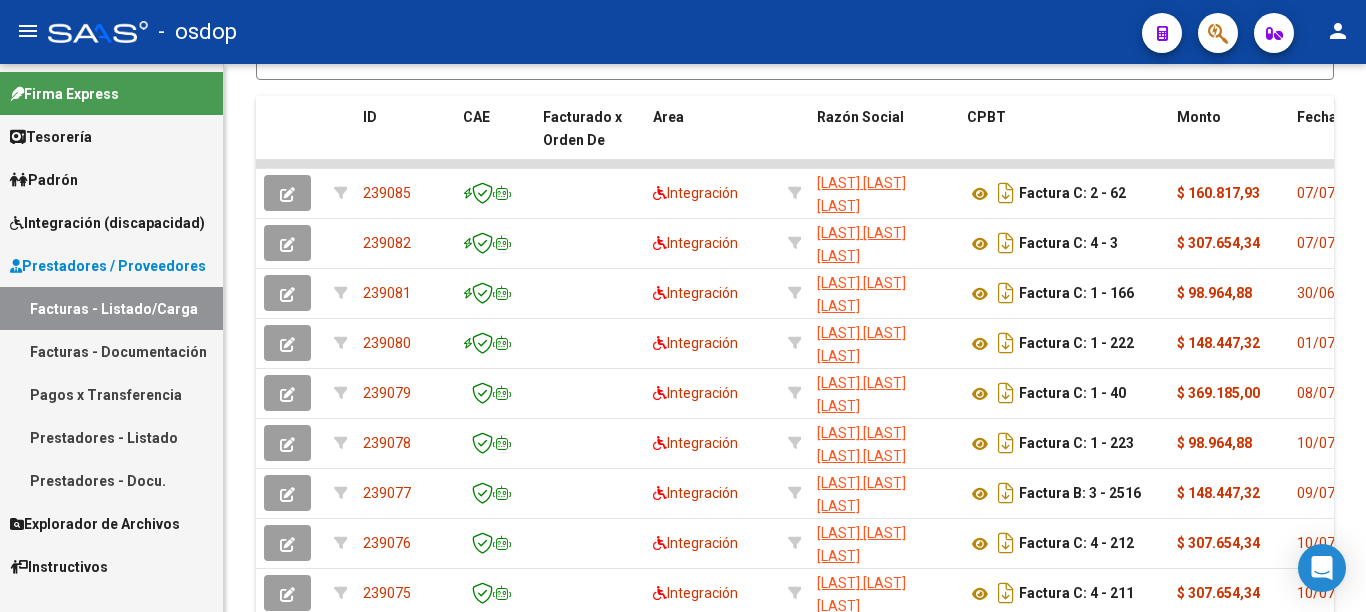scroll, scrollTop: 0, scrollLeft: 0, axis: both 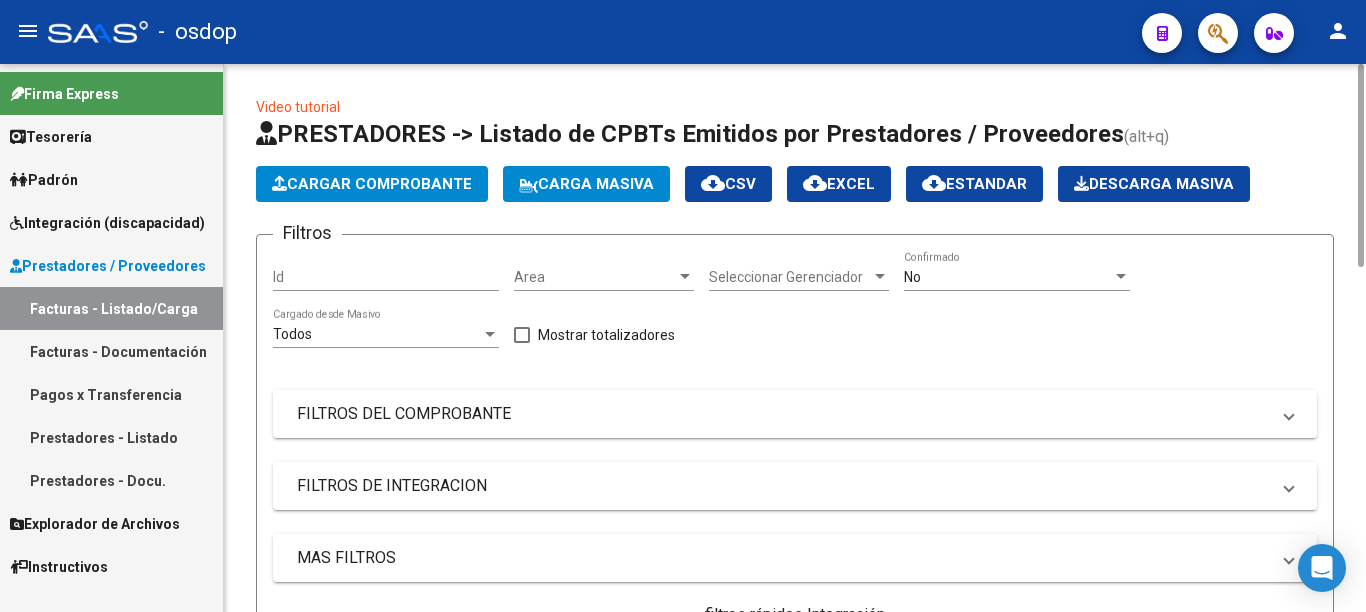 click on "Cargar Comprobante" 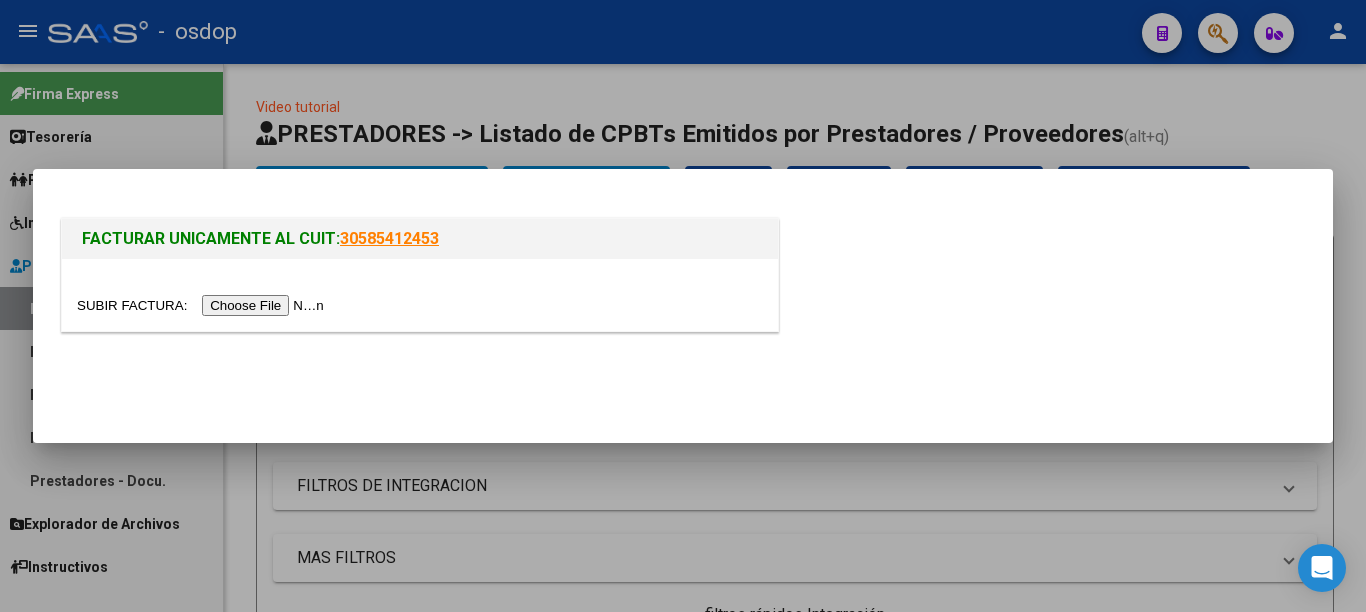 click at bounding box center (203, 305) 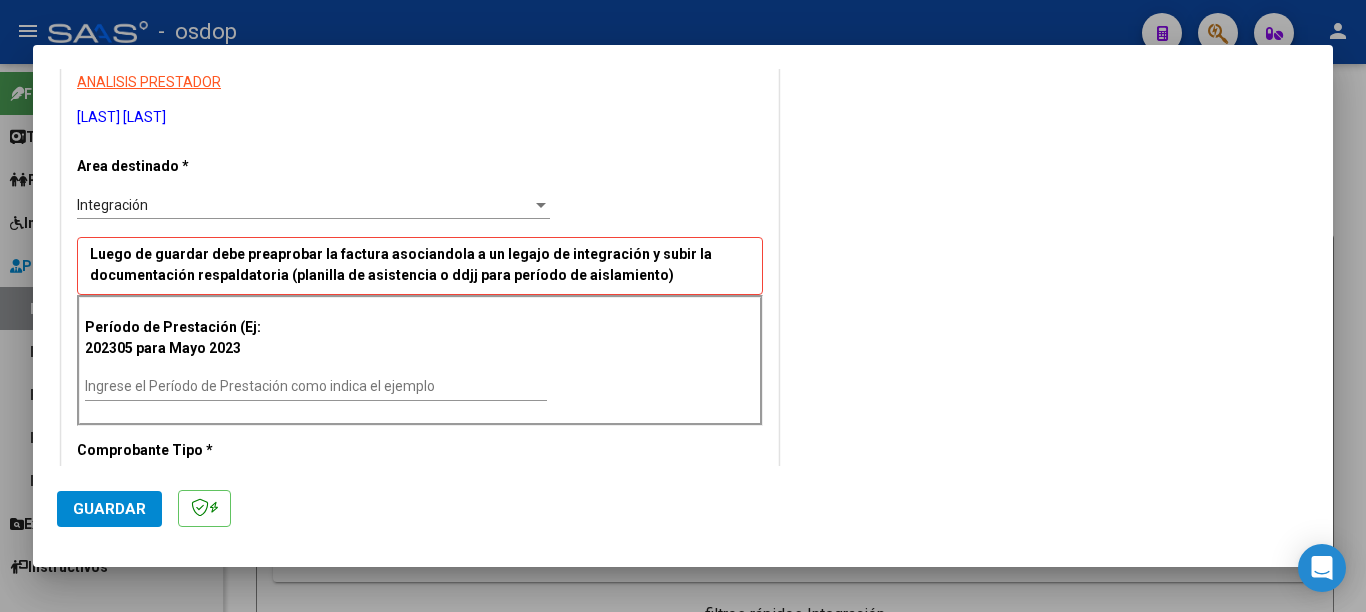 scroll, scrollTop: 500, scrollLeft: 0, axis: vertical 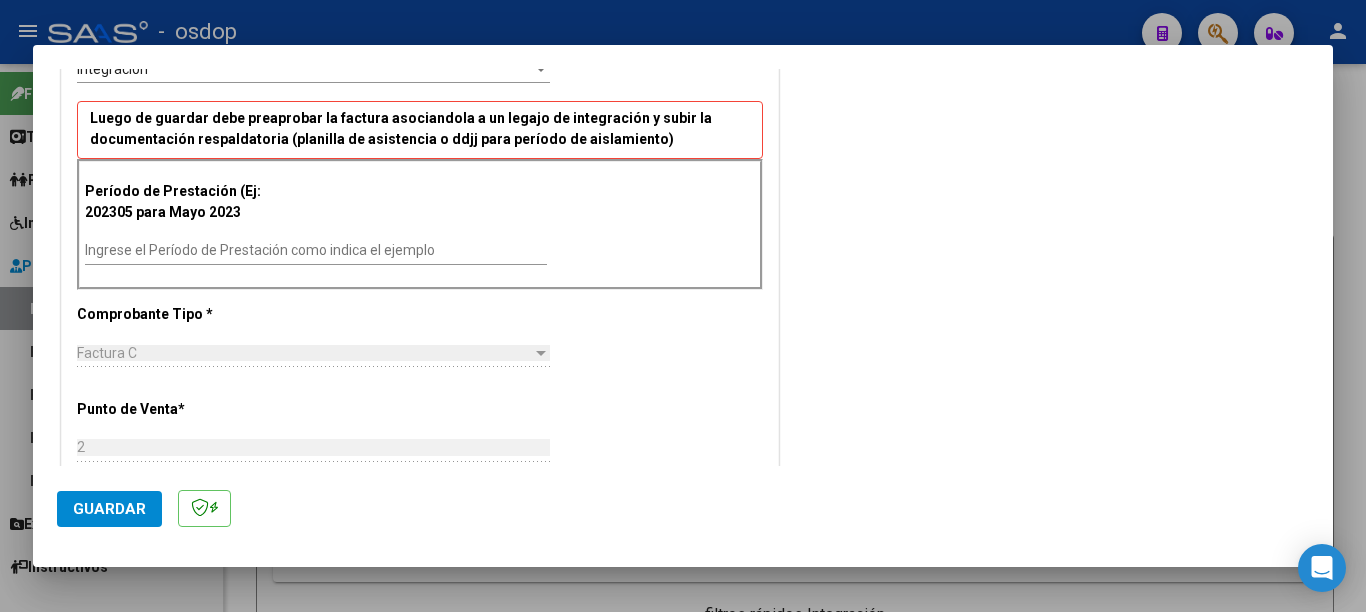 click on "Ingrese el Período de Prestación como indica el ejemplo" at bounding box center (316, 250) 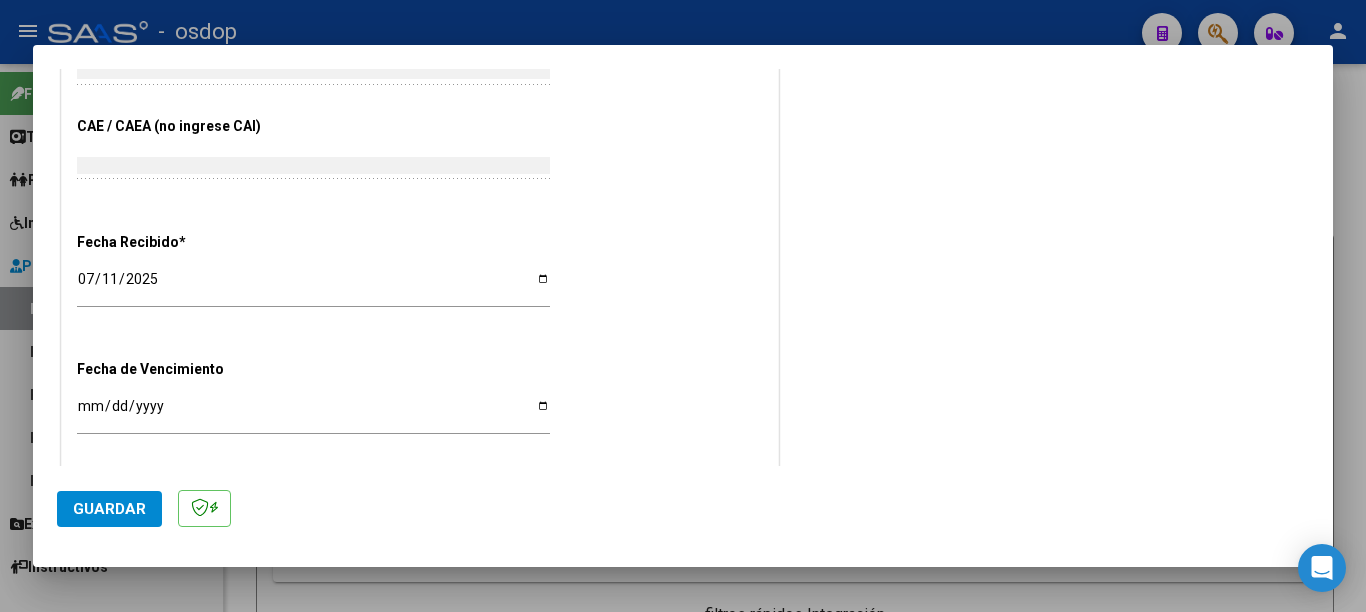 scroll, scrollTop: 1200, scrollLeft: 0, axis: vertical 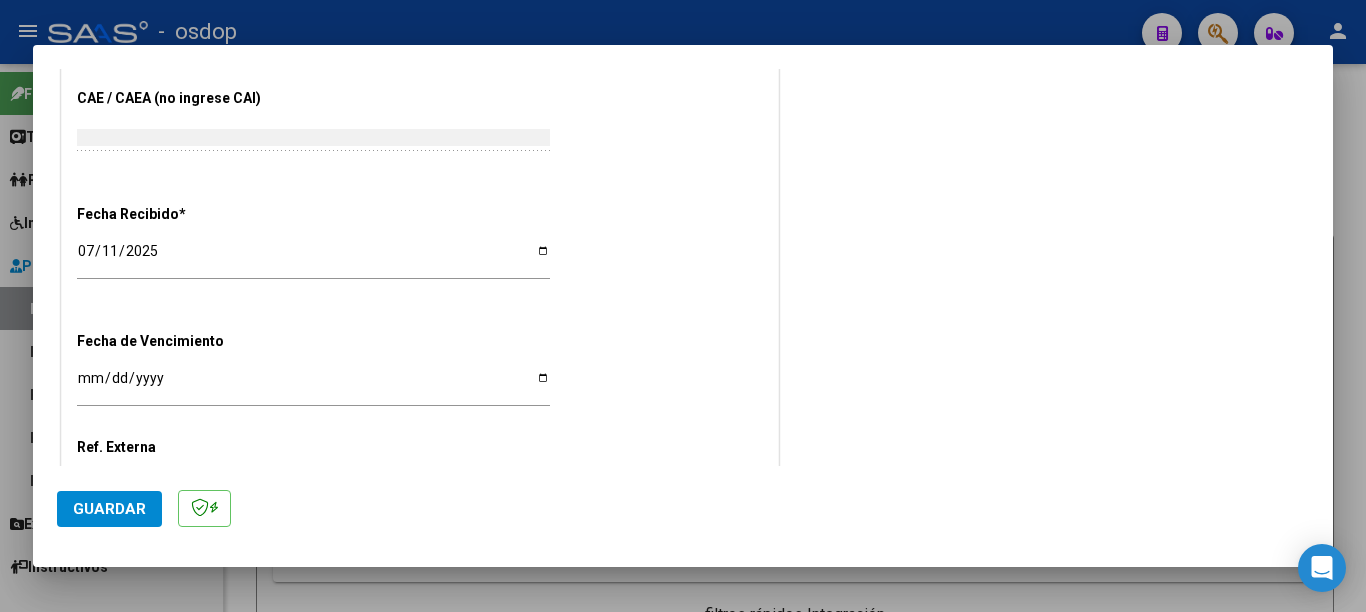 type on "202506" 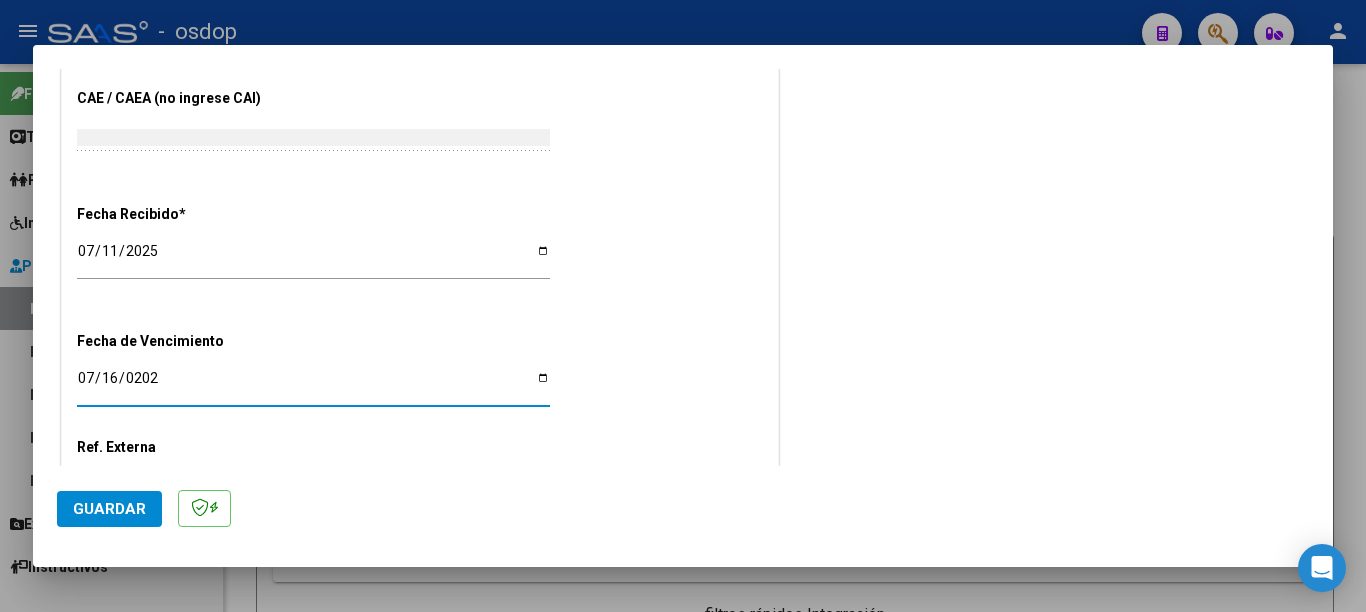 type on "2025-07-16" 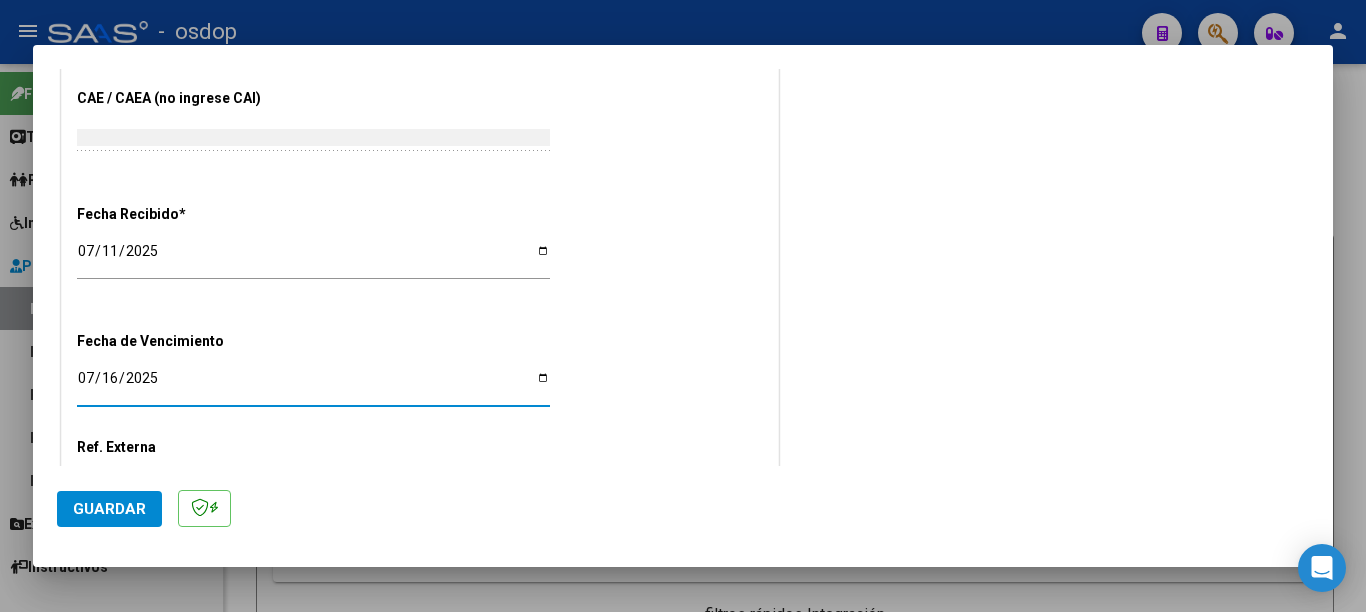 click on "Guardar" 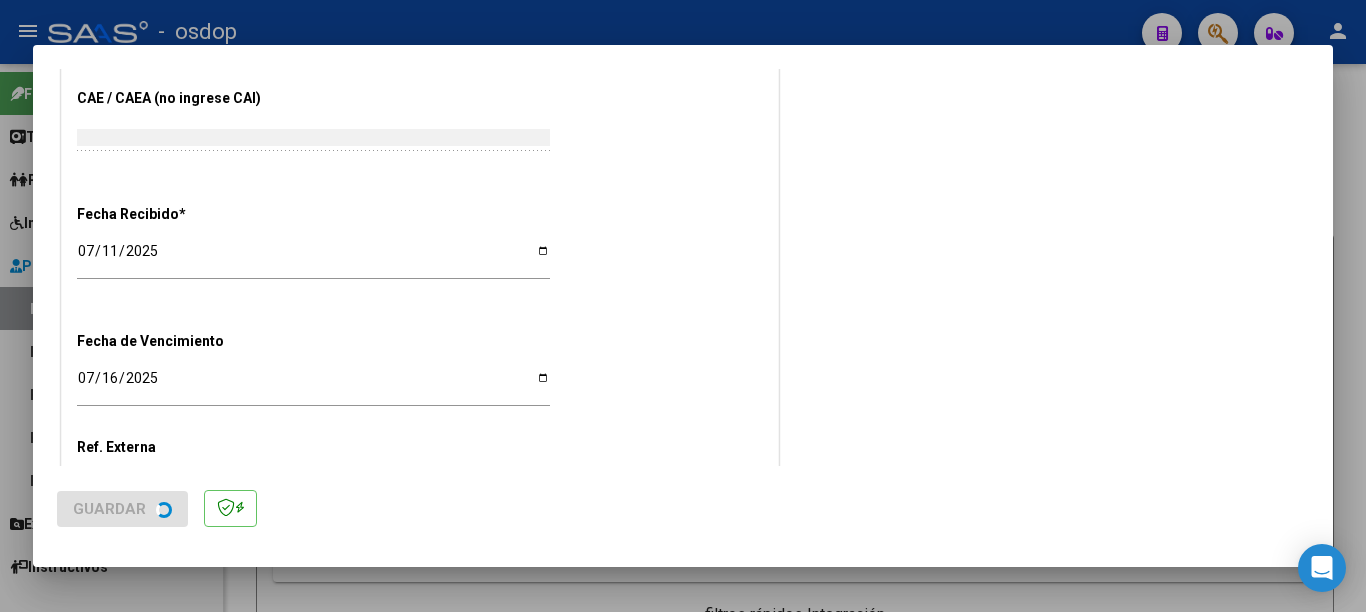 scroll, scrollTop: 0, scrollLeft: 0, axis: both 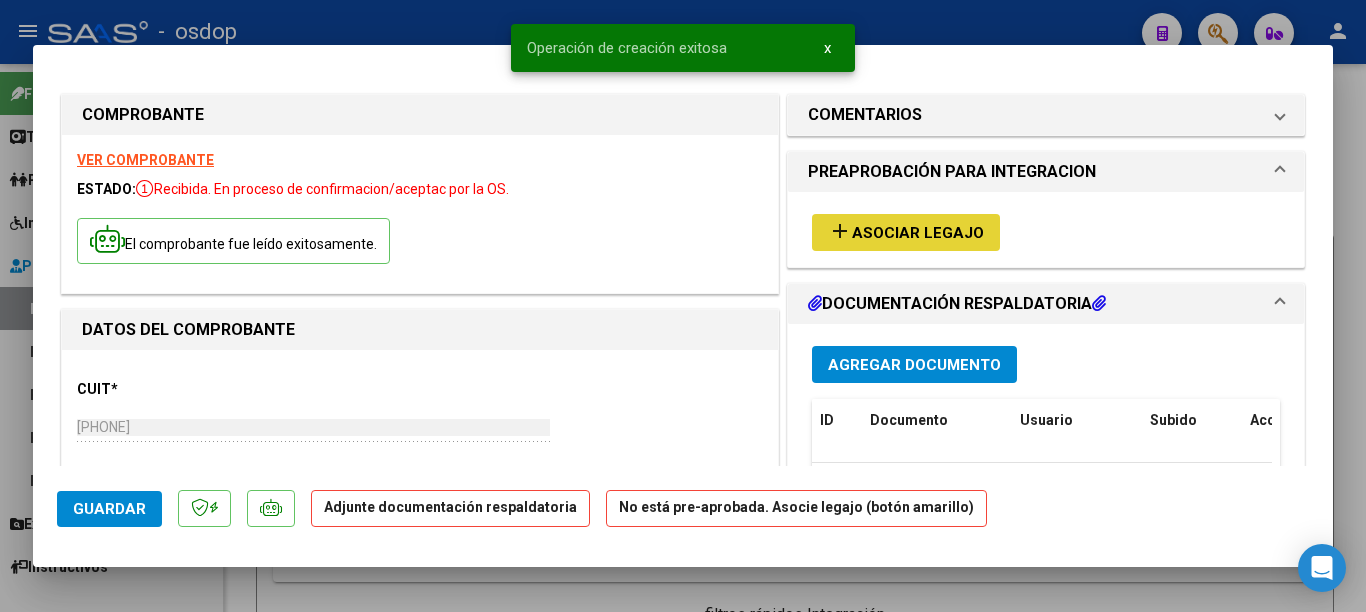 click on "Asociar Legajo" at bounding box center (918, 233) 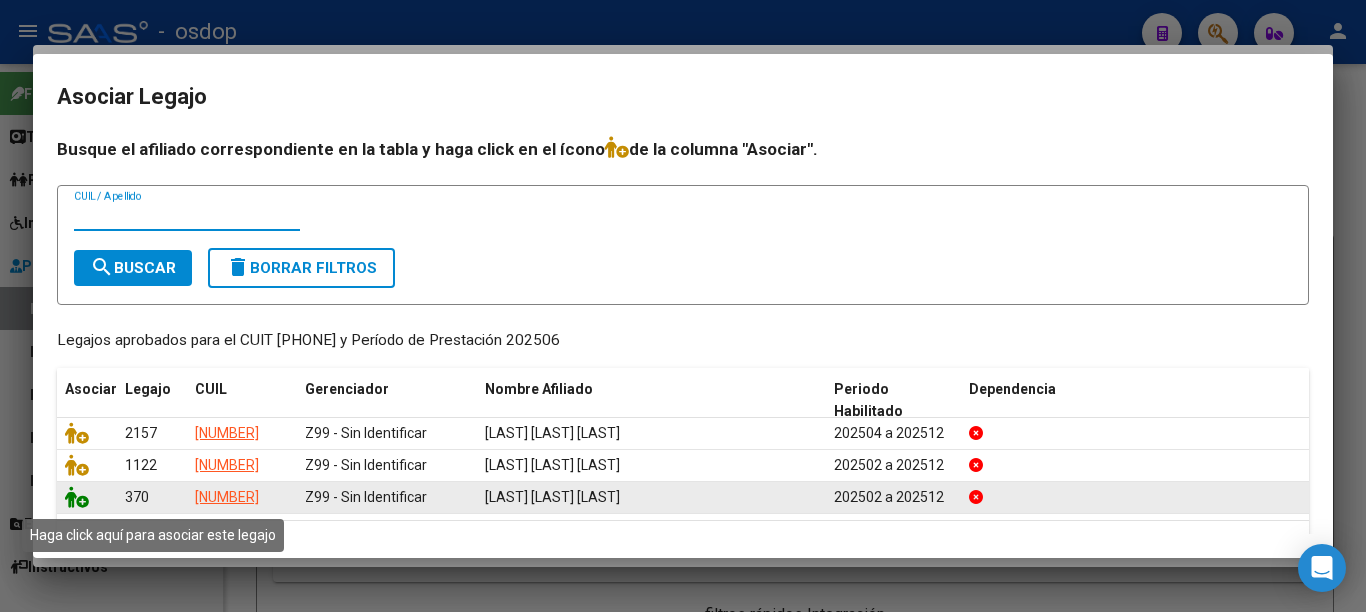 click 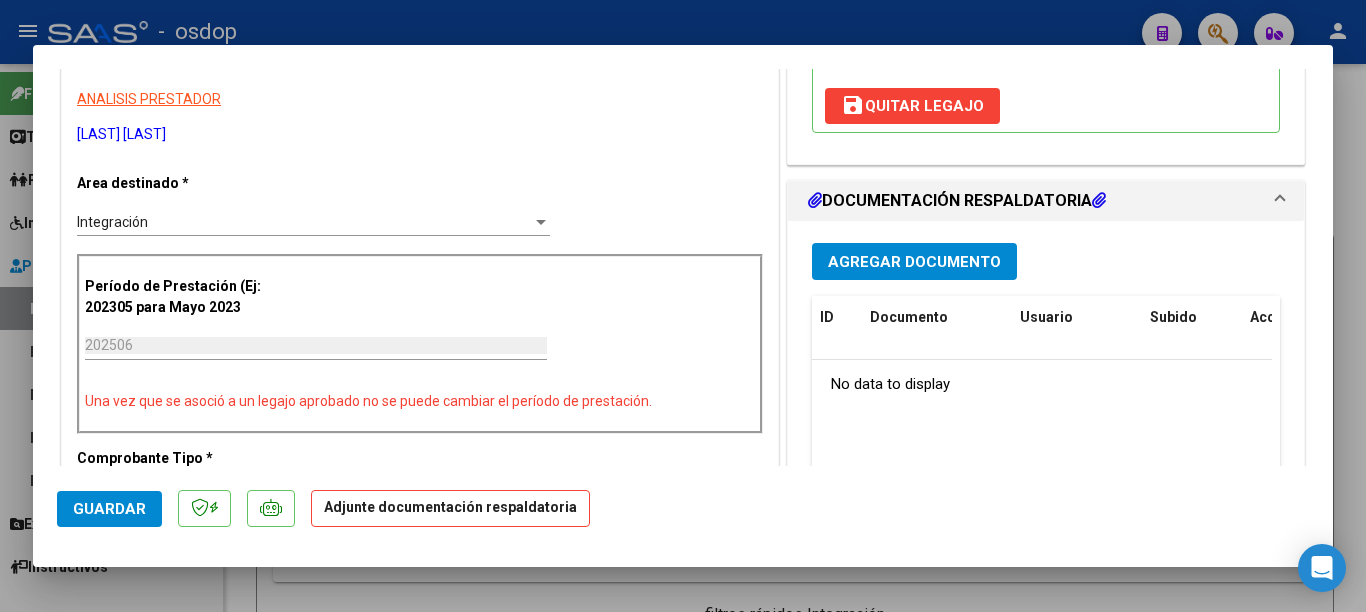 scroll, scrollTop: 300, scrollLeft: 0, axis: vertical 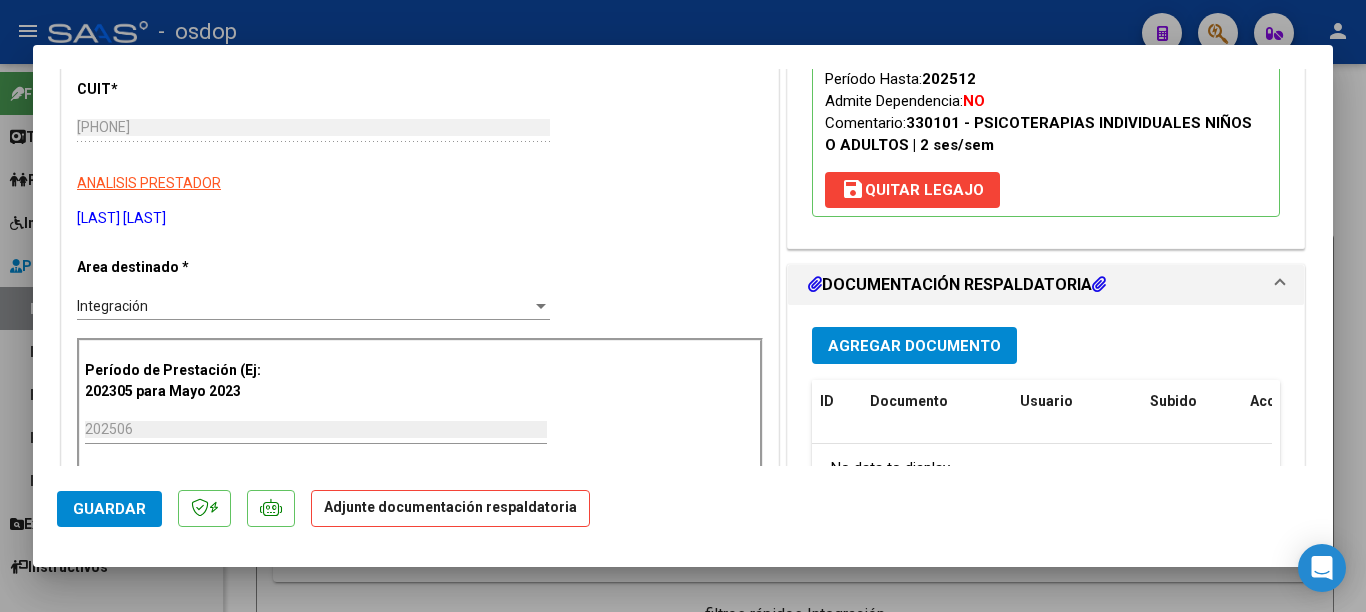 click on "Agregar Documento" at bounding box center [914, 346] 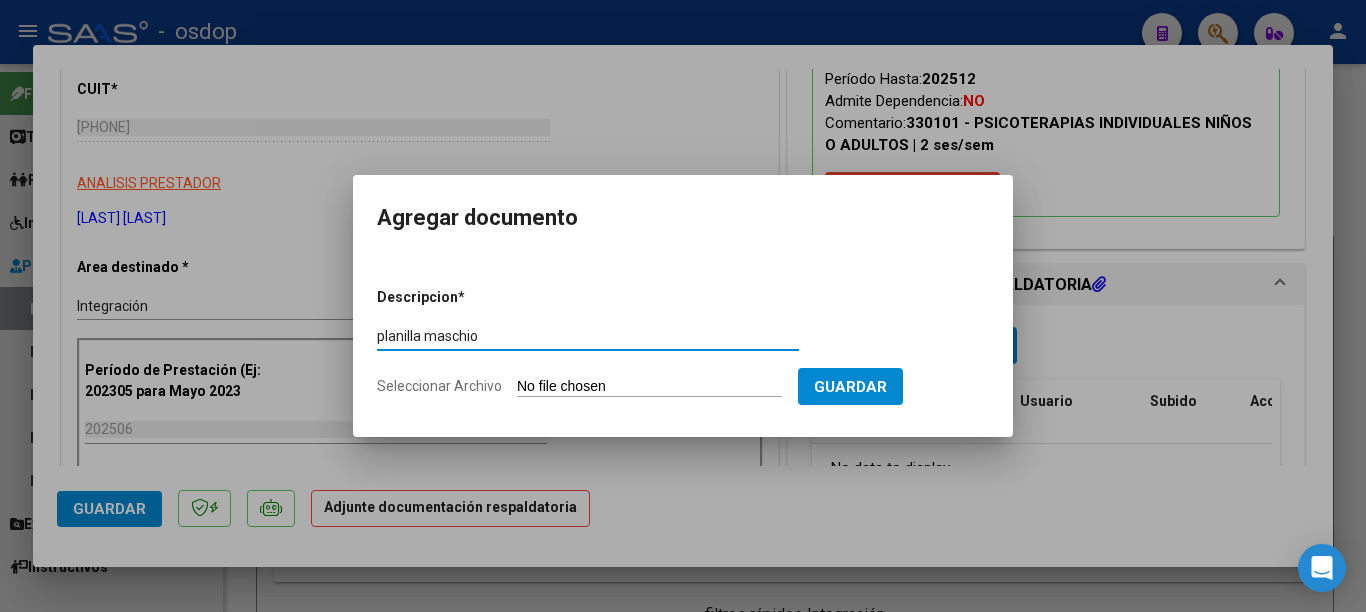 type on "planilla maschio" 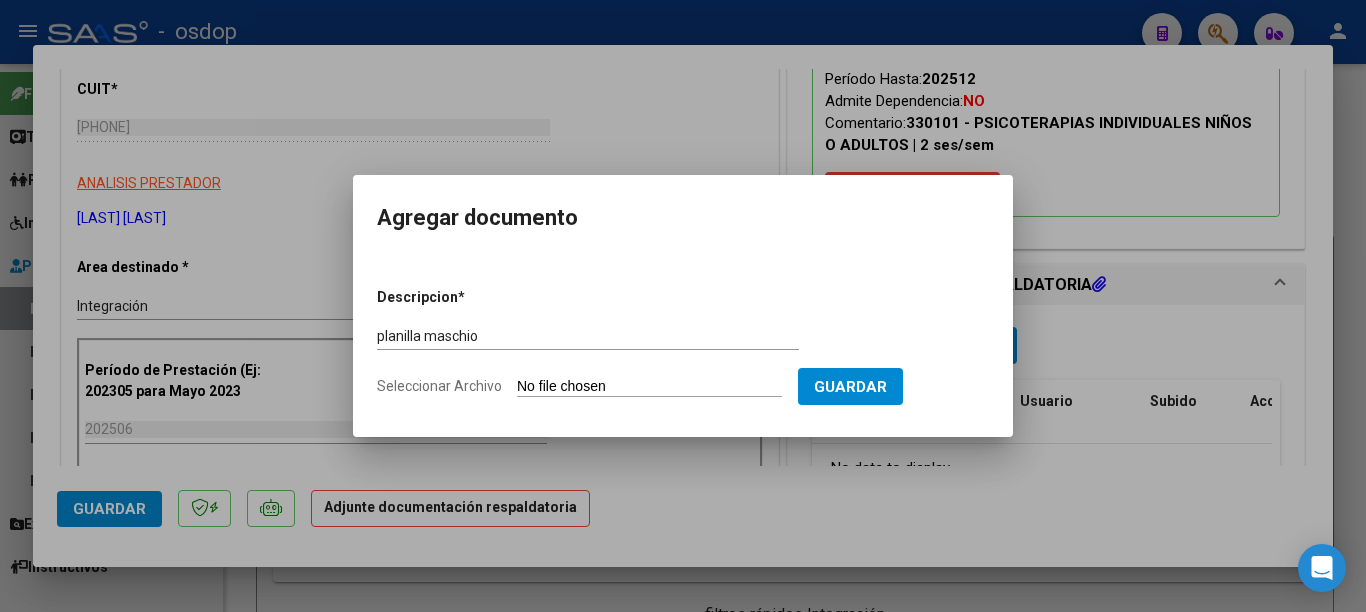 type on "C:\fakepath\[FILENAME] [LAST] [LAST].pdf" 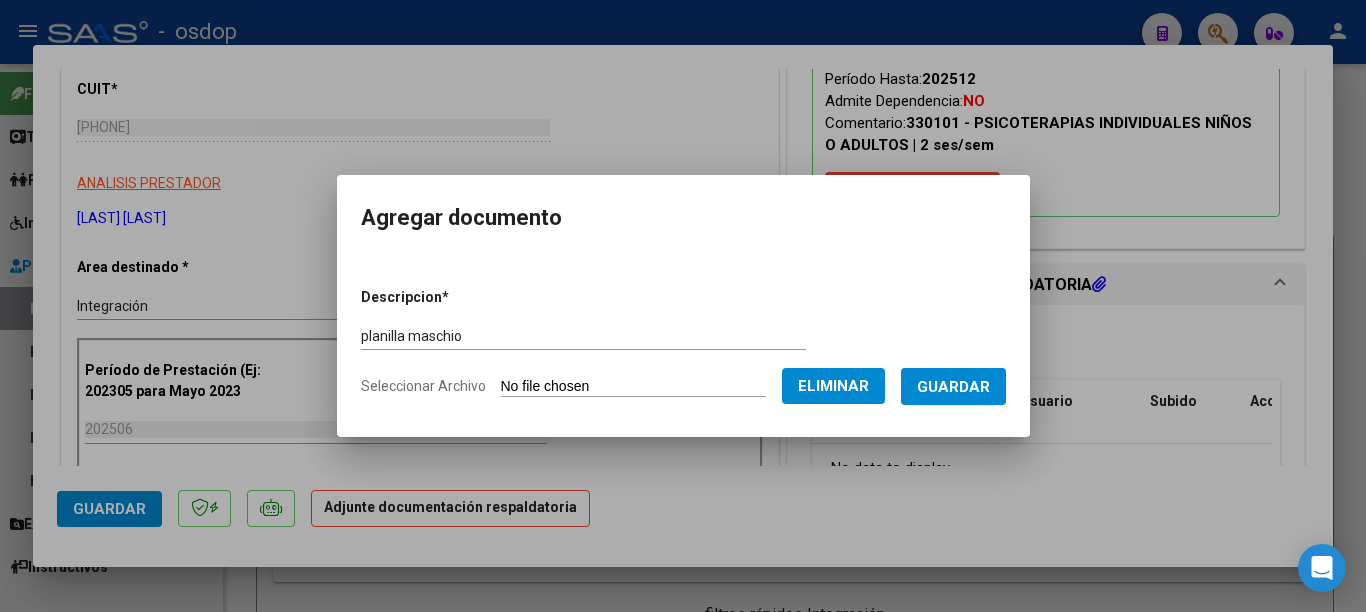 click on "Guardar" at bounding box center [953, 386] 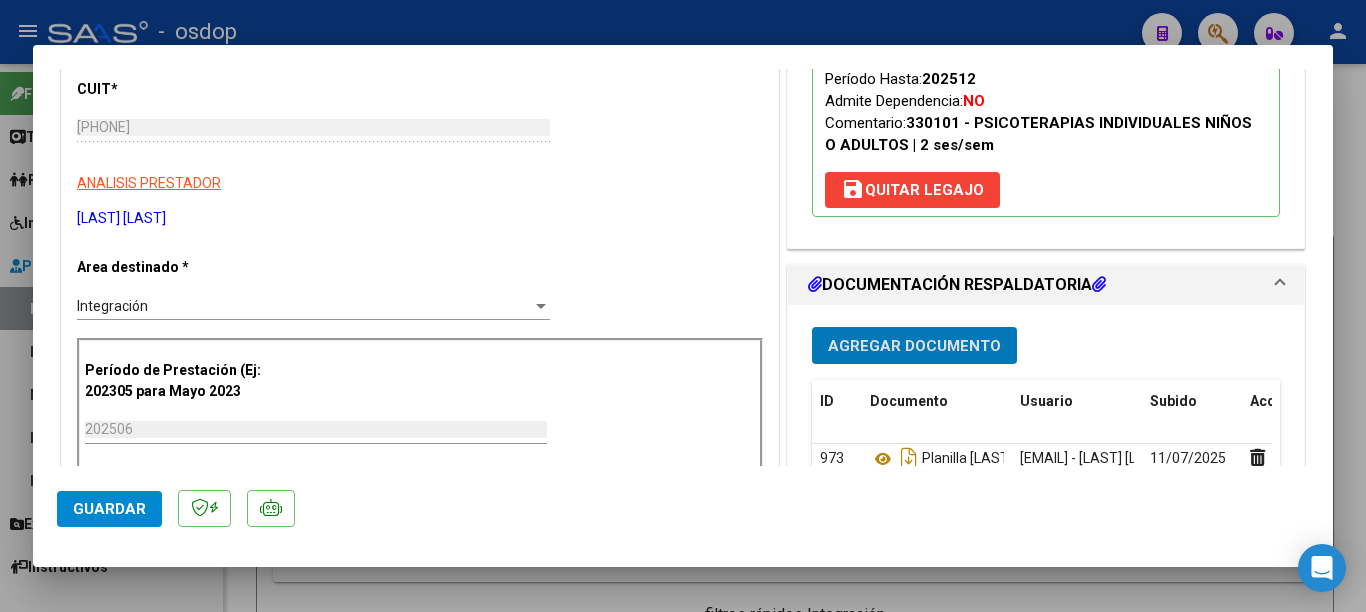 click at bounding box center [683, 306] 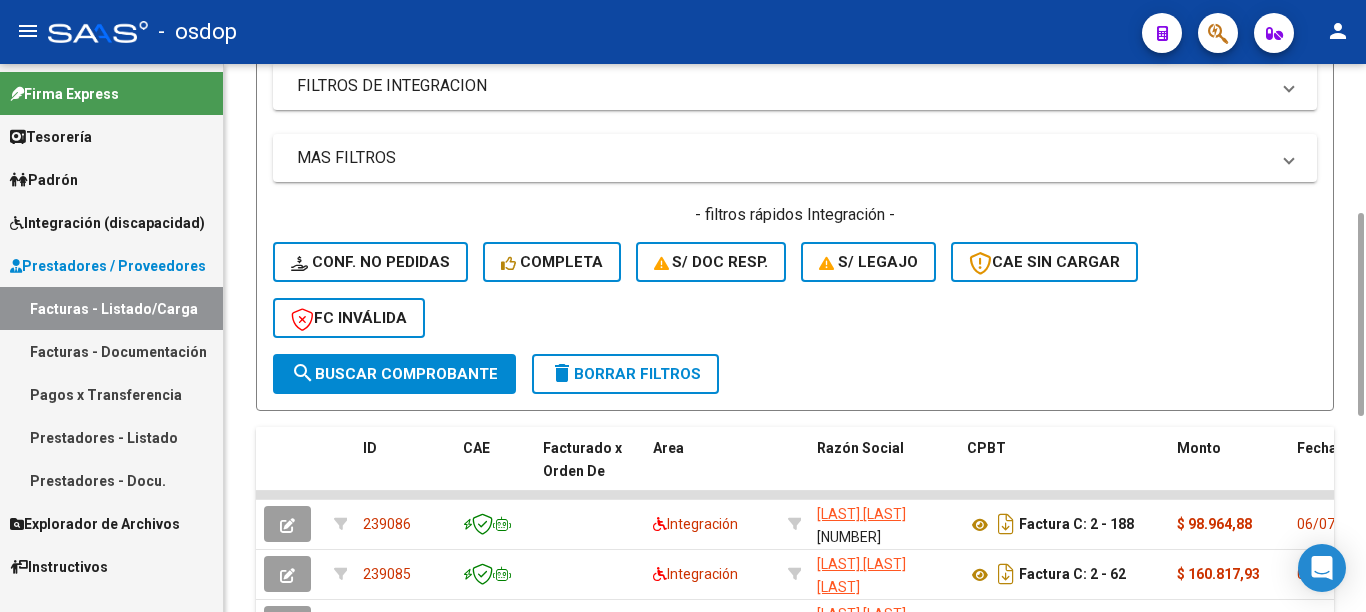 scroll, scrollTop: 600, scrollLeft: 0, axis: vertical 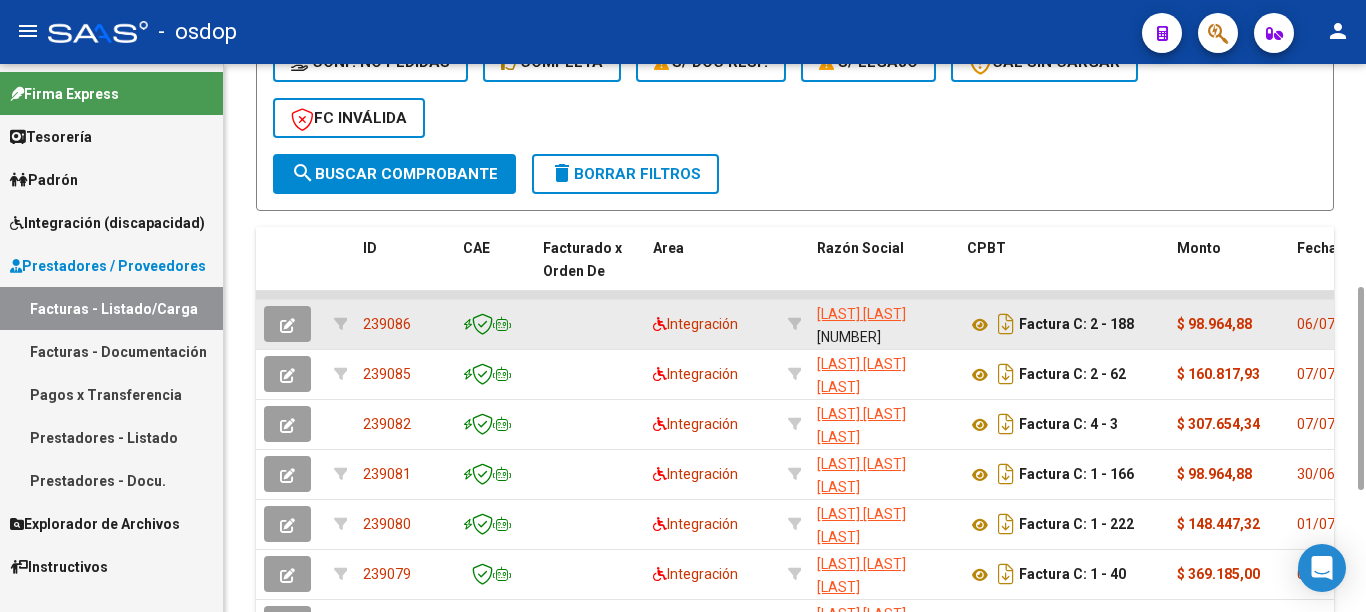 click on "239086" 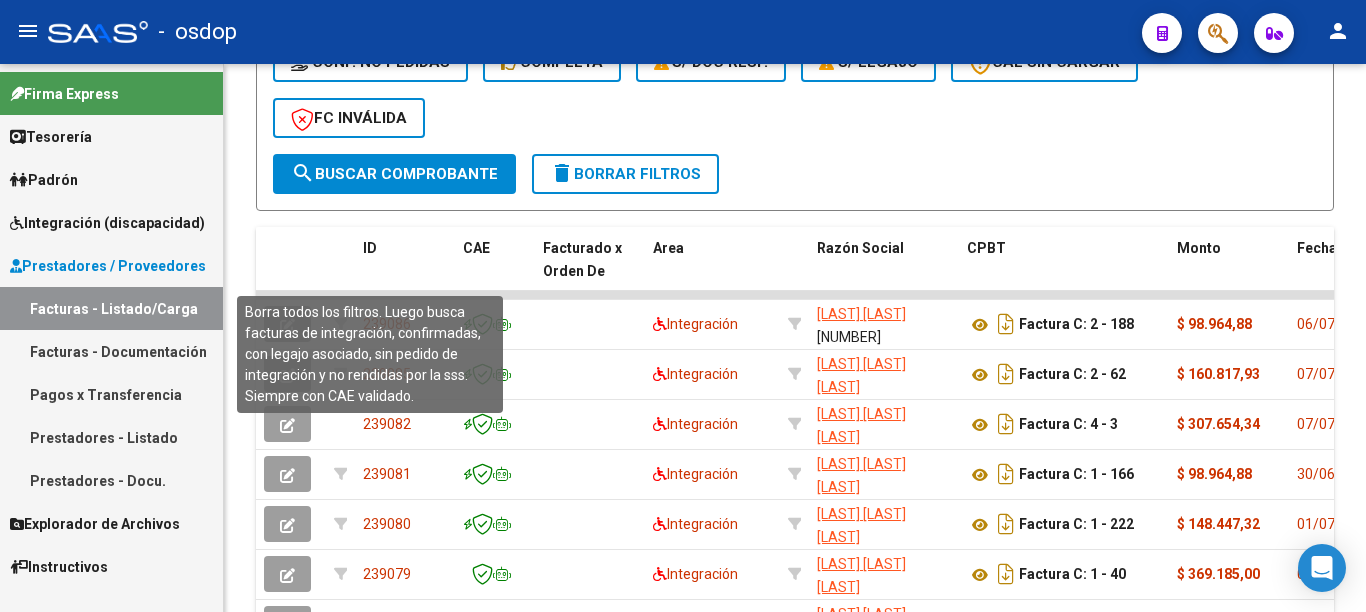 scroll, scrollTop: 0, scrollLeft: 0, axis: both 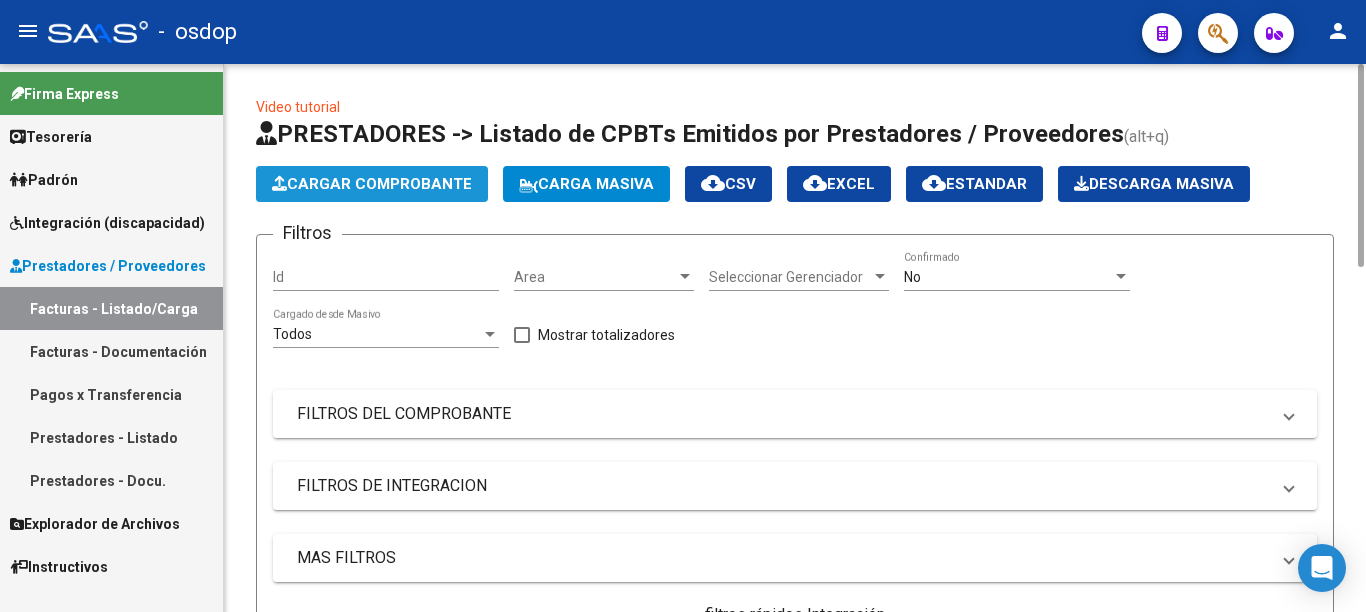click on "Cargar Comprobante" 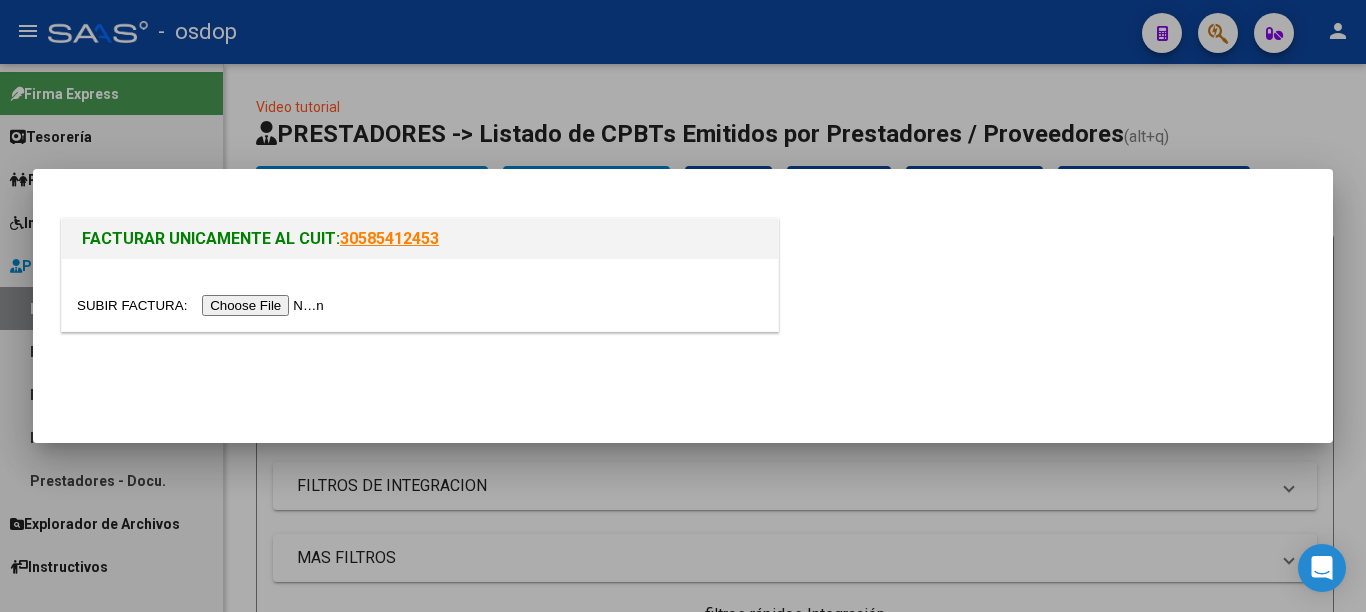 click at bounding box center (203, 305) 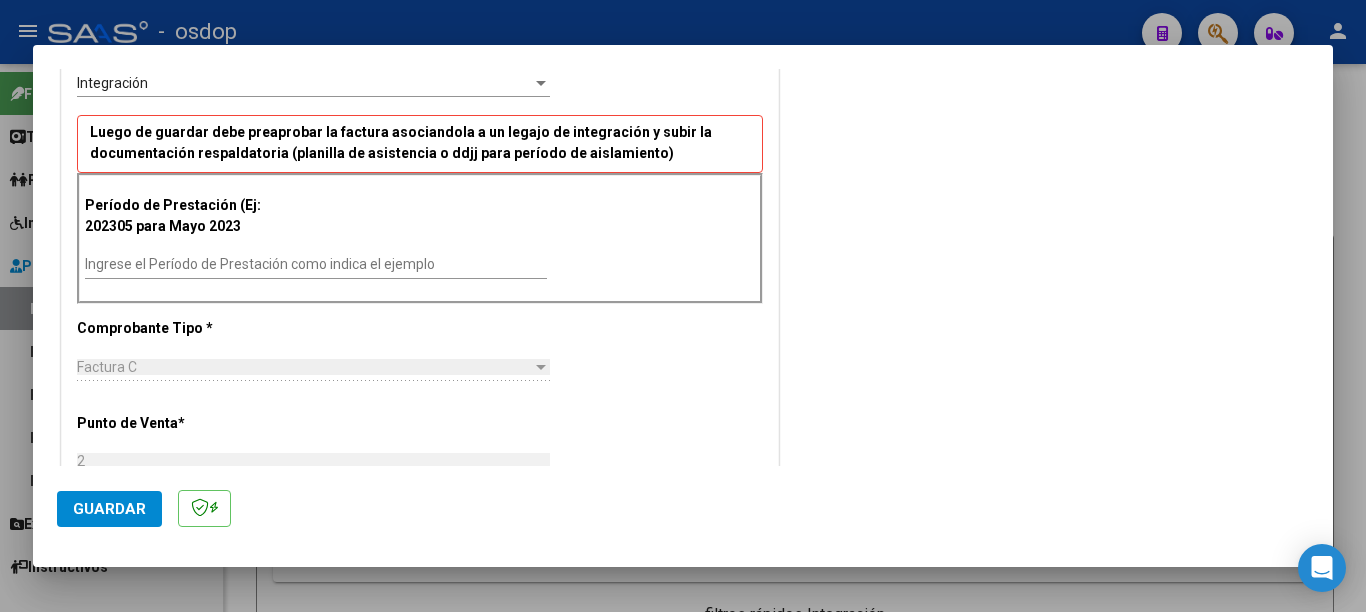 scroll, scrollTop: 500, scrollLeft: 0, axis: vertical 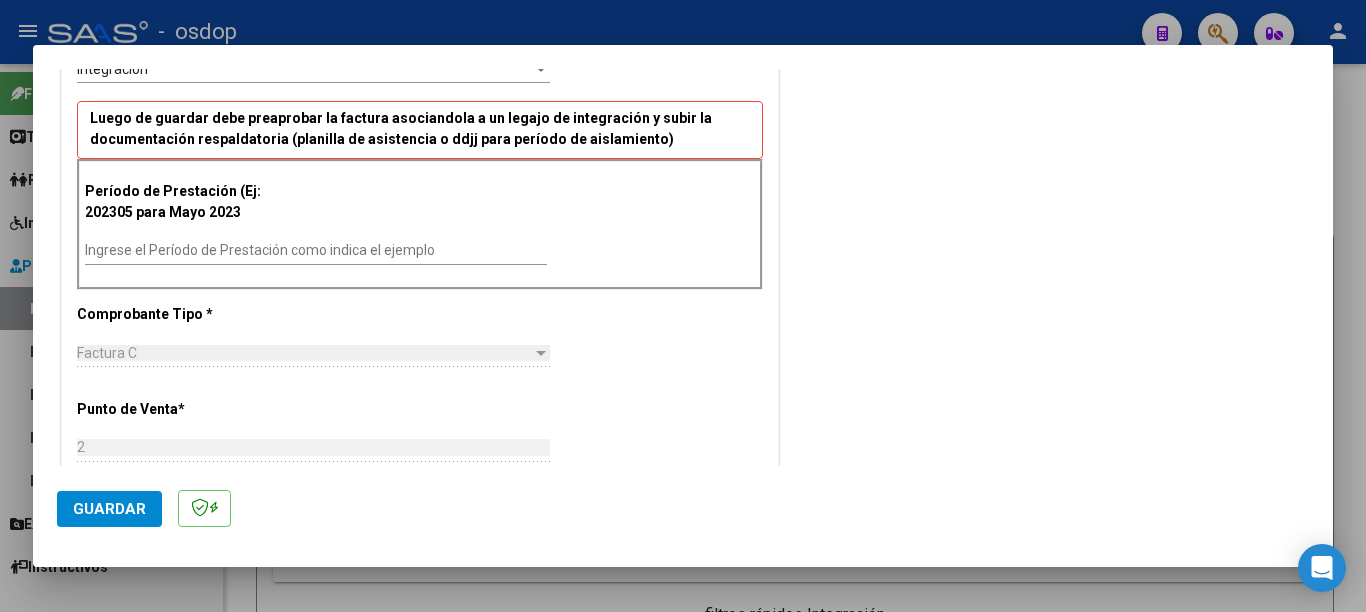 click on "Ingrese el Período de Prestación como indica el ejemplo" at bounding box center [316, 250] 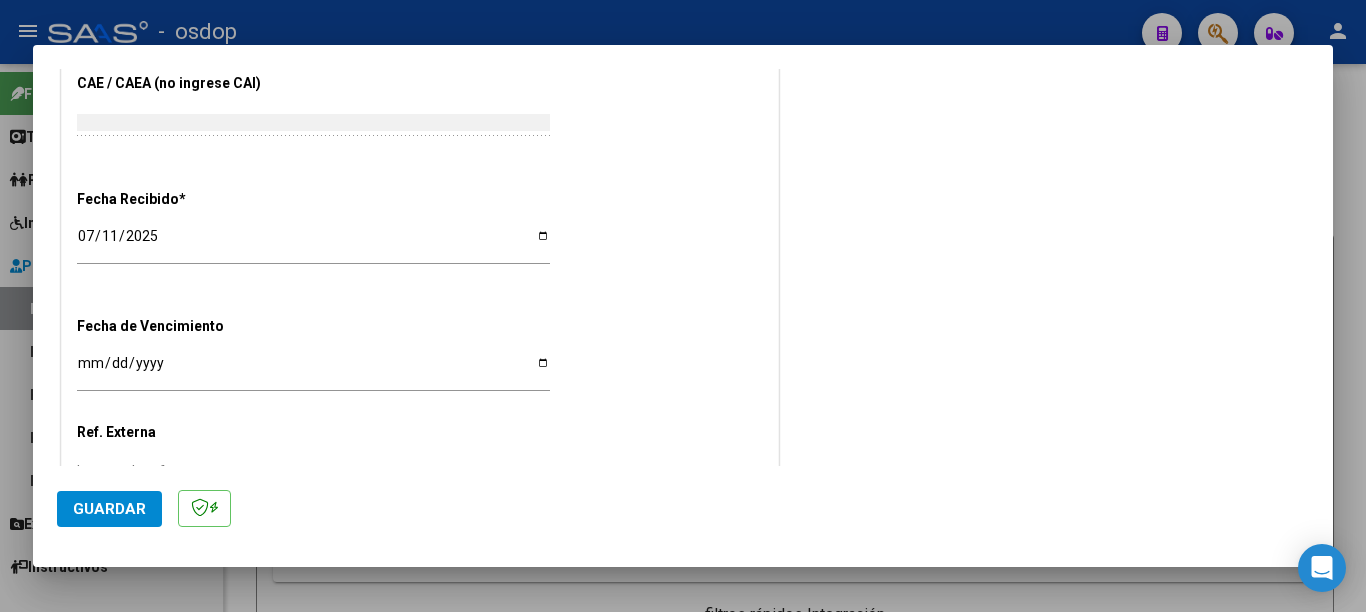 scroll, scrollTop: 1300, scrollLeft: 0, axis: vertical 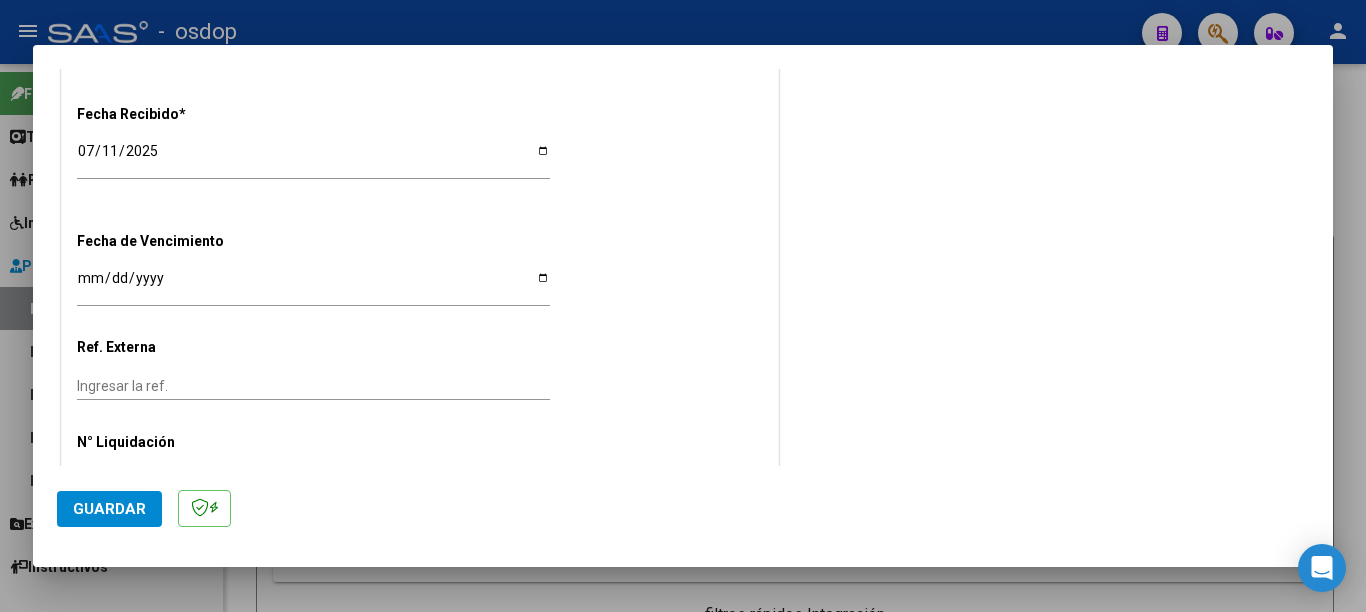 type on "202506" 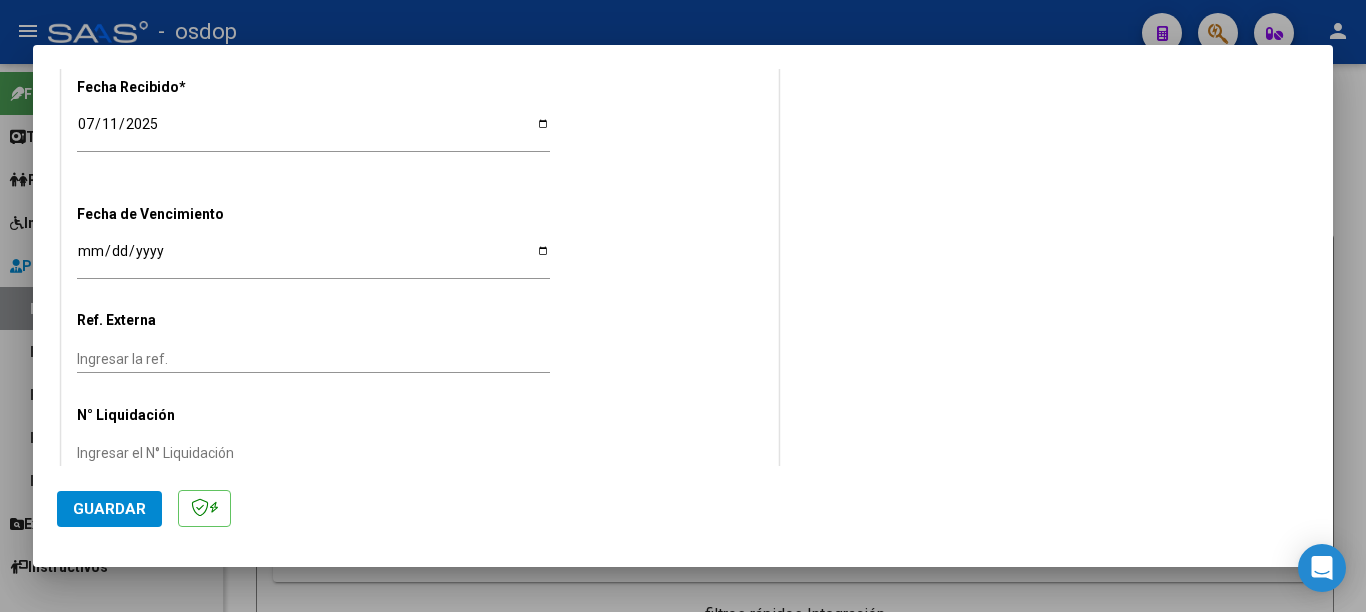 scroll, scrollTop: 1330, scrollLeft: 0, axis: vertical 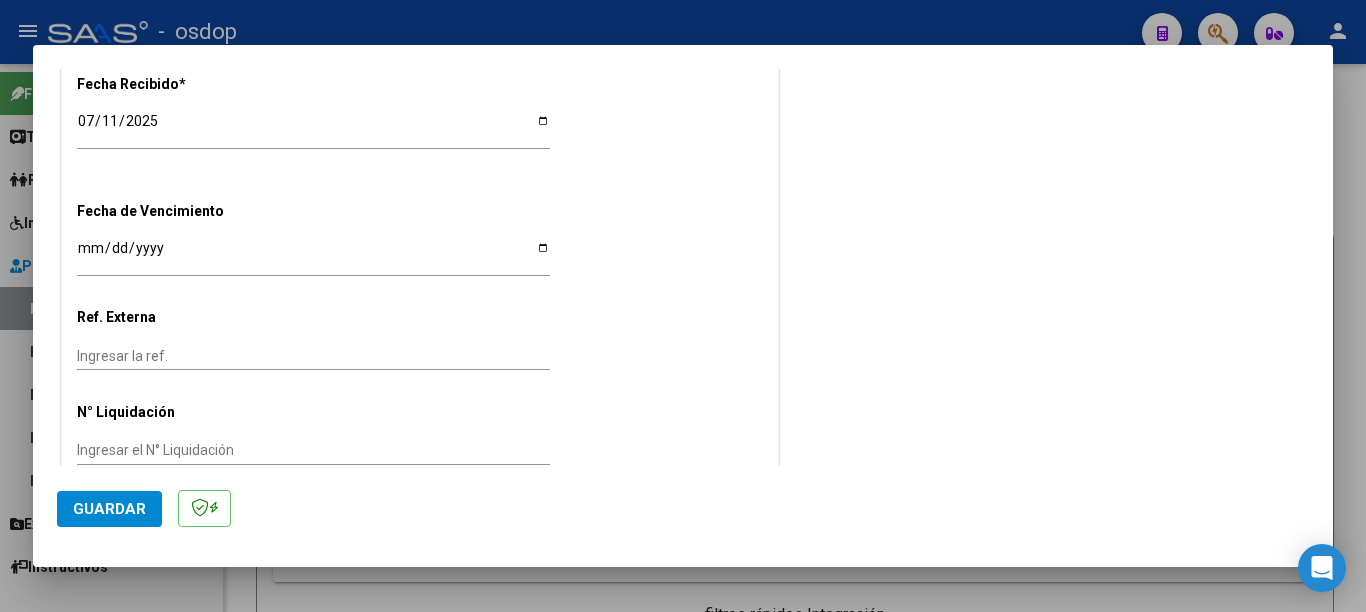 click on "Ingresar la fecha" 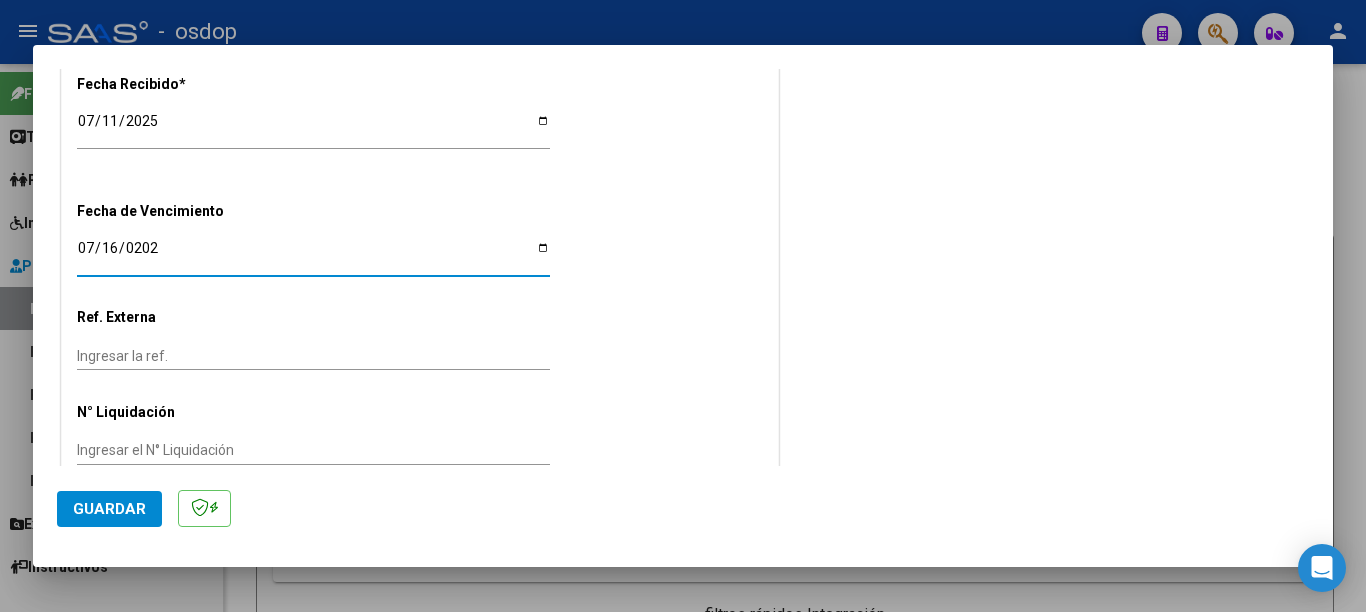 type on "2025-07-16" 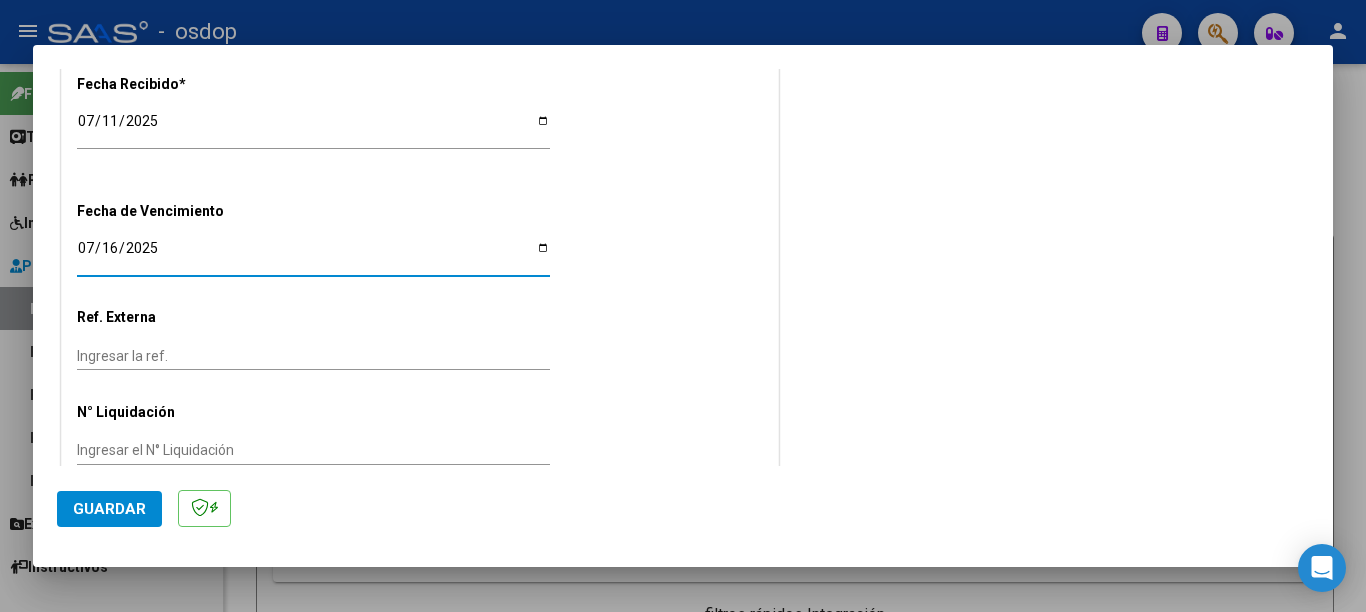 click on "Guardar" 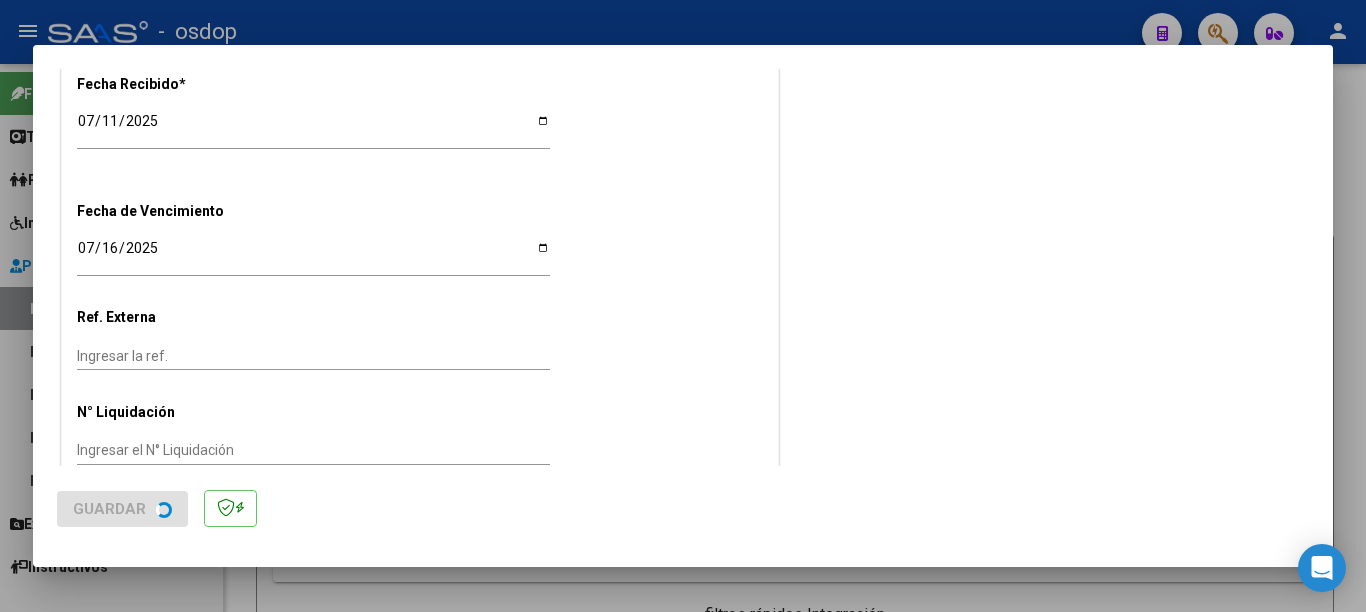 scroll, scrollTop: 0, scrollLeft: 0, axis: both 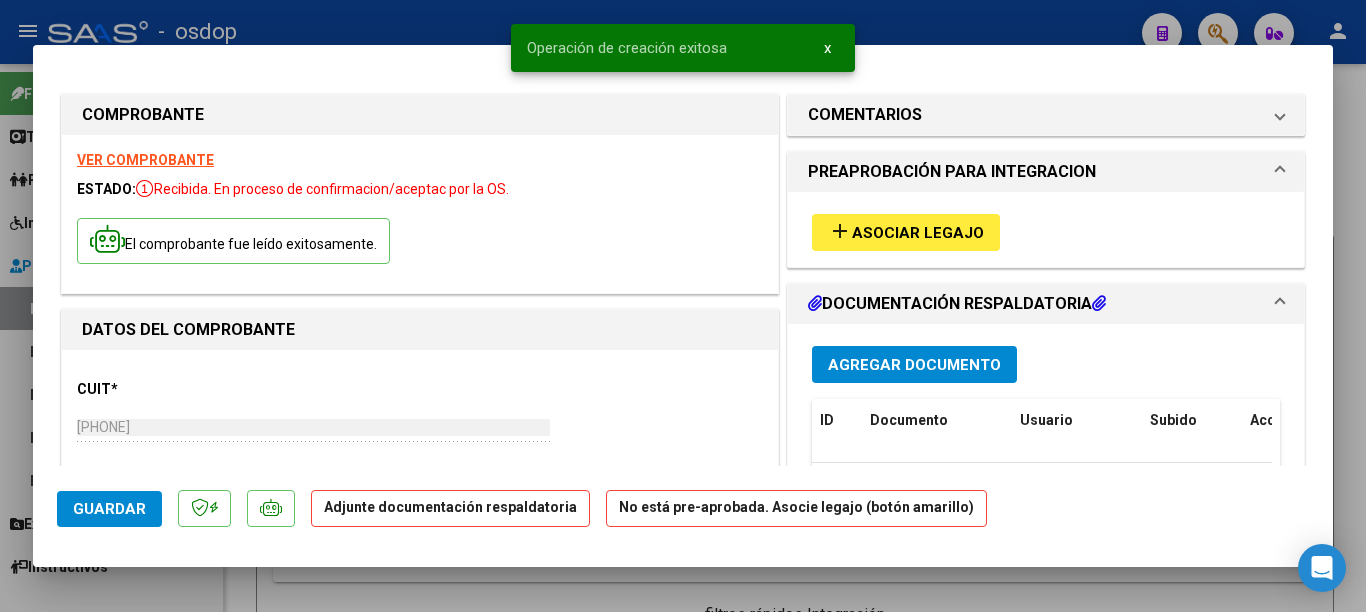click on "add Asociar Legajo" at bounding box center (906, 232) 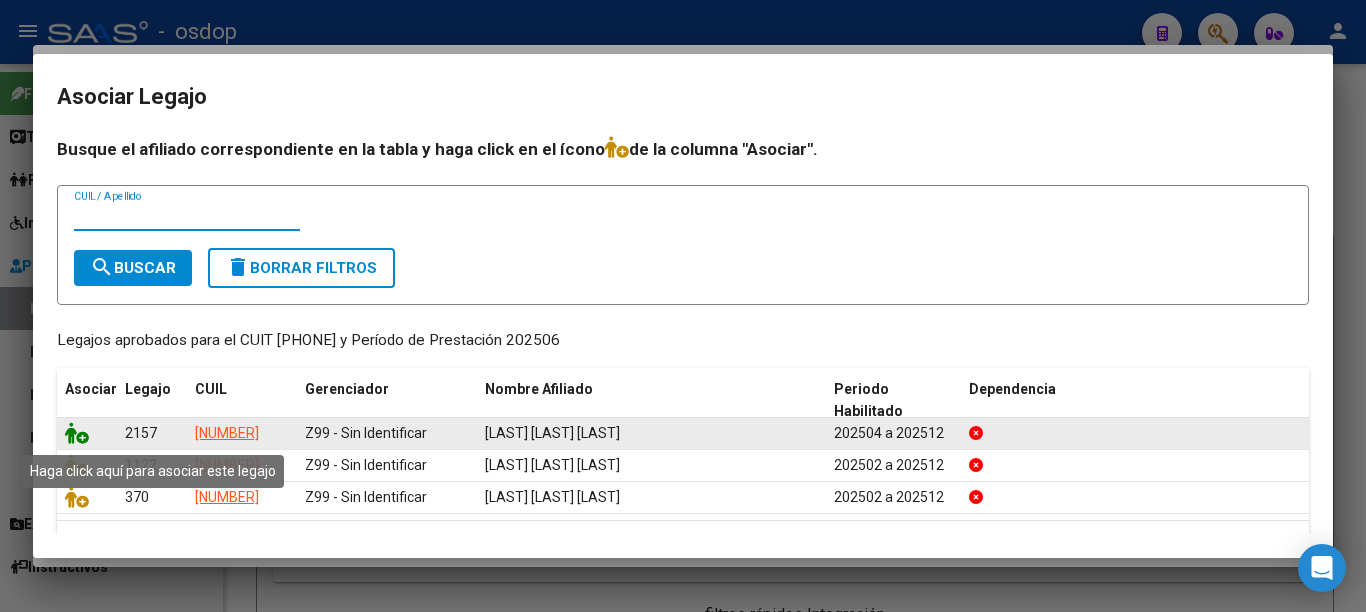 click 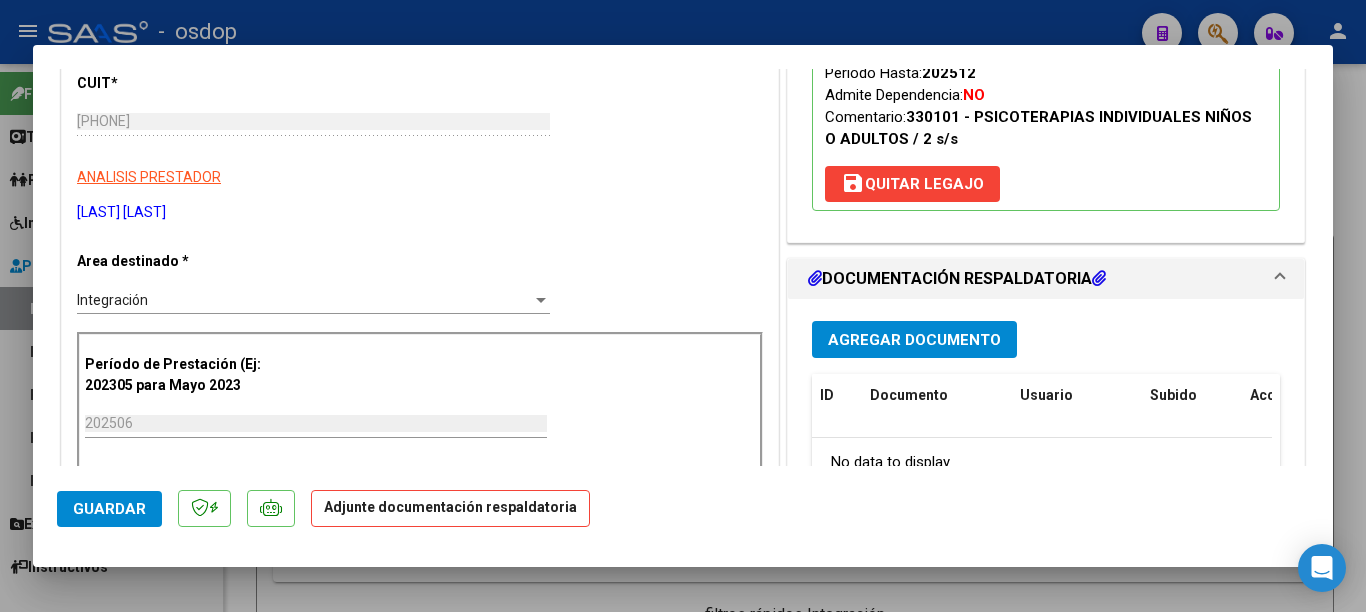 scroll, scrollTop: 400, scrollLeft: 0, axis: vertical 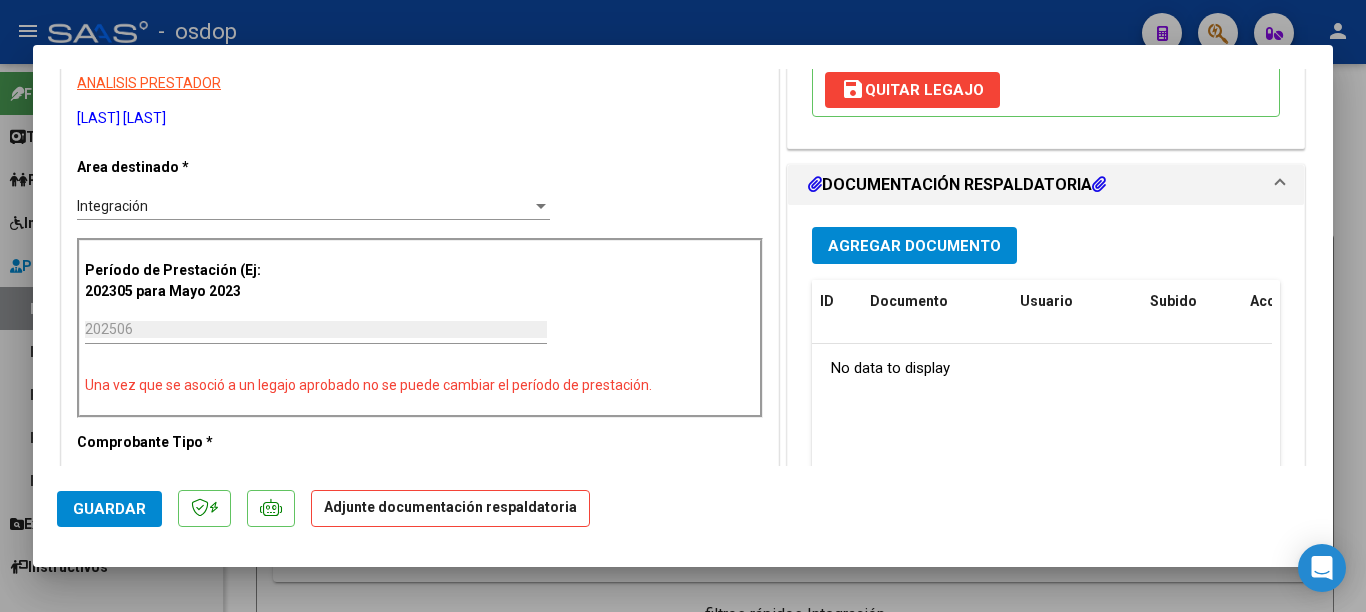click on "Agregar Documento" at bounding box center (914, 246) 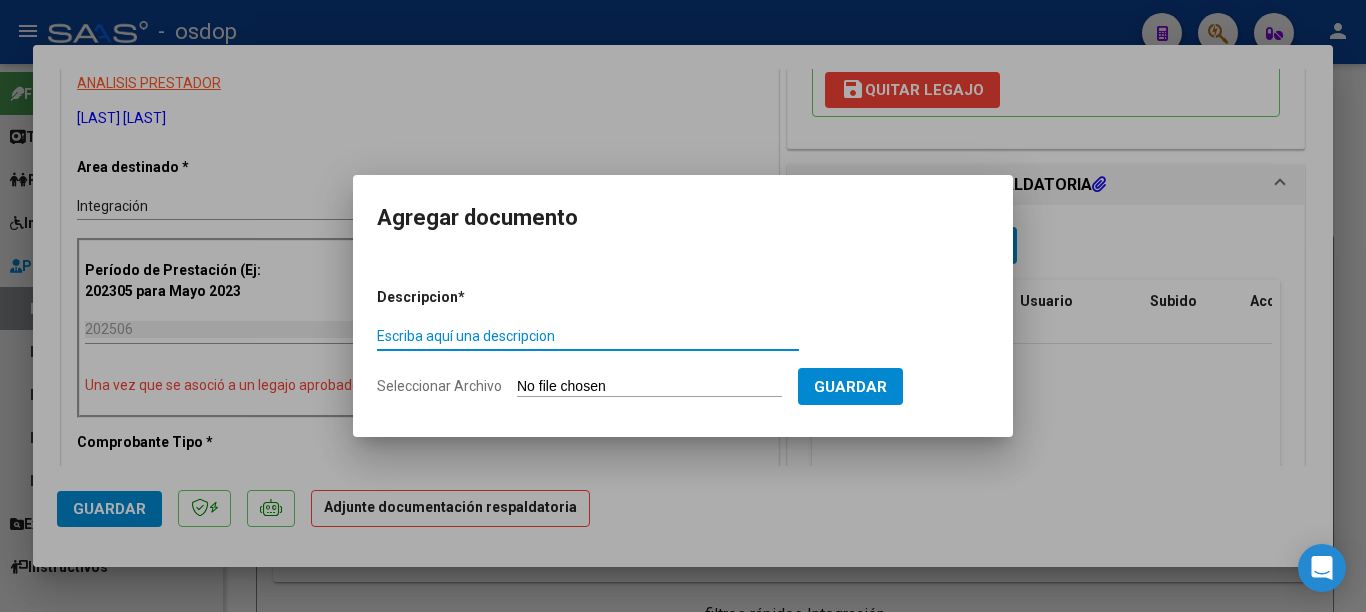 click on "Escriba aquí una descripcion" at bounding box center [588, 336] 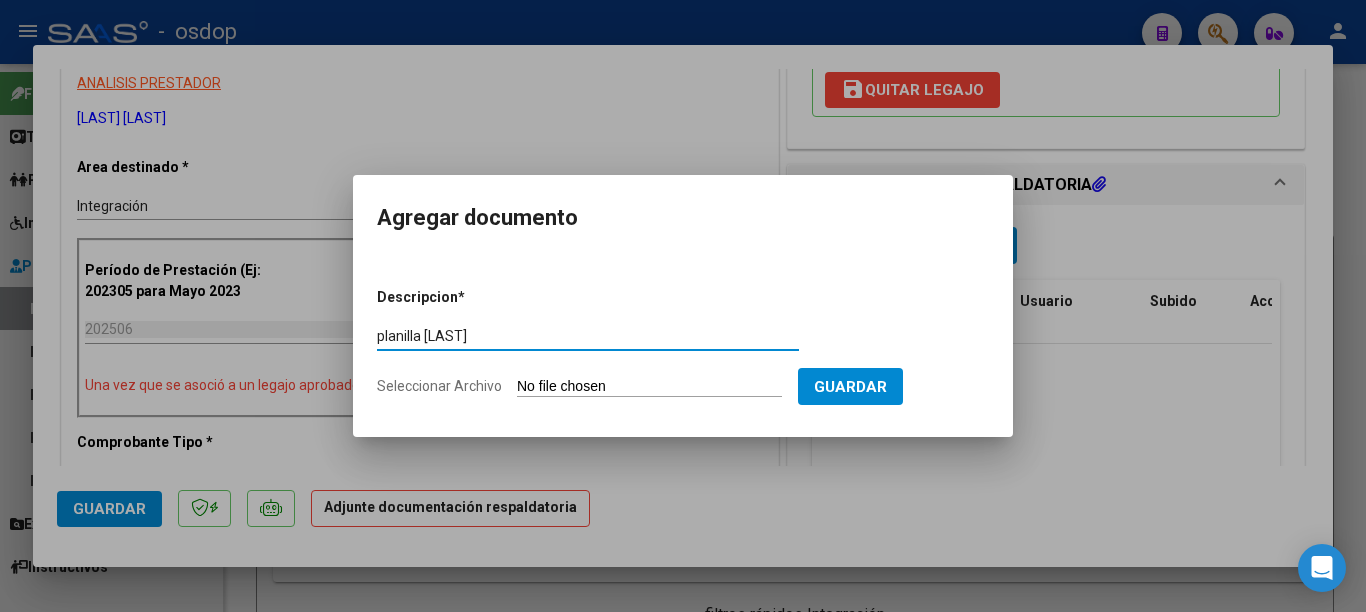type on "planilla [LAST]" 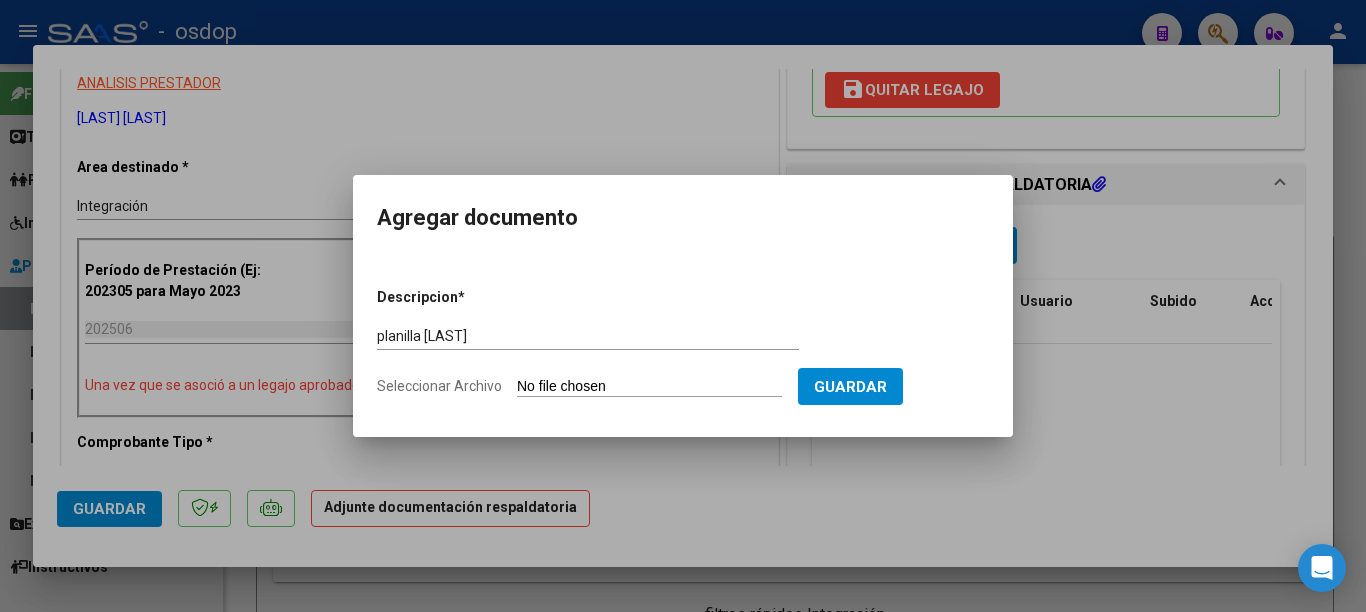 click on "Seleccionar Archivo" at bounding box center [649, 387] 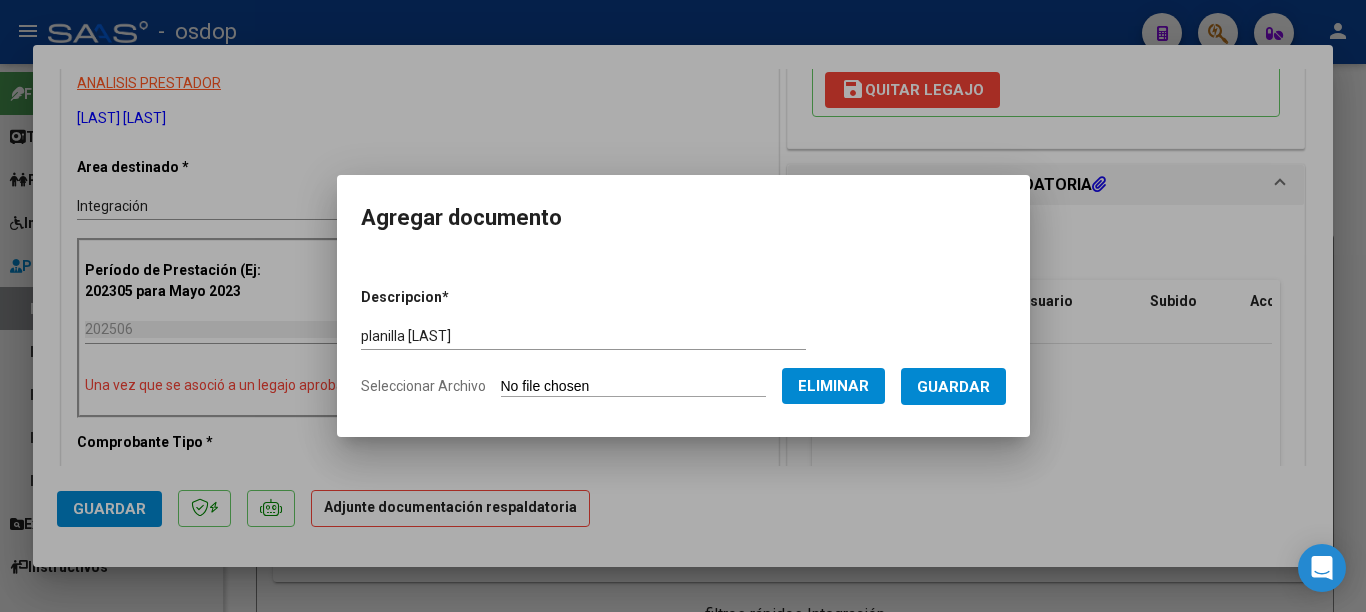 click on "Guardar" at bounding box center [953, 387] 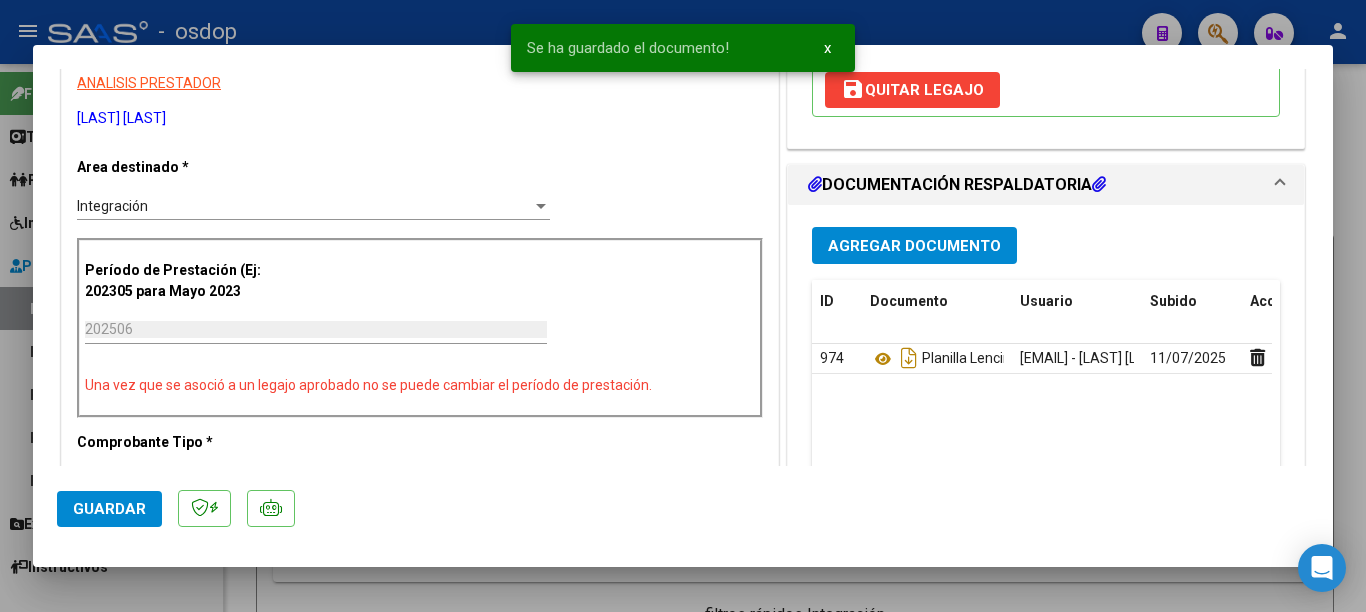 click at bounding box center [683, 306] 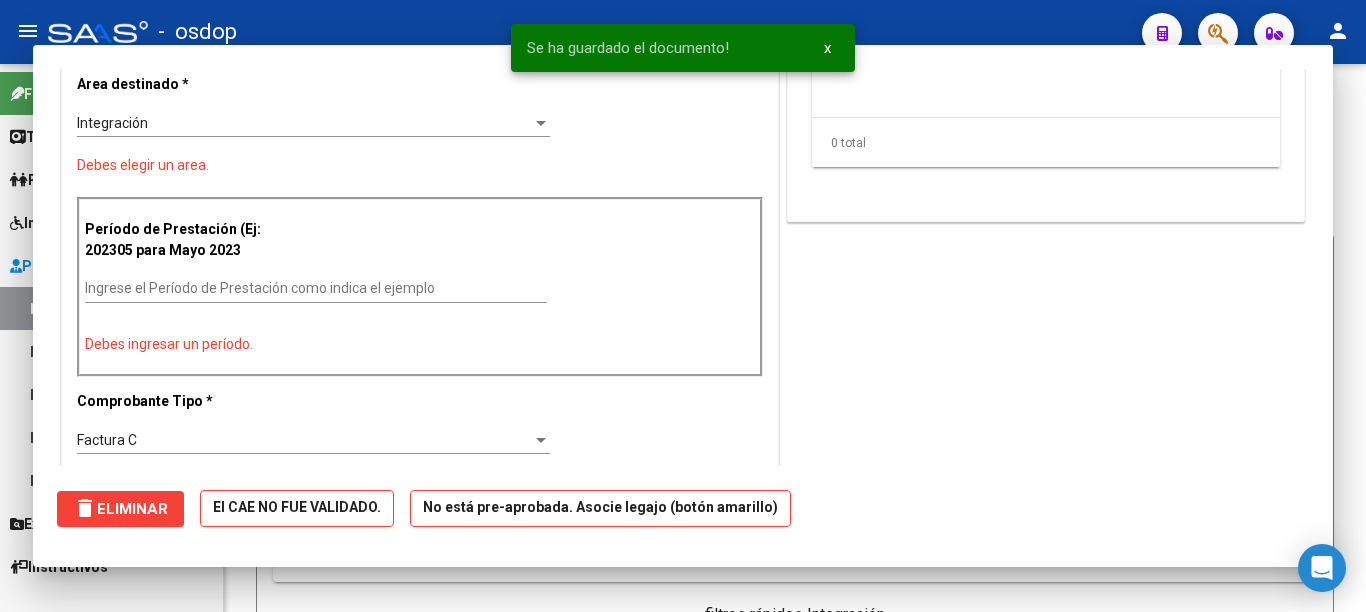 scroll, scrollTop: 0, scrollLeft: 0, axis: both 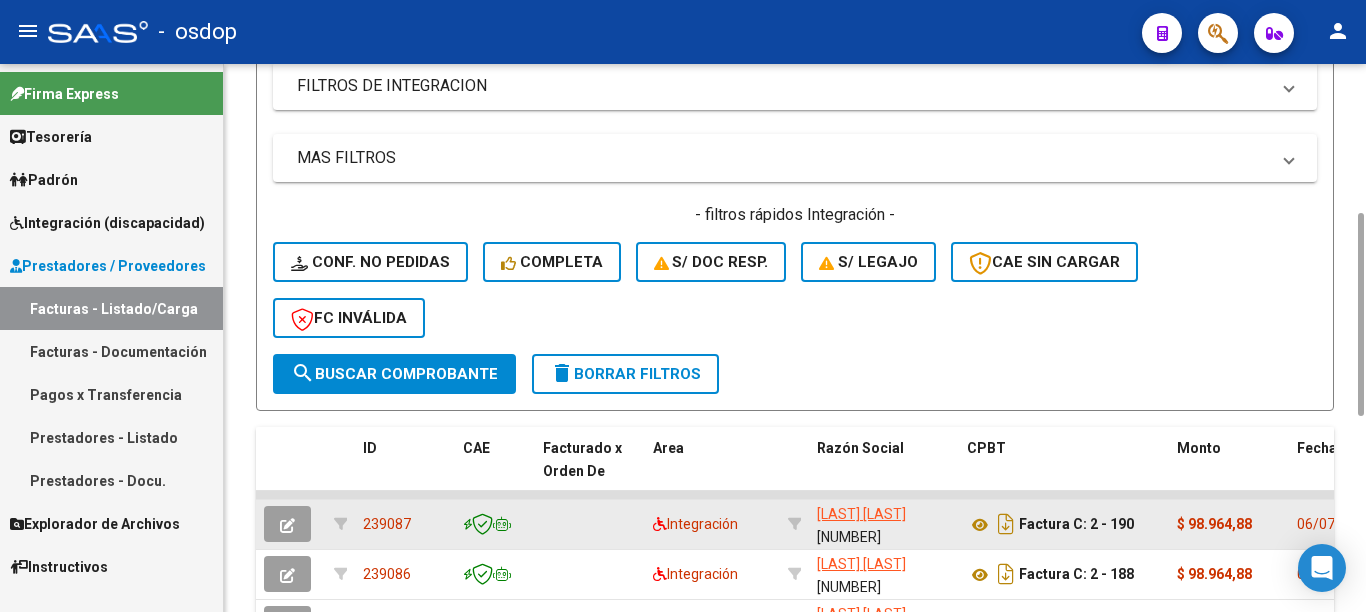 click on "239087" 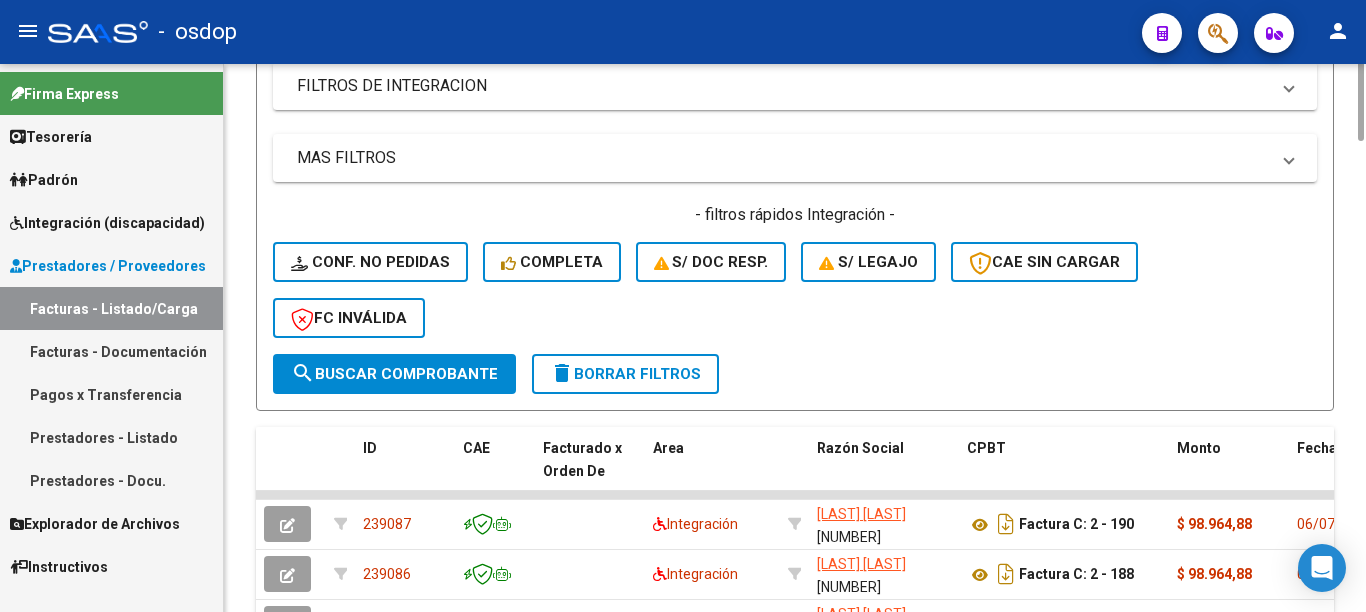 scroll, scrollTop: 0, scrollLeft: 0, axis: both 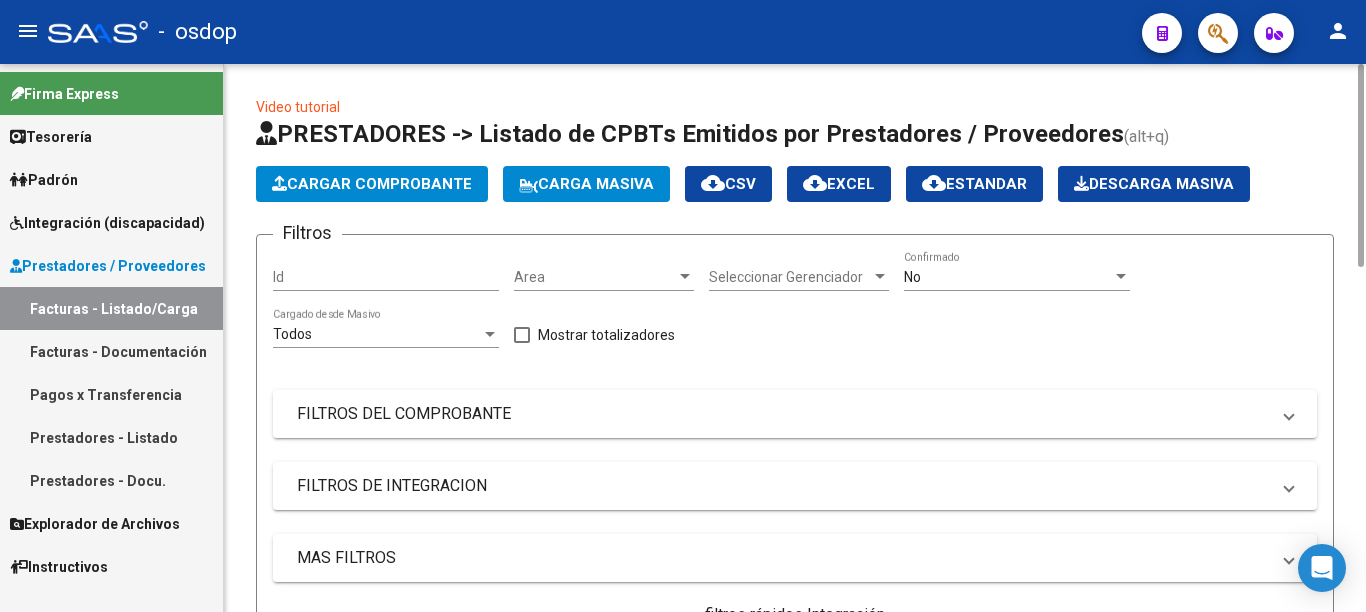 click on "Cargar Comprobante" 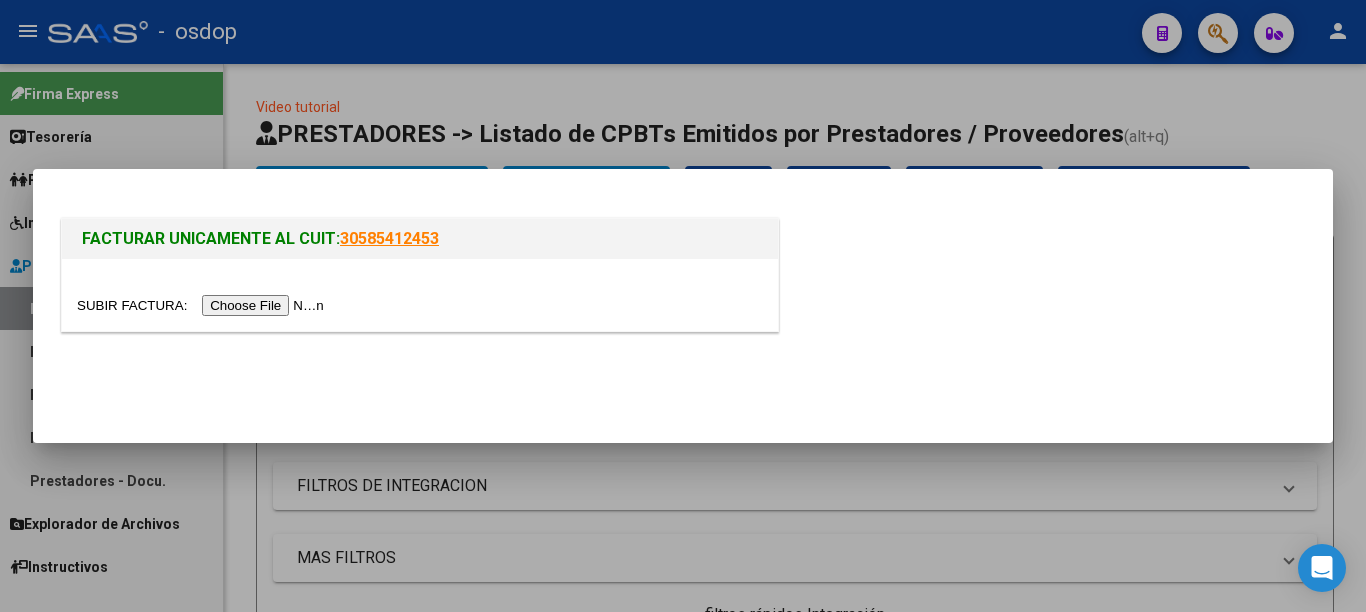 click at bounding box center (203, 305) 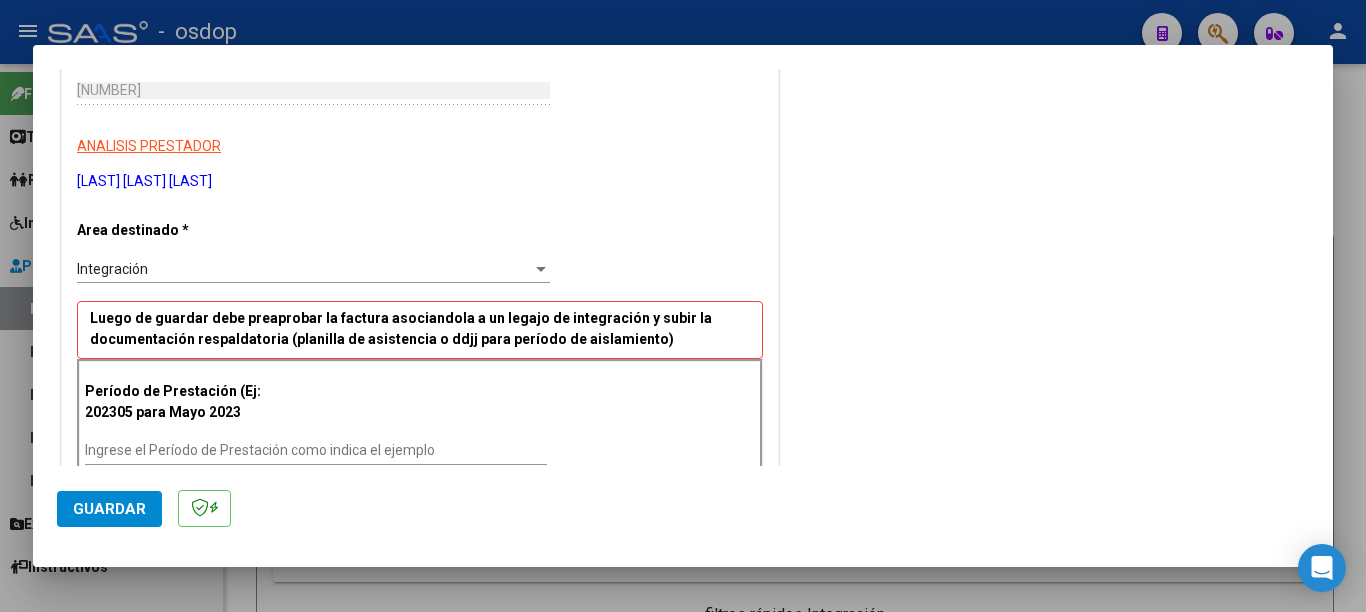 scroll, scrollTop: 500, scrollLeft: 0, axis: vertical 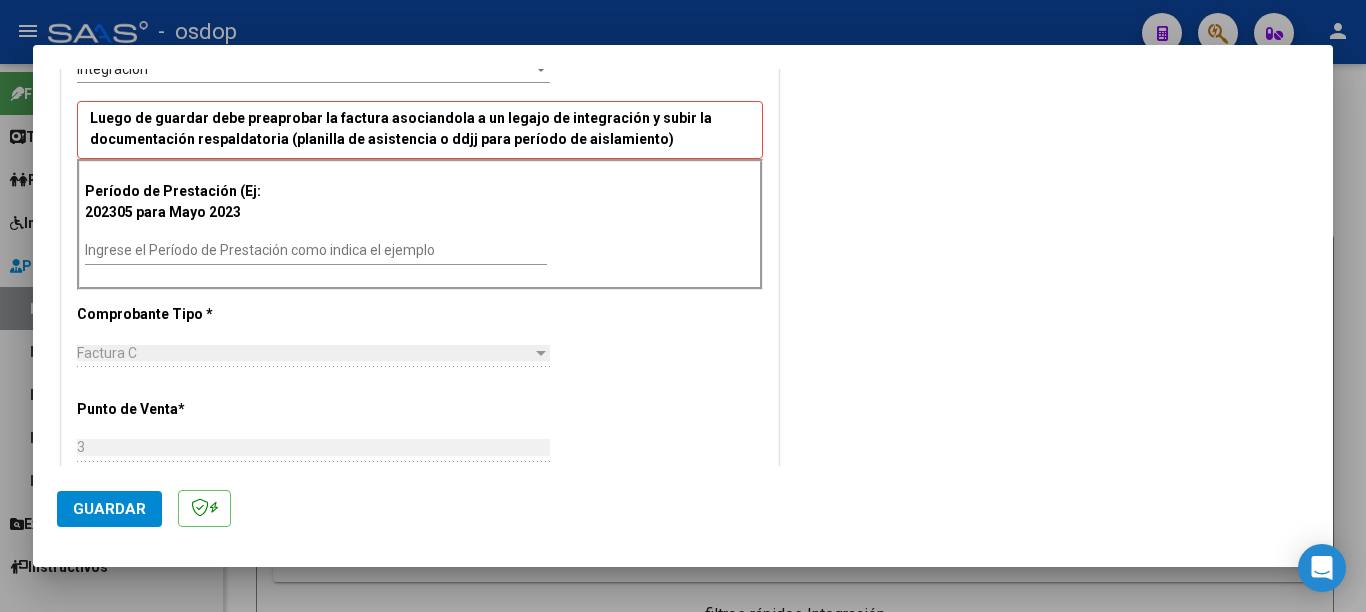click on "Ingrese el Período de Prestación como indica el ejemplo" at bounding box center [316, 250] 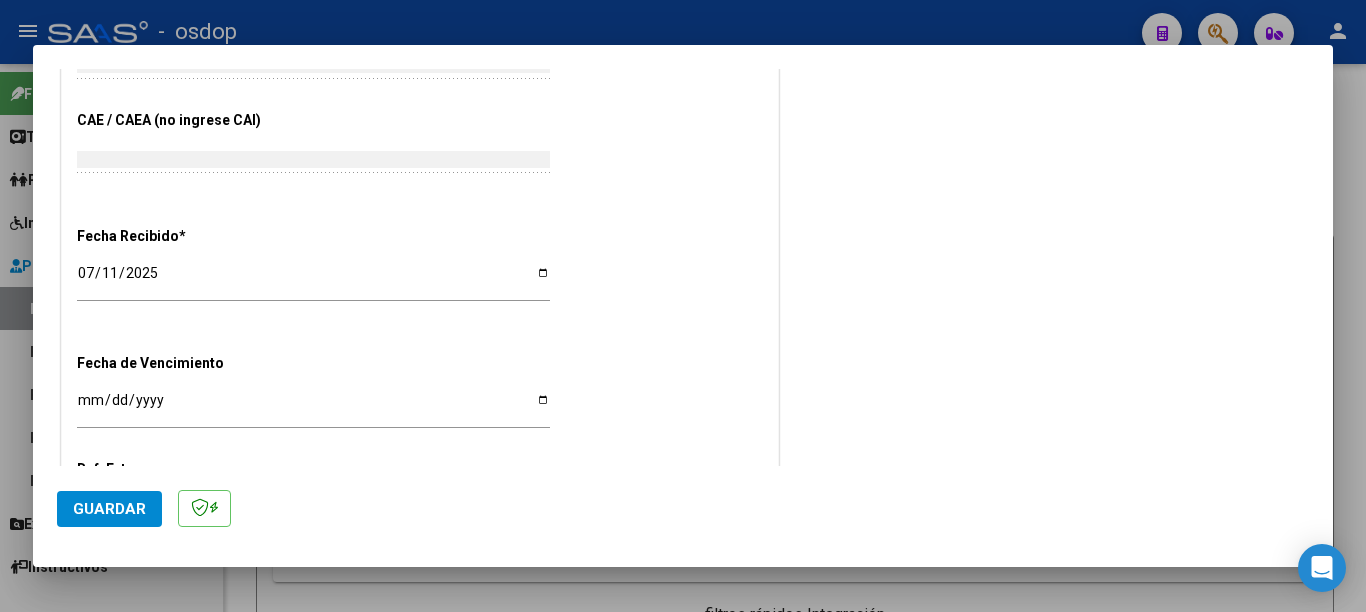scroll, scrollTop: 1200, scrollLeft: 0, axis: vertical 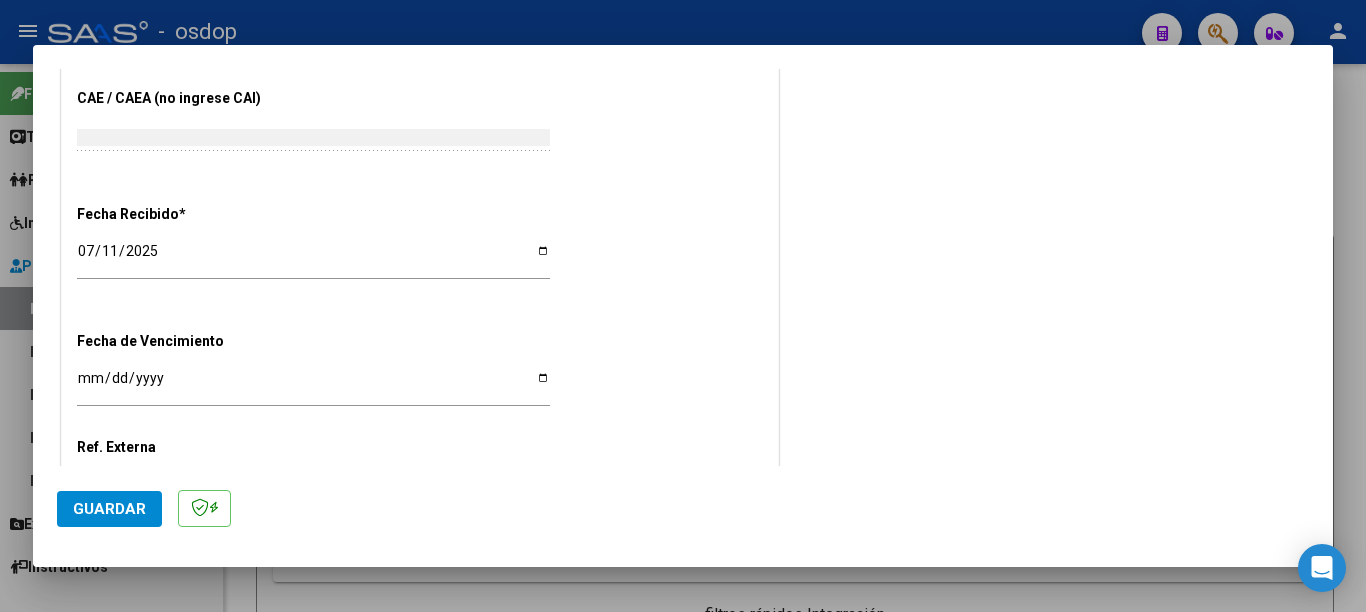 type on "202506" 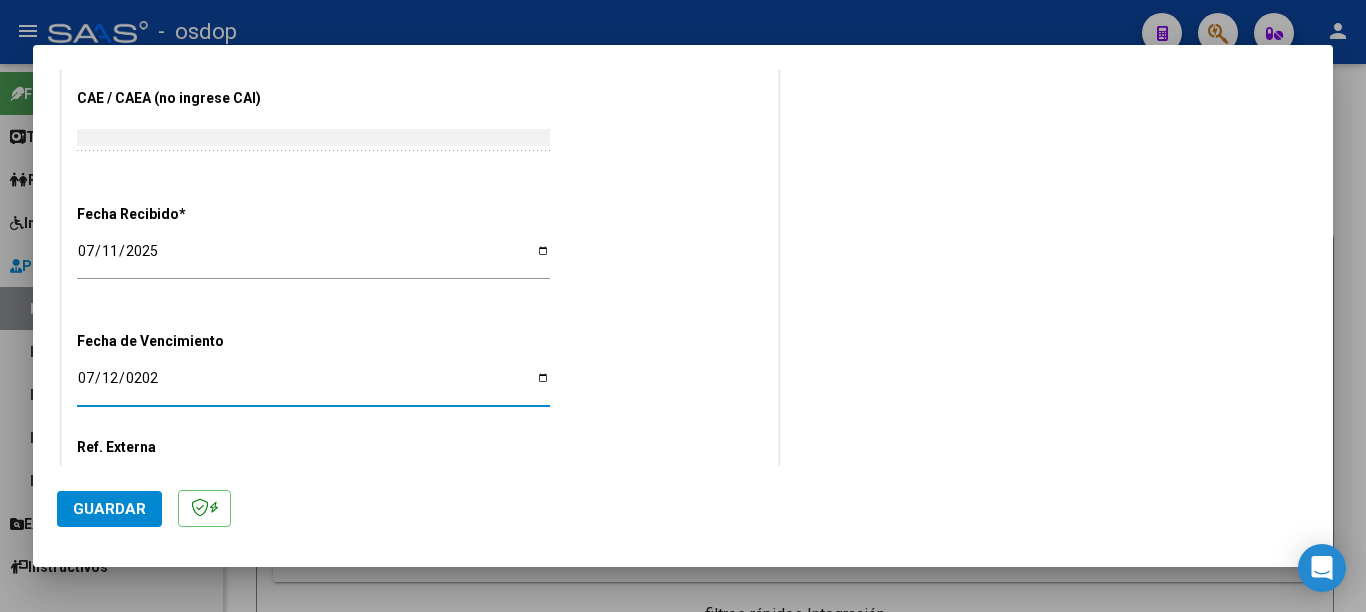 type on "2025-07-12" 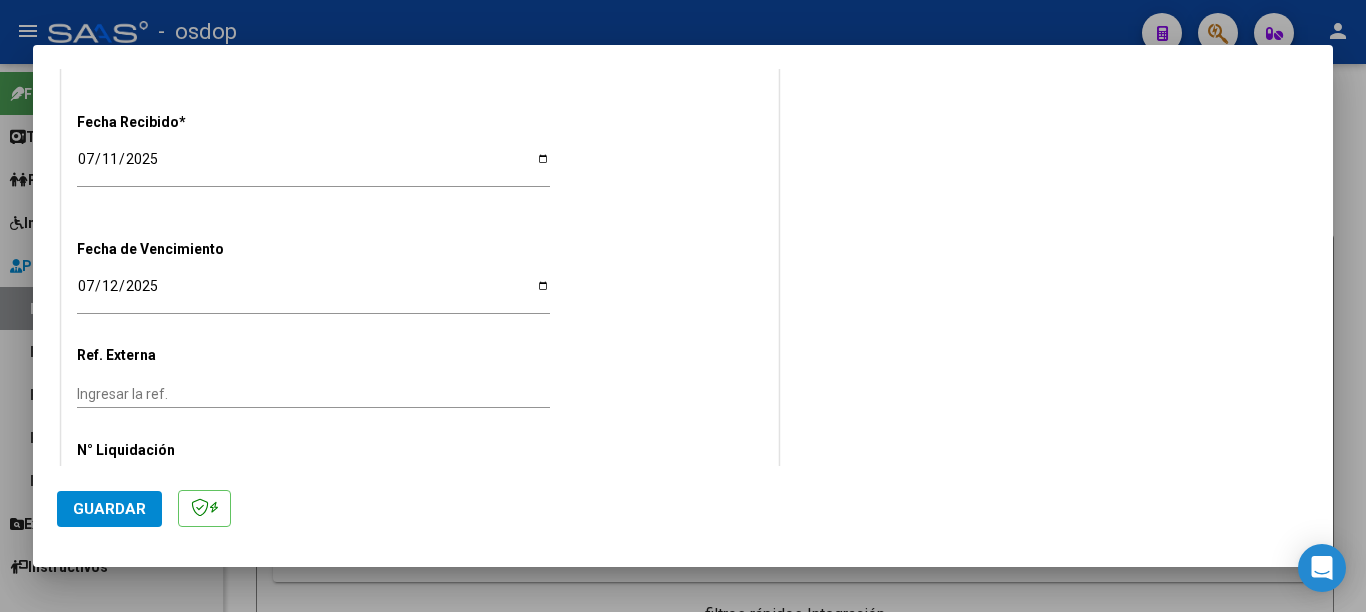 scroll, scrollTop: 1330, scrollLeft: 0, axis: vertical 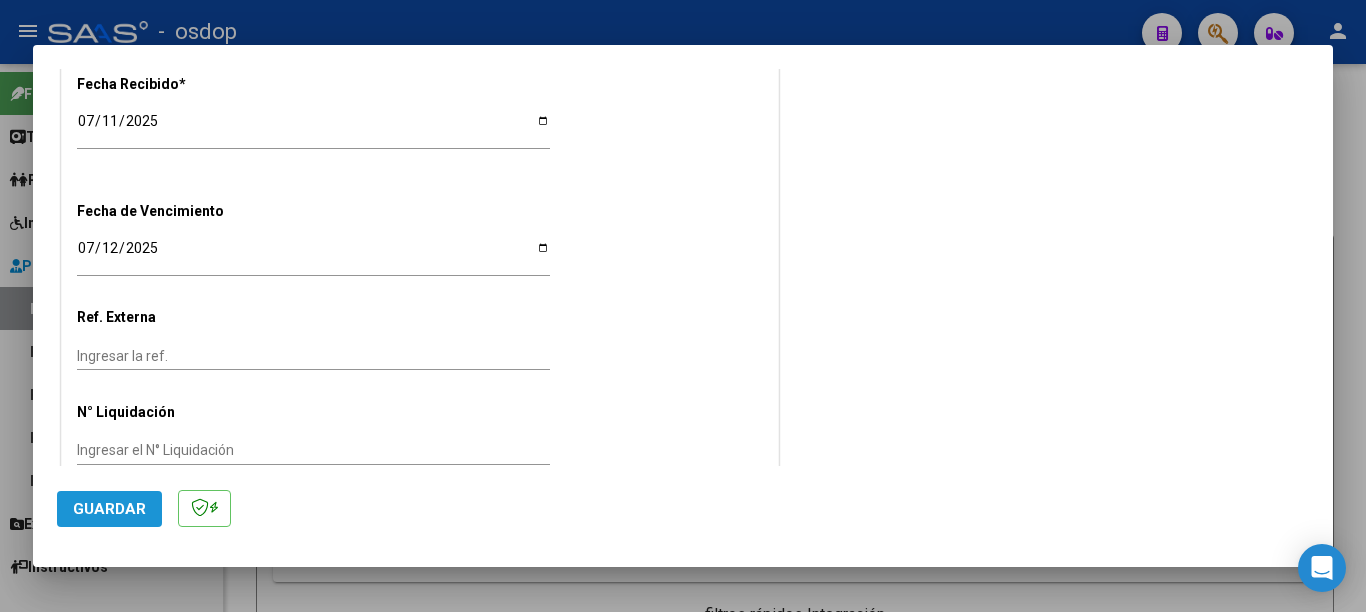 click on "Guardar" 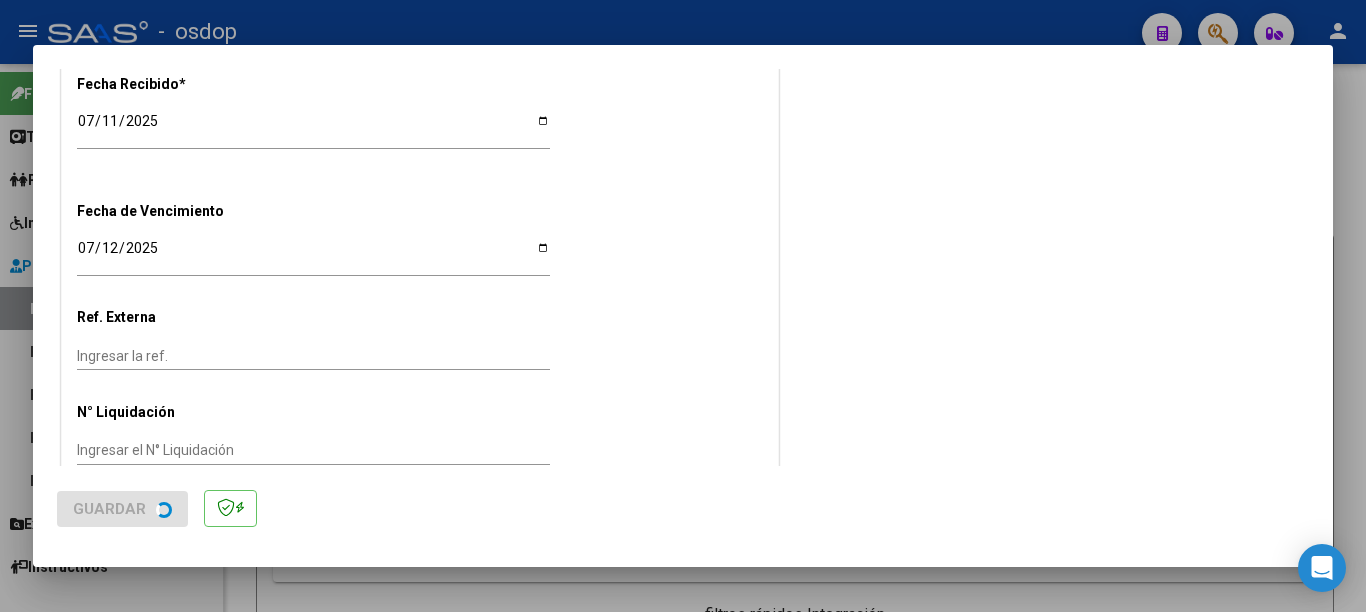 scroll, scrollTop: 0, scrollLeft: 0, axis: both 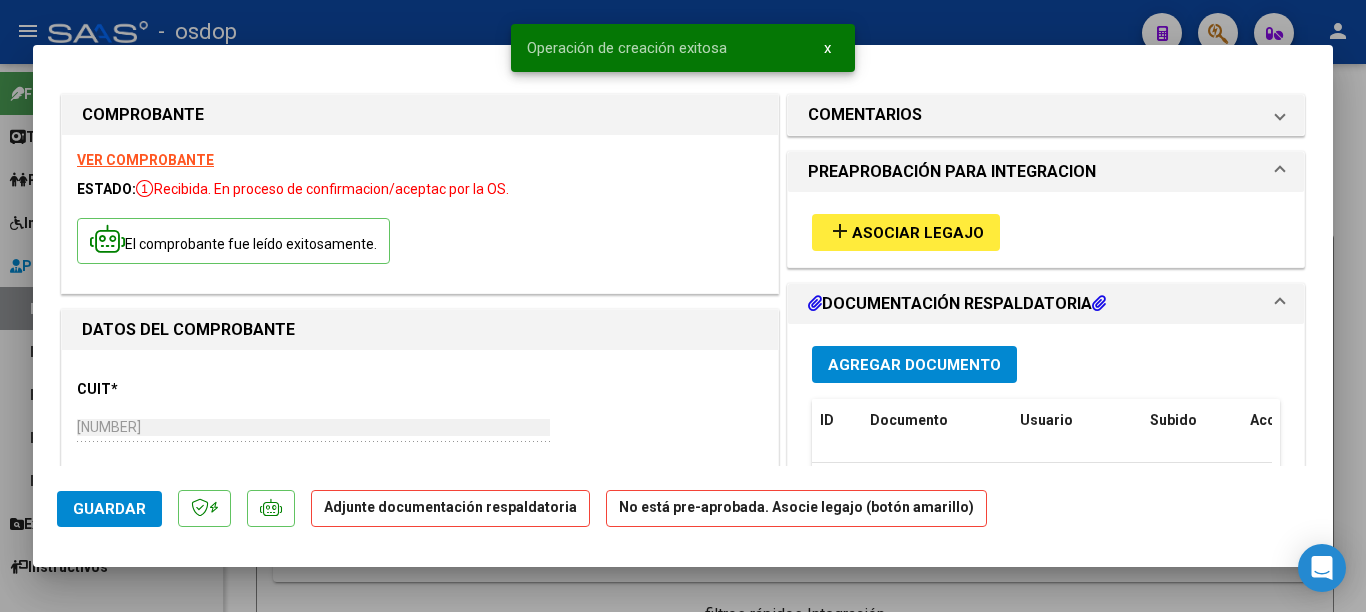 click on "add Asociar Legajo" at bounding box center (906, 232) 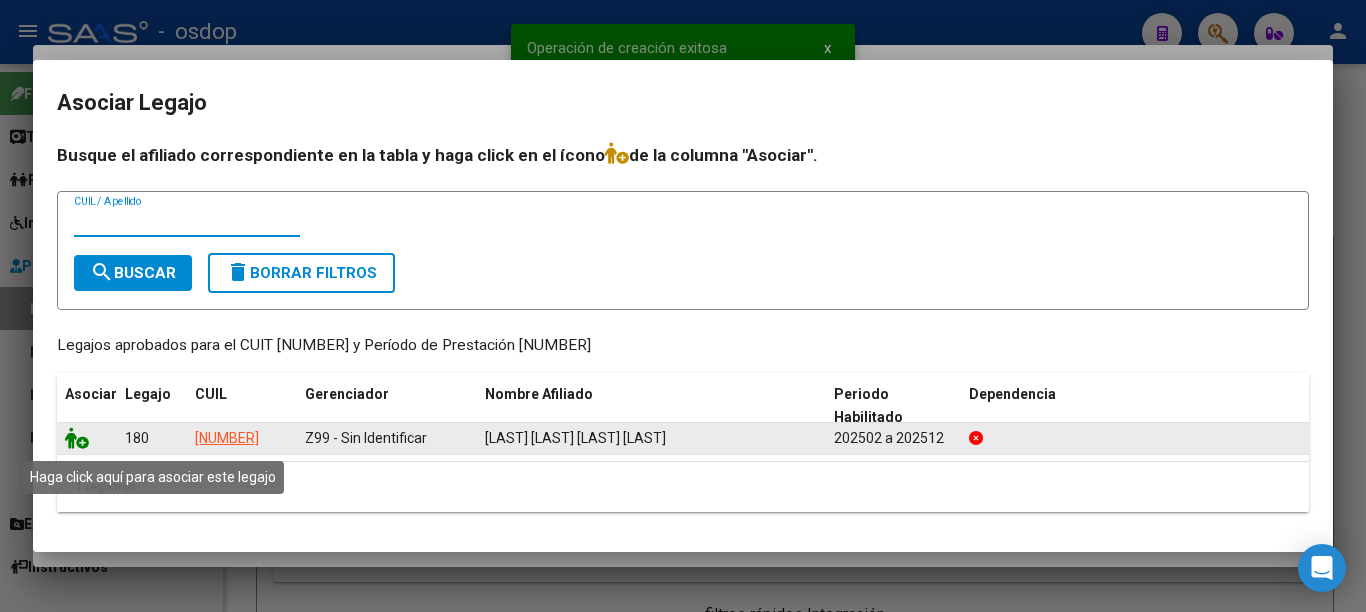 click 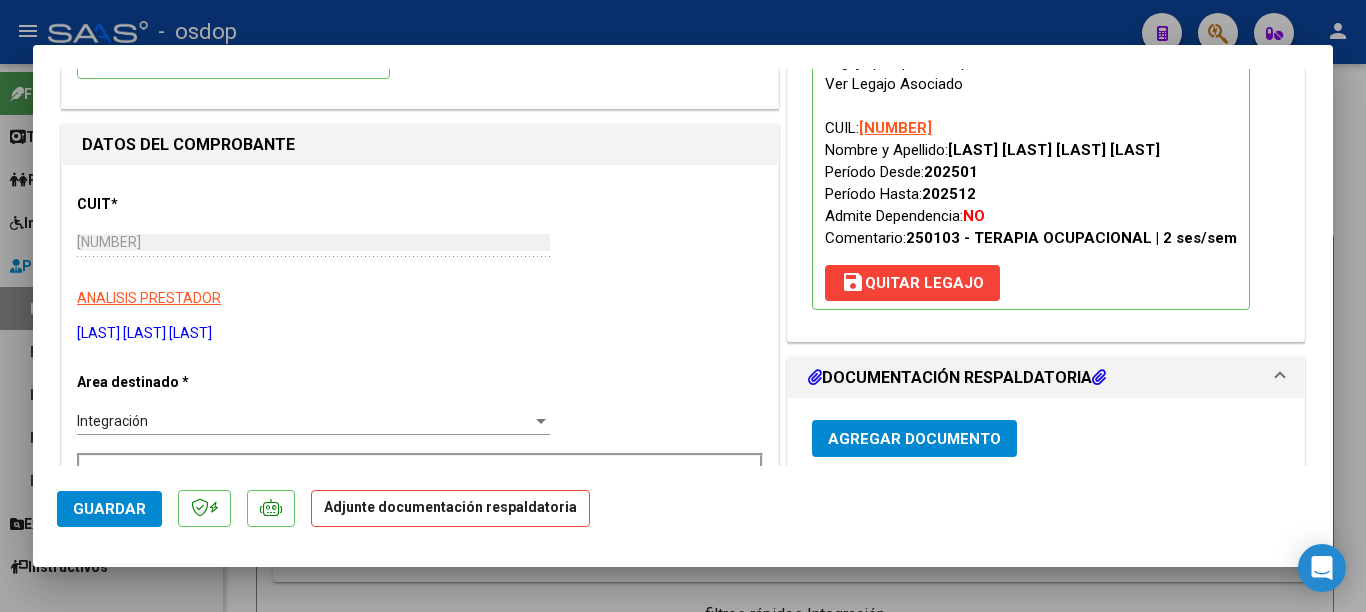 scroll, scrollTop: 300, scrollLeft: 0, axis: vertical 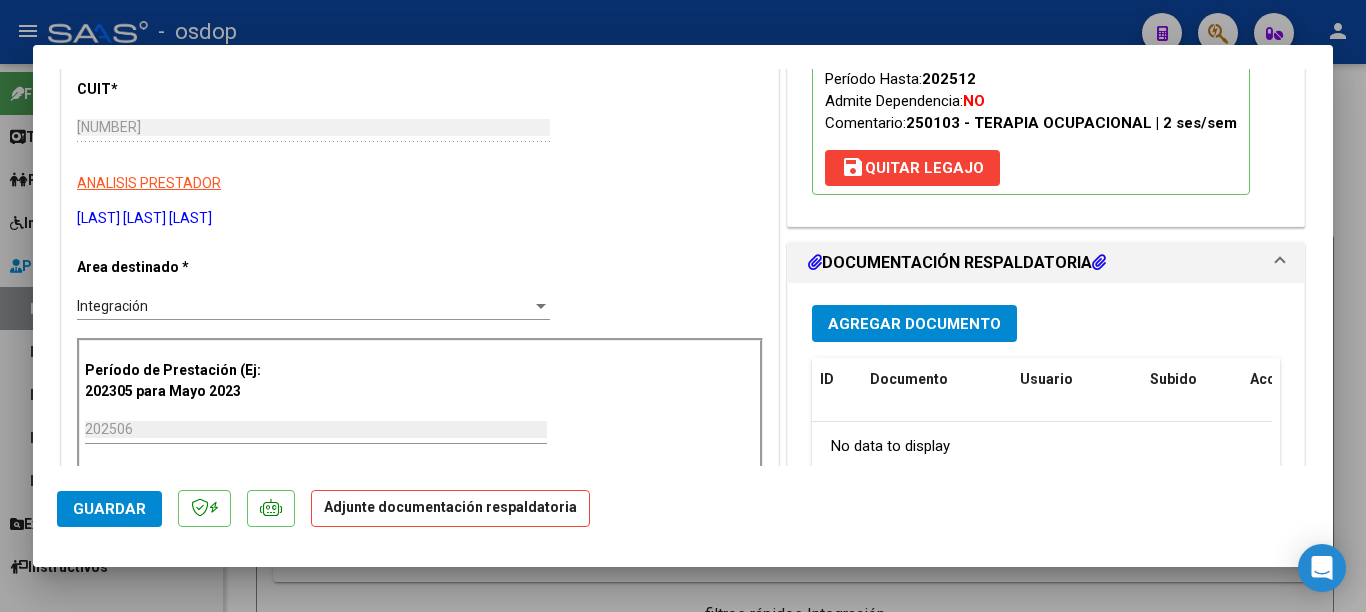 click on "Agregar Documento" at bounding box center [914, 324] 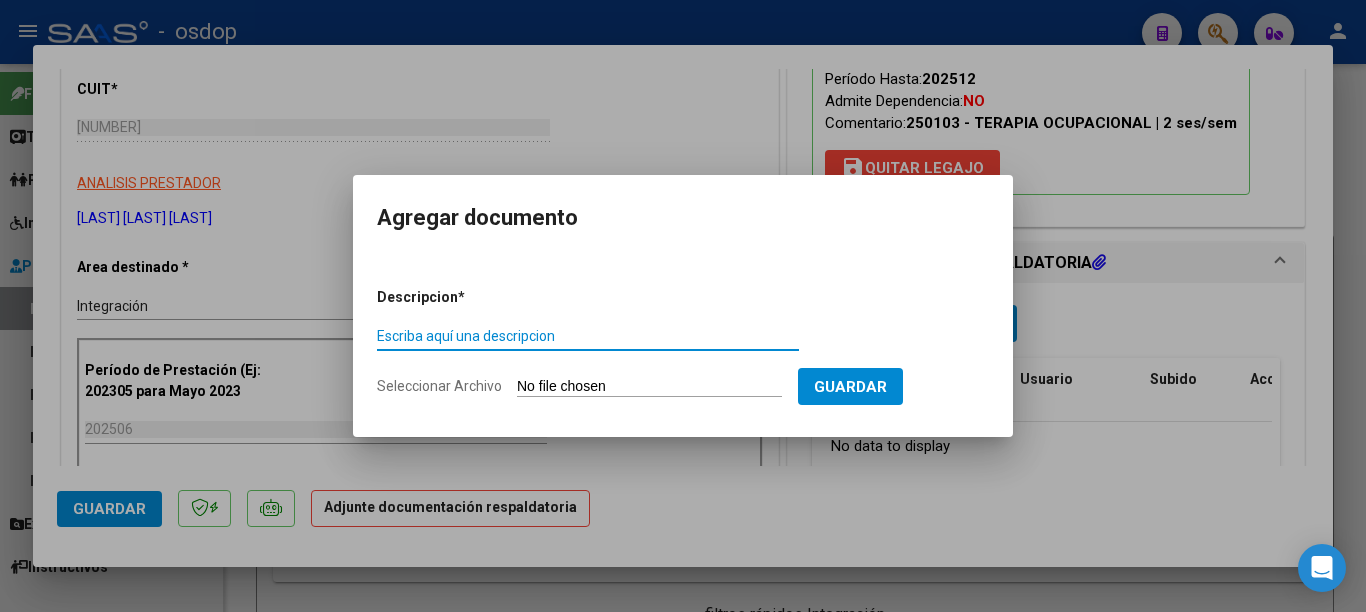 click on "Escriba aquí una descripcion" at bounding box center (588, 336) 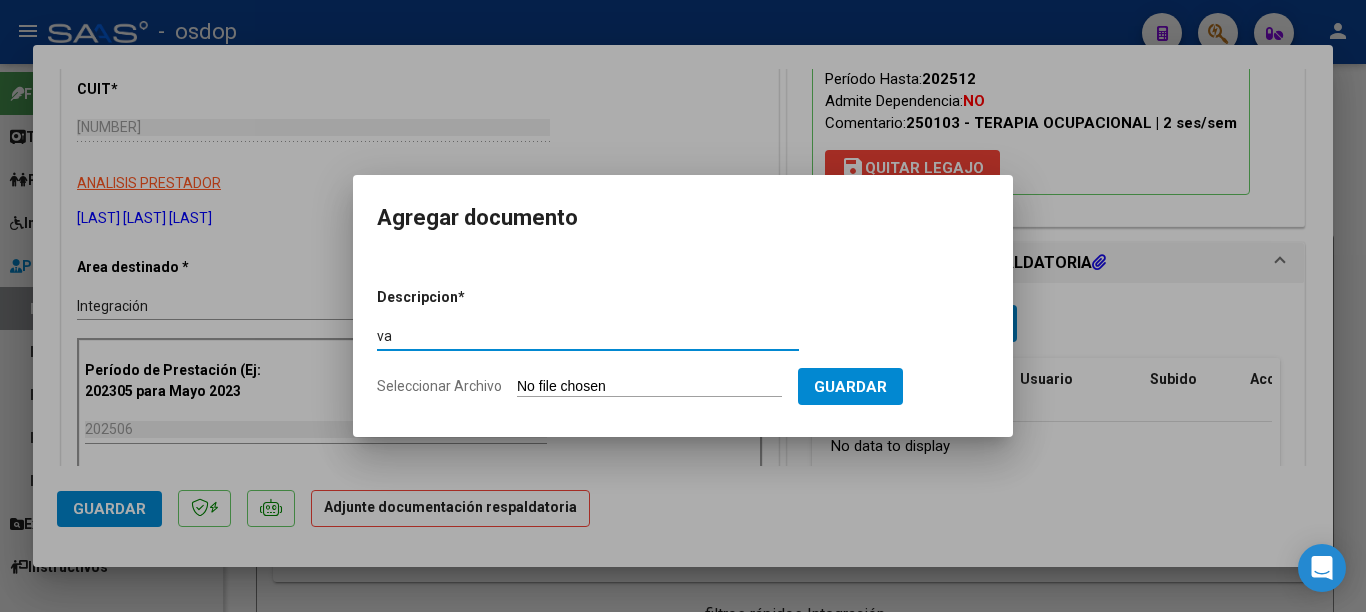 type on "v" 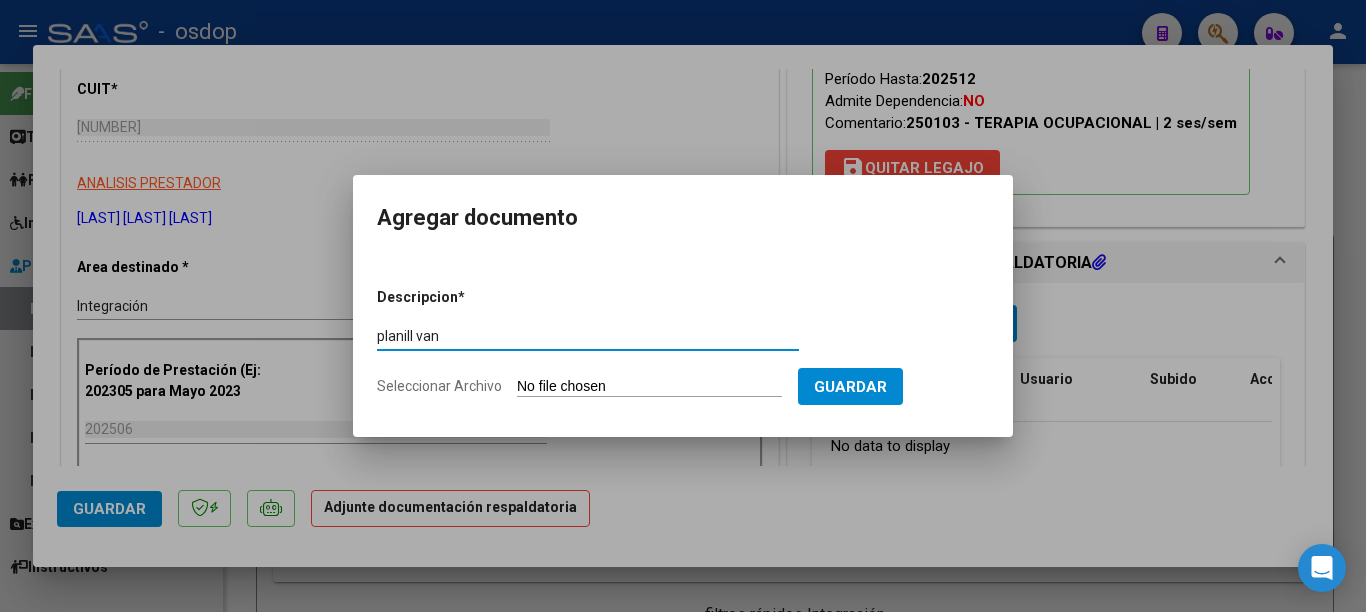 type on "planill van" 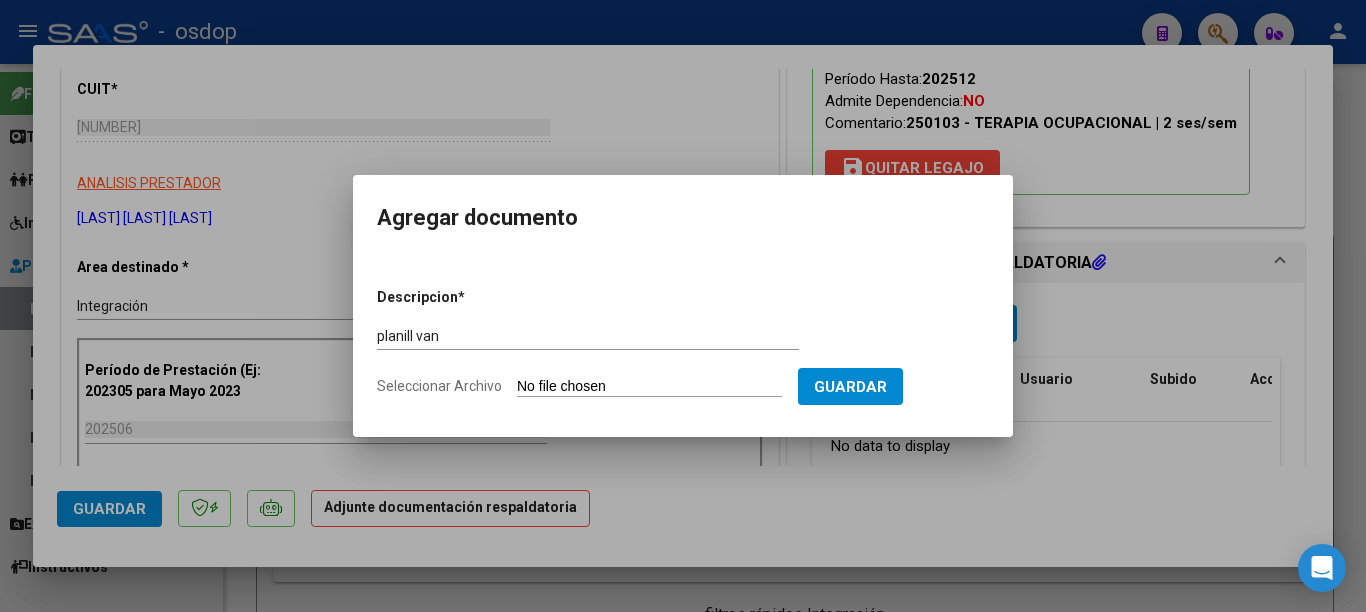 click on "Seleccionar Archivo" at bounding box center [649, 387] 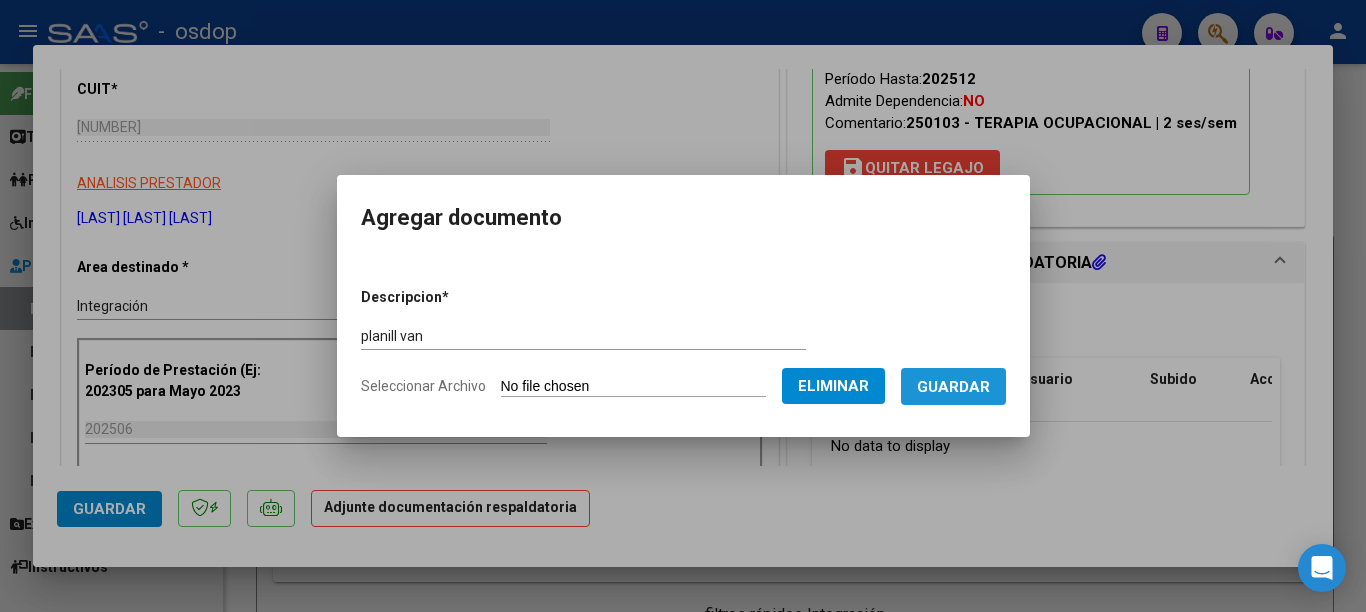 click on "Guardar" at bounding box center [953, 387] 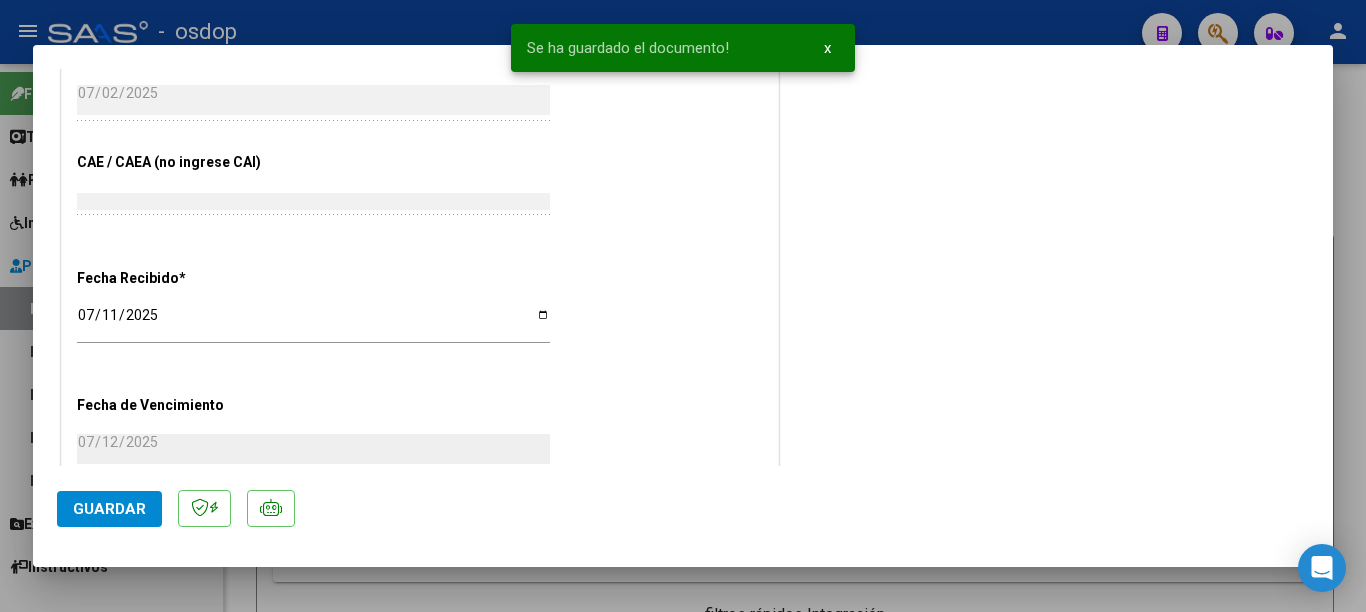 scroll, scrollTop: 1200, scrollLeft: 0, axis: vertical 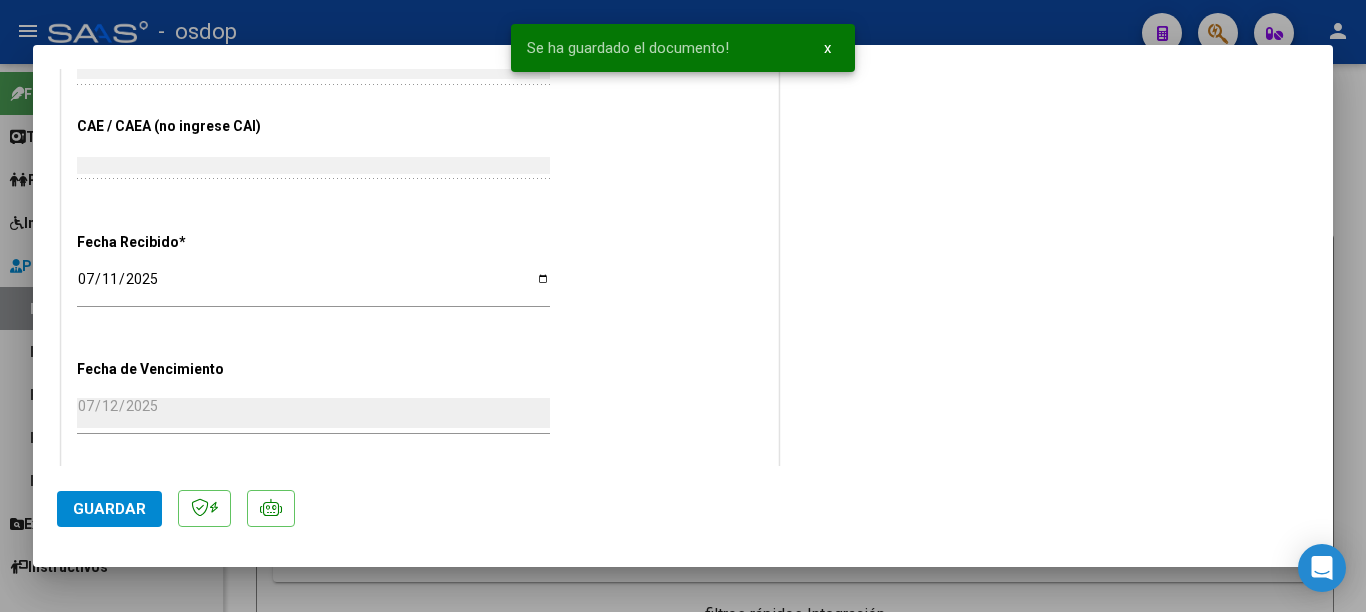 click on "Guardar" 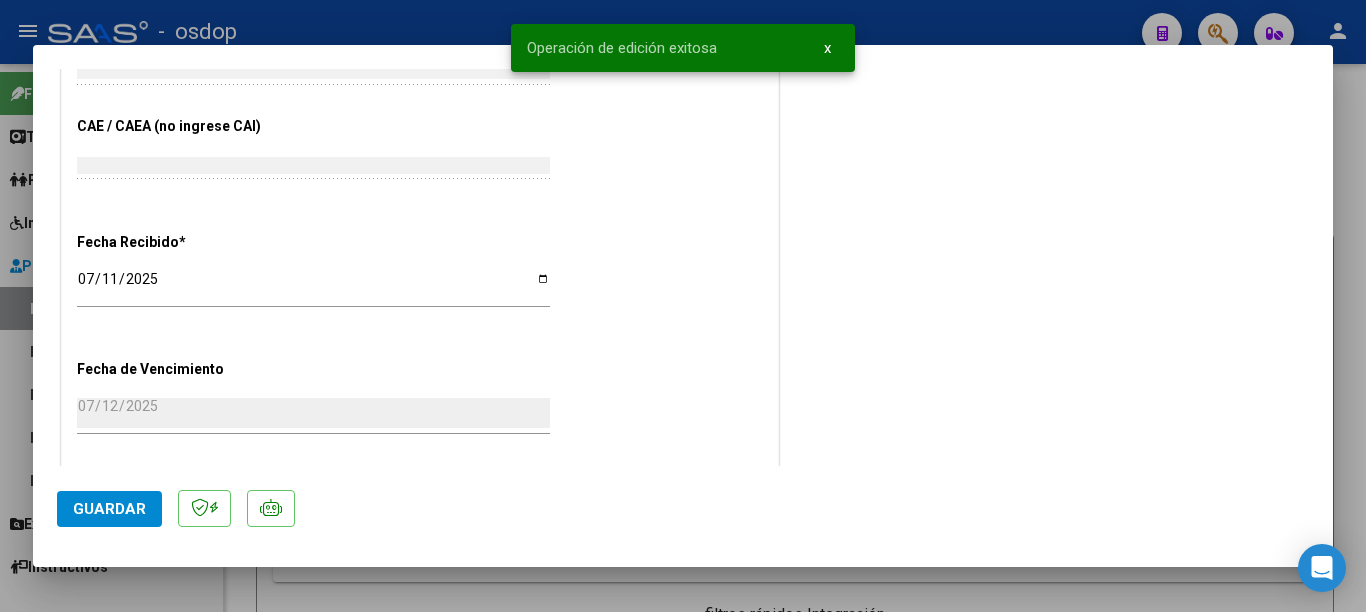 click at bounding box center [683, 306] 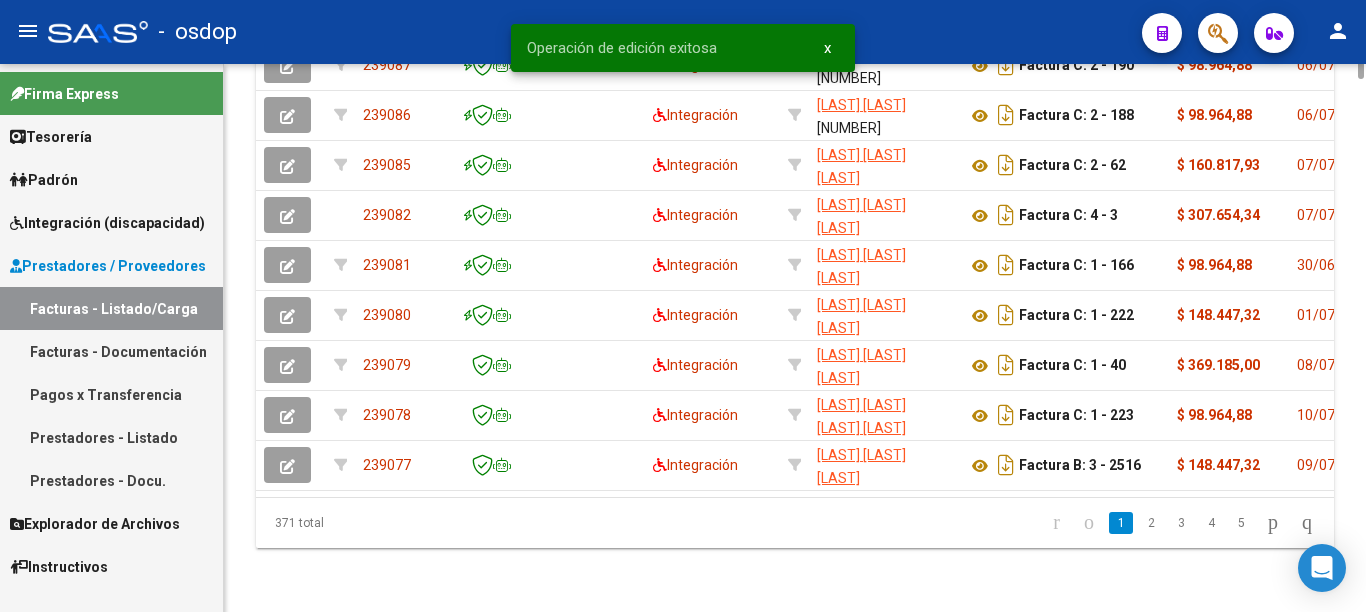 scroll, scrollTop: 526, scrollLeft: 0, axis: vertical 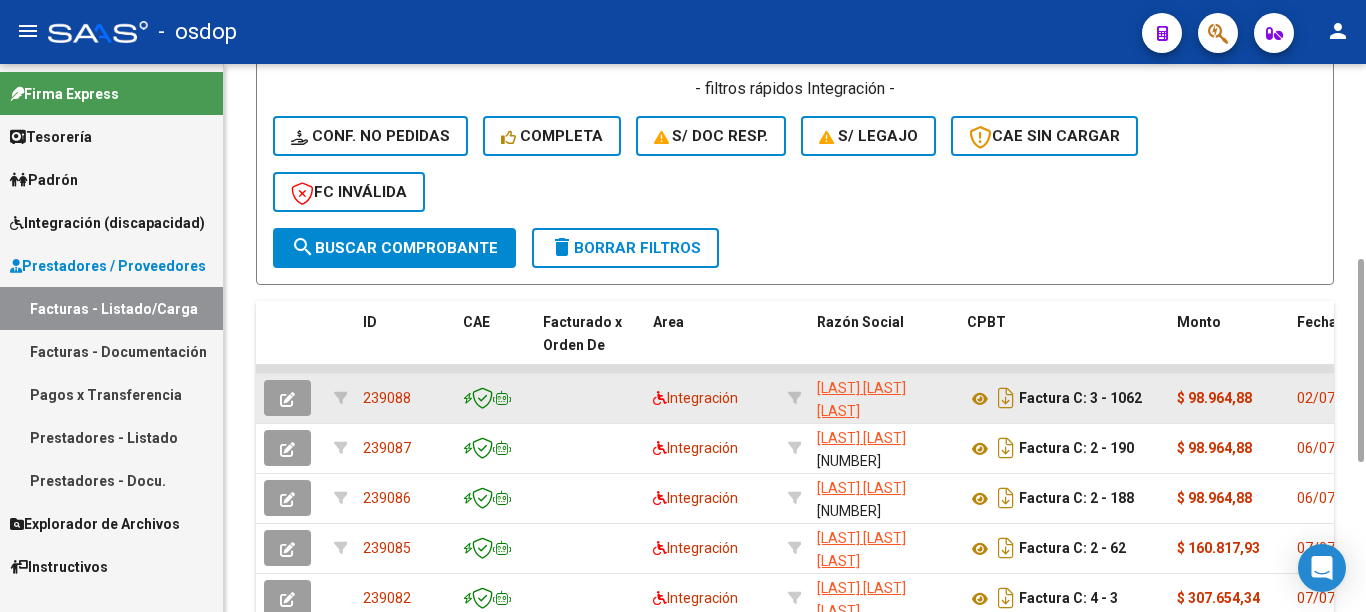 click on "239088" 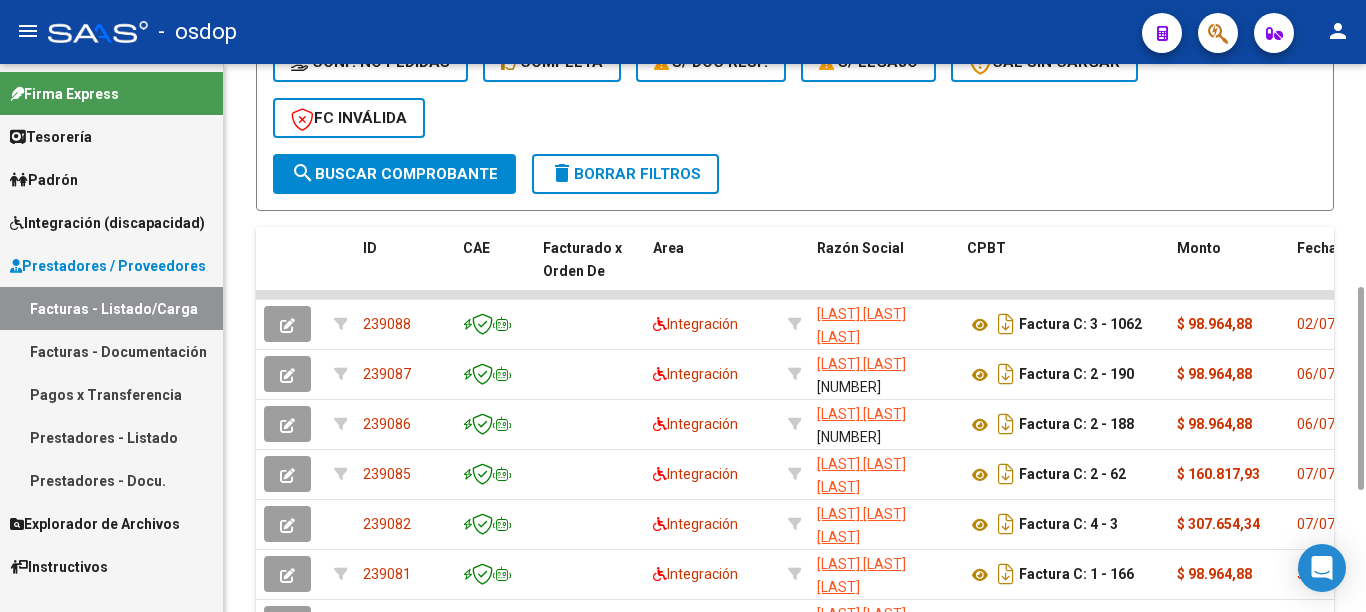 scroll, scrollTop: 0, scrollLeft: 0, axis: both 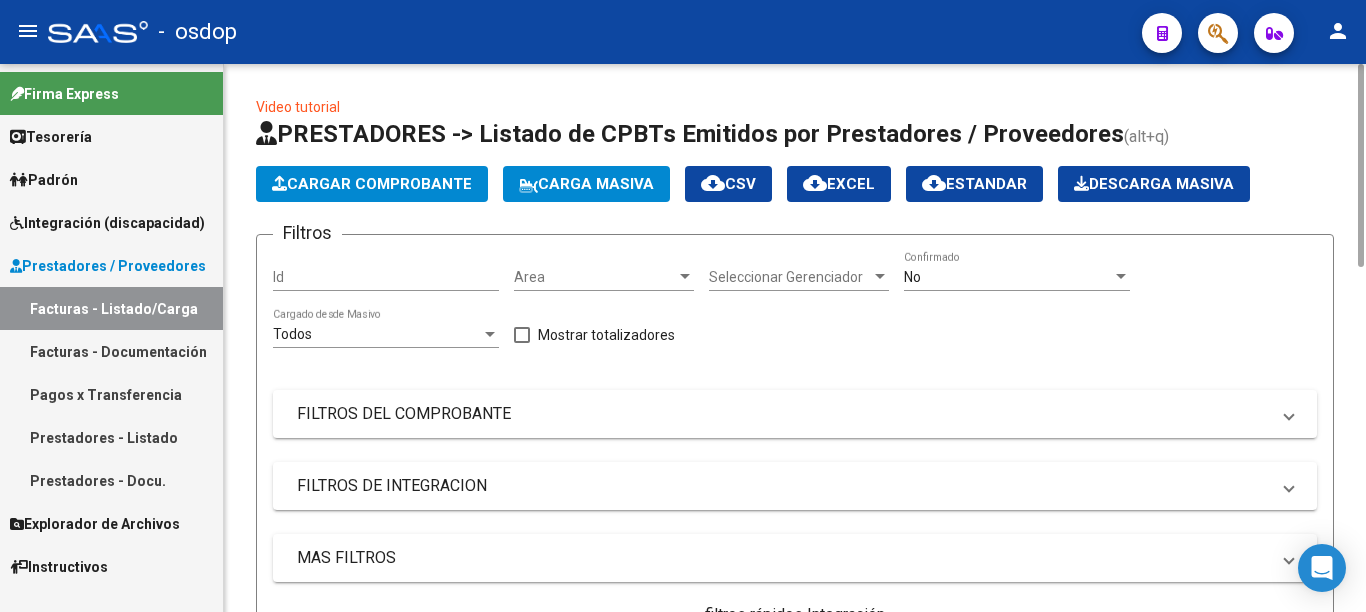 click on "Cargar Comprobante" 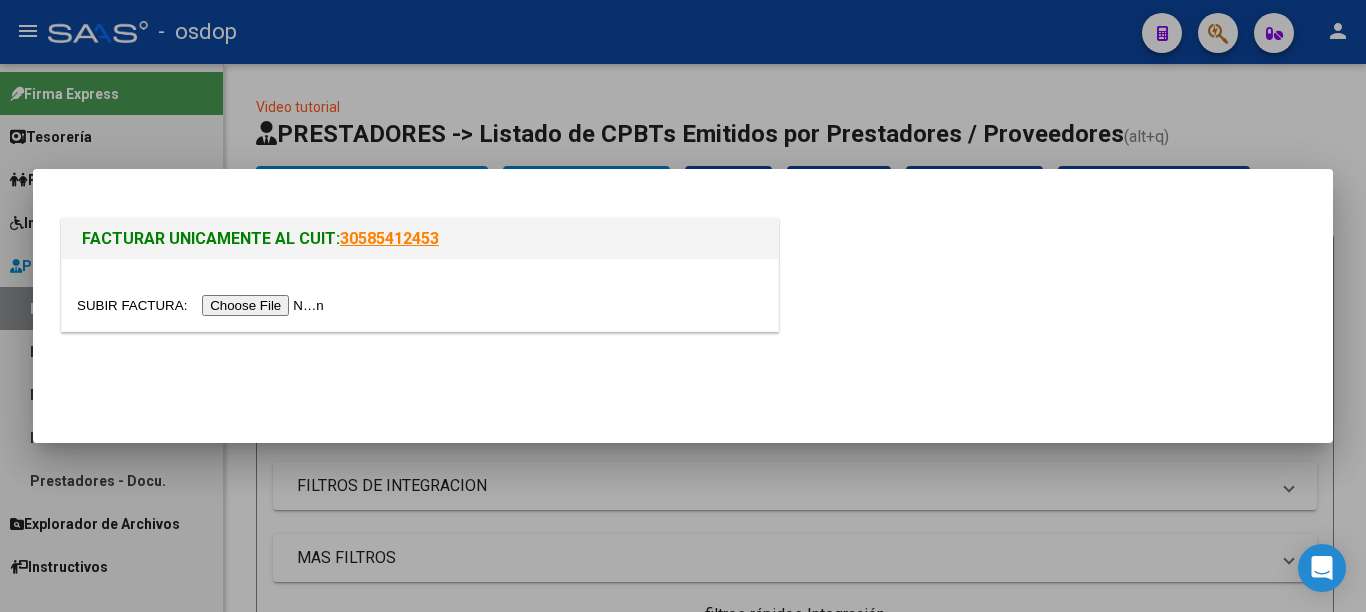 click at bounding box center [203, 305] 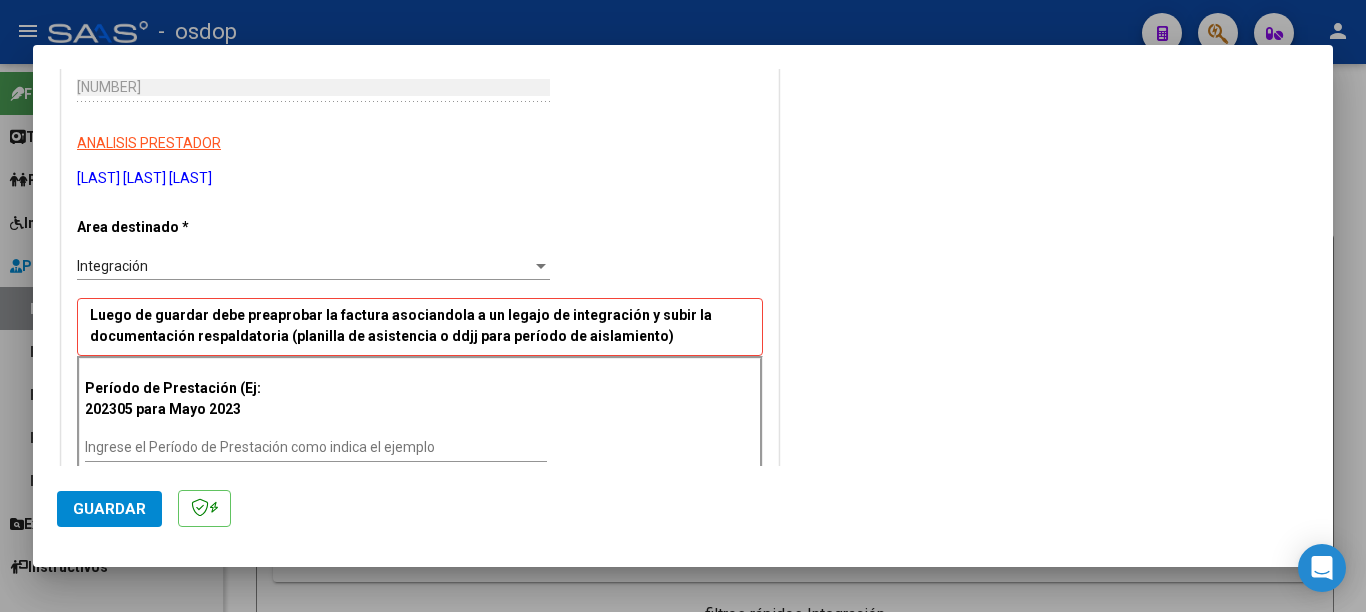 scroll, scrollTop: 400, scrollLeft: 0, axis: vertical 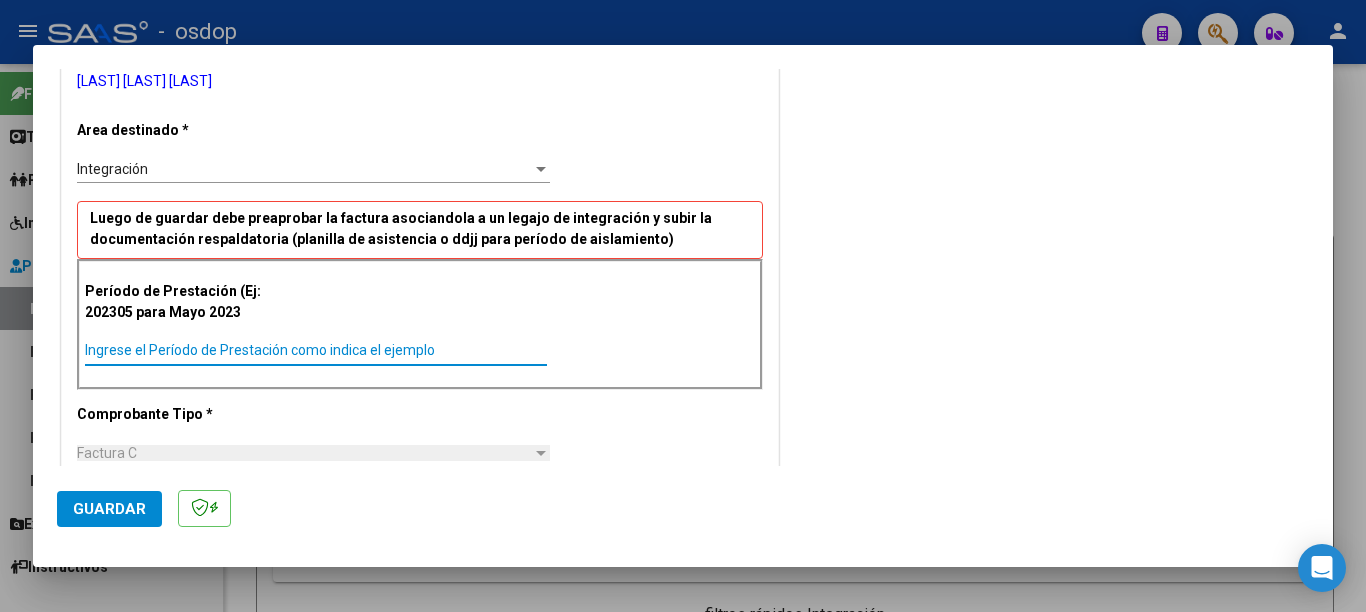 click on "Ingrese el Período de Prestación como indica el ejemplo" at bounding box center (316, 350) 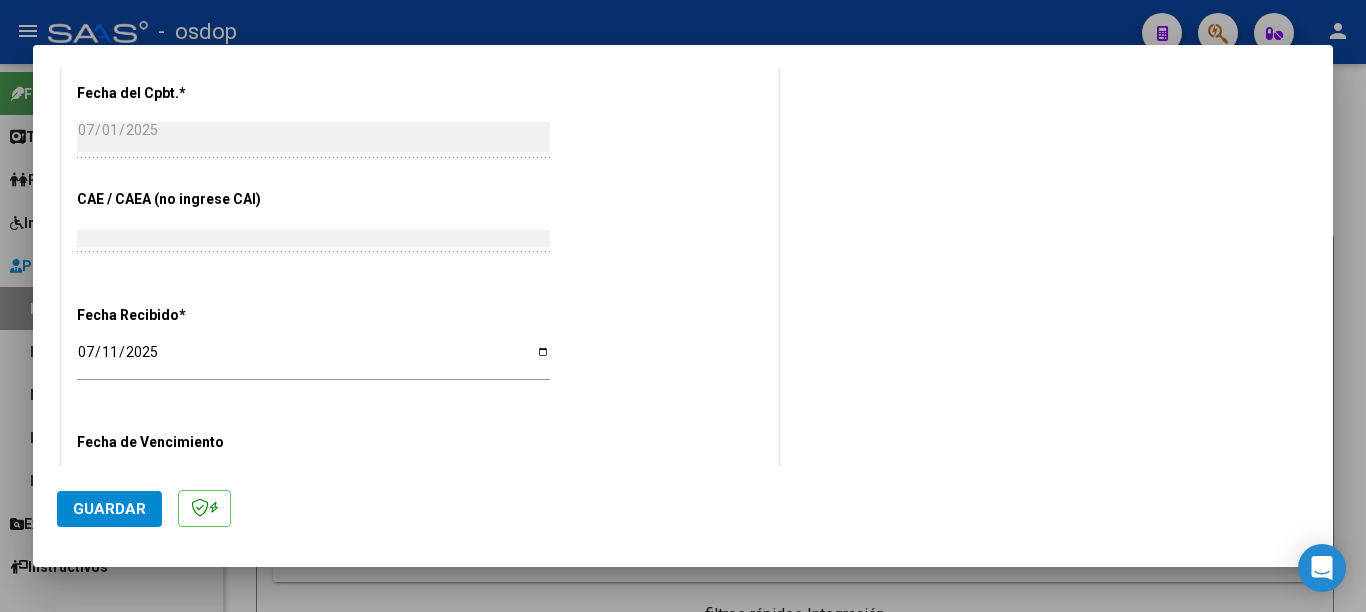 scroll, scrollTop: 1100, scrollLeft: 0, axis: vertical 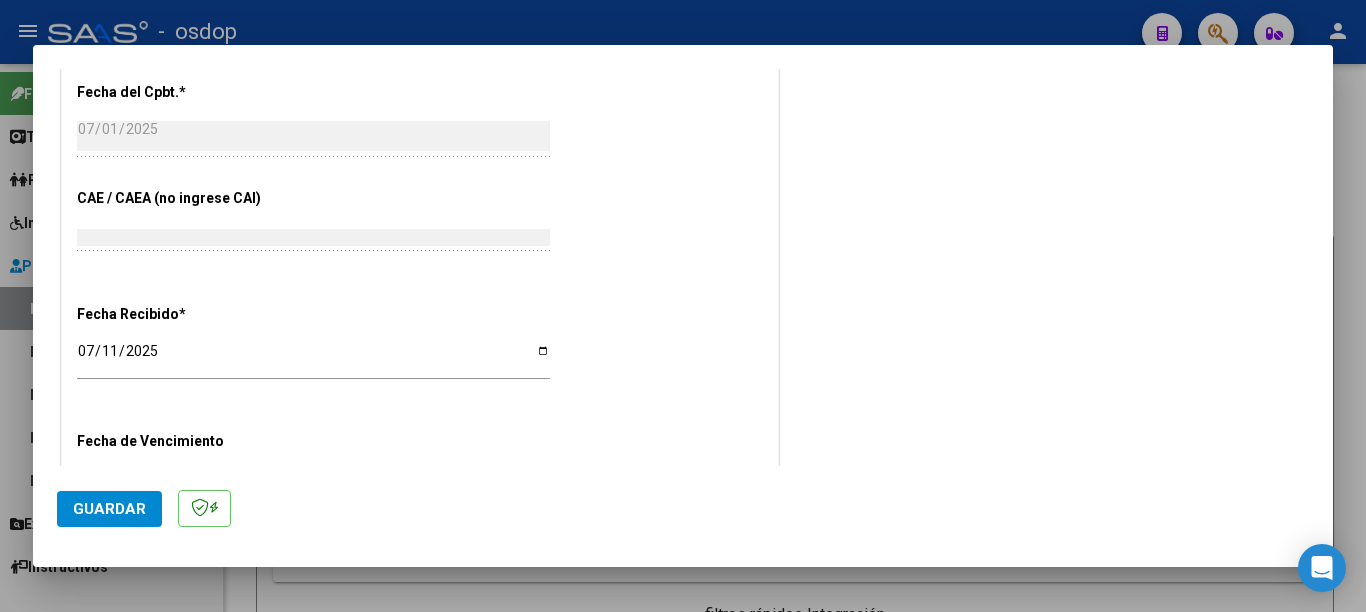 type on "202506" 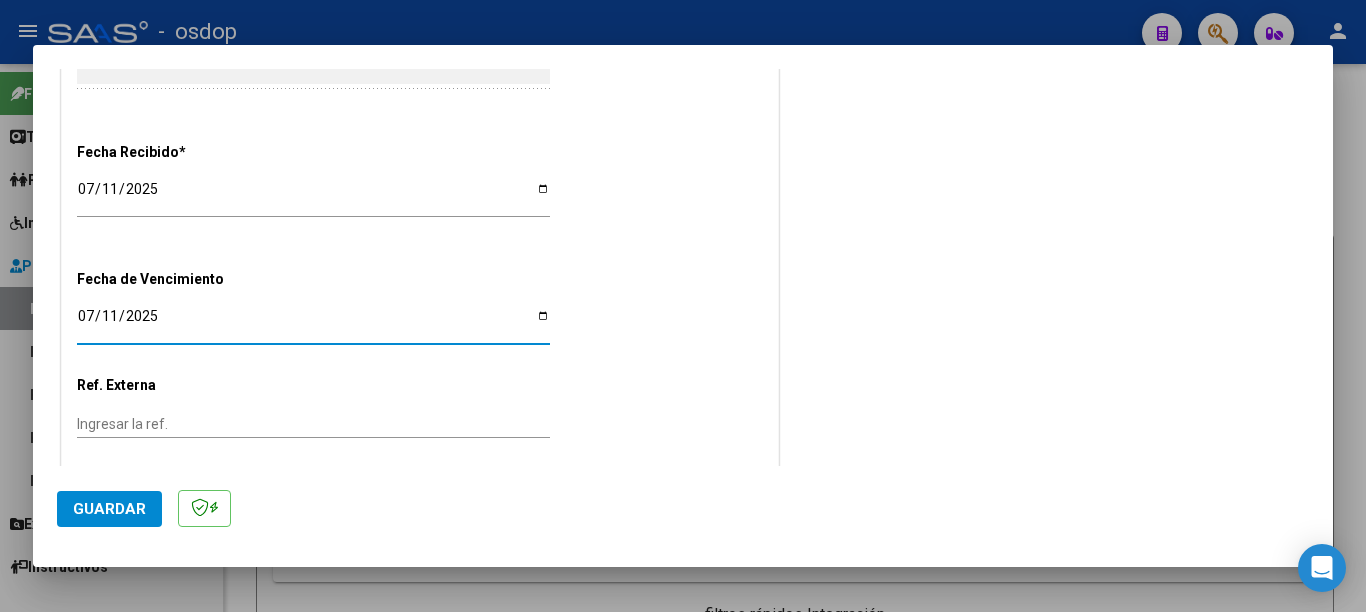 scroll, scrollTop: 1330, scrollLeft: 0, axis: vertical 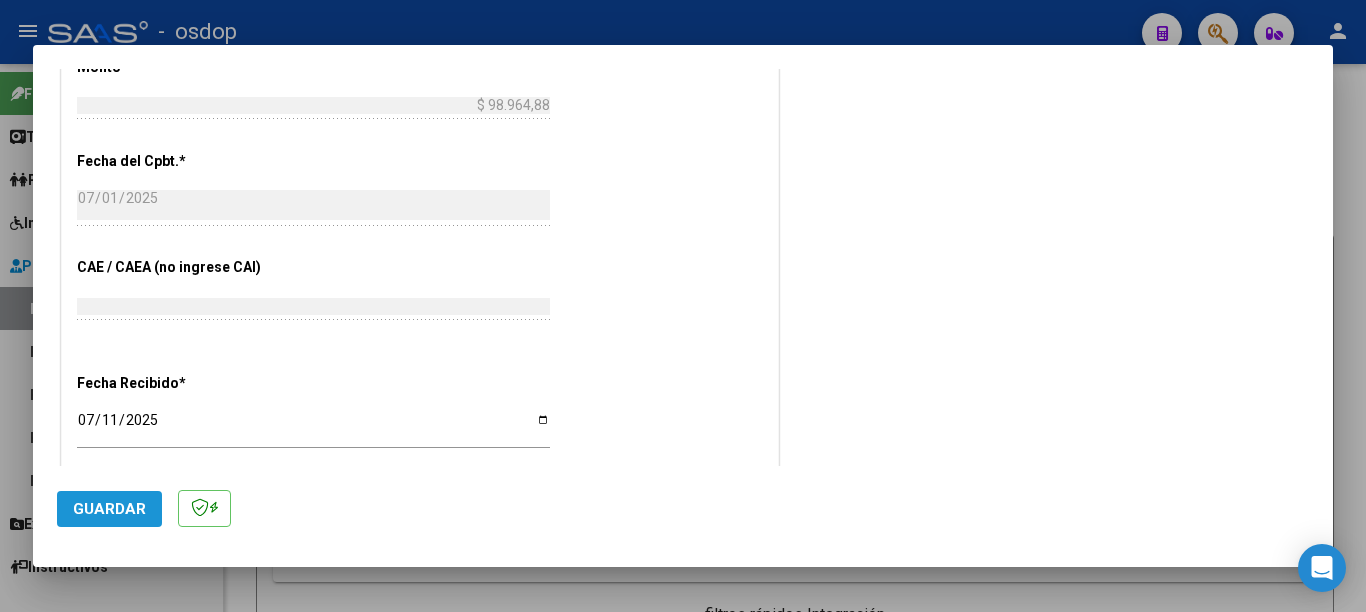 click on "Guardar" 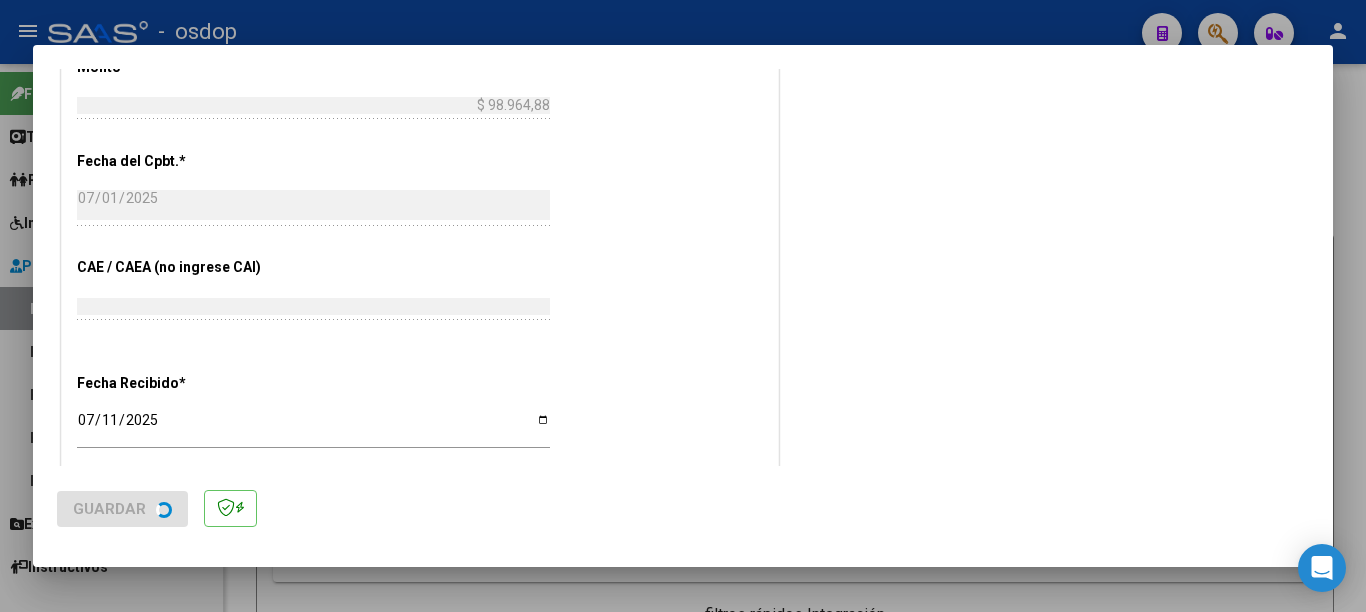 scroll, scrollTop: 0, scrollLeft: 0, axis: both 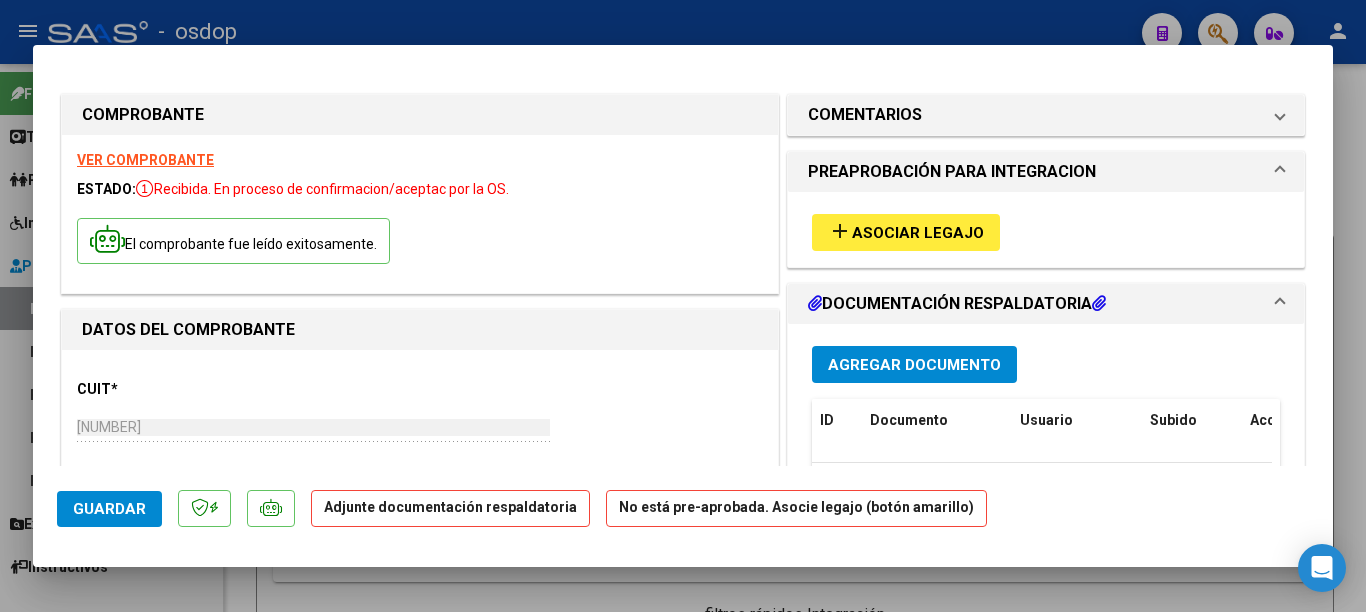 click on "Asociar Legajo" at bounding box center [918, 233] 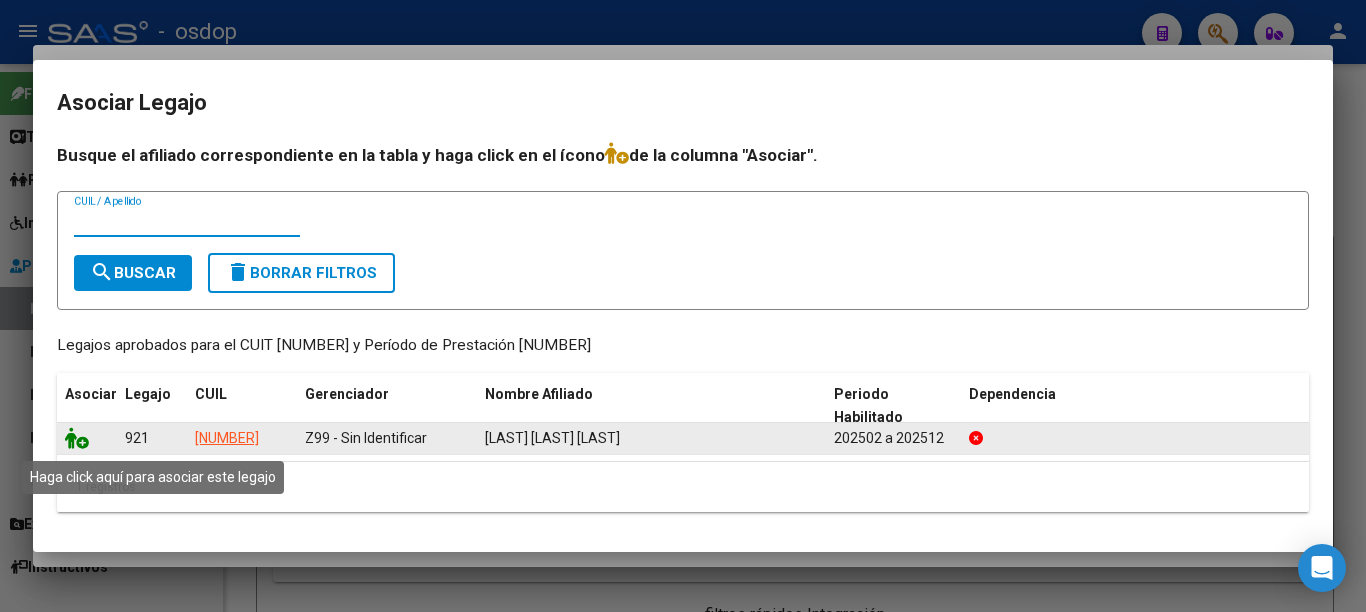 click 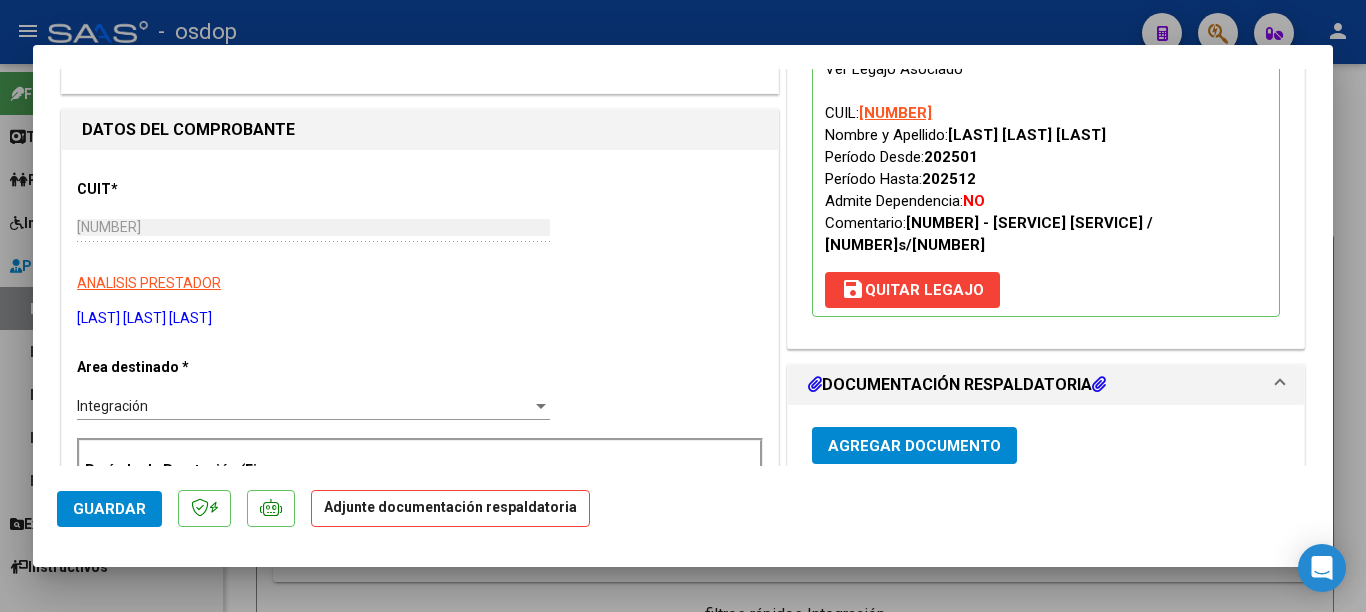 scroll, scrollTop: 300, scrollLeft: 0, axis: vertical 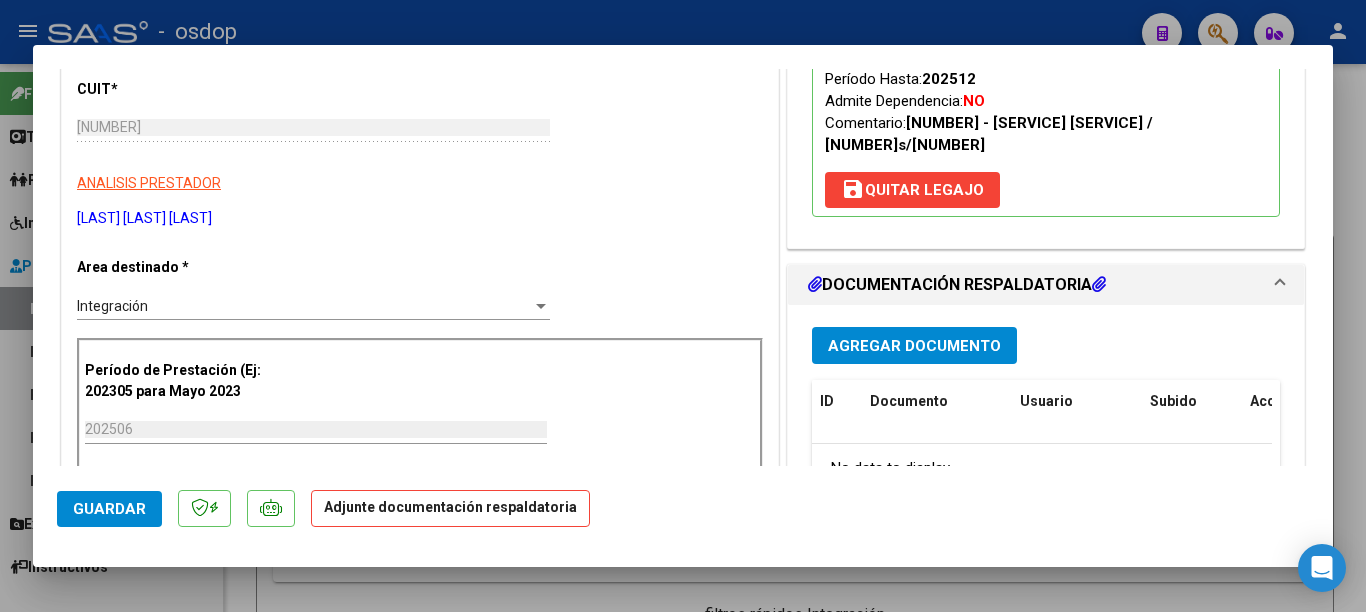 click on "Agregar Documento" at bounding box center [914, 346] 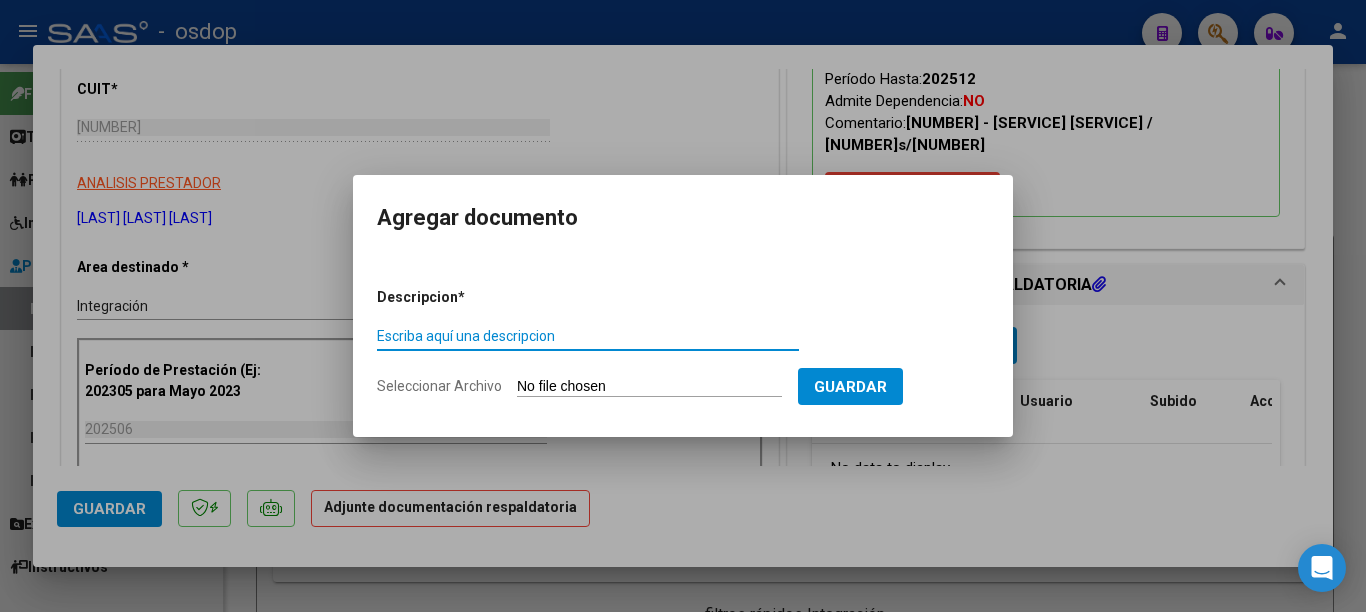 click on "Escriba aquí una descripcion" at bounding box center (588, 336) 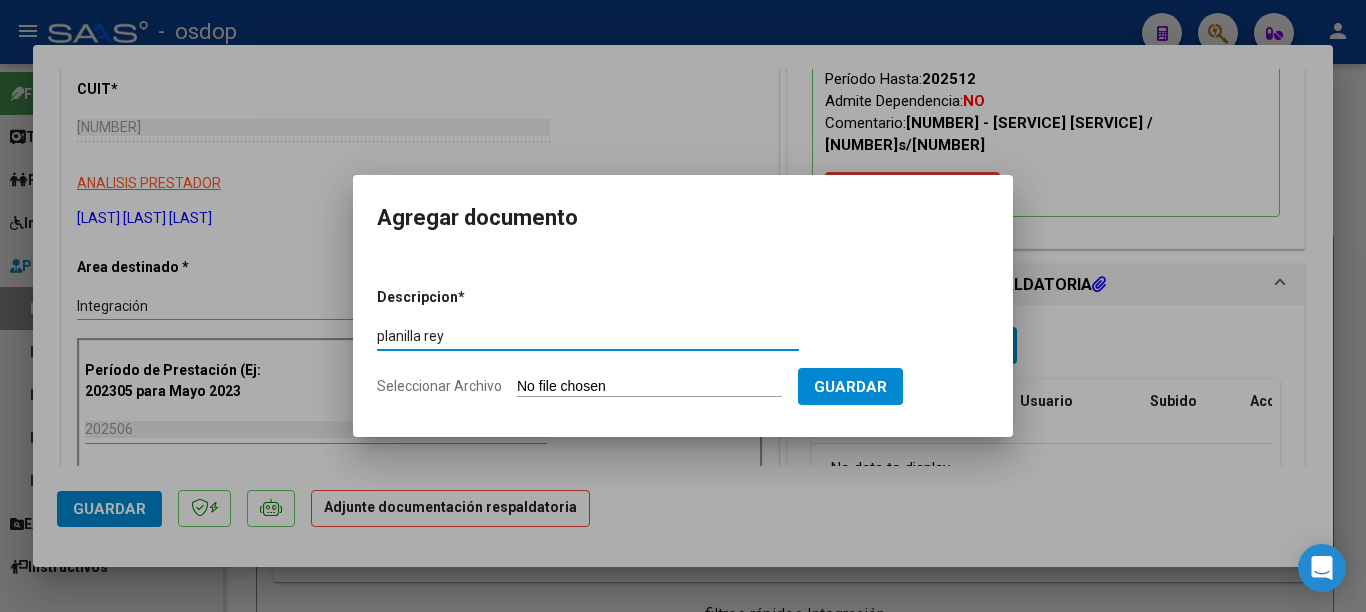 type on "planilla rey" 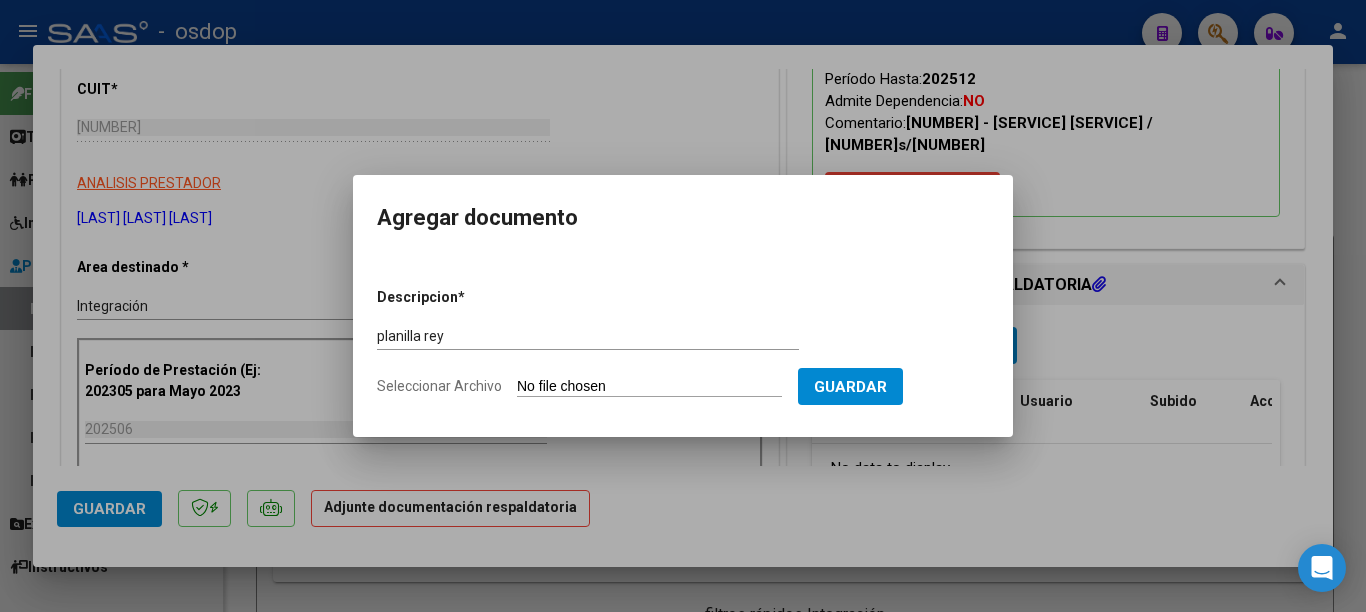 click on "Seleccionar Archivo" at bounding box center (649, 387) 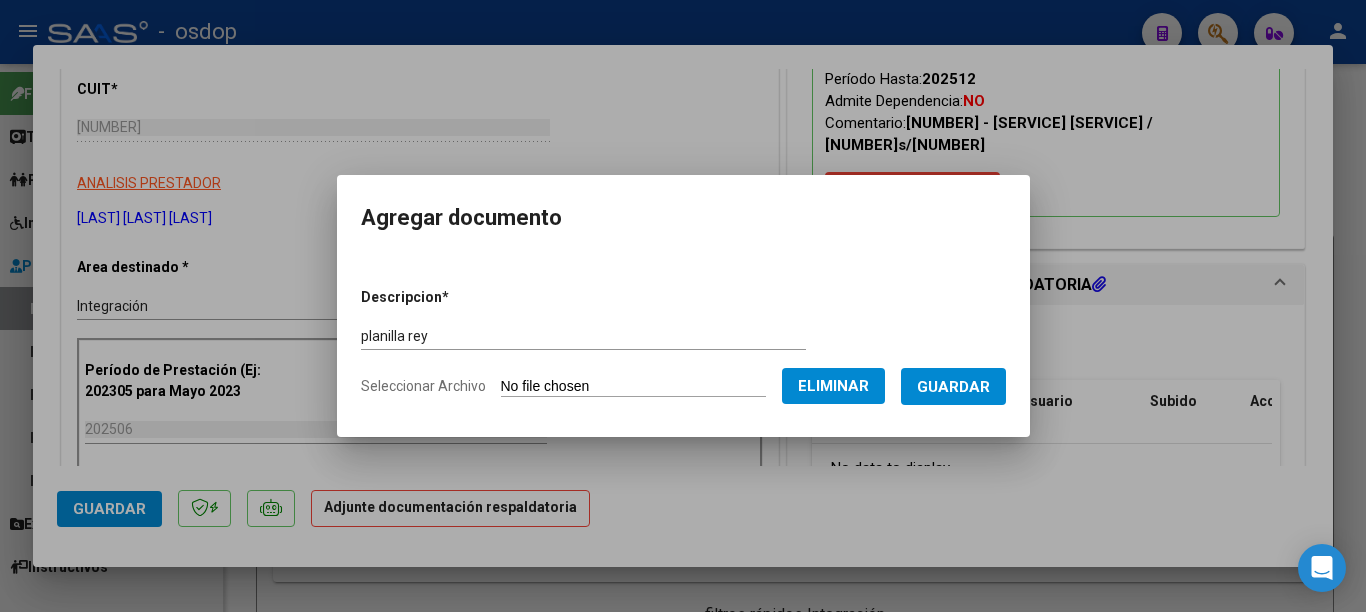 click on "Guardar" at bounding box center [953, 387] 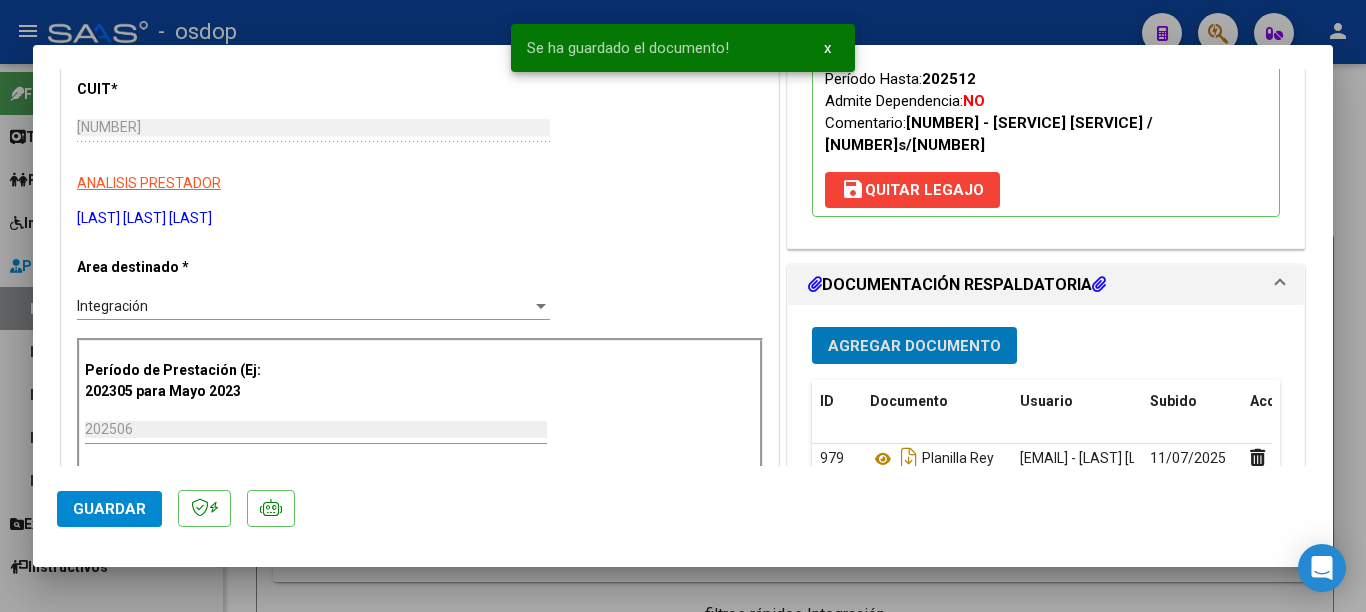 click on "Guardar" 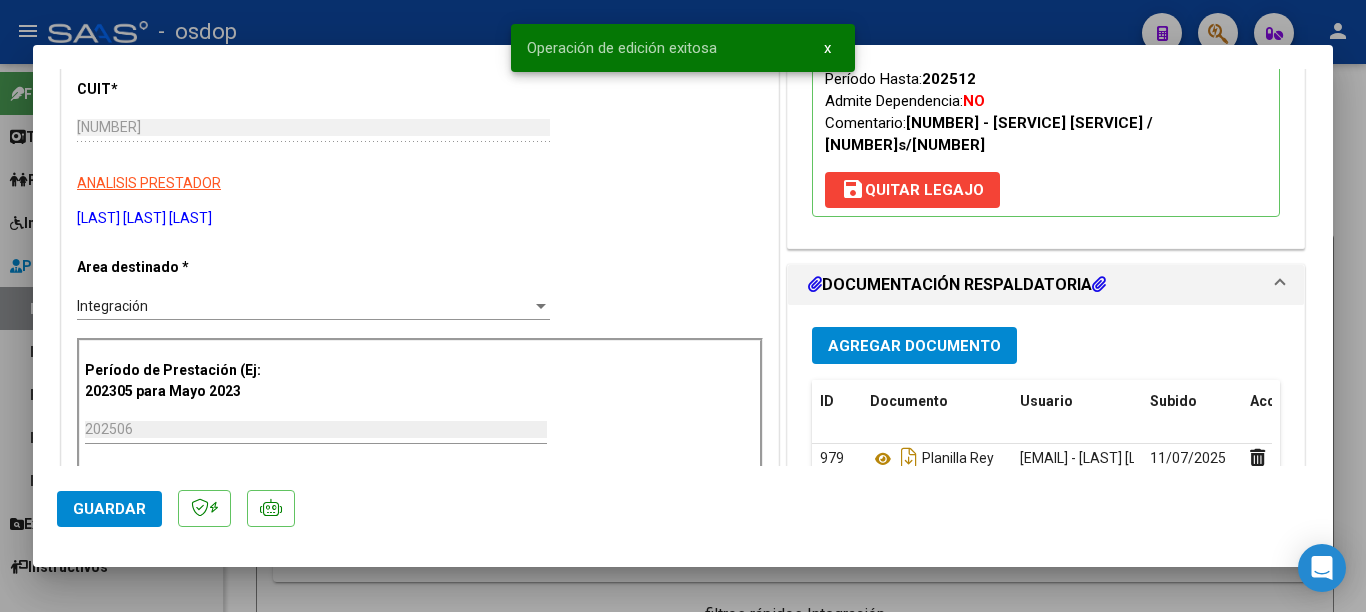 click at bounding box center (683, 306) 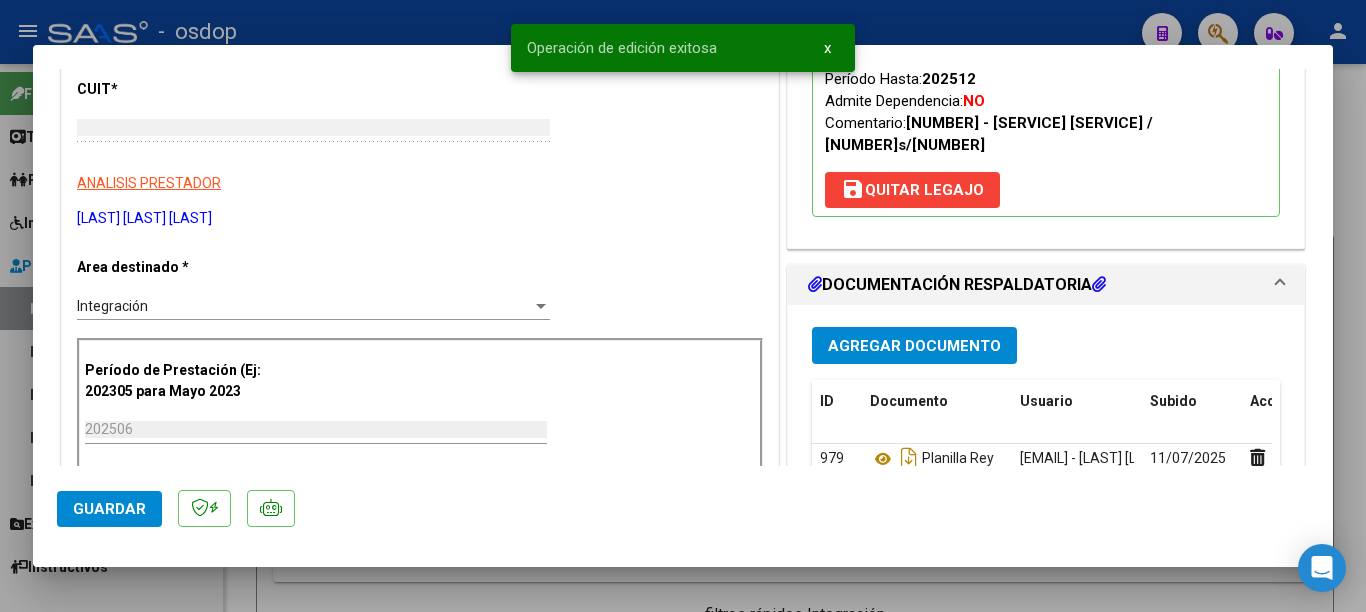 type 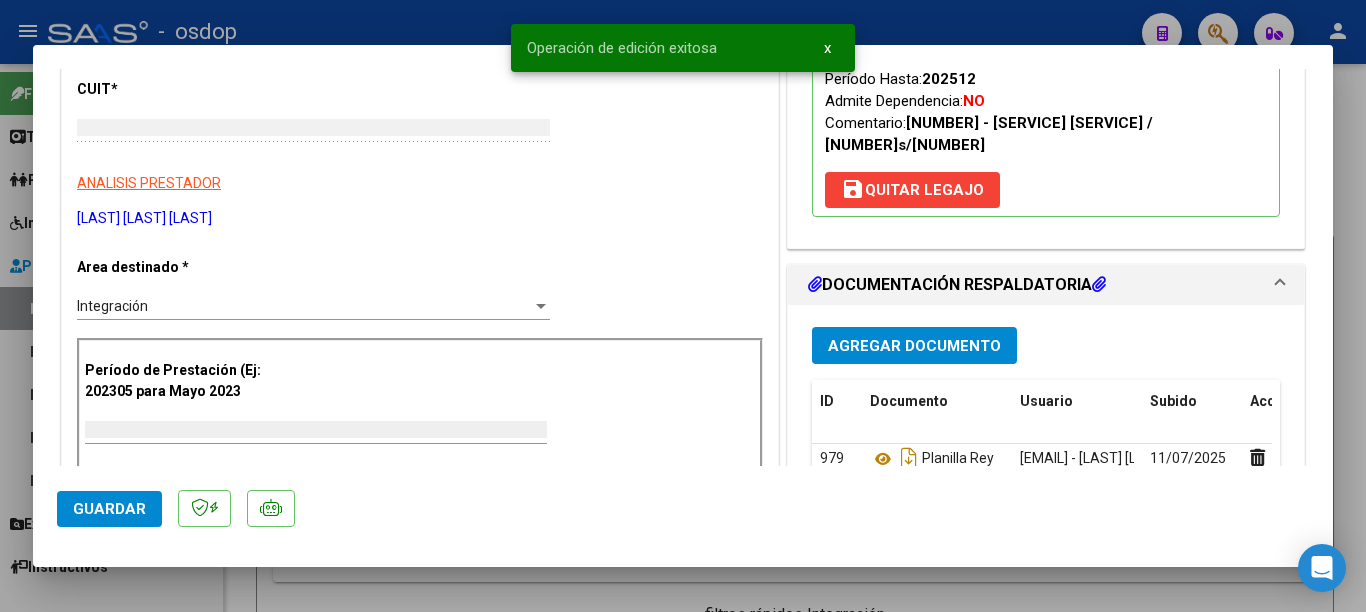 scroll, scrollTop: 241, scrollLeft: 0, axis: vertical 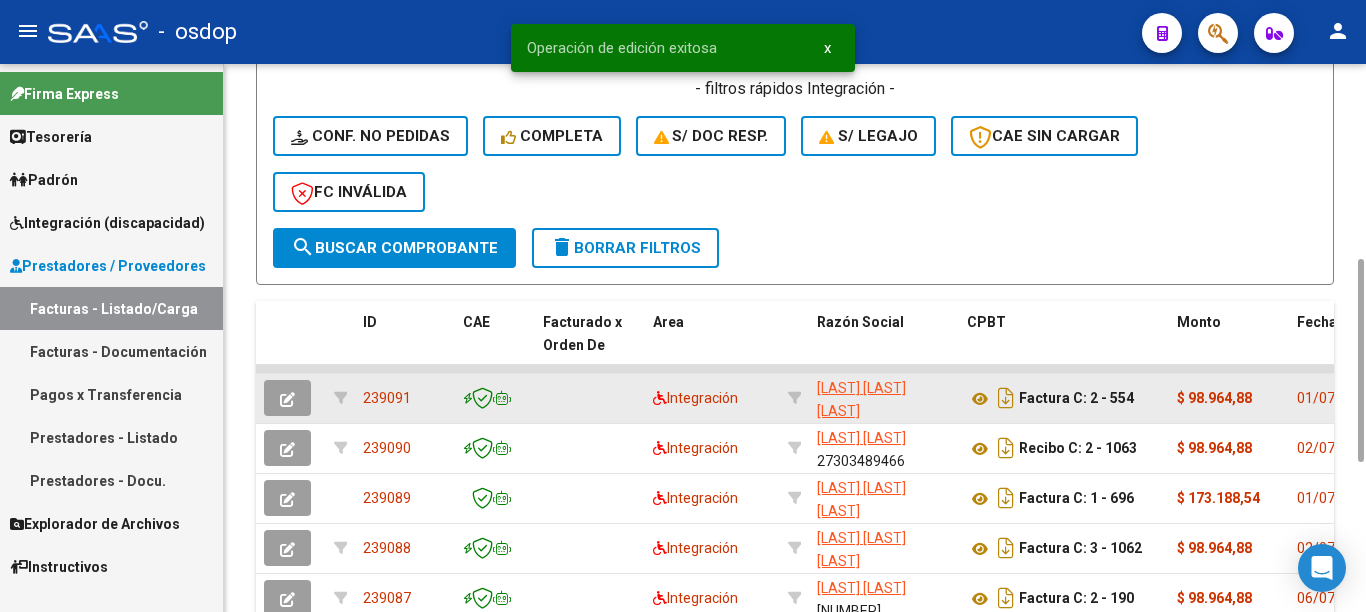 click on "239091" 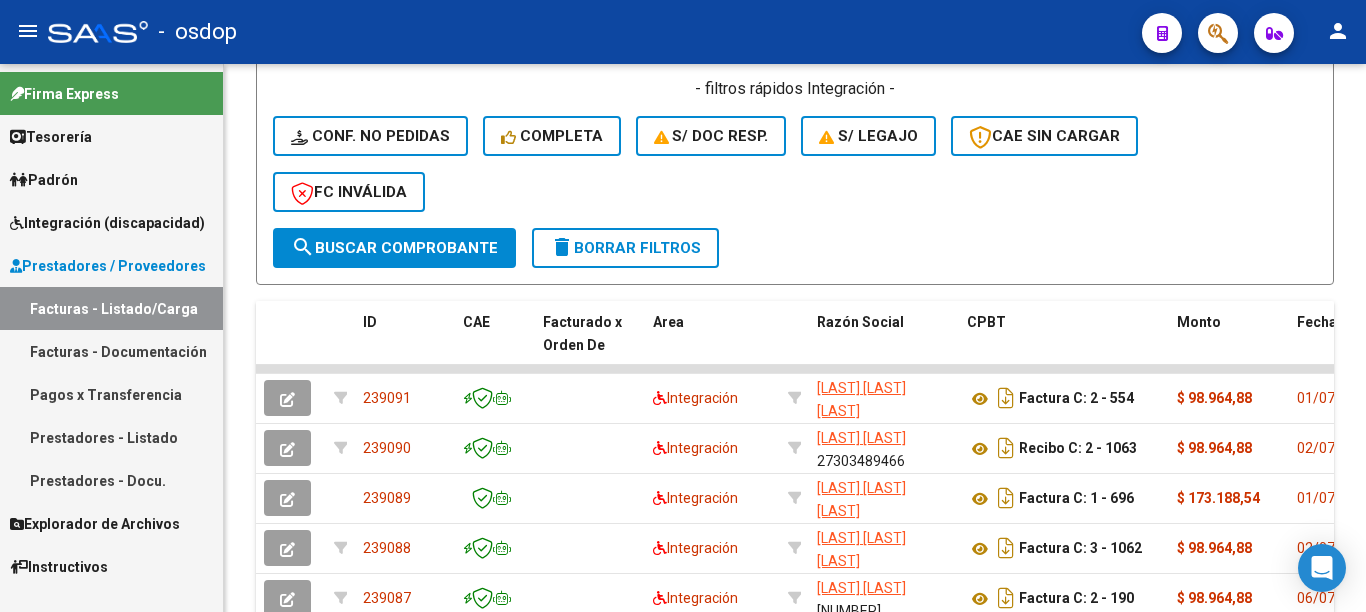 scroll, scrollTop: 0, scrollLeft: 0, axis: both 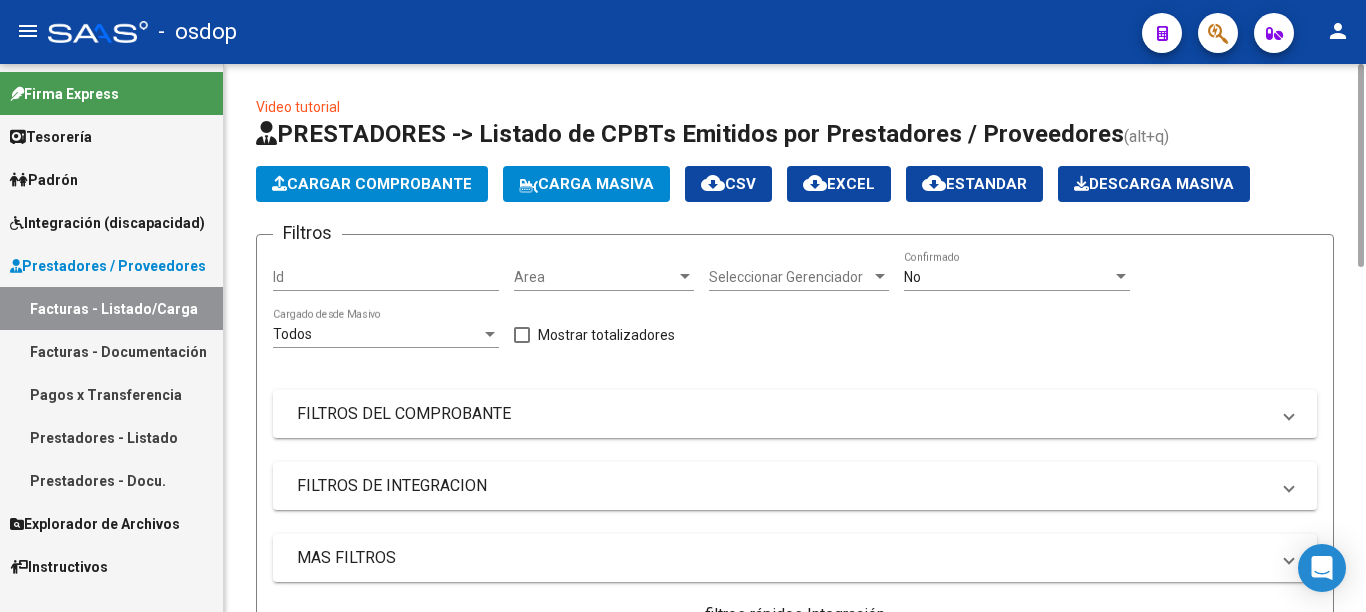 click on "Cargar Comprobante" 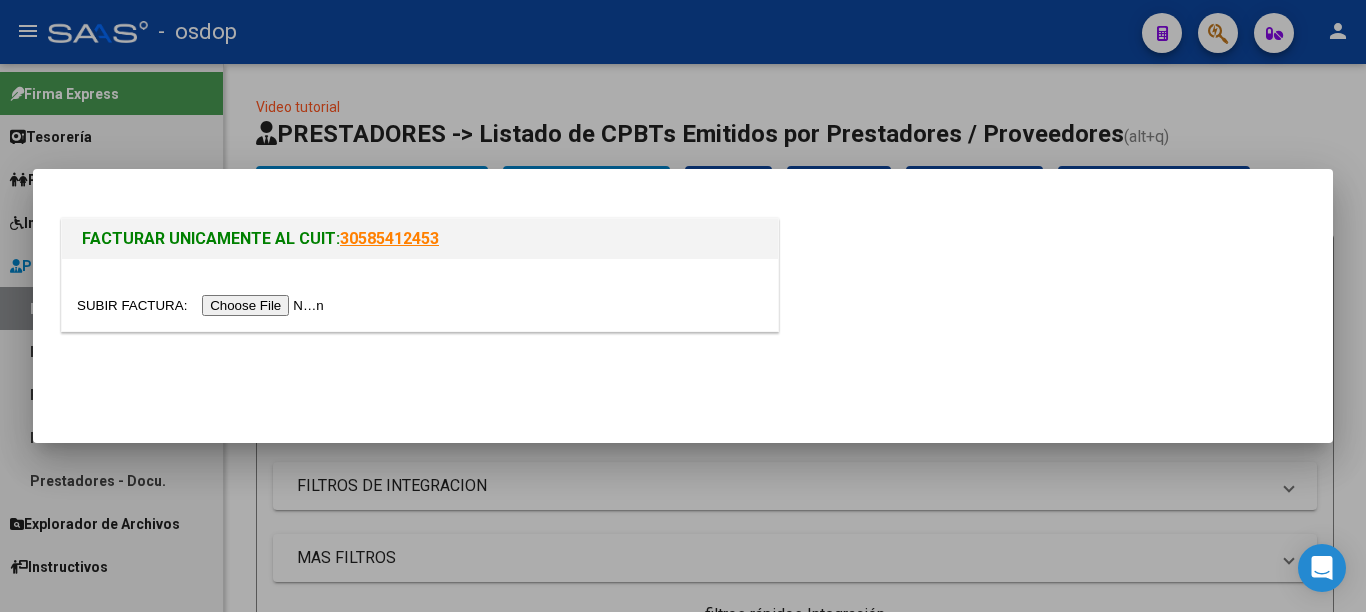 click at bounding box center [203, 305] 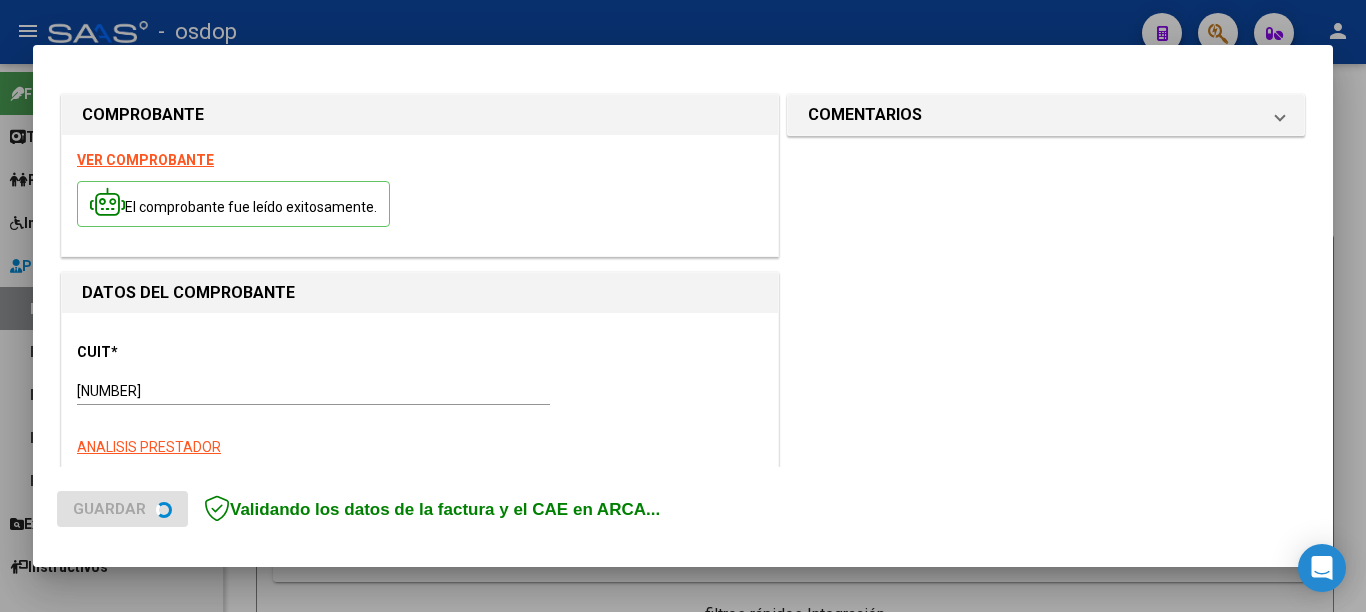 scroll, scrollTop: 400, scrollLeft: 0, axis: vertical 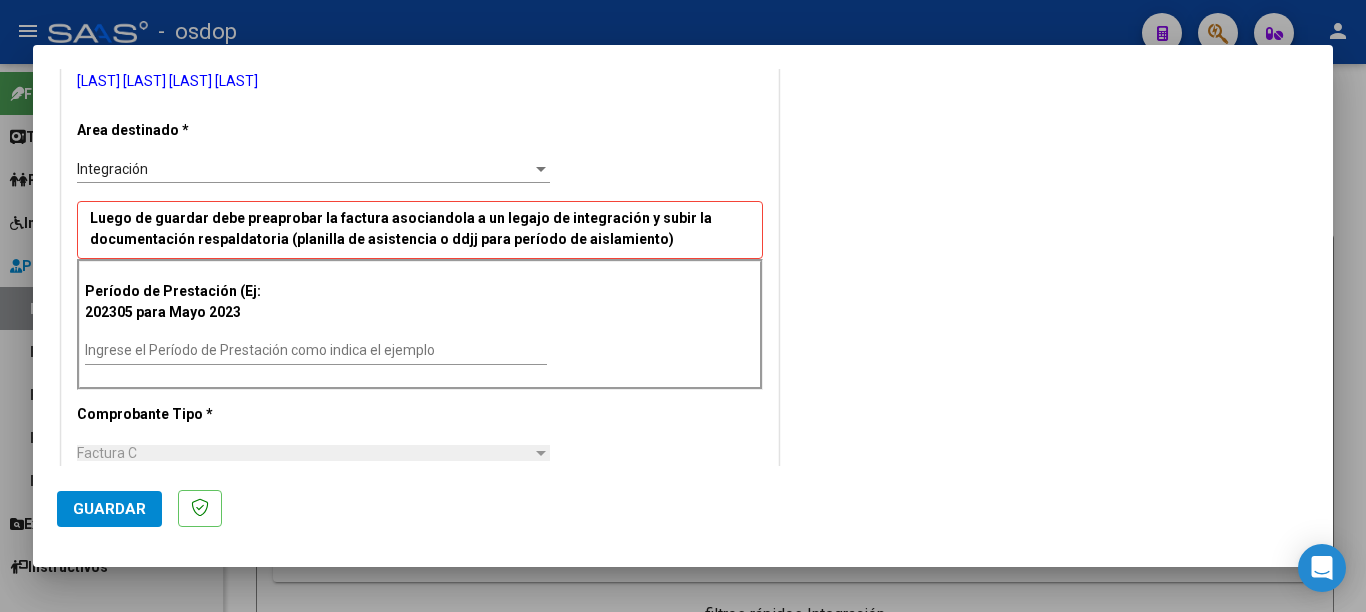 click on "Ingrese el Período de Prestación como indica el ejemplo" at bounding box center [316, 350] 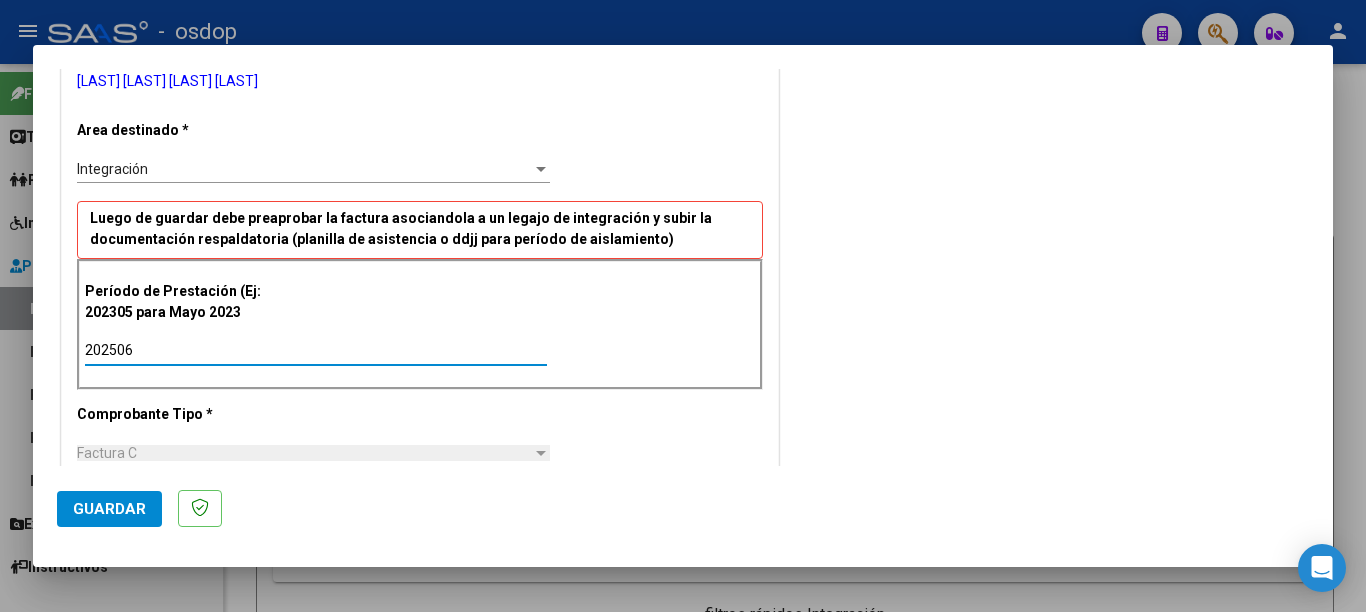 type on "202506" 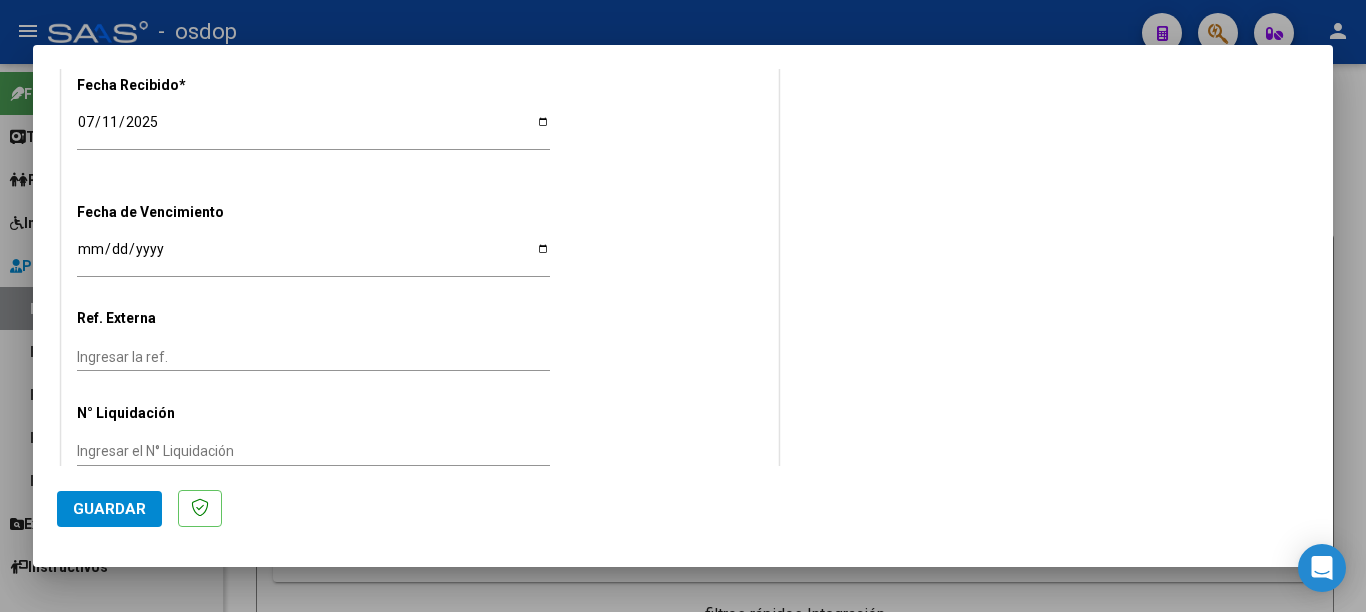 scroll, scrollTop: 1330, scrollLeft: 0, axis: vertical 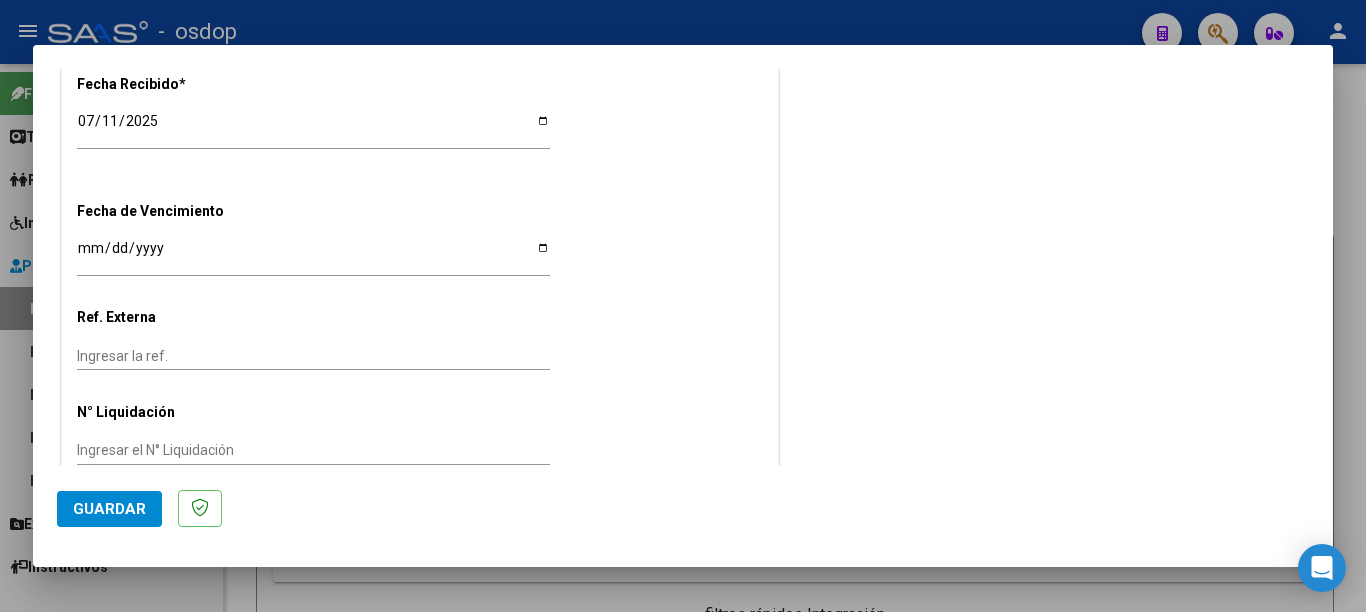 click on "Guardar" 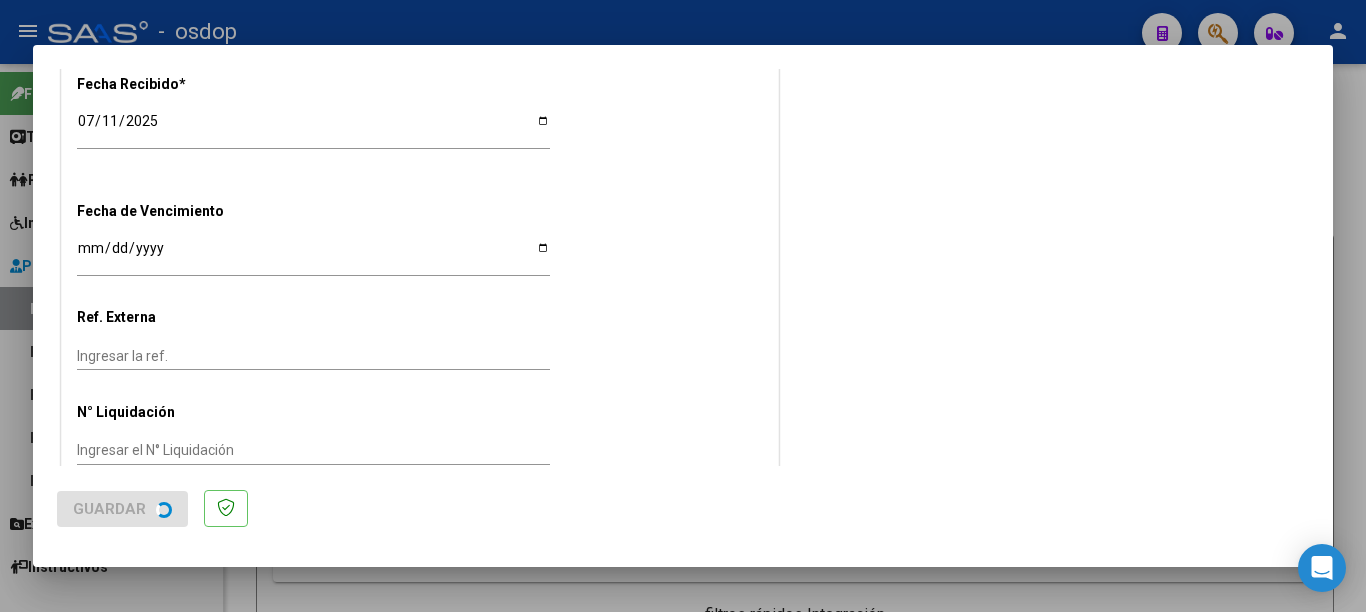 scroll, scrollTop: 0, scrollLeft: 0, axis: both 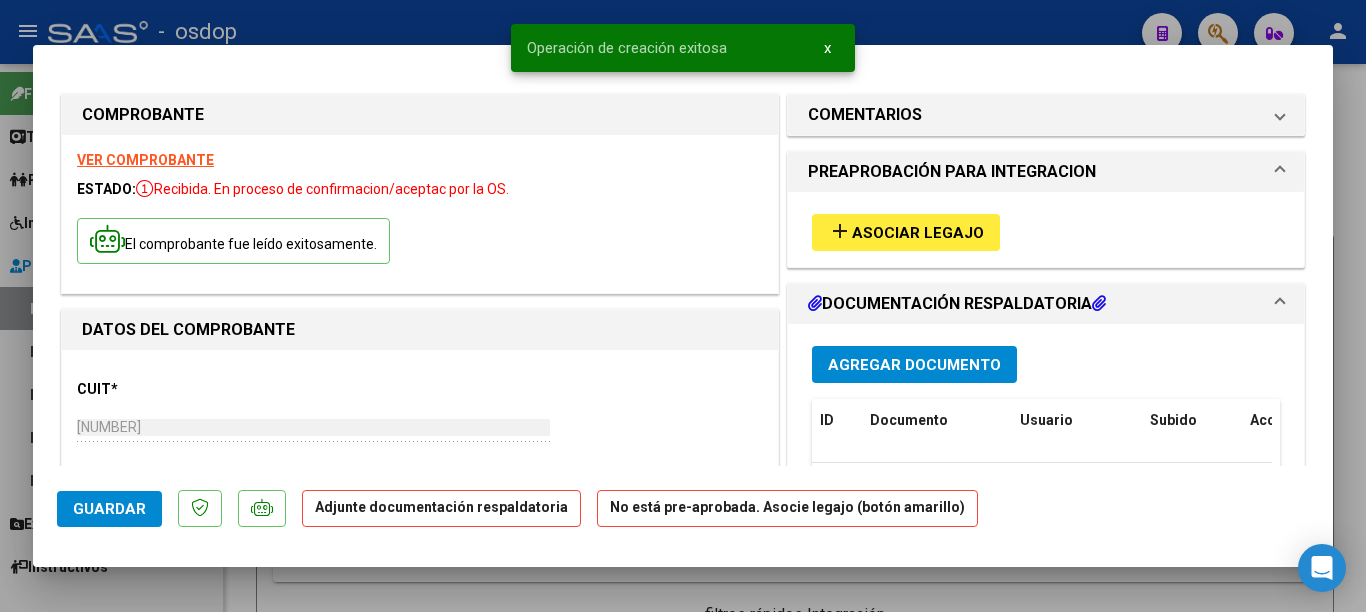 click on "Asociar Legajo" at bounding box center [918, 233] 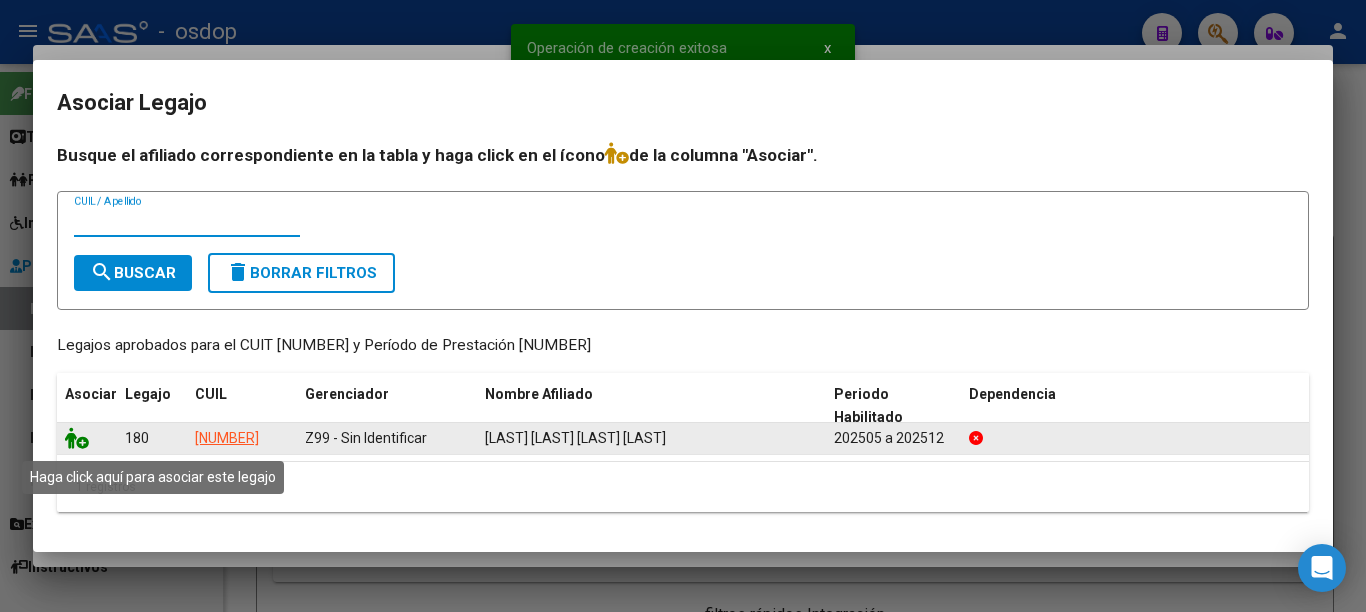 click 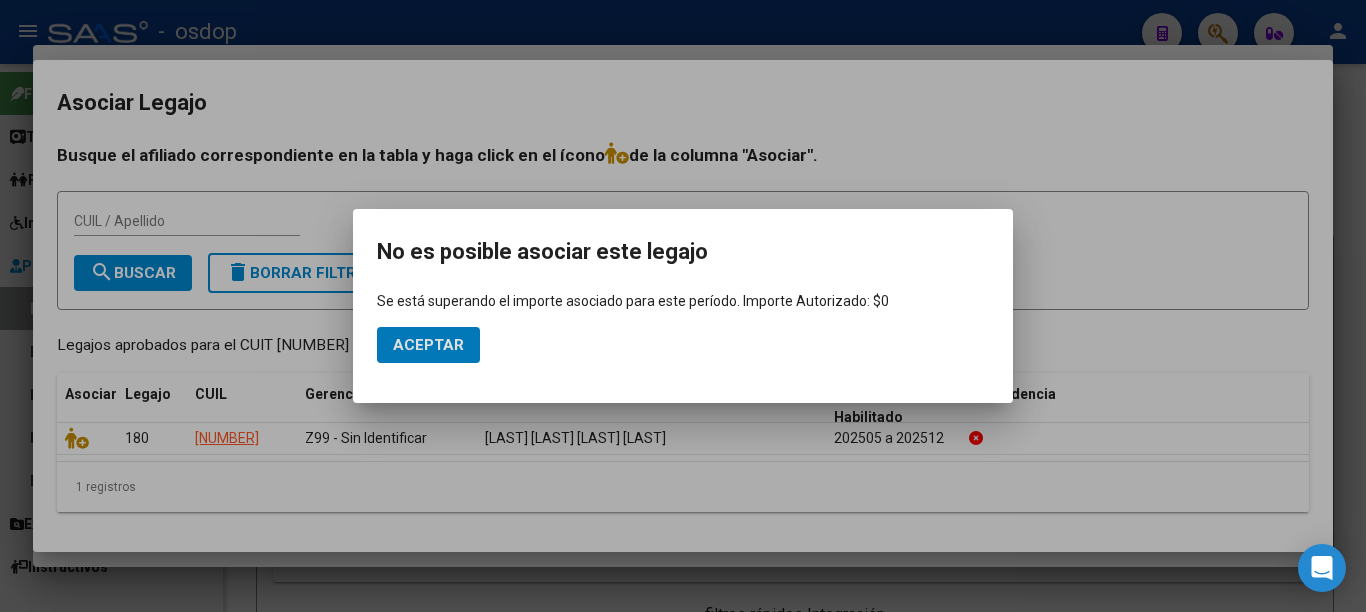 click on "Aceptar" 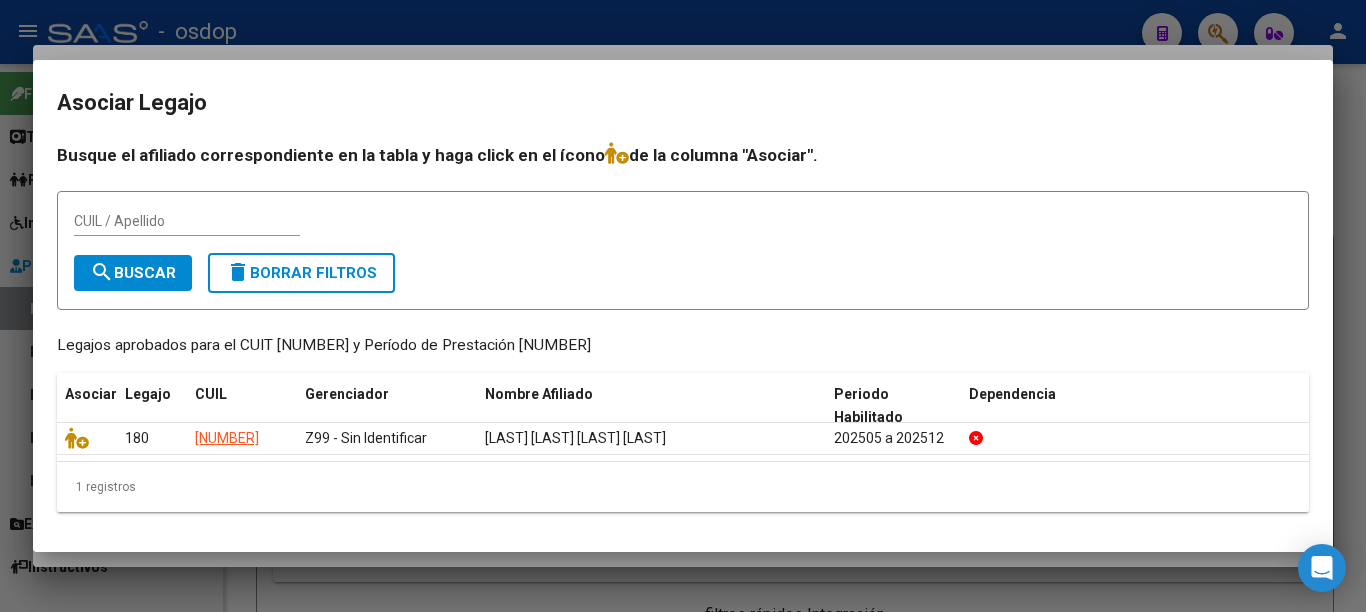 drag, startPoint x: 119, startPoint y: 345, endPoint x: 622, endPoint y: 344, distance: 503.001 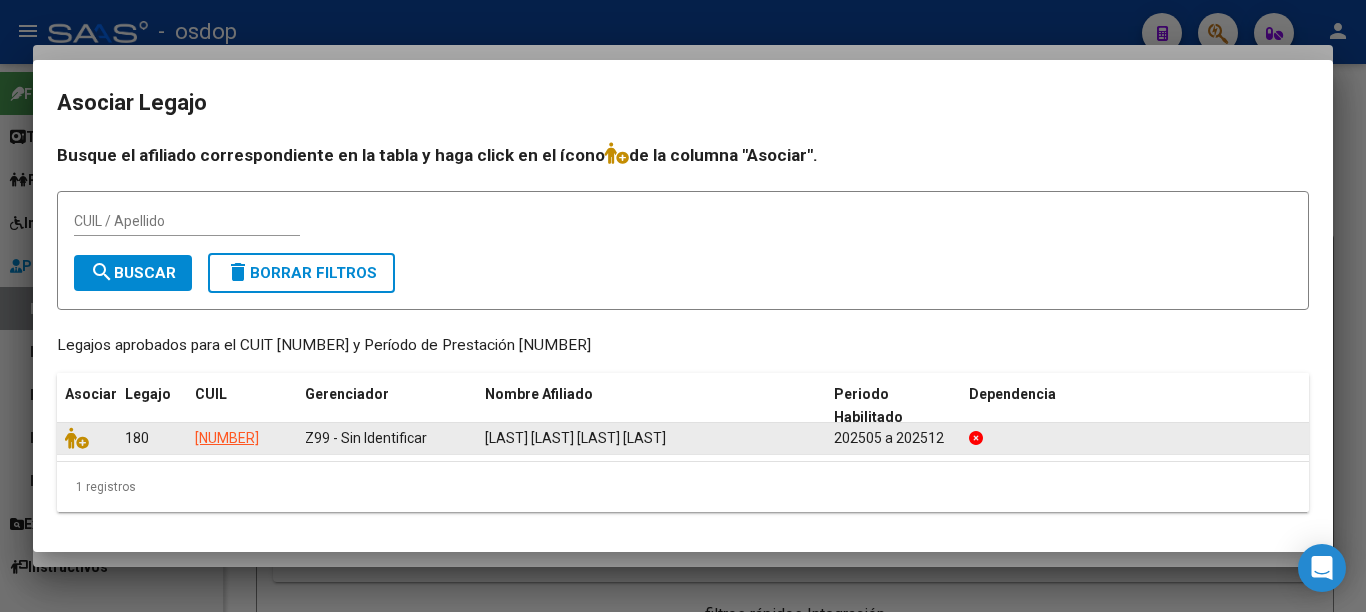 drag, startPoint x: 189, startPoint y: 429, endPoint x: 982, endPoint y: 448, distance: 793.2276 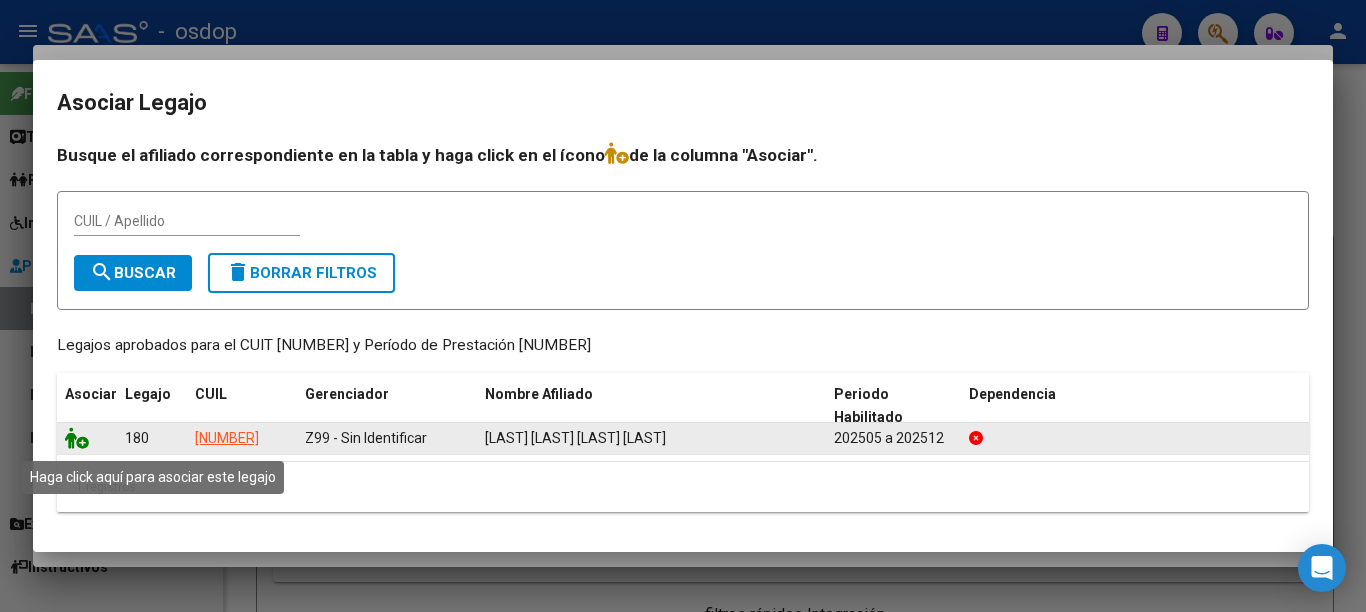 click 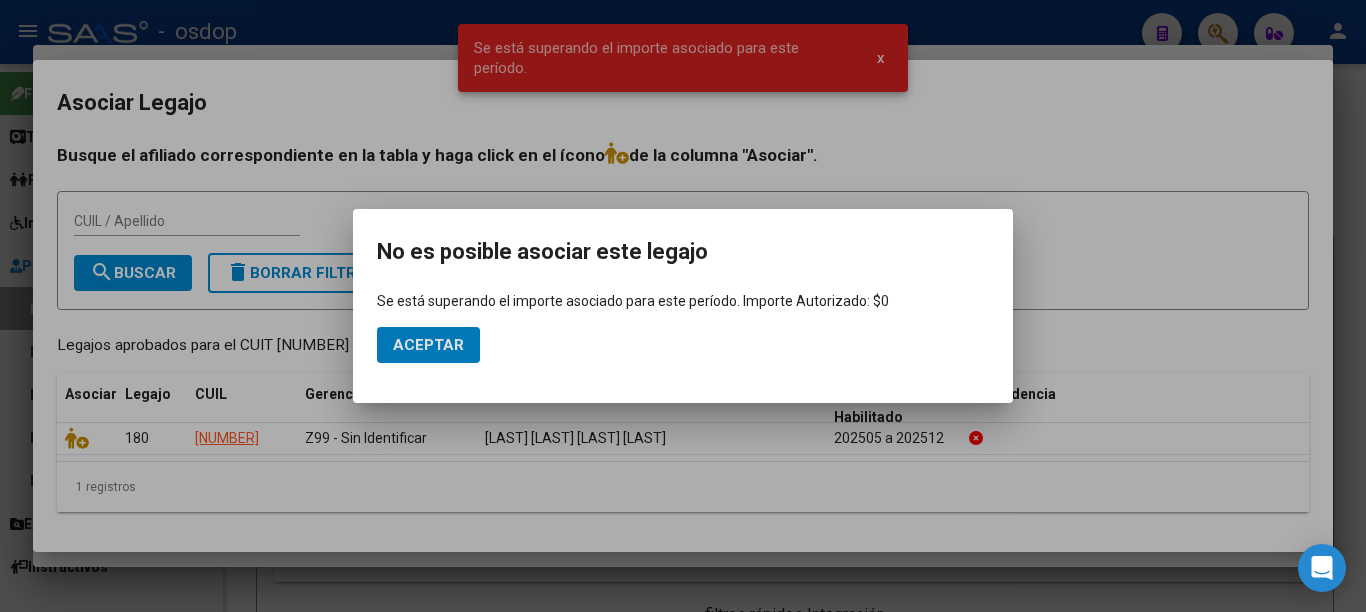 type 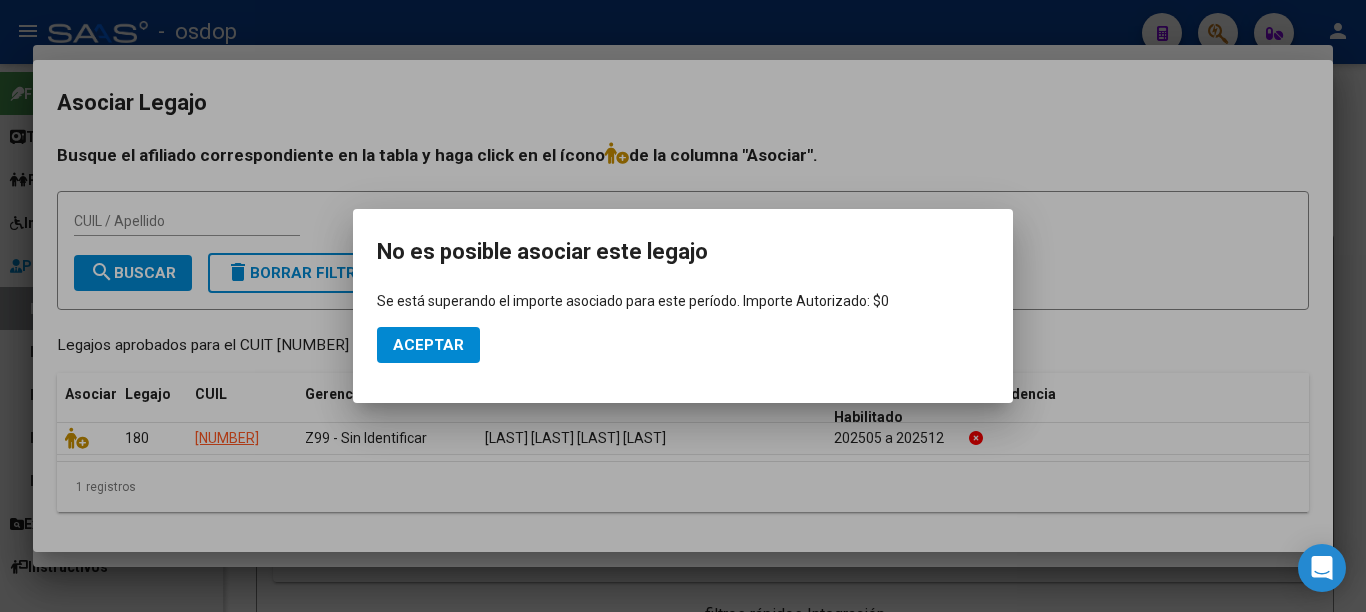 click on "No es posible asociar este legajo Se está superando el importe asociado para este período. Importe Autorizado: $0 Aceptar" at bounding box center [683, 306] 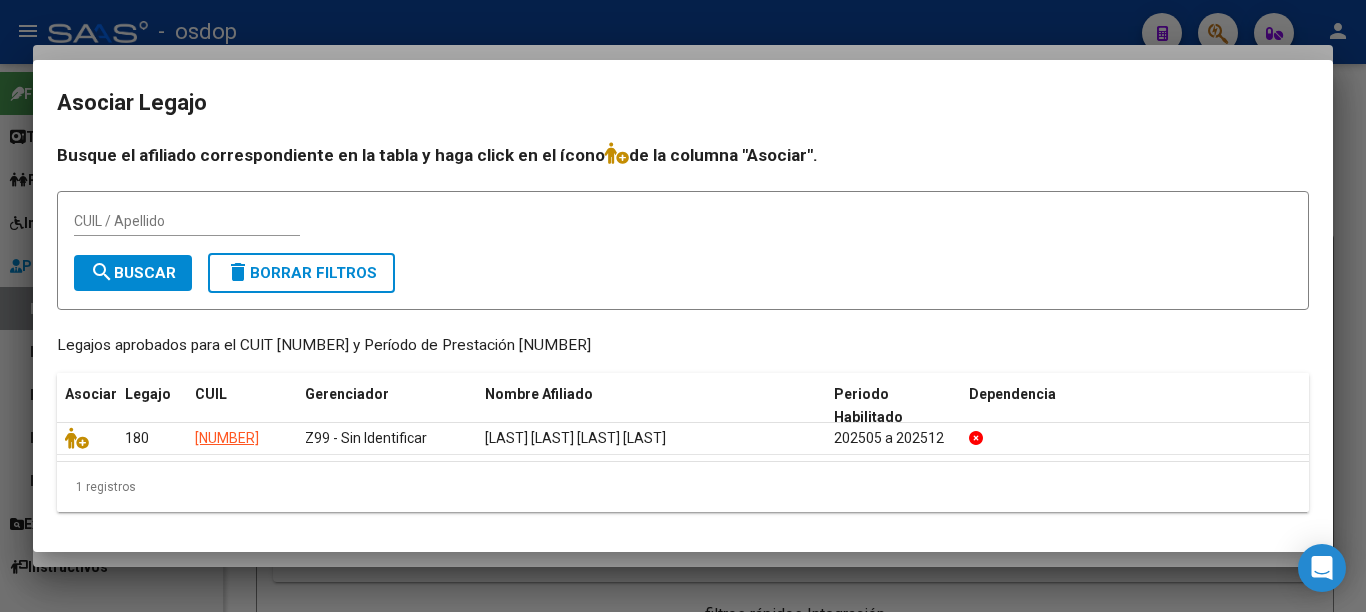 click at bounding box center (683, 306) 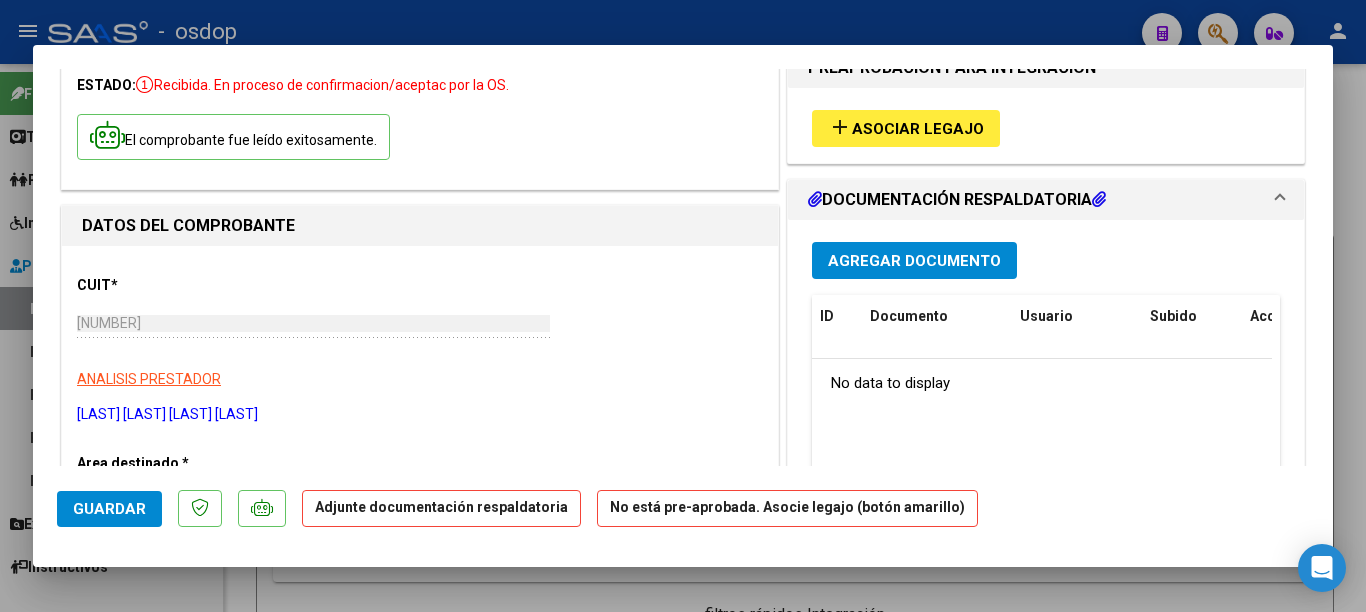 scroll, scrollTop: 0, scrollLeft: 0, axis: both 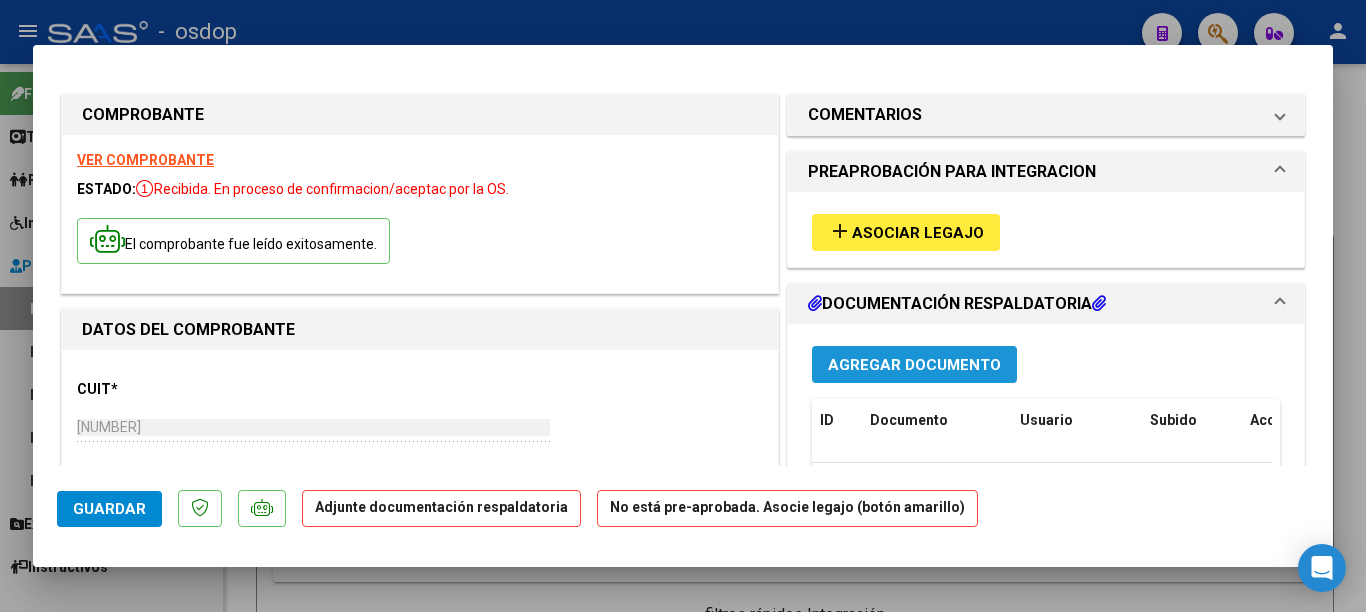 click on "Agregar Documento" at bounding box center (914, 365) 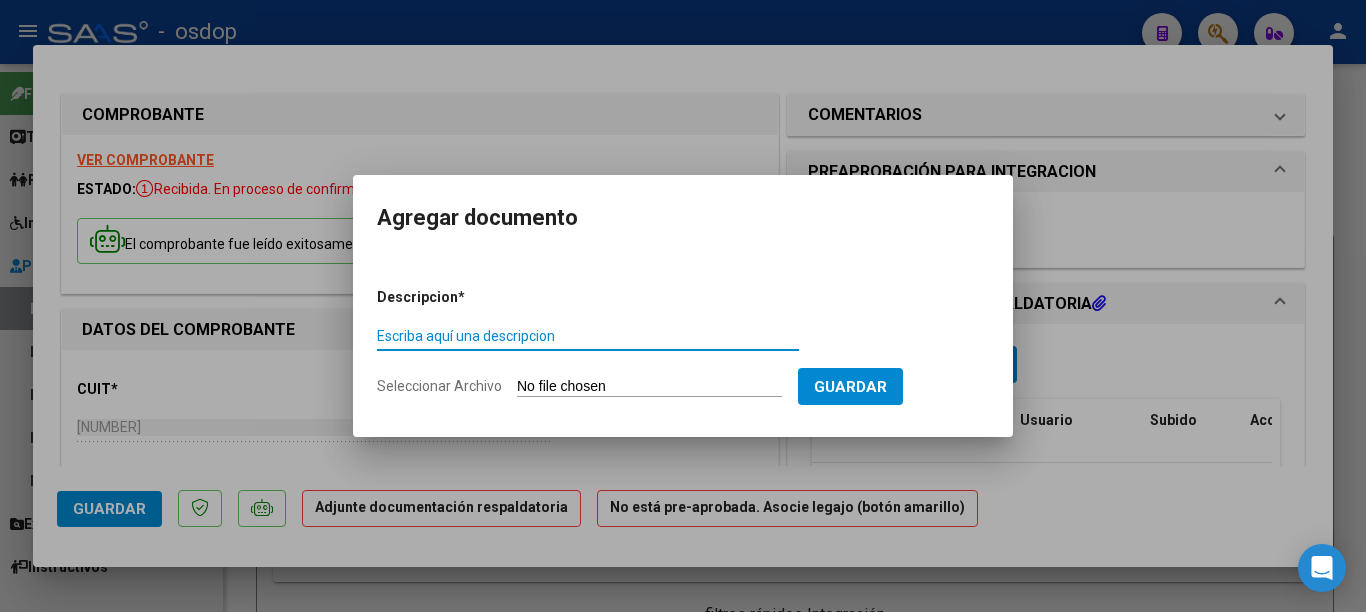 click on "Escriba aquí una descripcion" at bounding box center [588, 336] 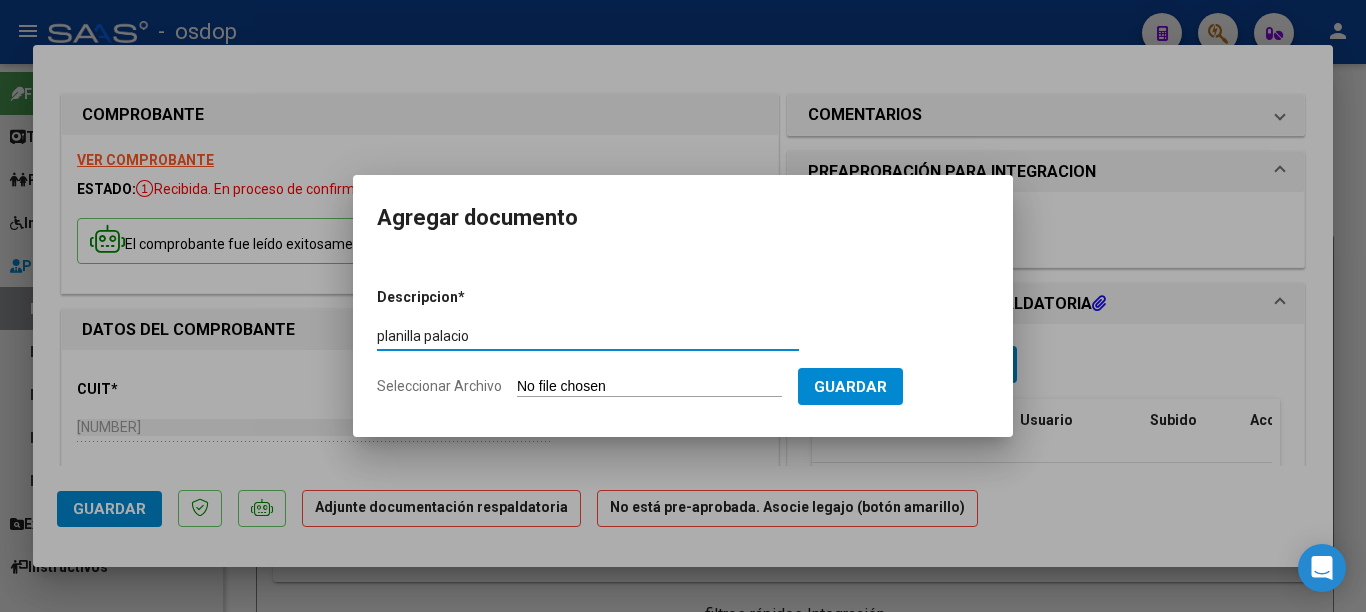 type on "planilla palacio" 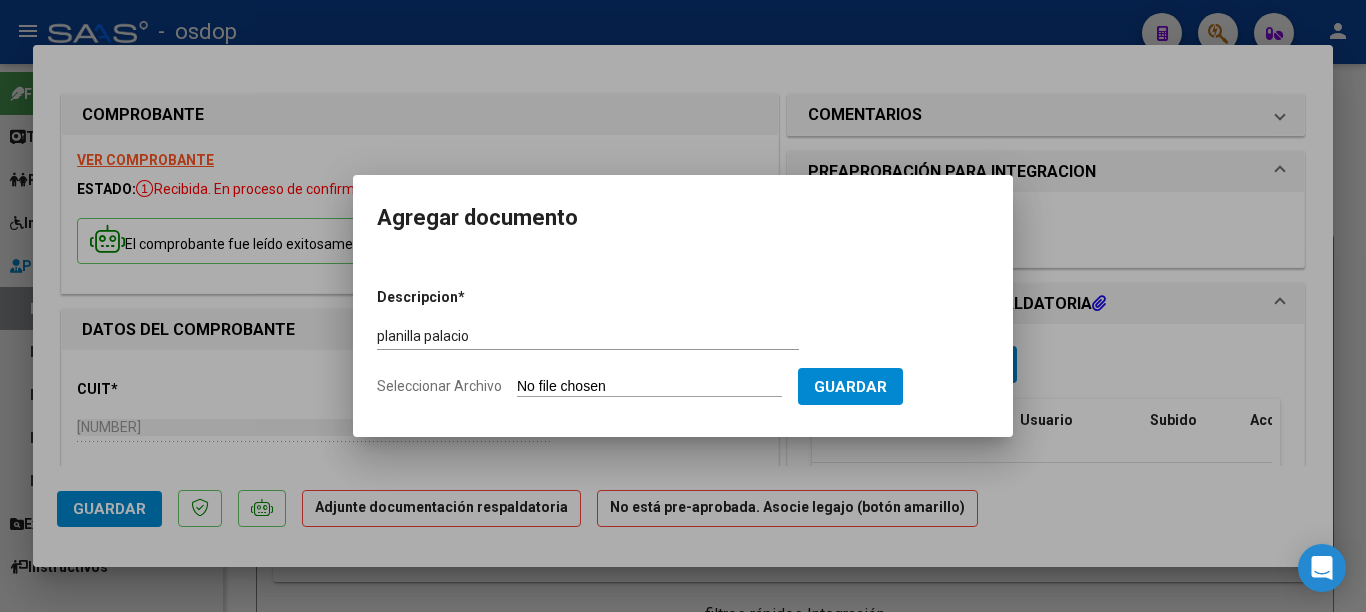 type on "C:\fakepath\[FILENAME] [LAST] [LAST].pdf" 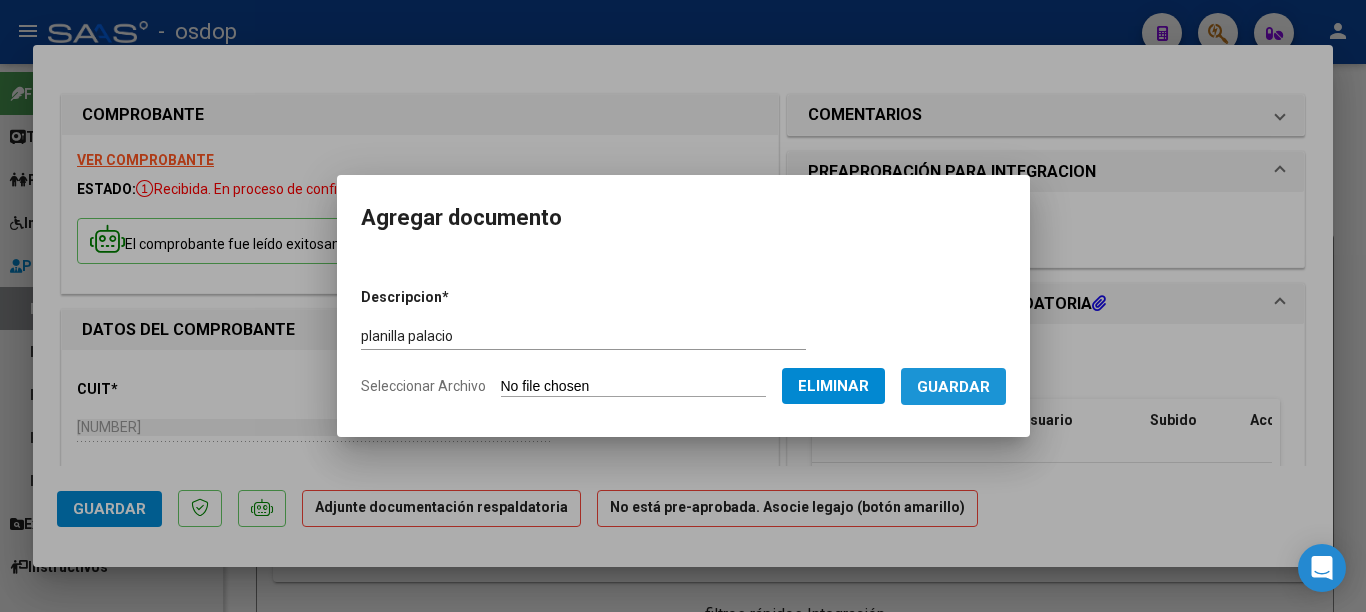 click on "Guardar" at bounding box center [953, 386] 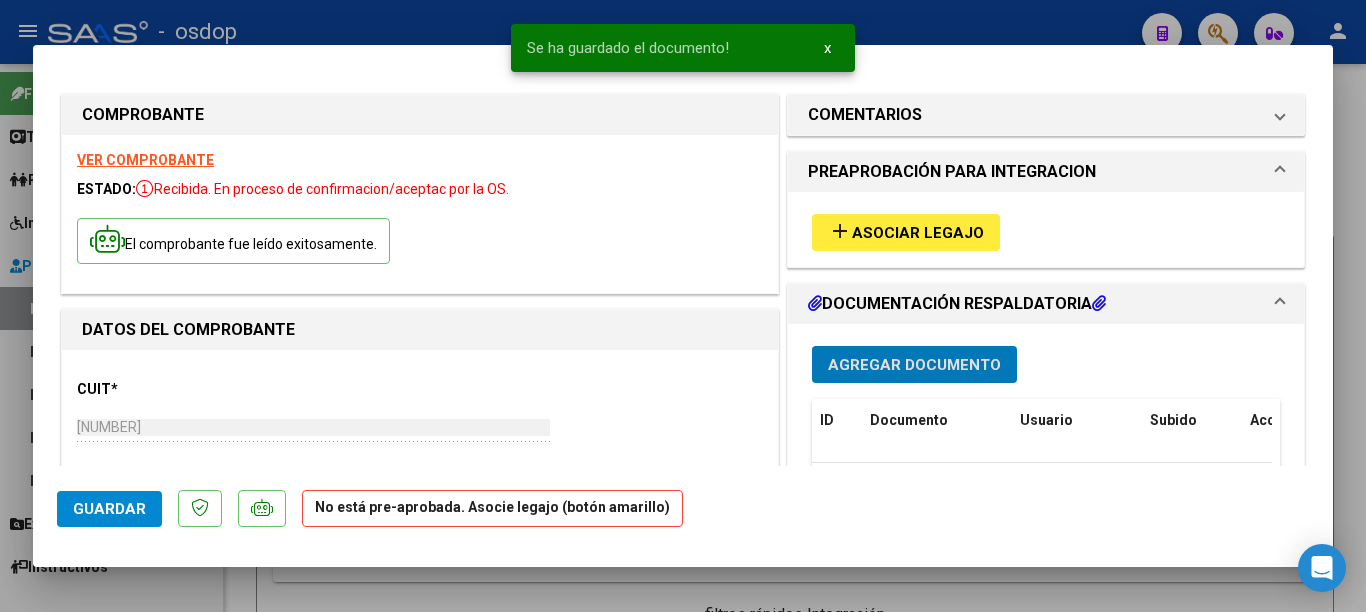 click on "Guardar" 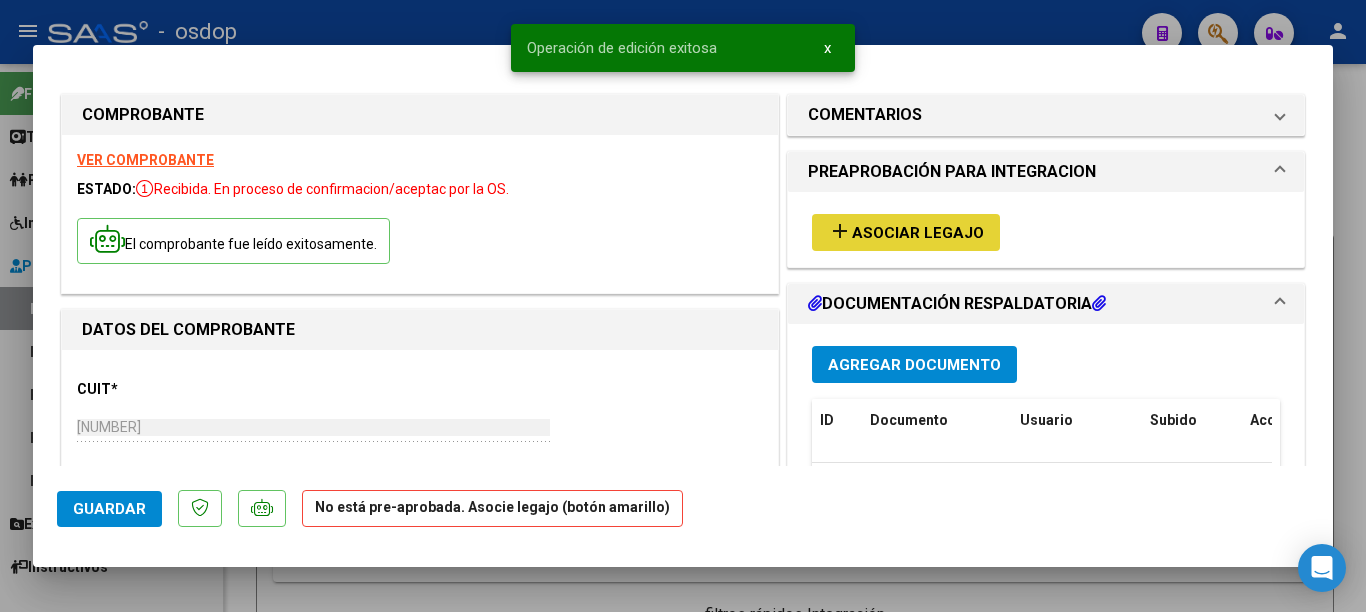 click on "add" at bounding box center [840, 231] 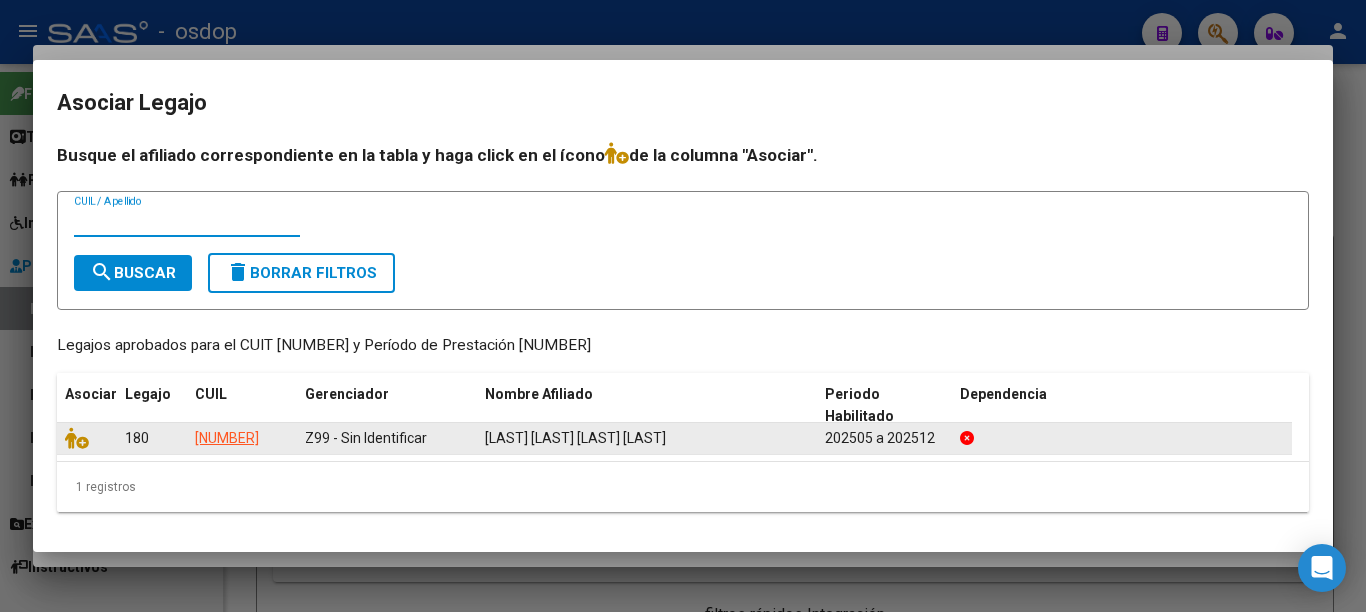 click 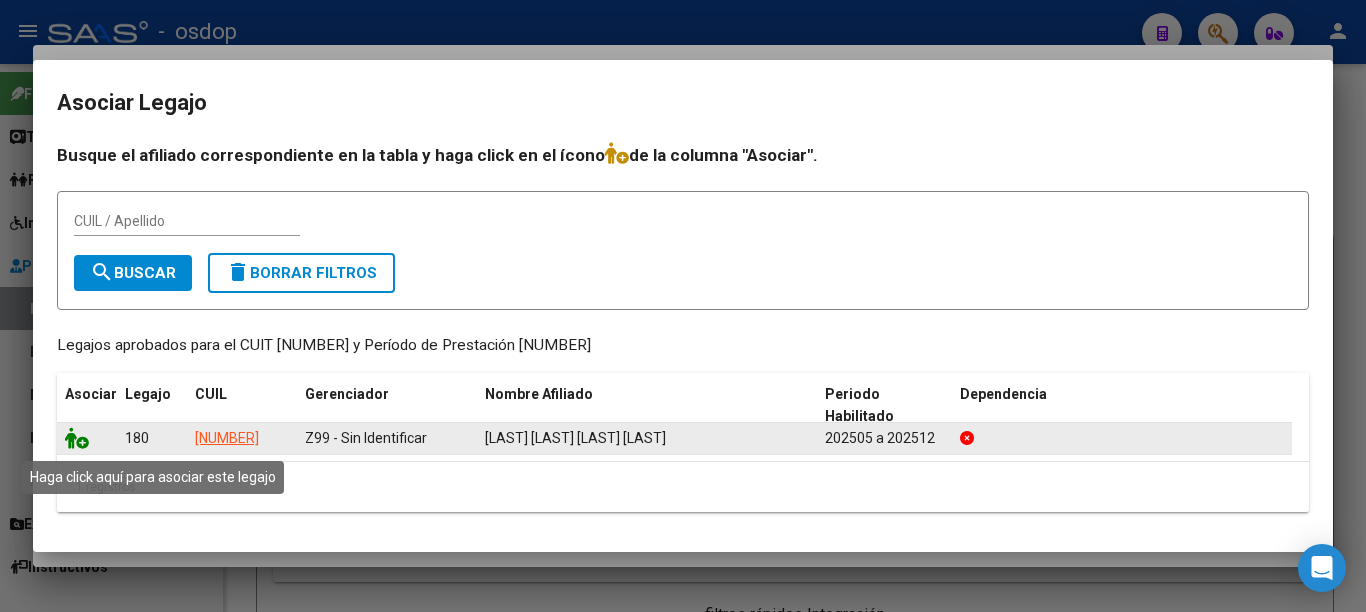 click 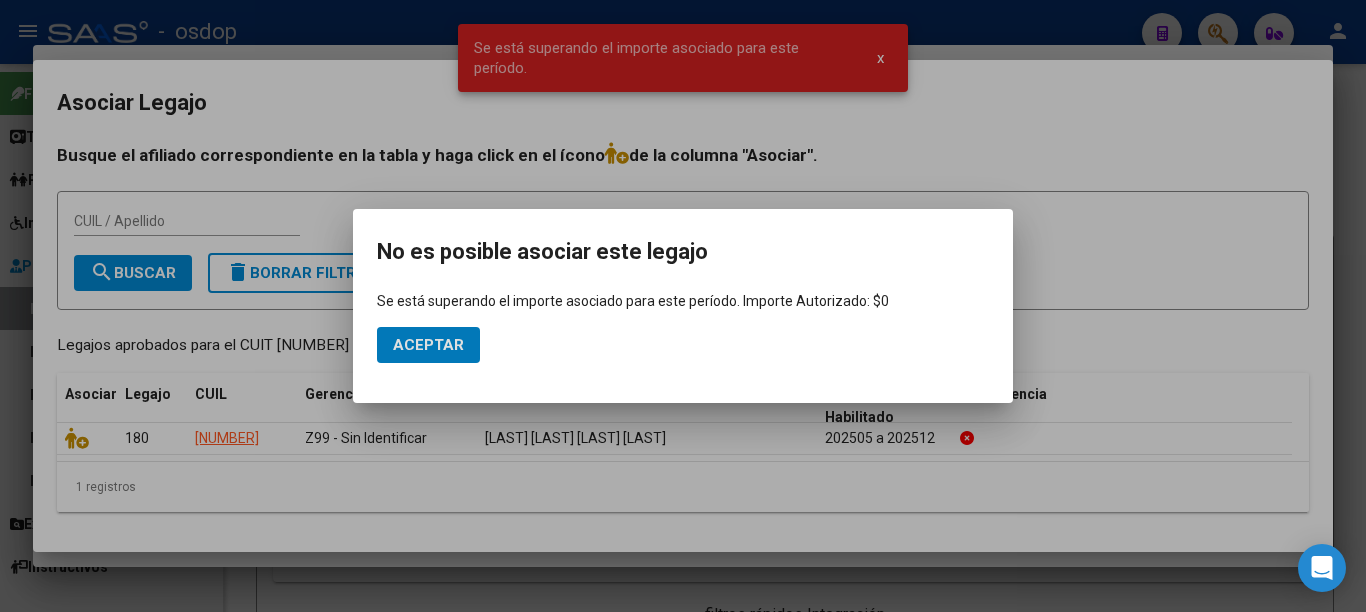 click at bounding box center [683, 306] 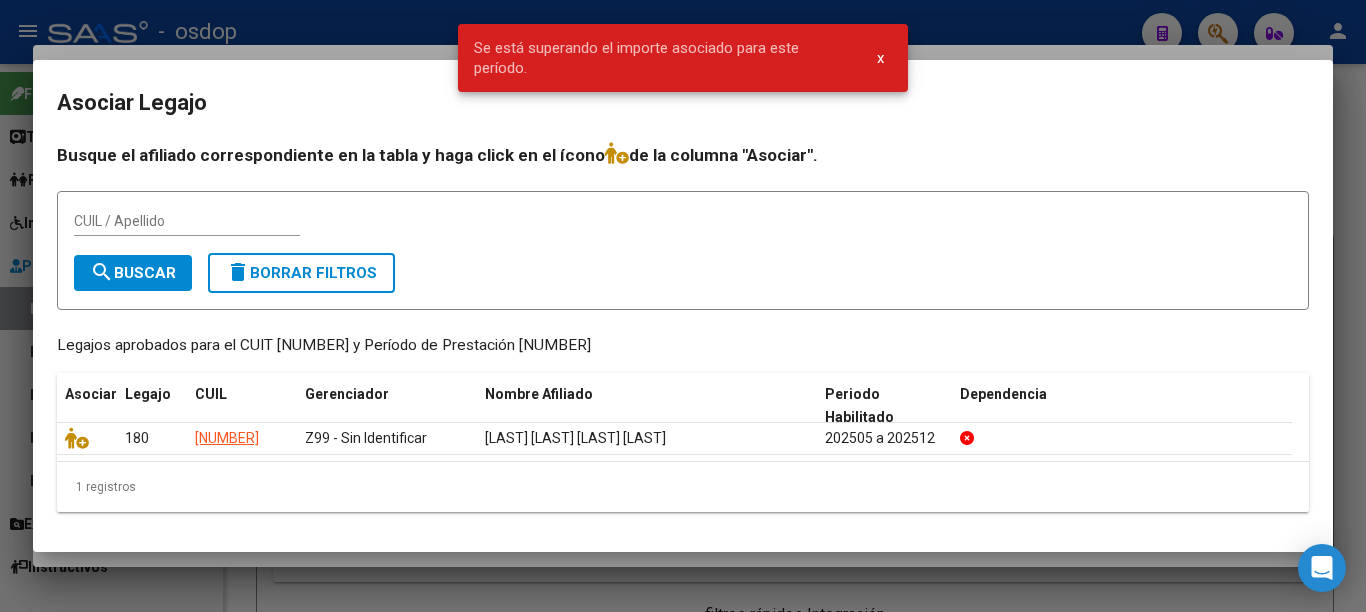 click at bounding box center [683, 306] 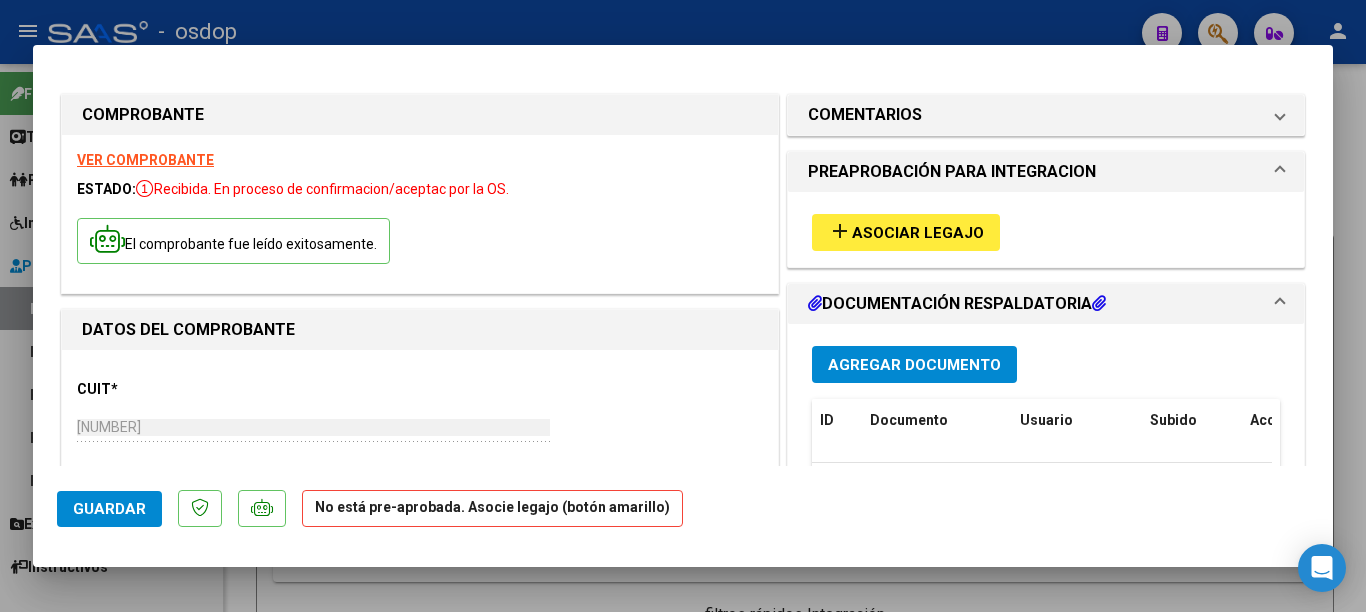 click at bounding box center [683, 306] 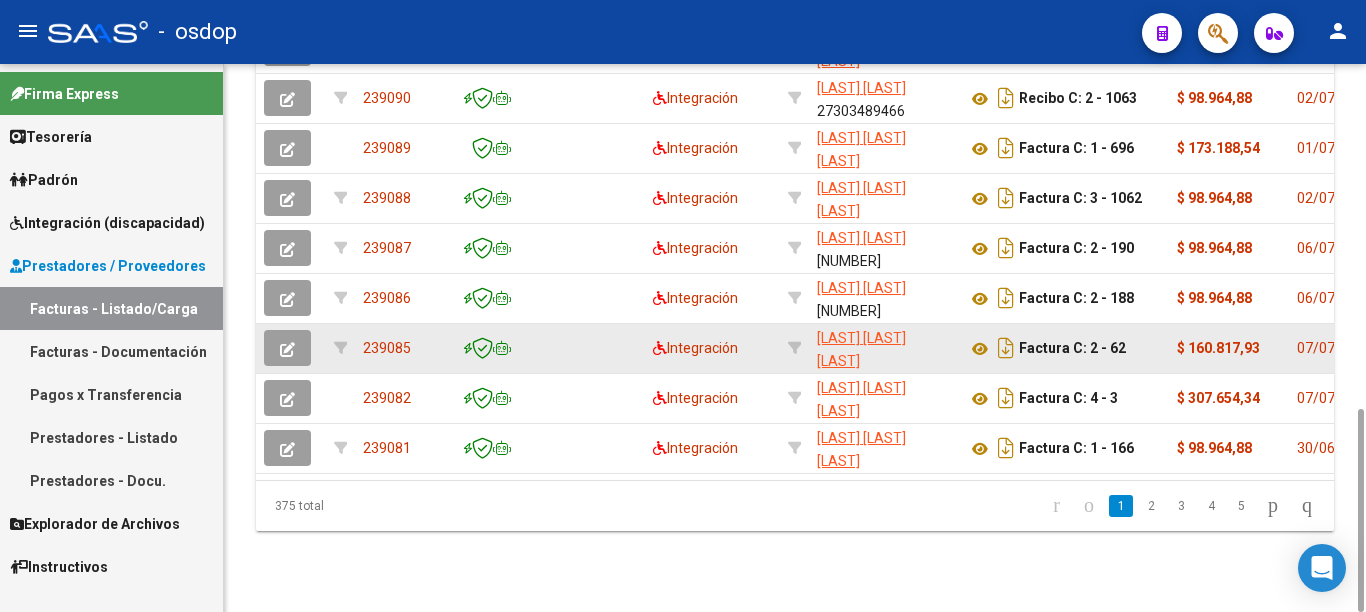 scroll, scrollTop: 526, scrollLeft: 0, axis: vertical 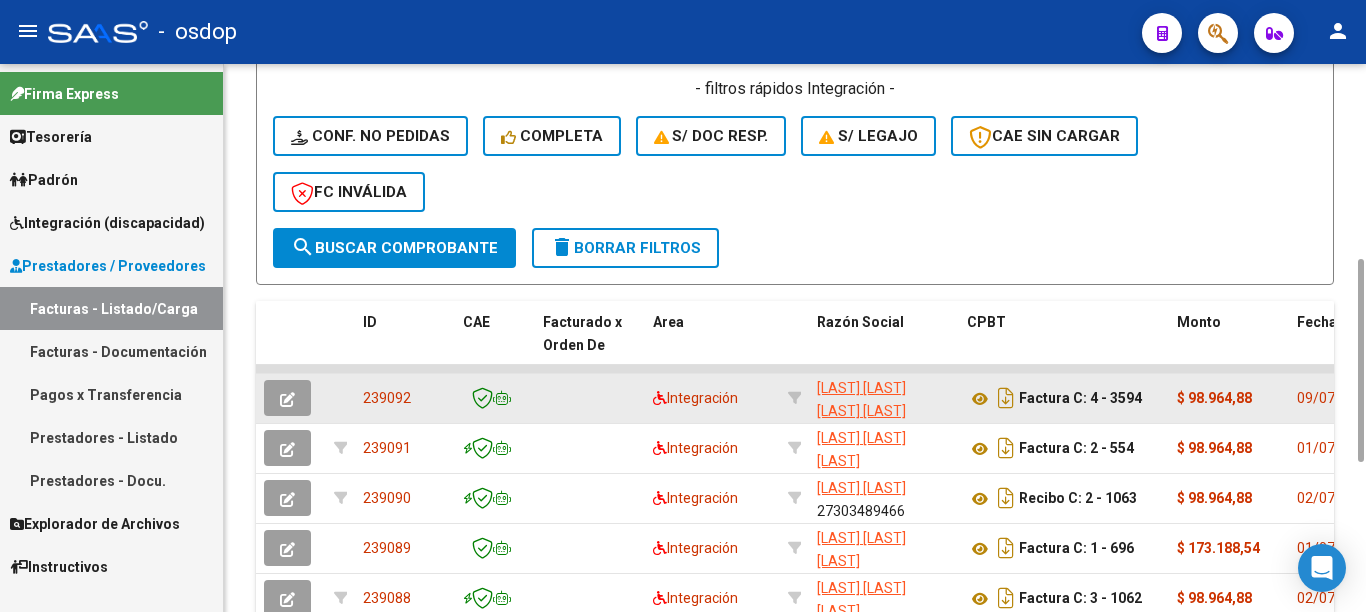 click on "239092" 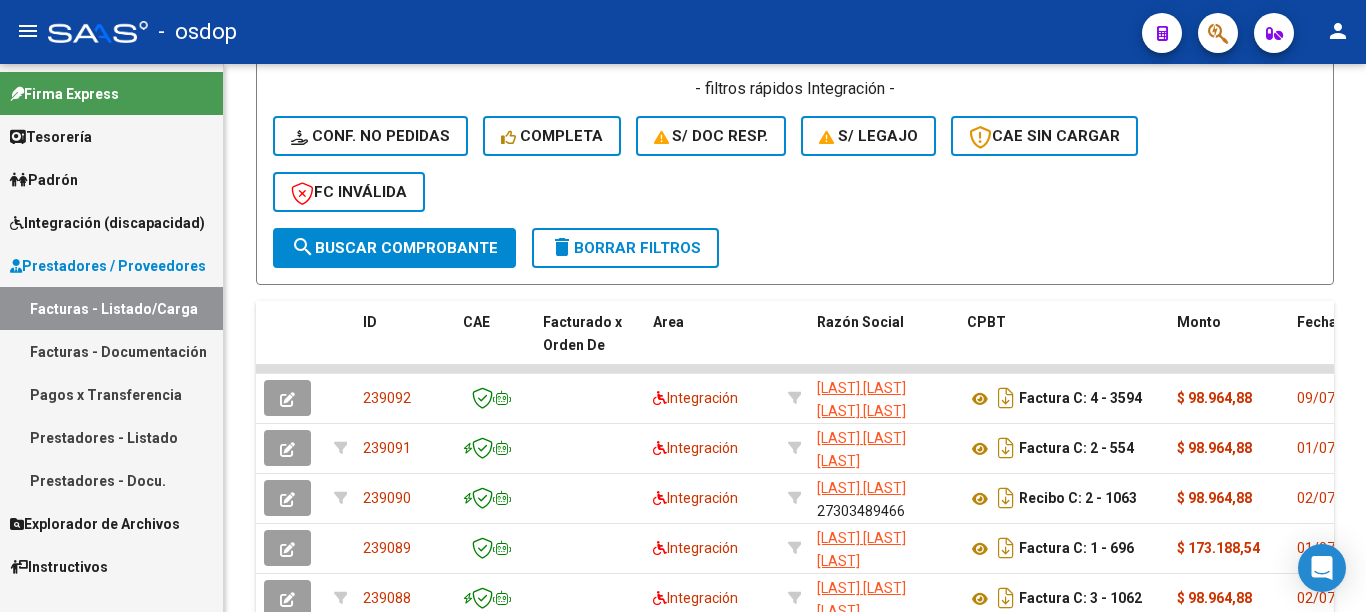 scroll, scrollTop: 0, scrollLeft: 0, axis: both 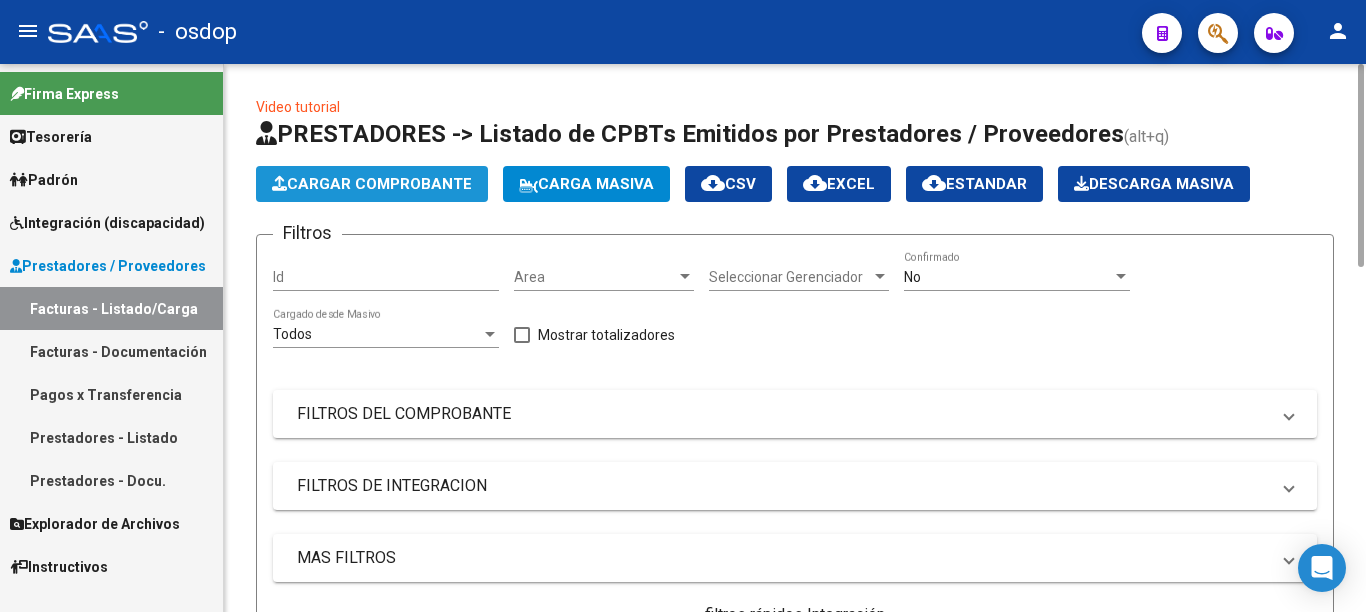 click on "Cargar Comprobante" 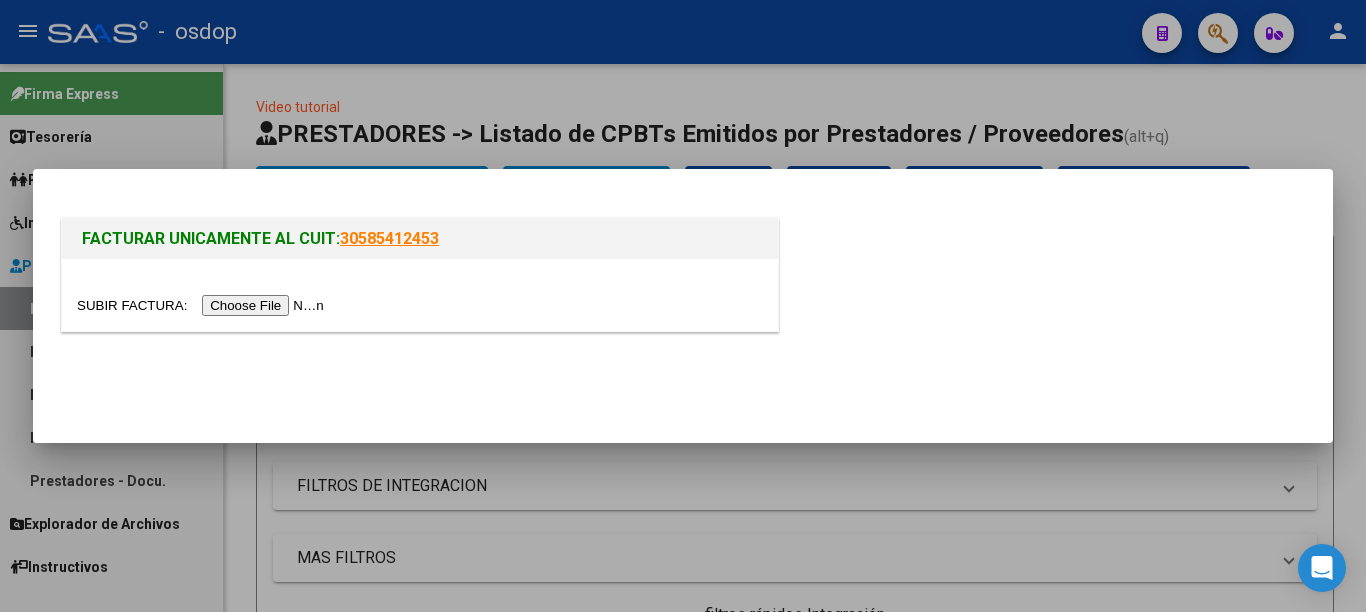 click at bounding box center [203, 305] 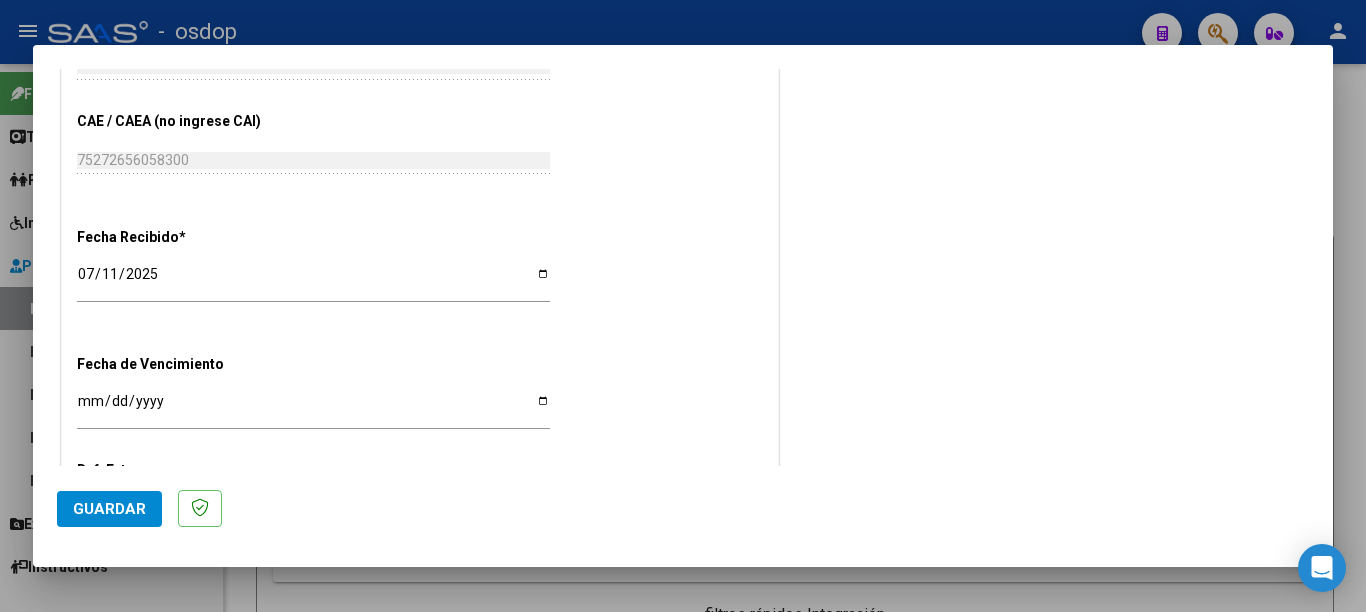 scroll, scrollTop: 1200, scrollLeft: 0, axis: vertical 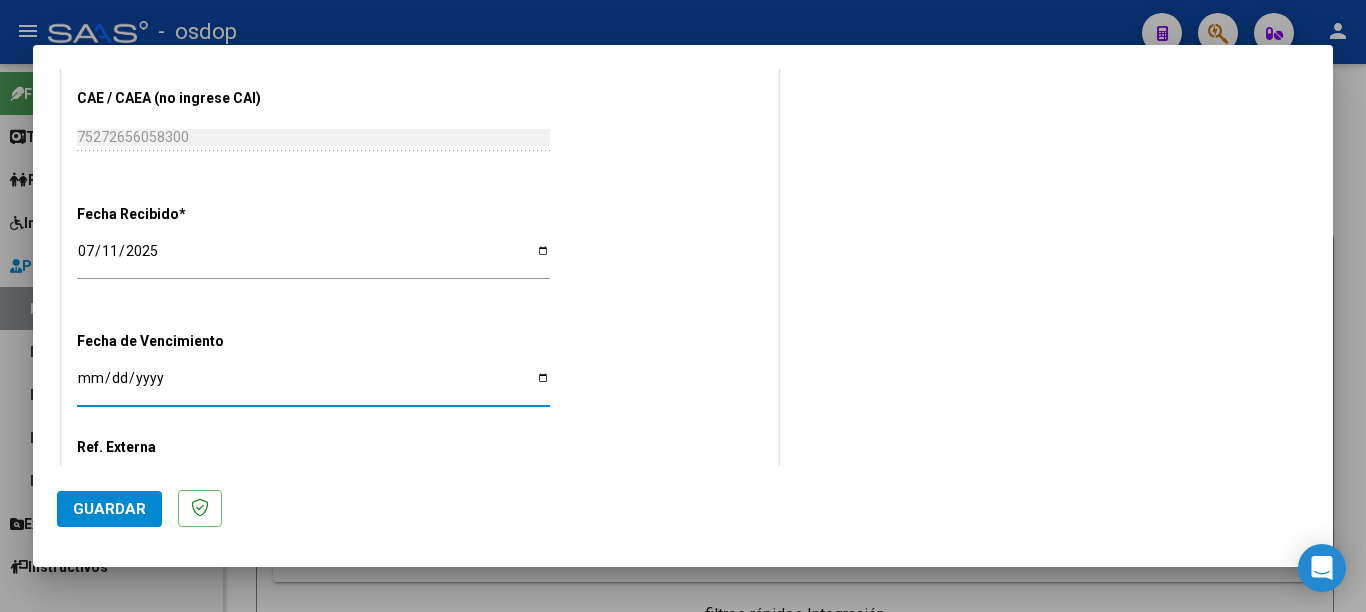 click on "Ingresar la fecha" at bounding box center [313, 385] 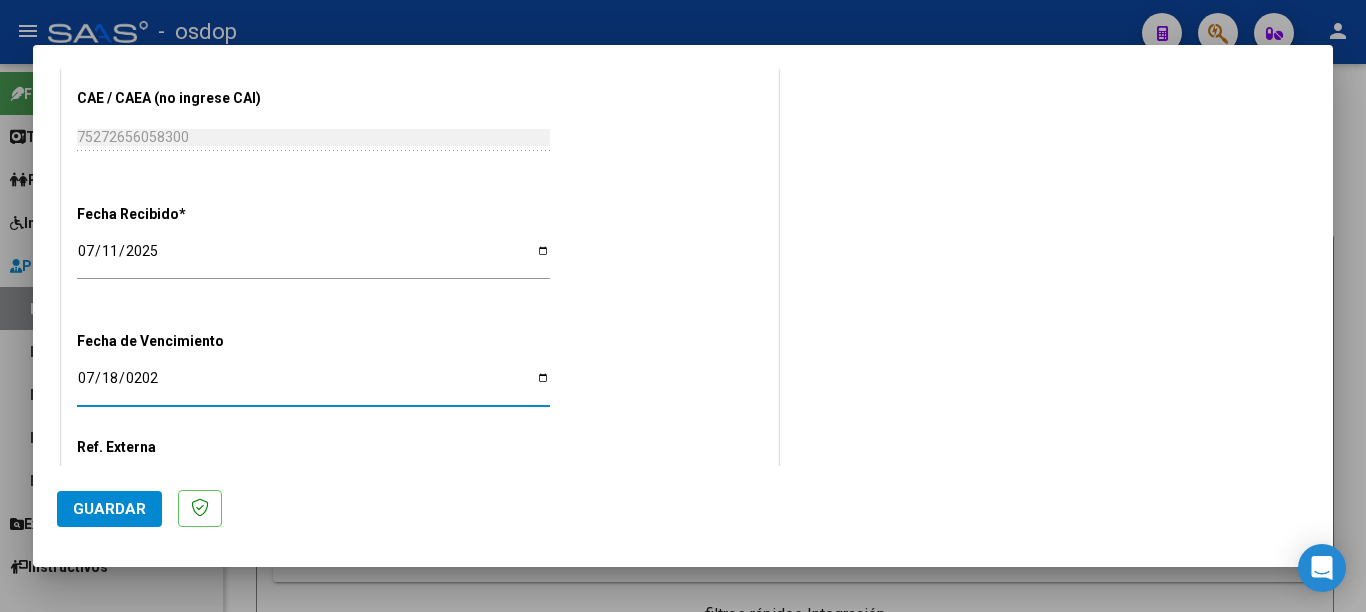 type on "2025-07-18" 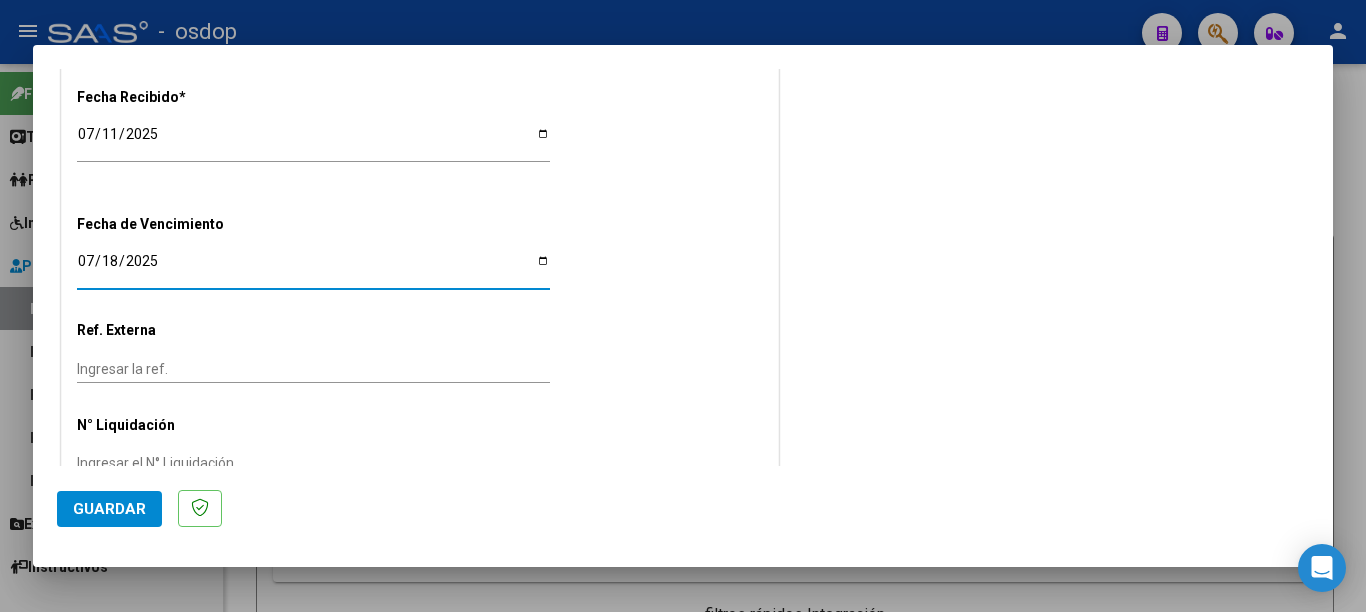 scroll, scrollTop: 1330, scrollLeft: 0, axis: vertical 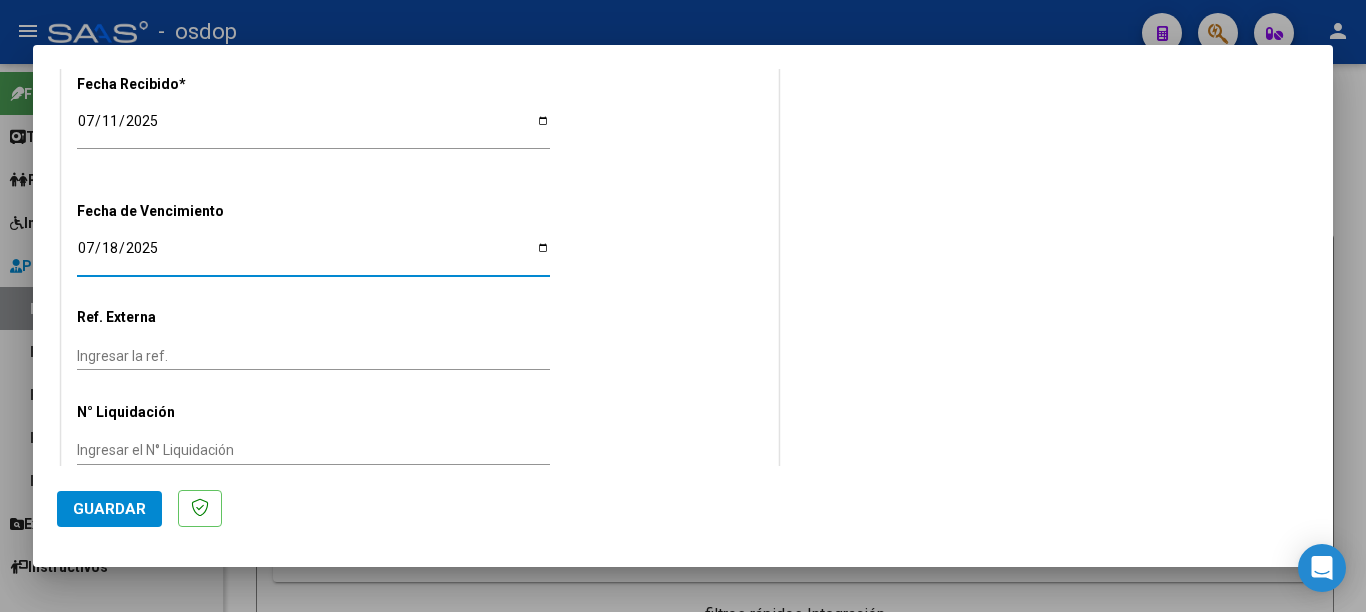 click on "Guardar" 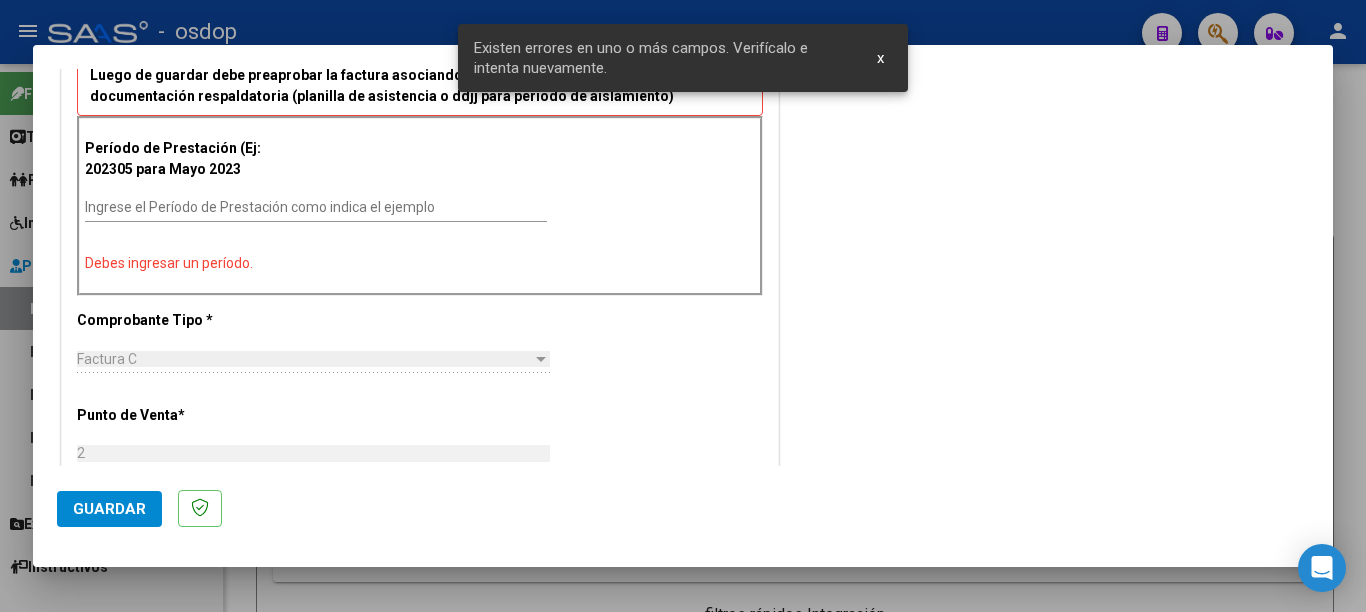 scroll, scrollTop: 464, scrollLeft: 0, axis: vertical 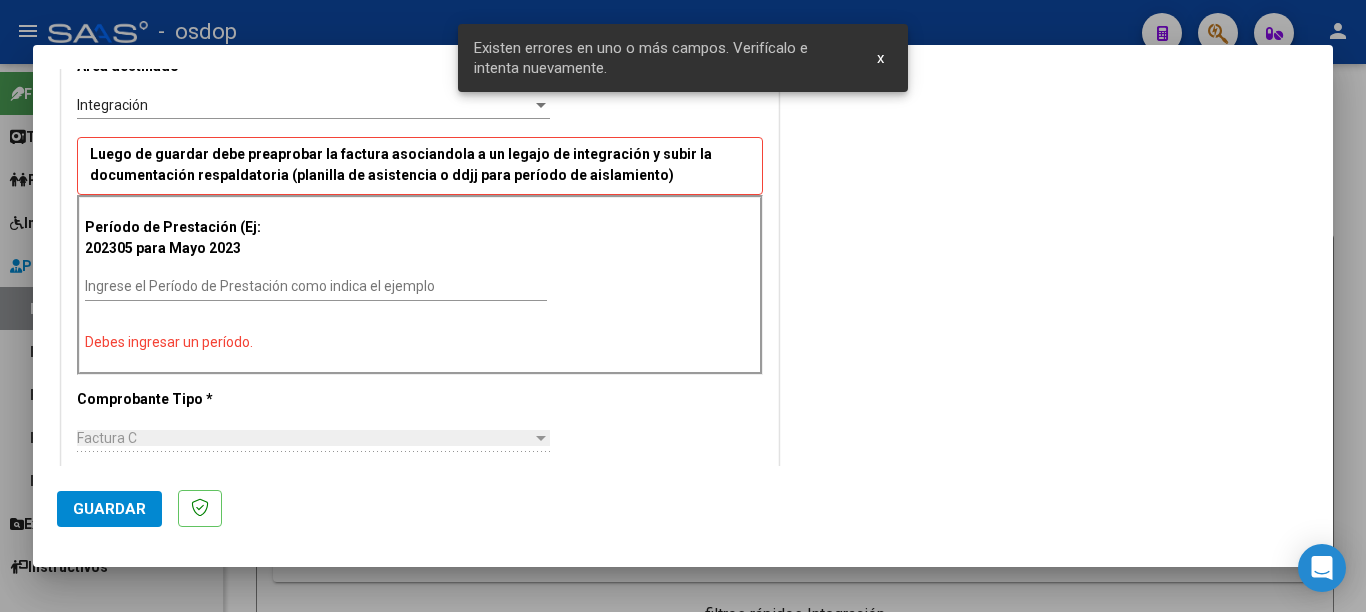 click on "Debes ingresar un período." at bounding box center (420, 342) 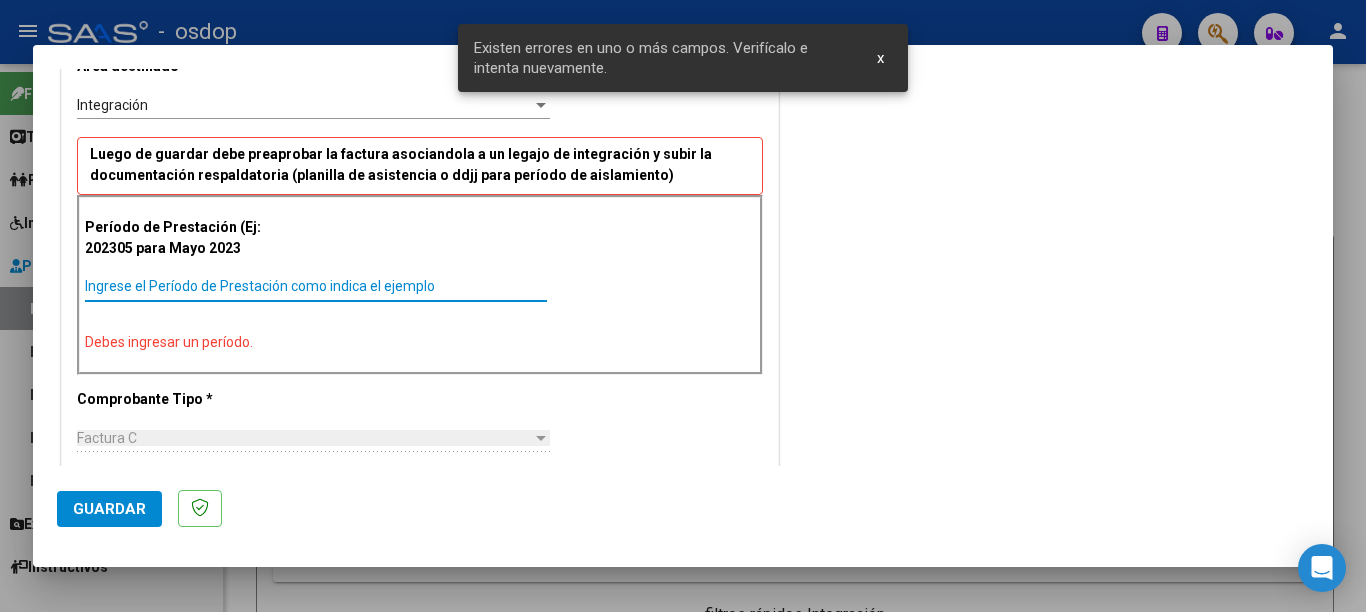 click on "Ingrese el Período de Prestación como indica el ejemplo" at bounding box center (316, 286) 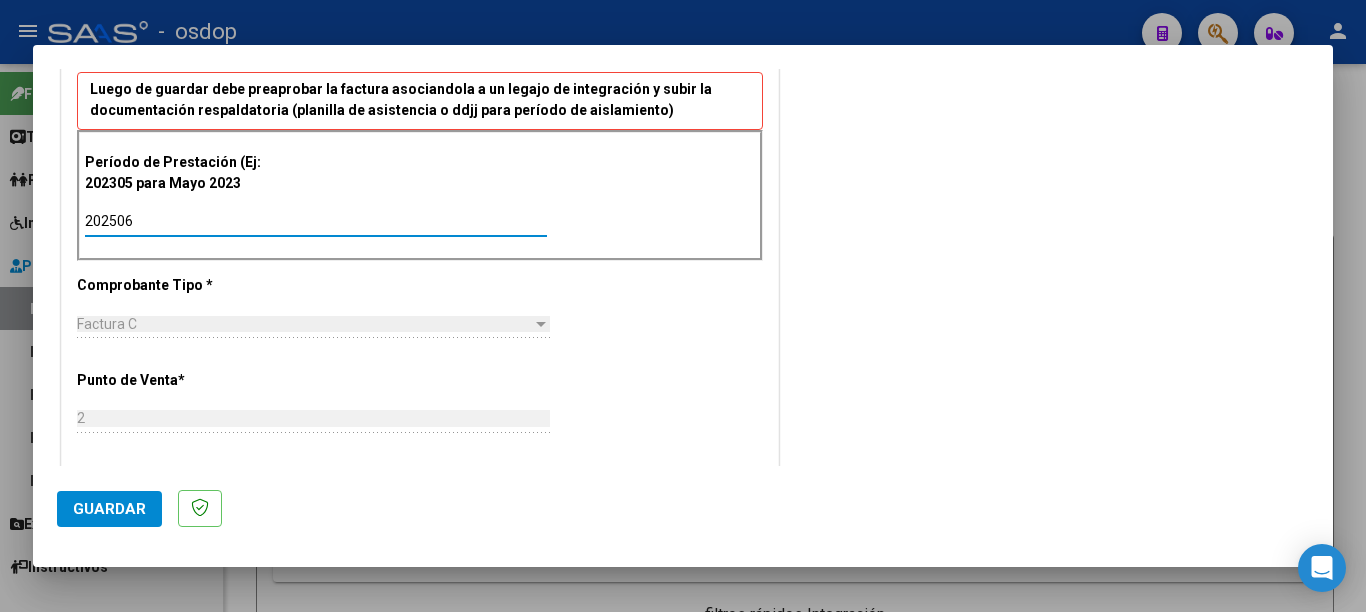 scroll, scrollTop: 564, scrollLeft: 0, axis: vertical 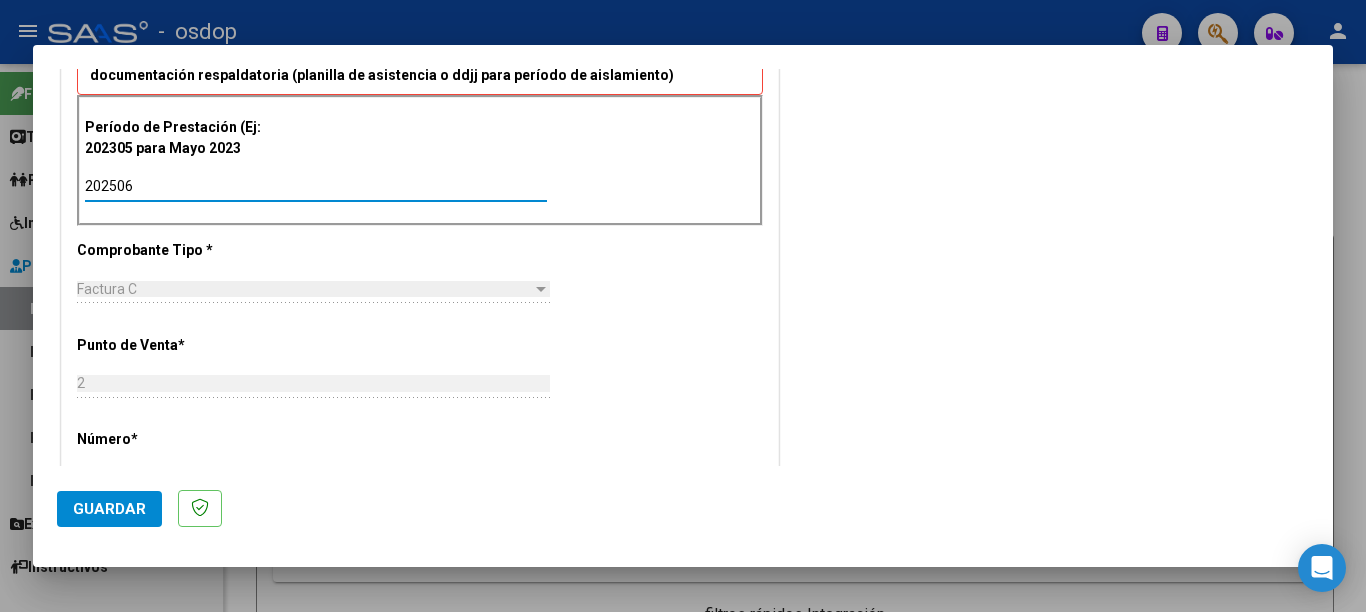 type on "202506" 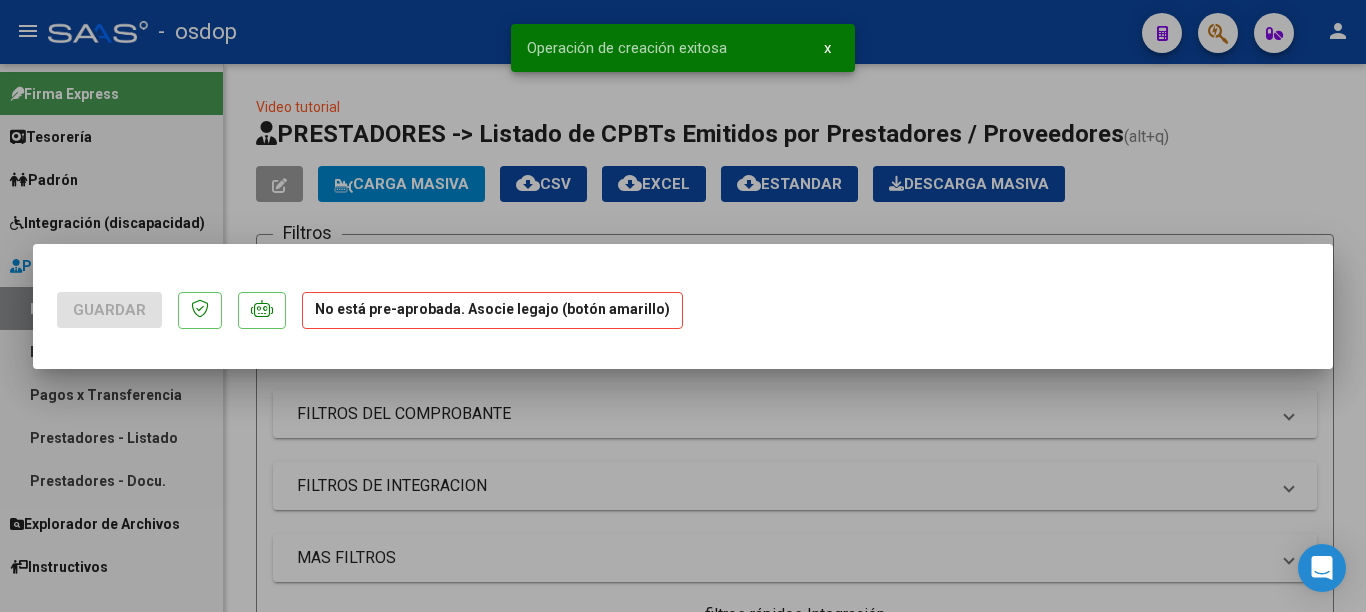 scroll, scrollTop: 0, scrollLeft: 0, axis: both 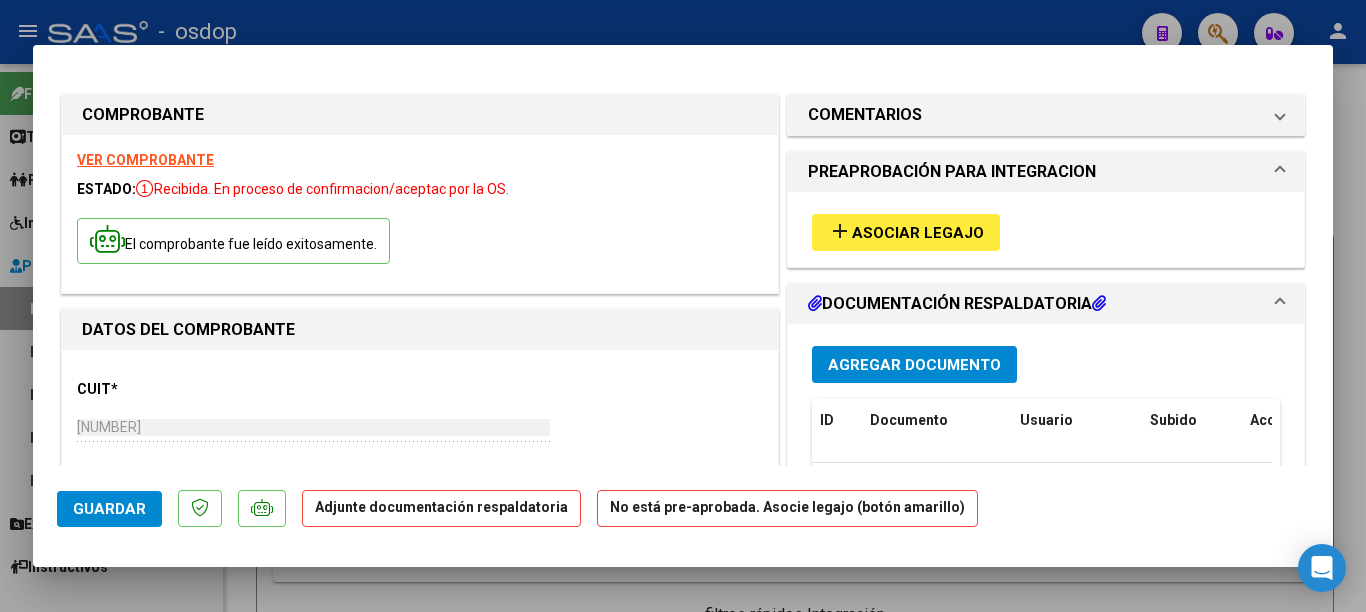 click on "Asociar Legajo" at bounding box center [918, 233] 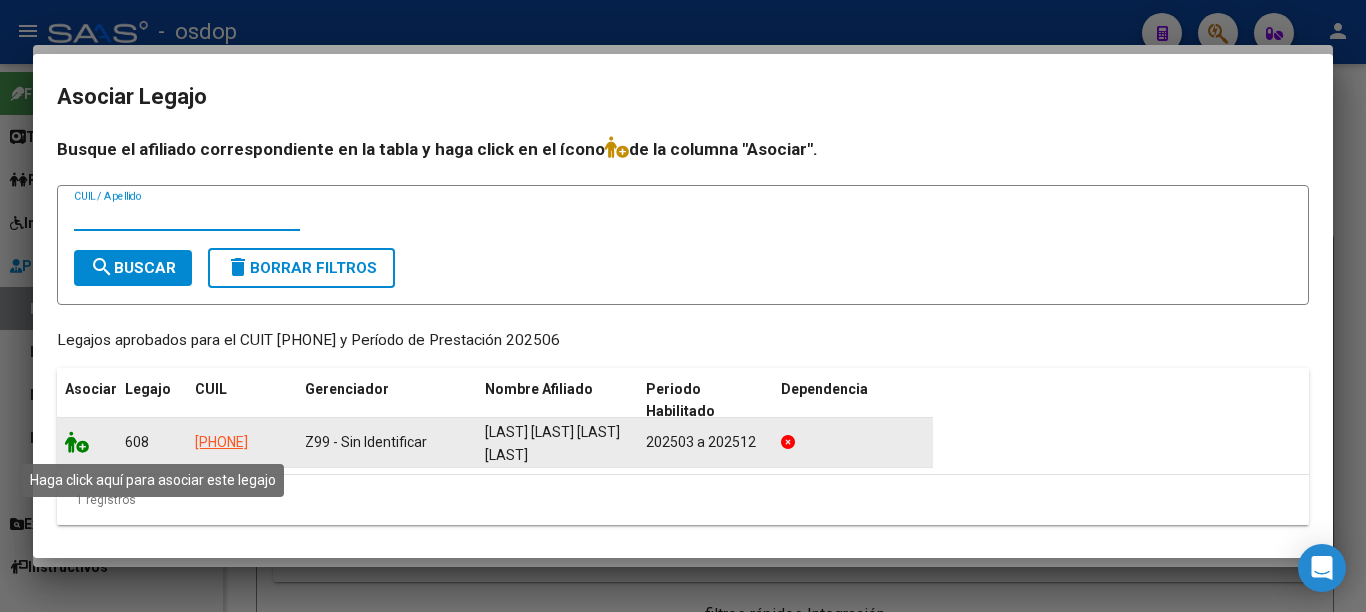 click 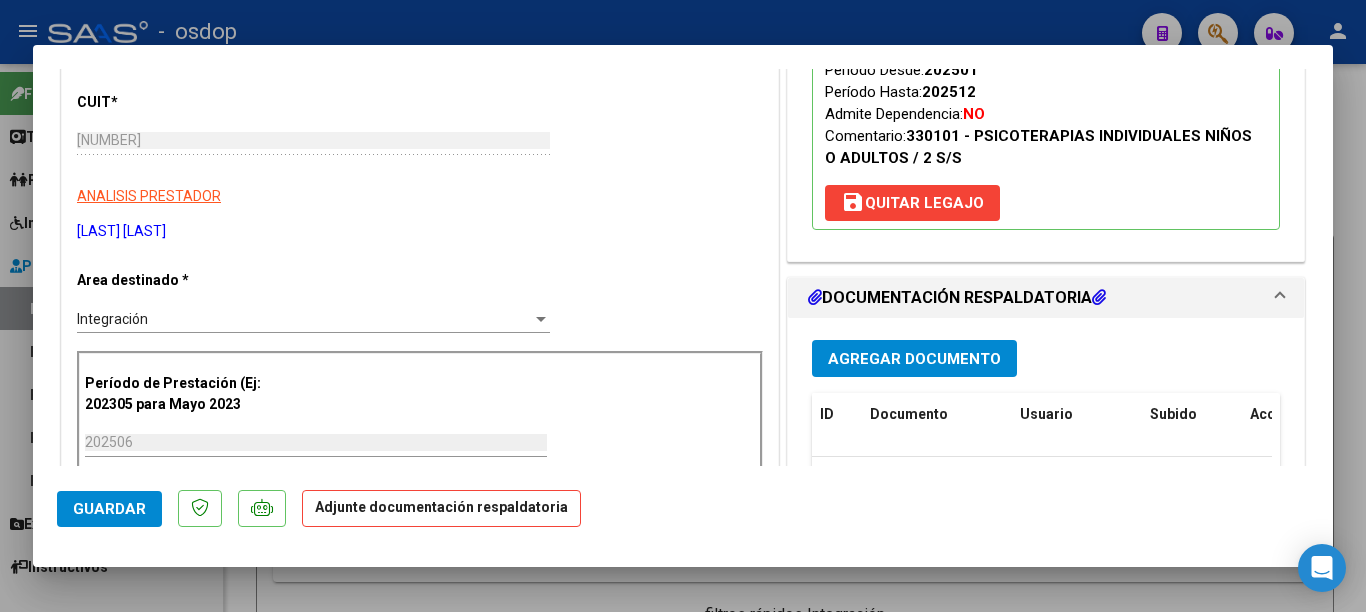 scroll, scrollTop: 300, scrollLeft: 0, axis: vertical 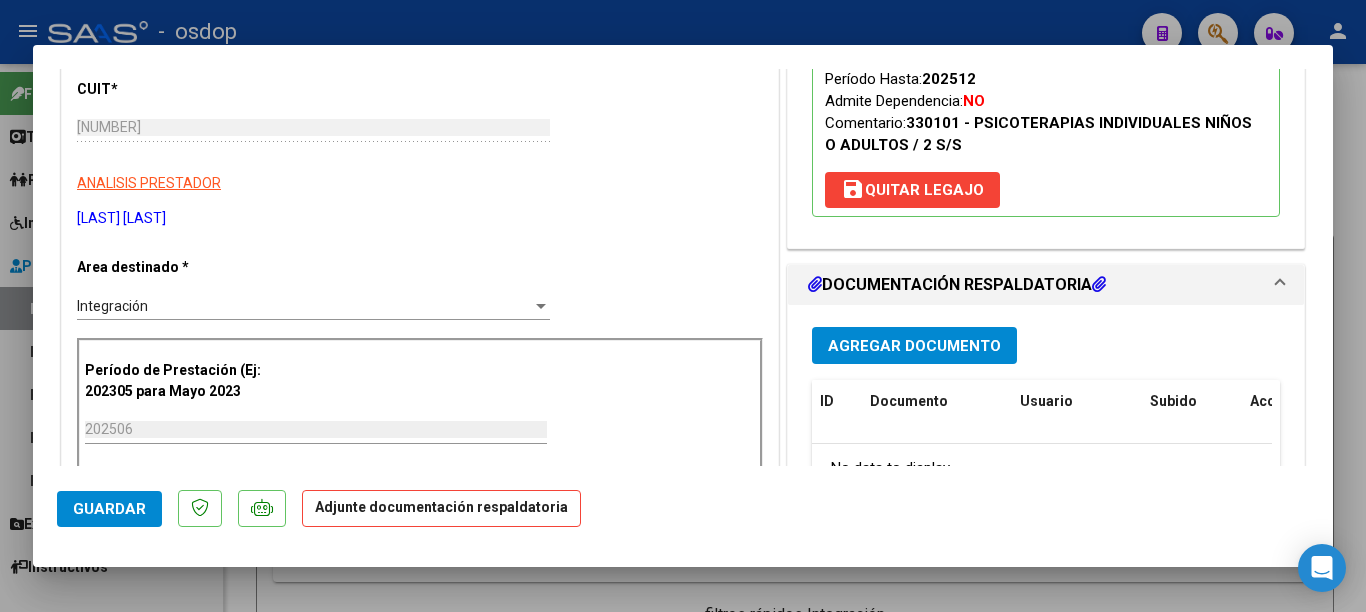 click on "Agregar Documento" at bounding box center (914, 346) 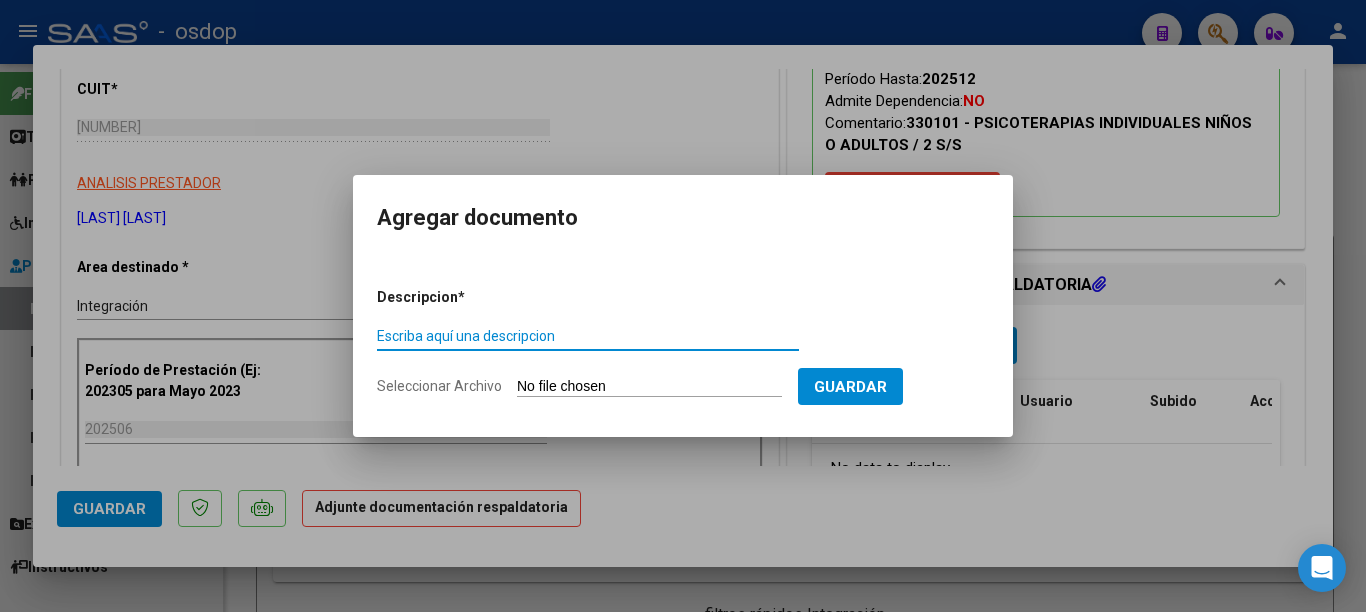 click on "Escriba aquí una descripcion" at bounding box center [588, 336] 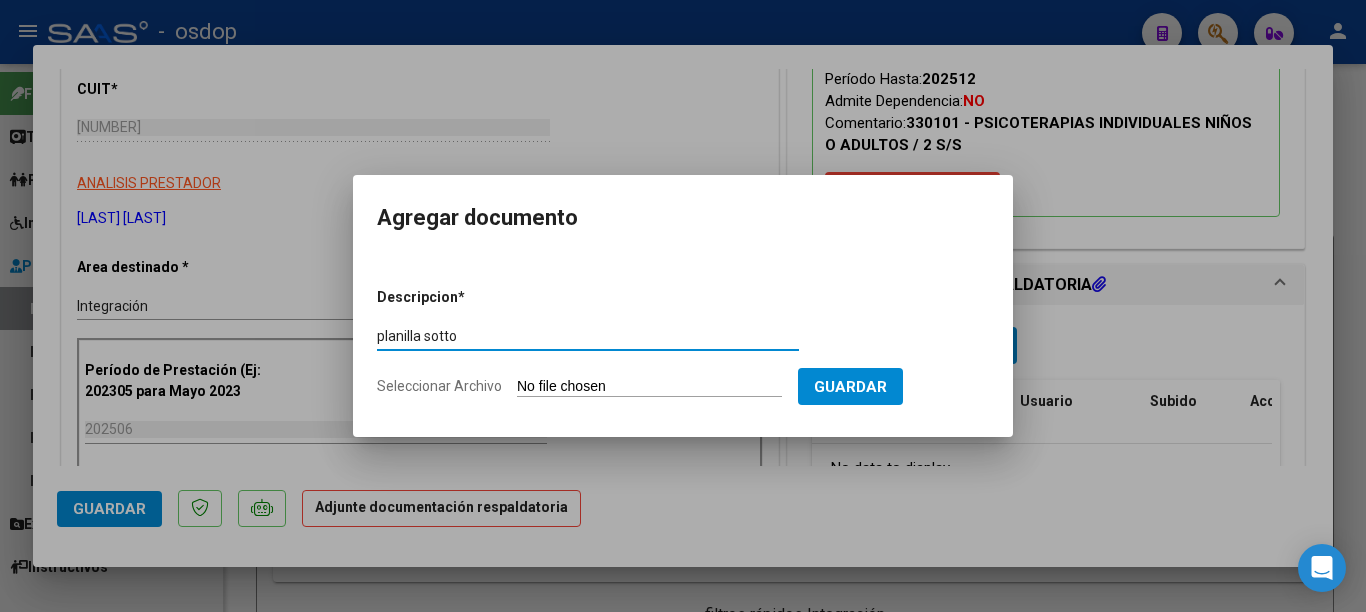 type on "planilla sotto" 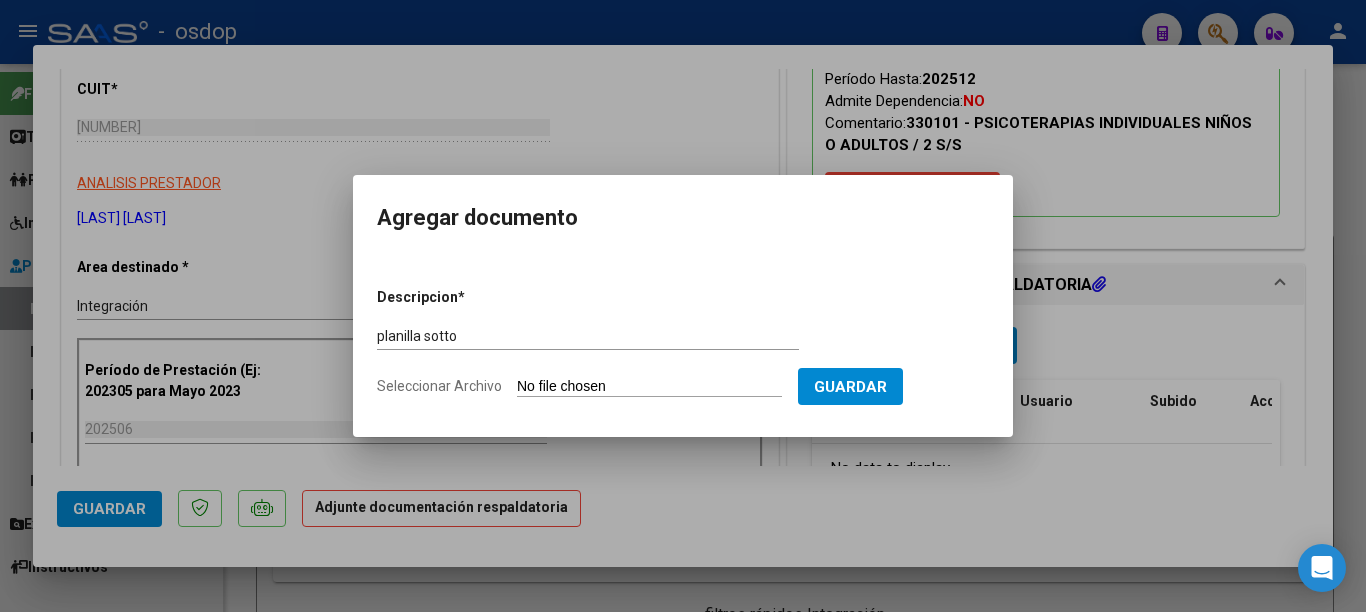 type on "C:\fakepath\planilla [LAST] [LAST].pdf" 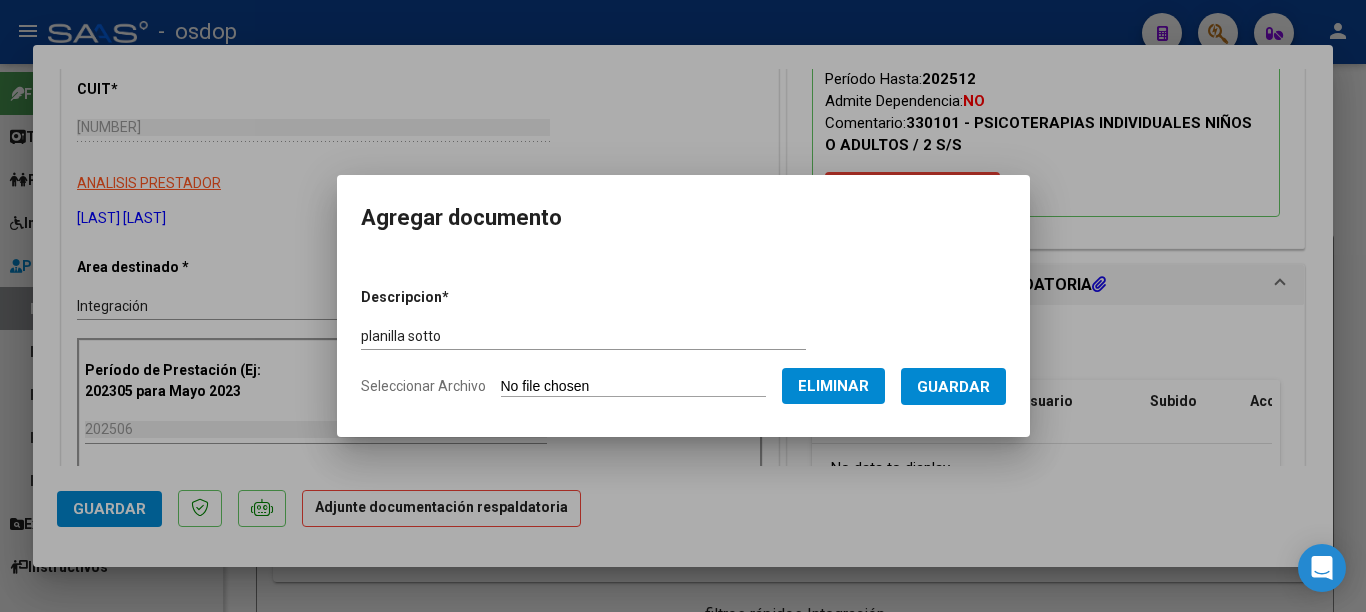click on "Guardar" at bounding box center (953, 387) 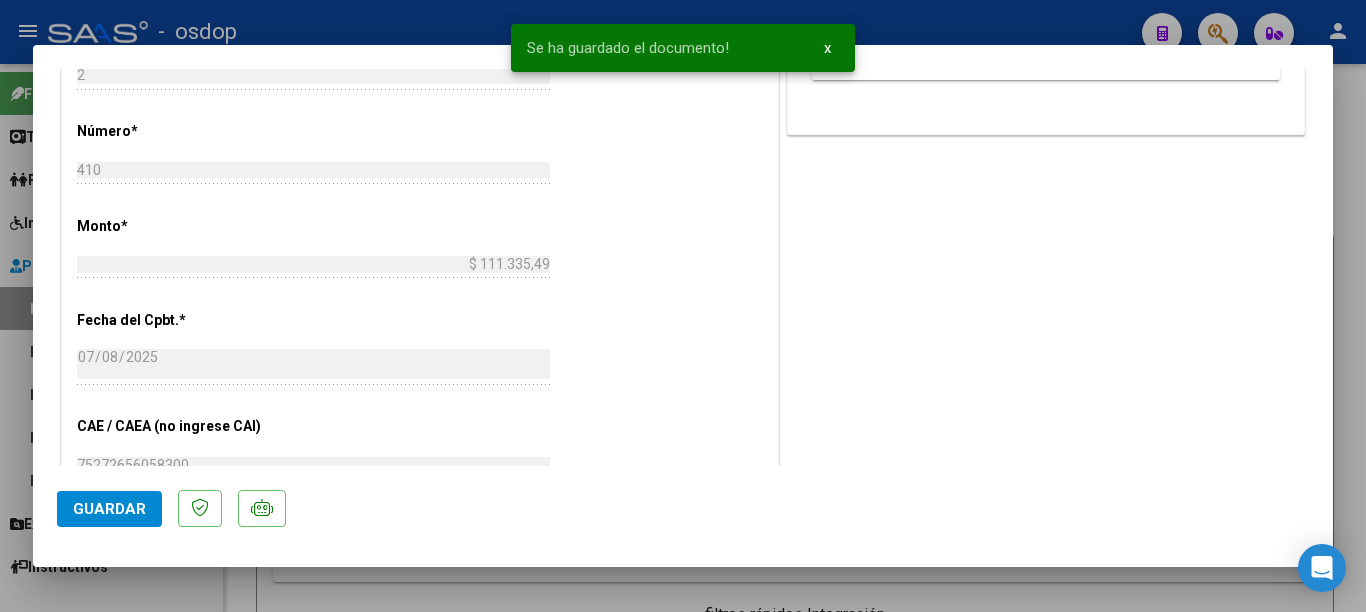 scroll, scrollTop: 1100, scrollLeft: 0, axis: vertical 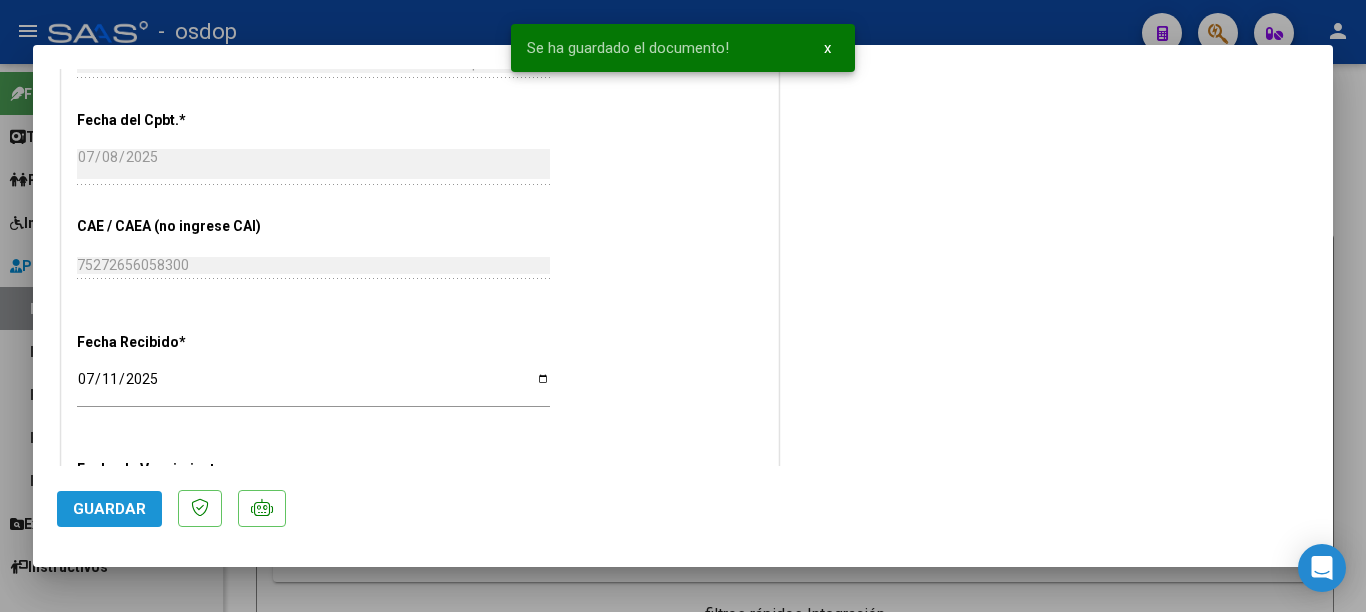 click on "Guardar" 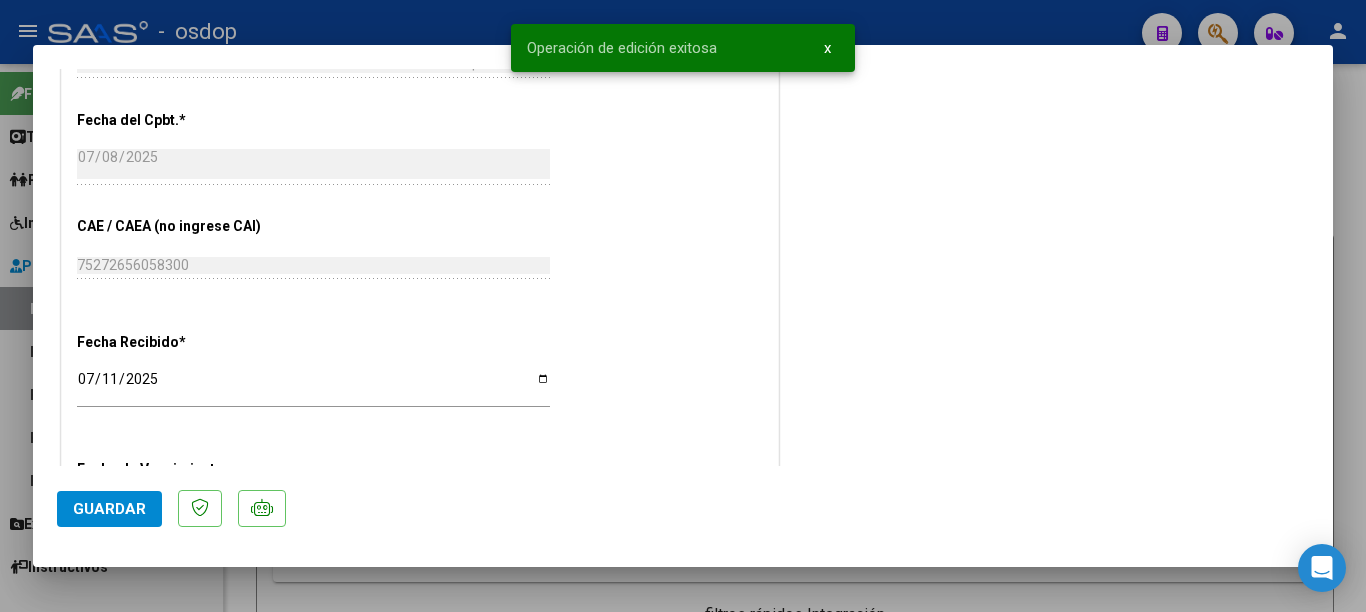click at bounding box center (683, 306) 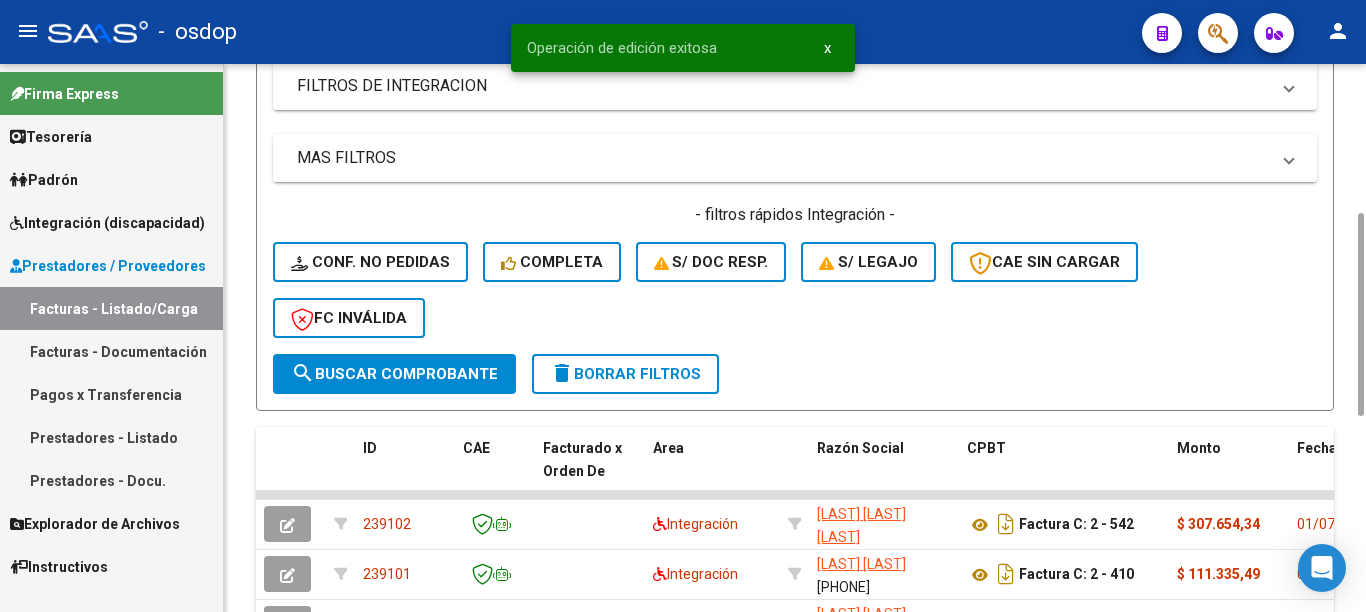 scroll, scrollTop: 600, scrollLeft: 0, axis: vertical 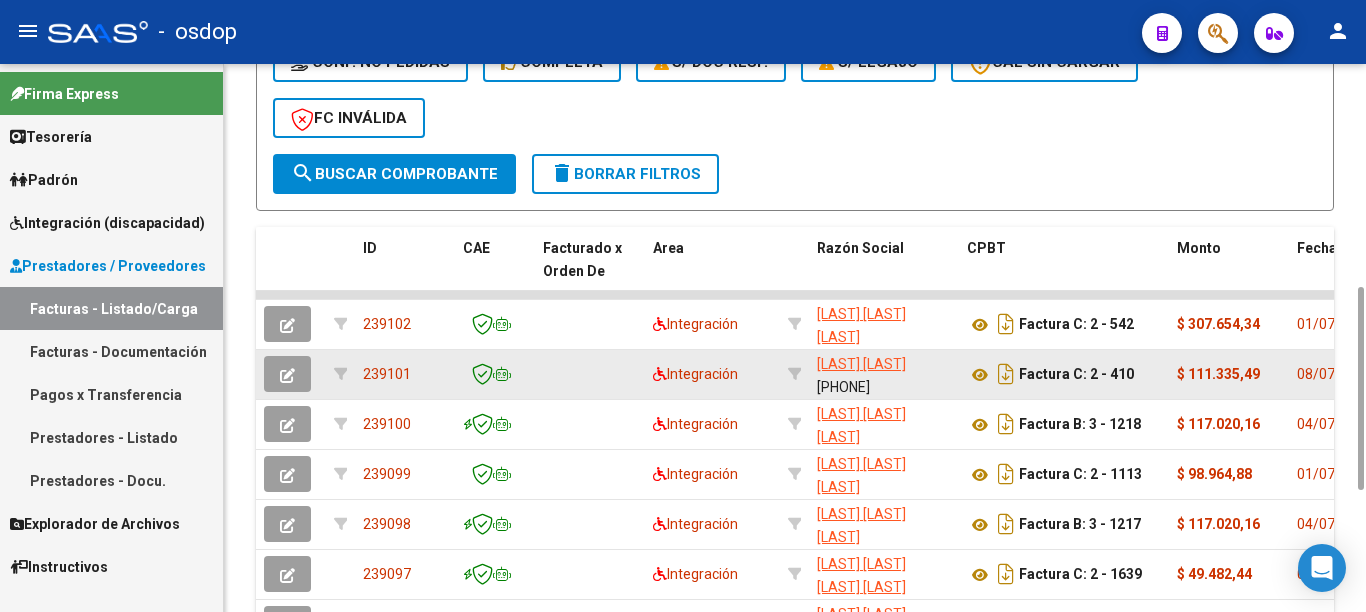click on "239101" 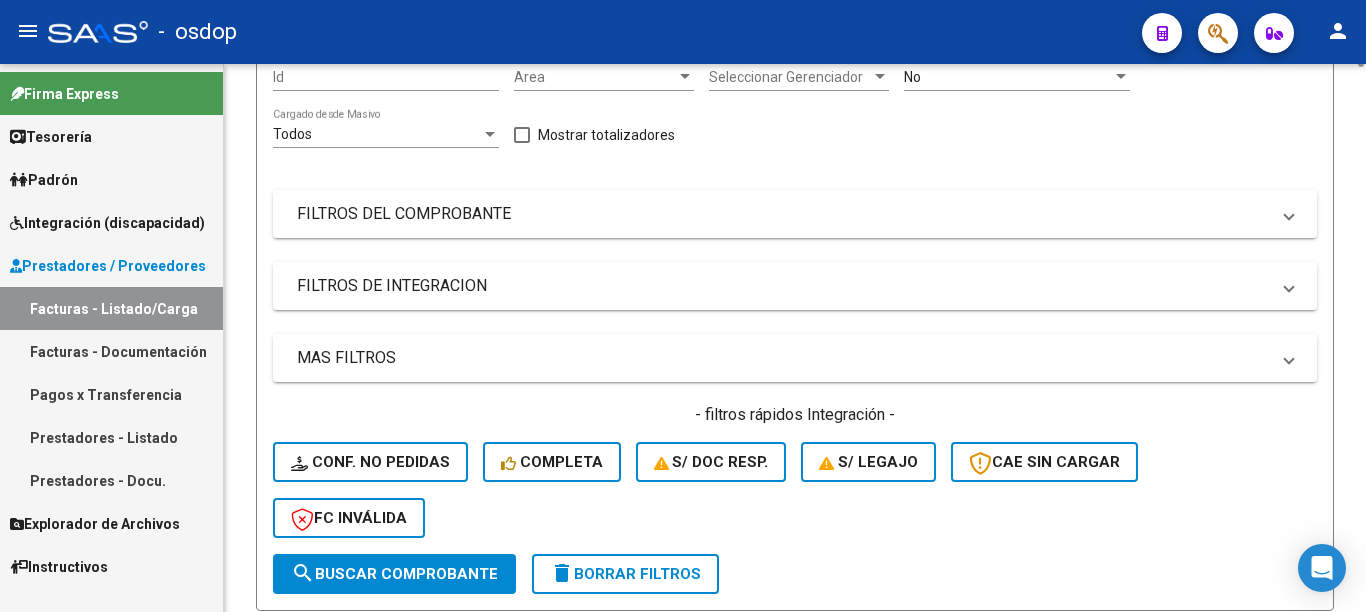 scroll, scrollTop: 0, scrollLeft: 0, axis: both 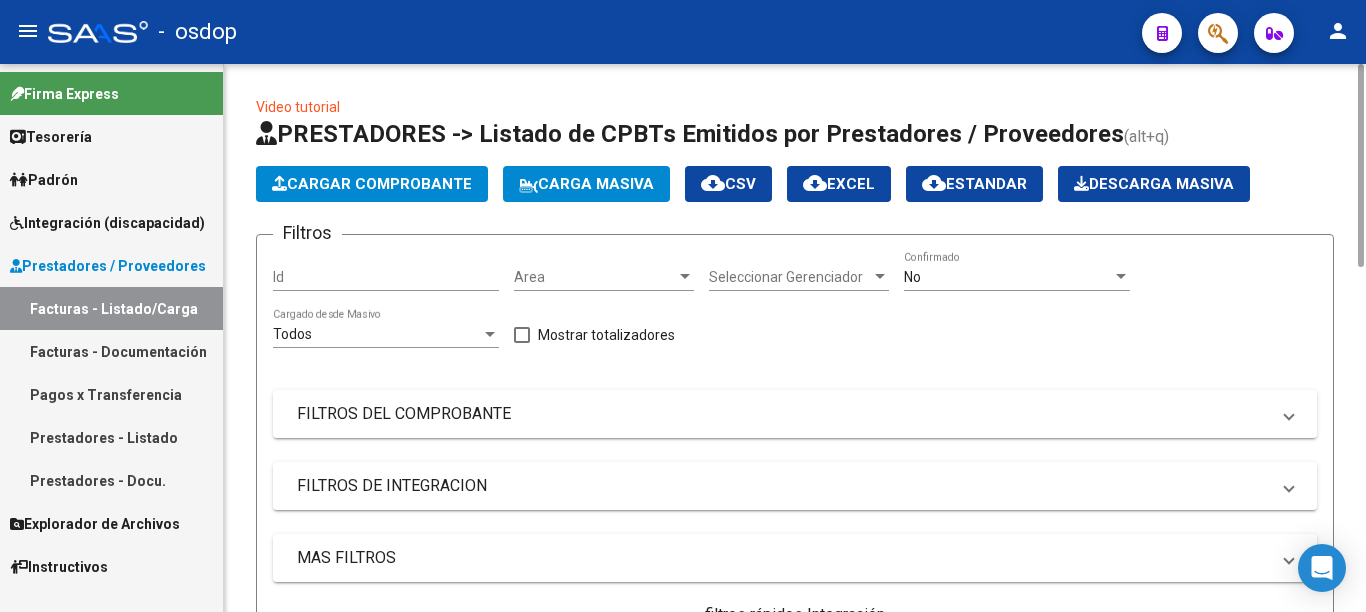 click on "Cargar Comprobante" 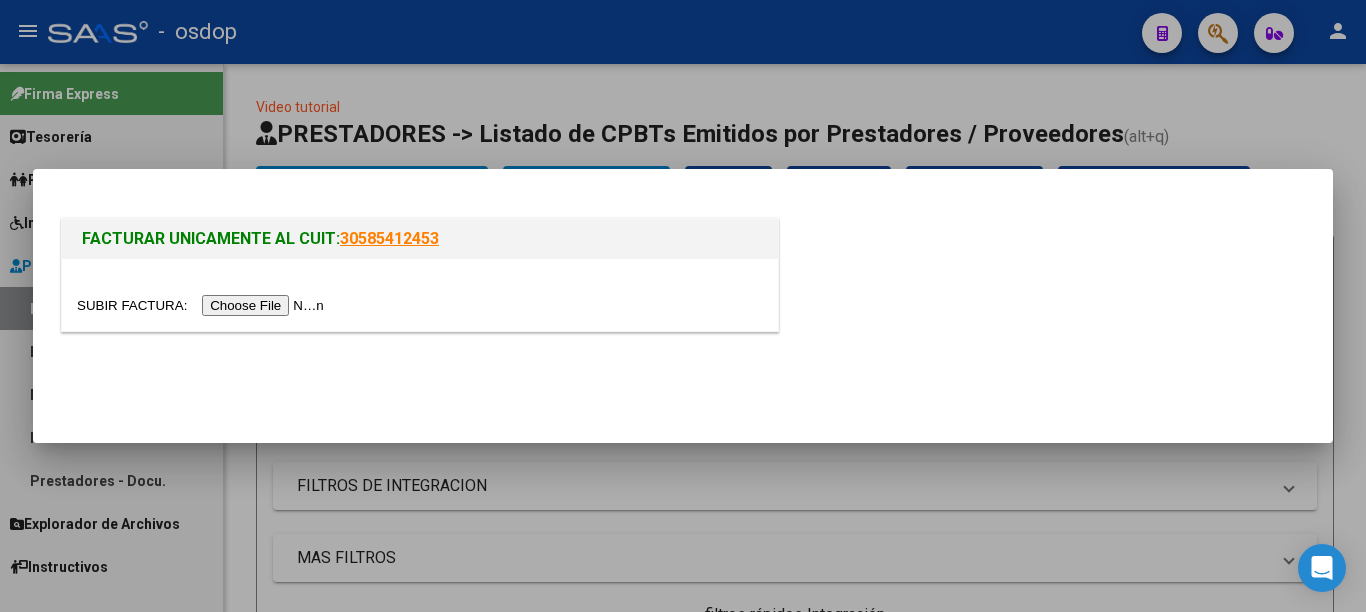 click at bounding box center (203, 305) 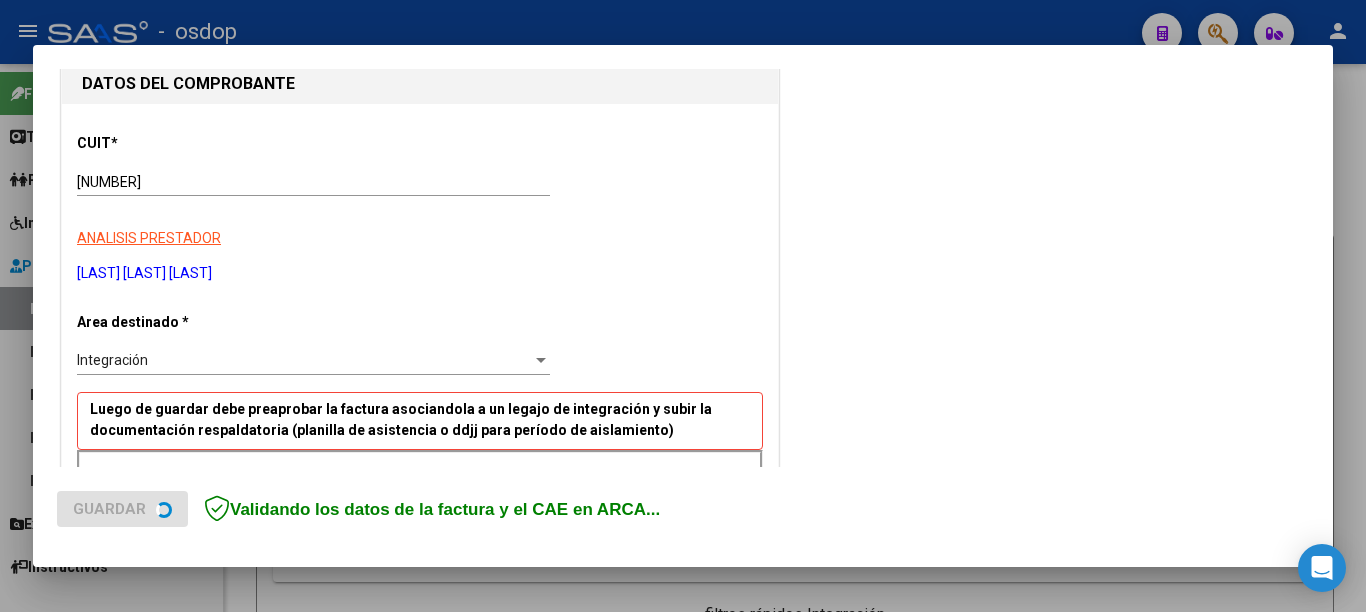 scroll, scrollTop: 300, scrollLeft: 0, axis: vertical 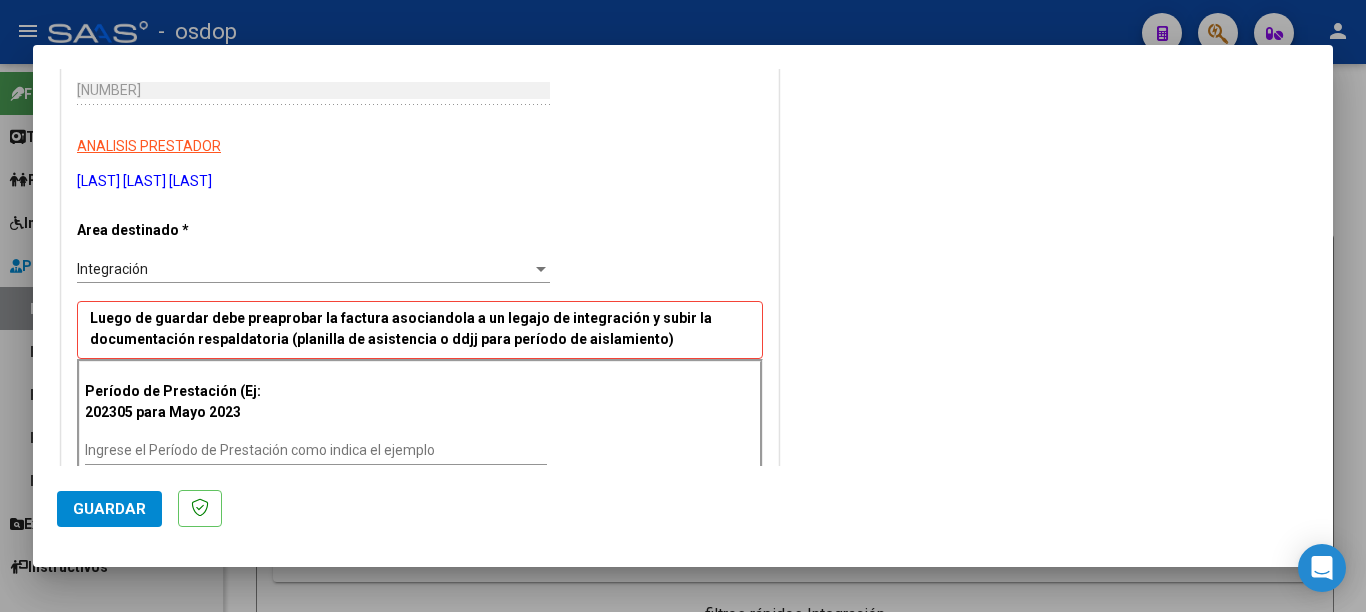 click on "Ingrese el Período de Prestación como indica el ejemplo" at bounding box center [316, 450] 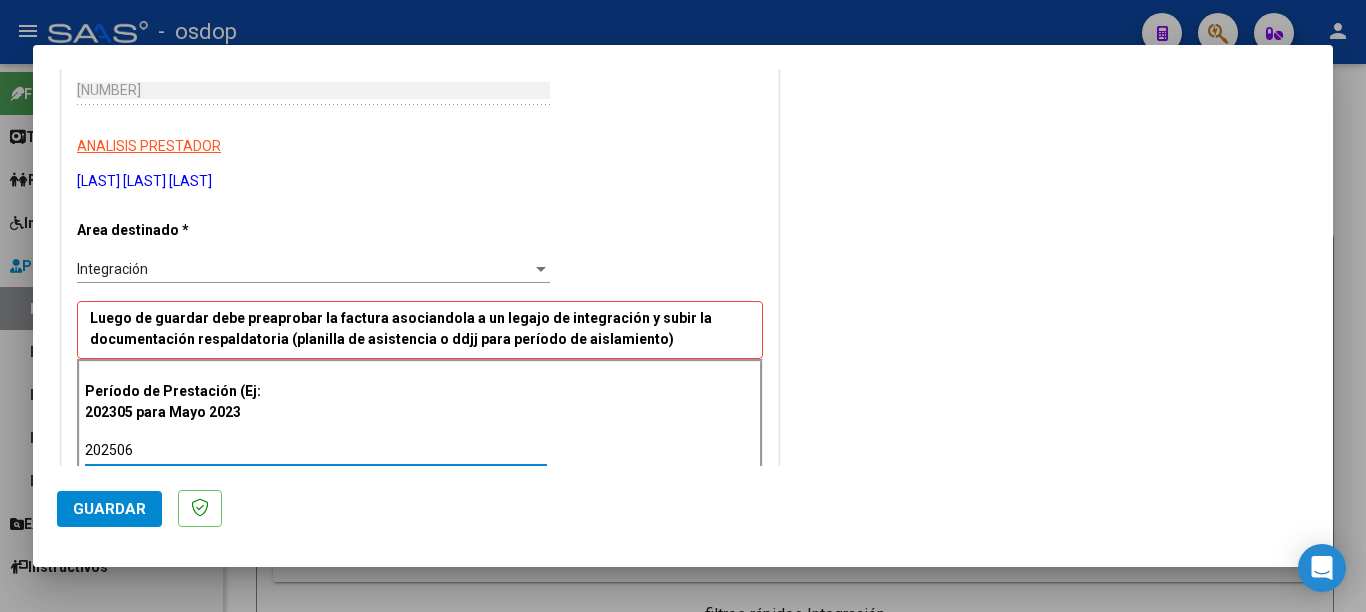 scroll, scrollTop: 600, scrollLeft: 0, axis: vertical 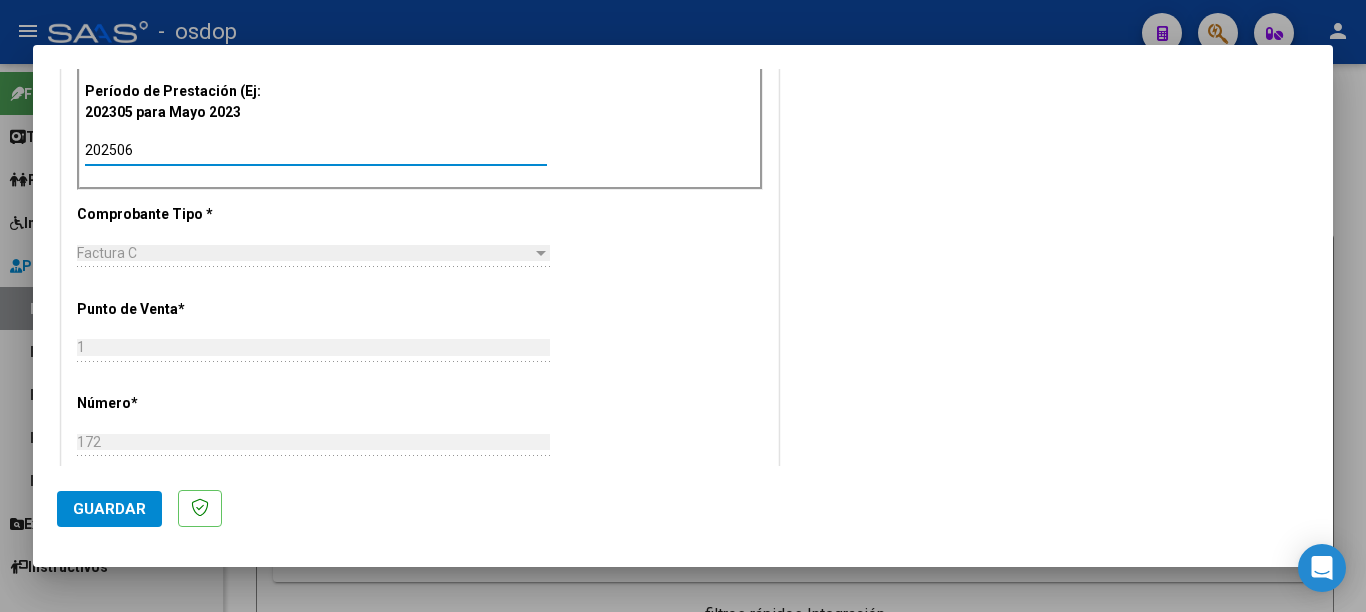 type on "202506" 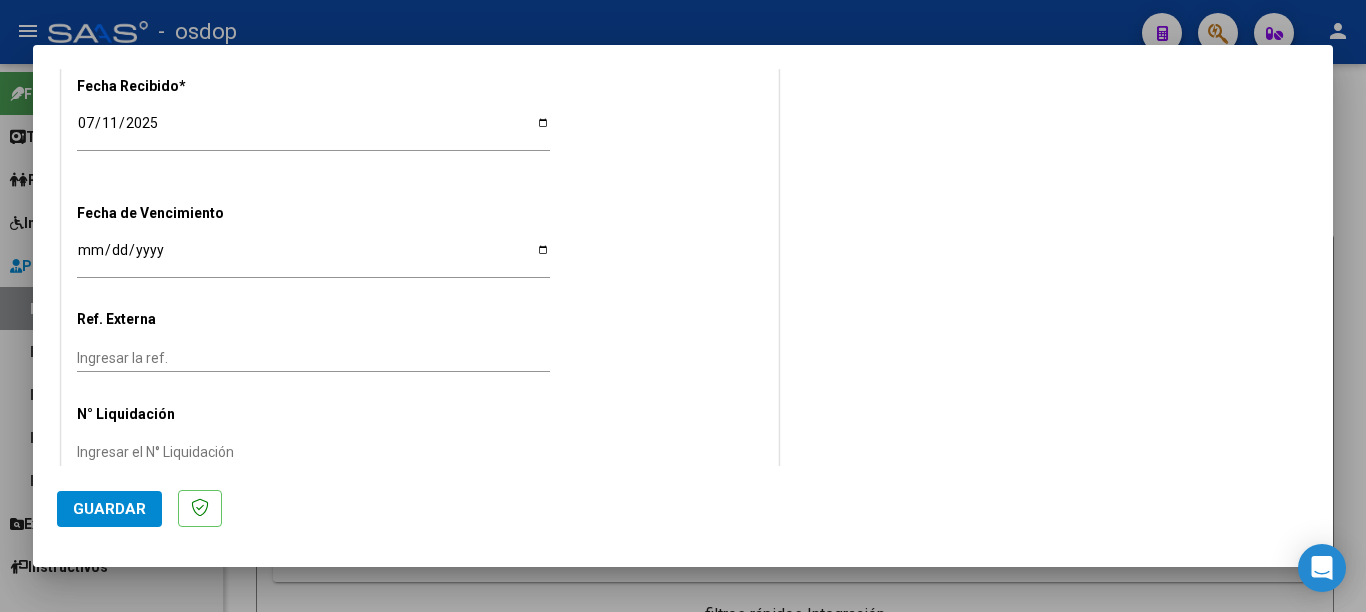 scroll, scrollTop: 1330, scrollLeft: 0, axis: vertical 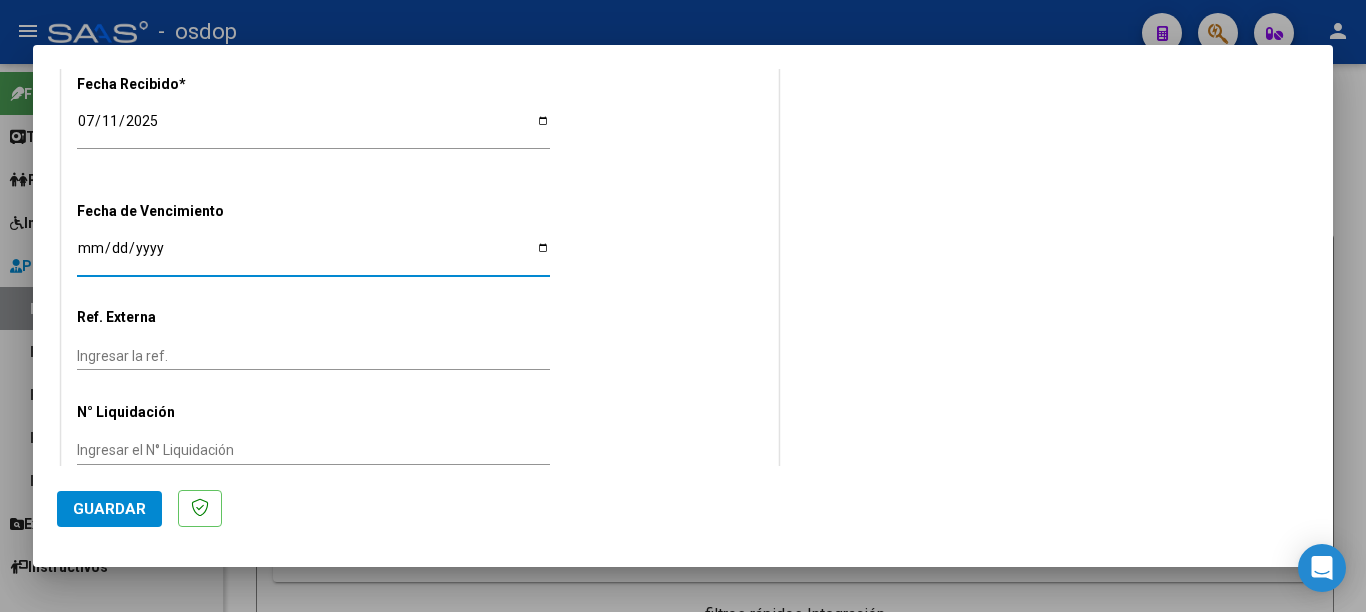 click on "Ingresar la fecha" at bounding box center [313, 255] 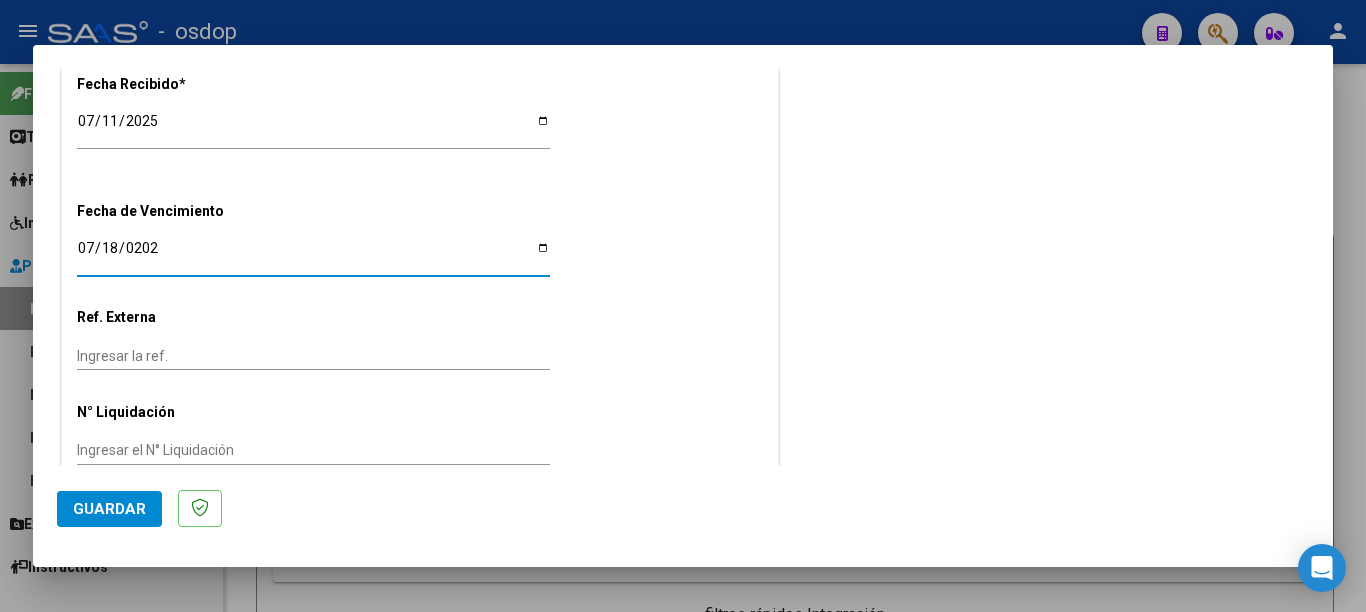 type on "2025-07-18" 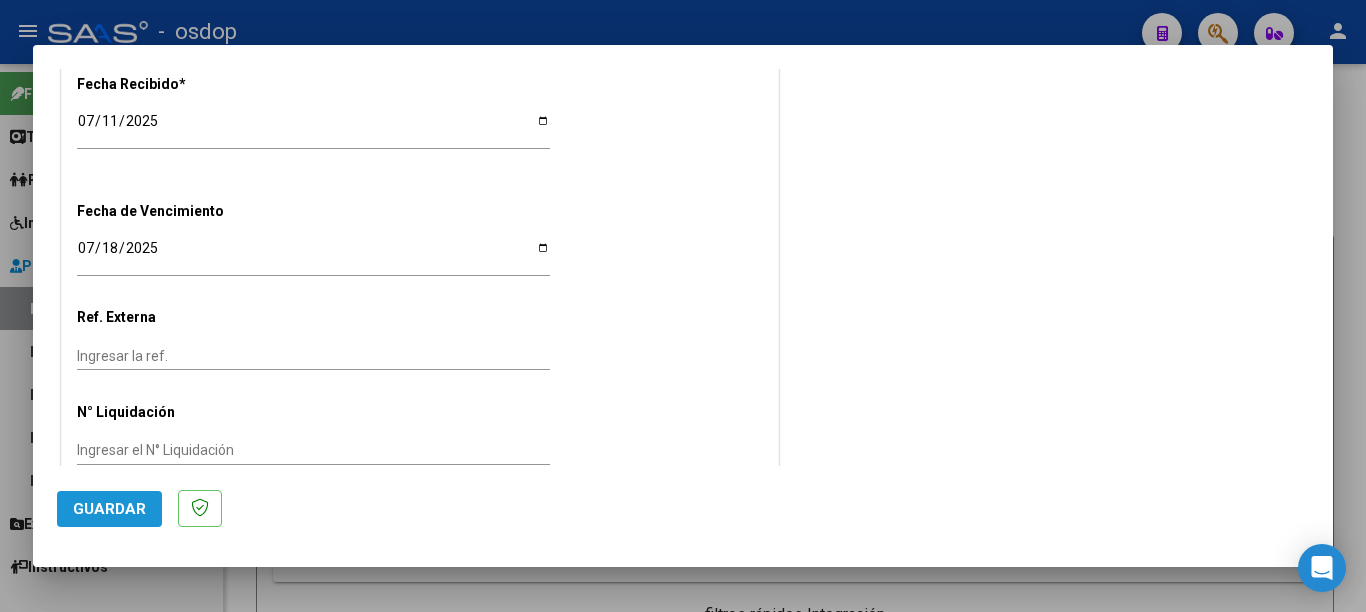 click on "Guardar" 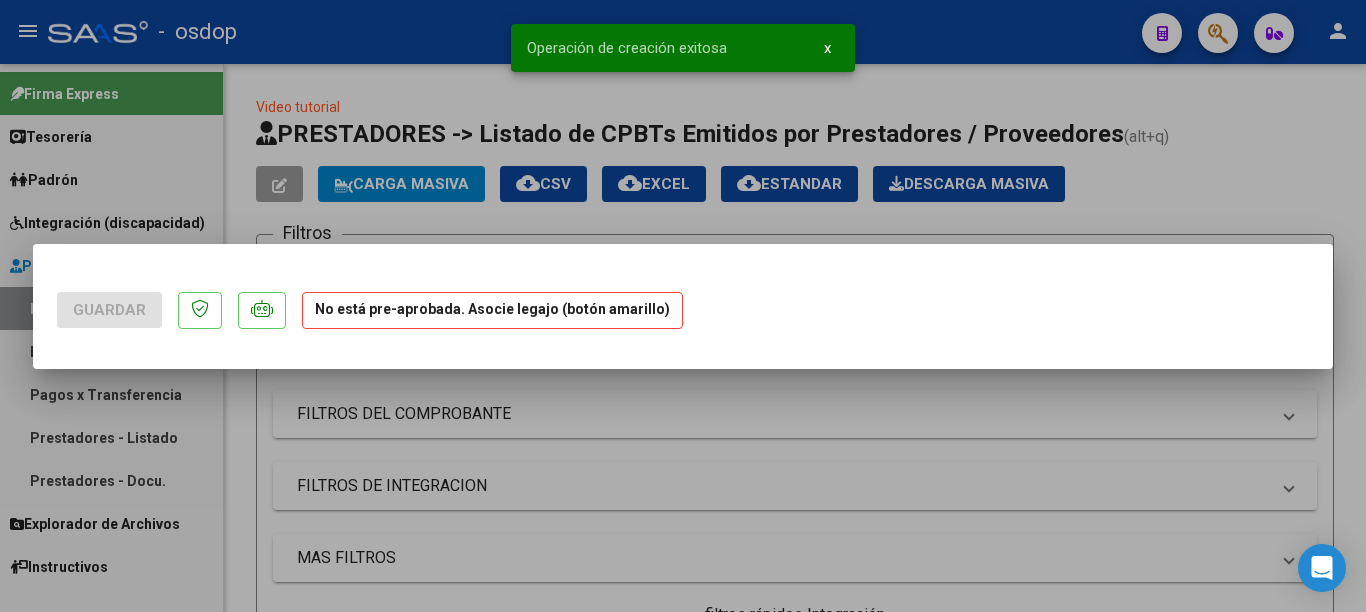 scroll, scrollTop: 0, scrollLeft: 0, axis: both 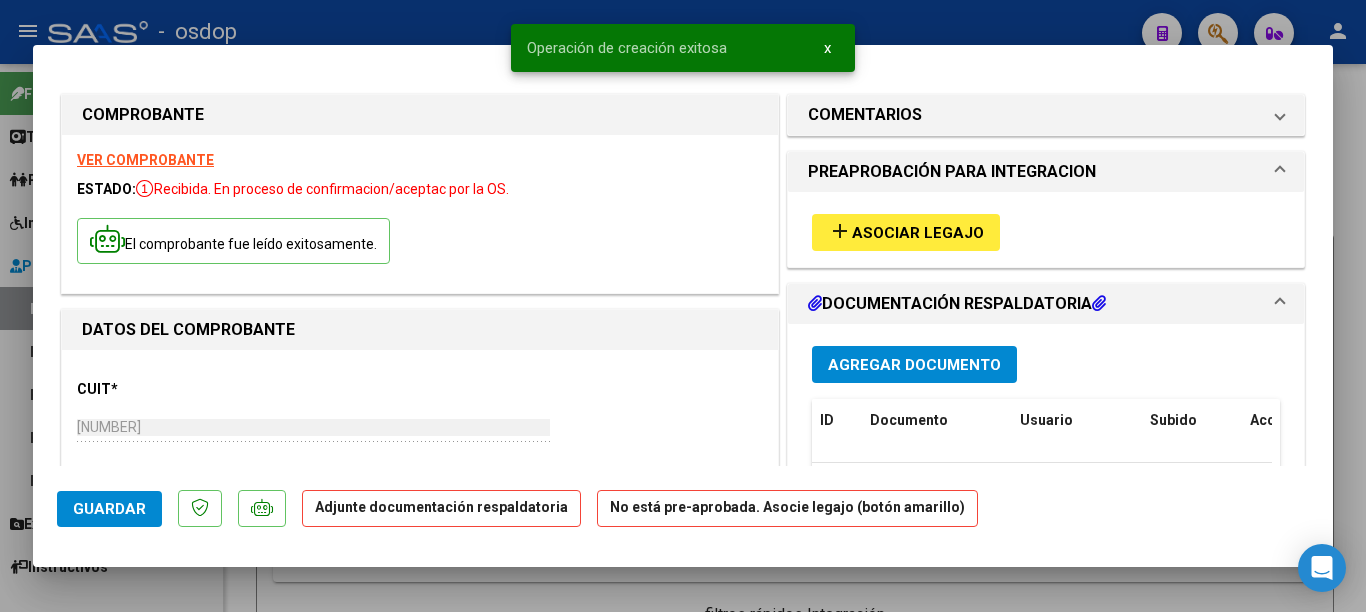 click on "Agregar Documento" at bounding box center (914, 365) 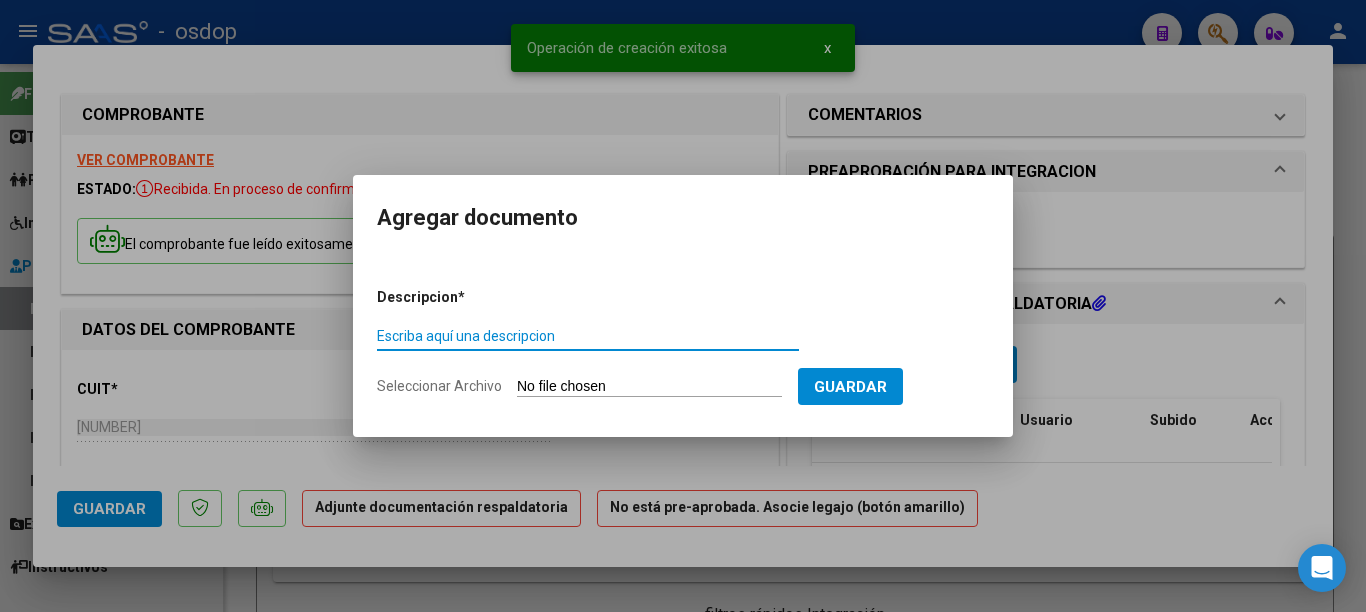 click on "Escriba aquí una descripcion" at bounding box center [588, 336] 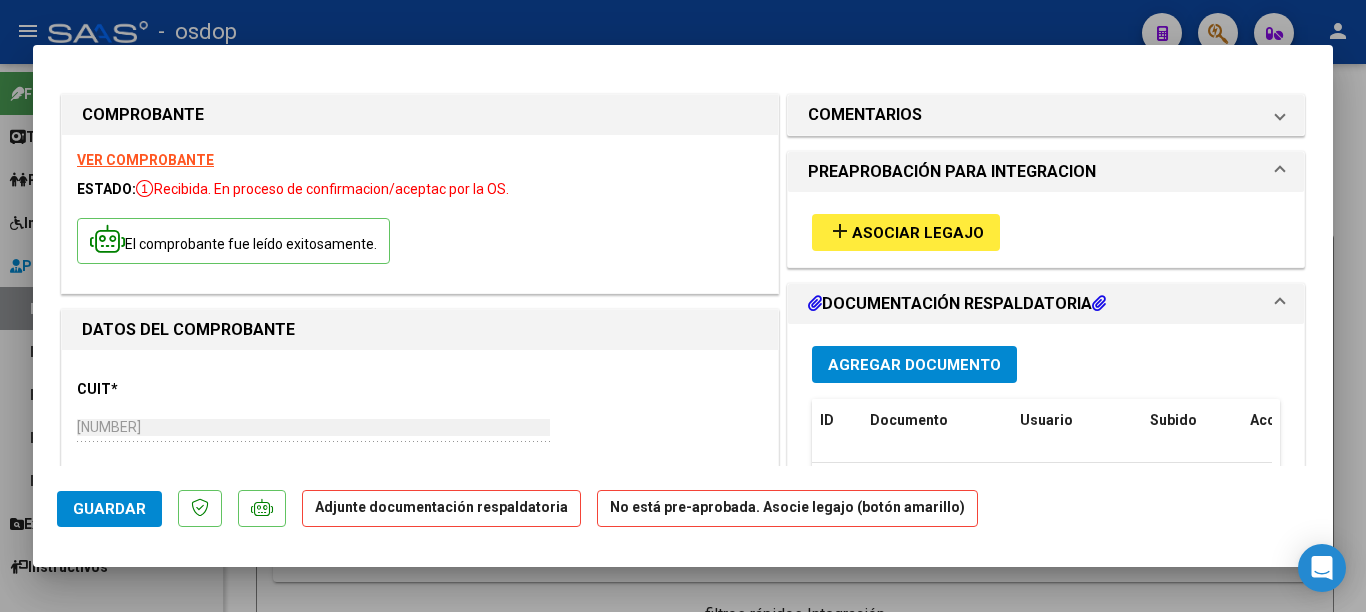 click on "Asociar Legajo" at bounding box center [918, 233] 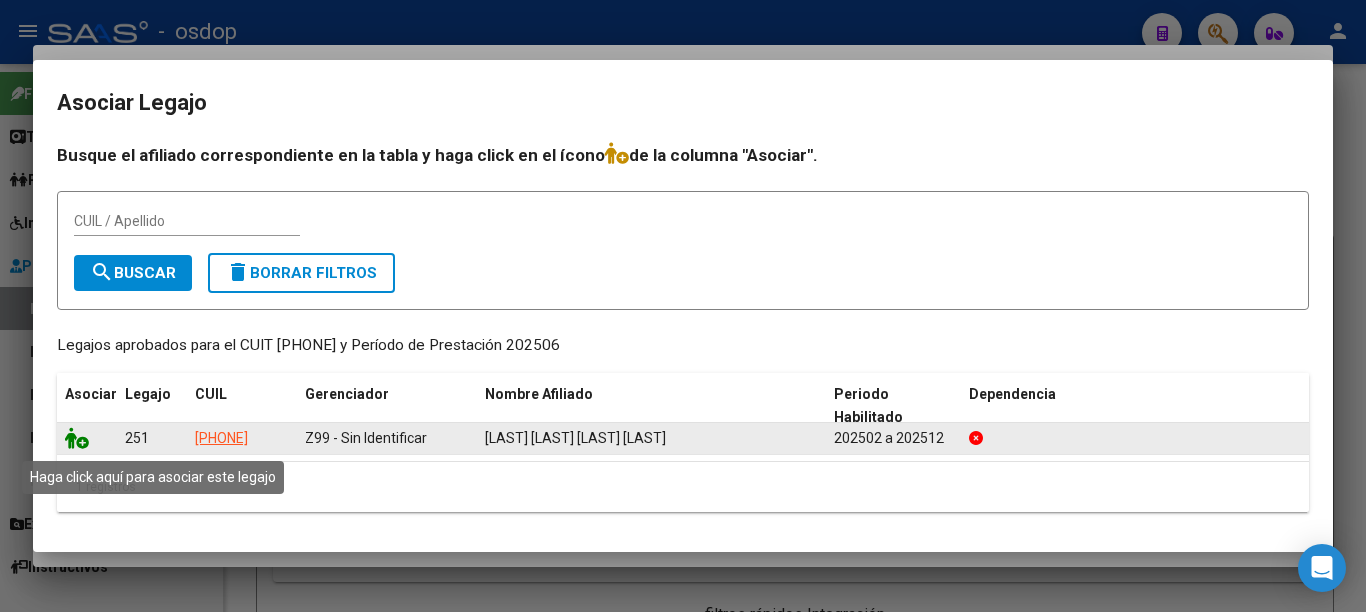 click 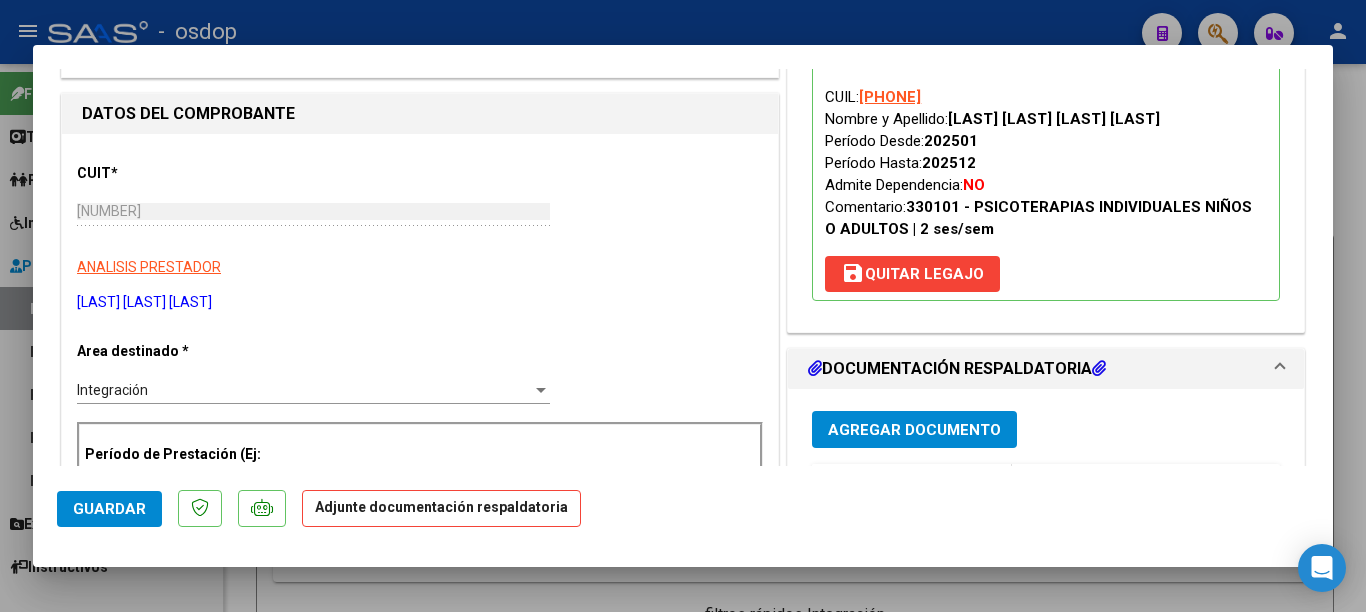 scroll, scrollTop: 400, scrollLeft: 0, axis: vertical 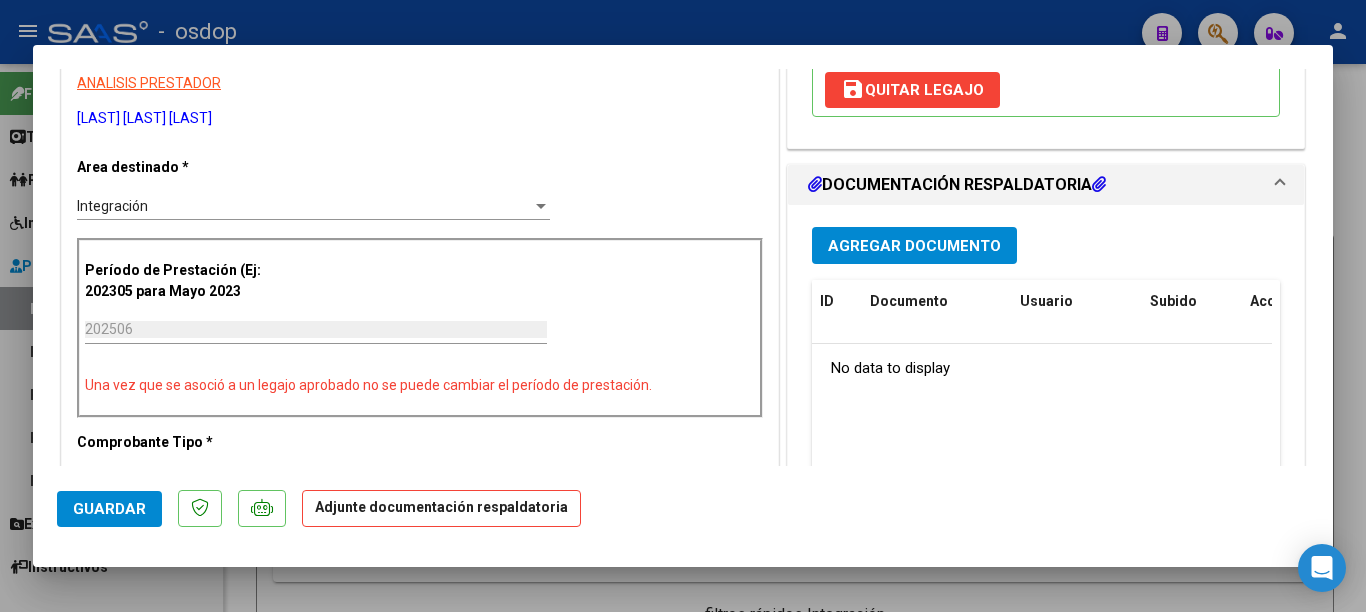 click on "Agregar Documento" at bounding box center (914, 246) 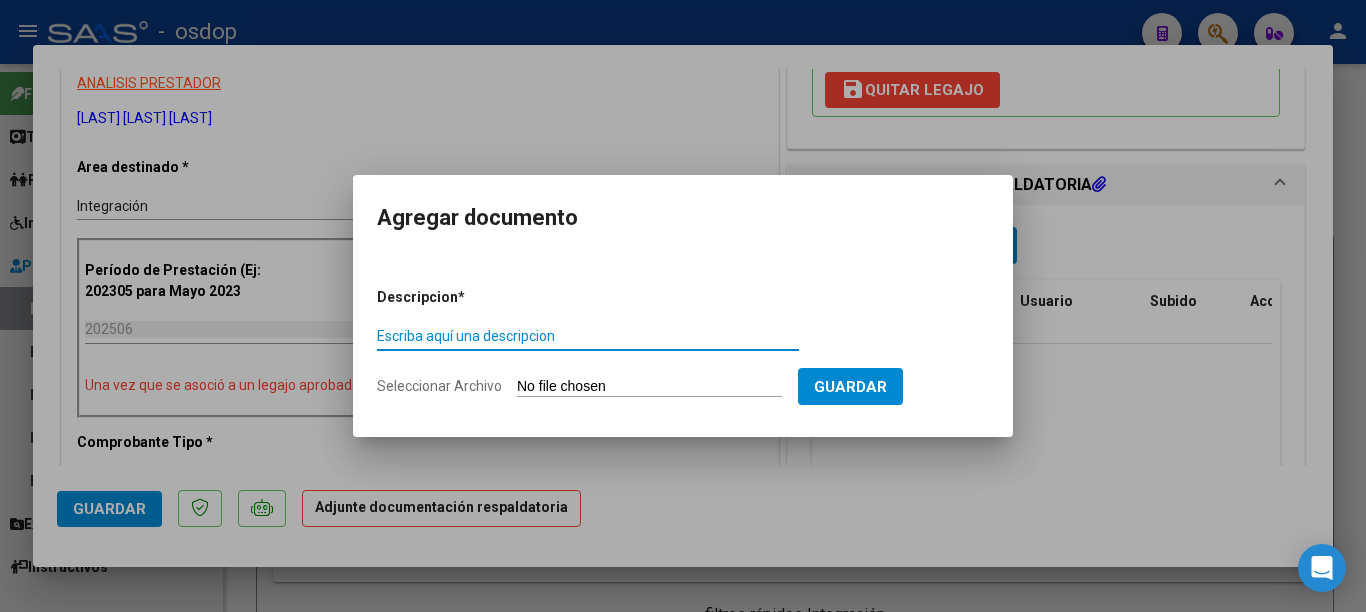 click on "Escriba aquí una descripcion" at bounding box center (588, 336) 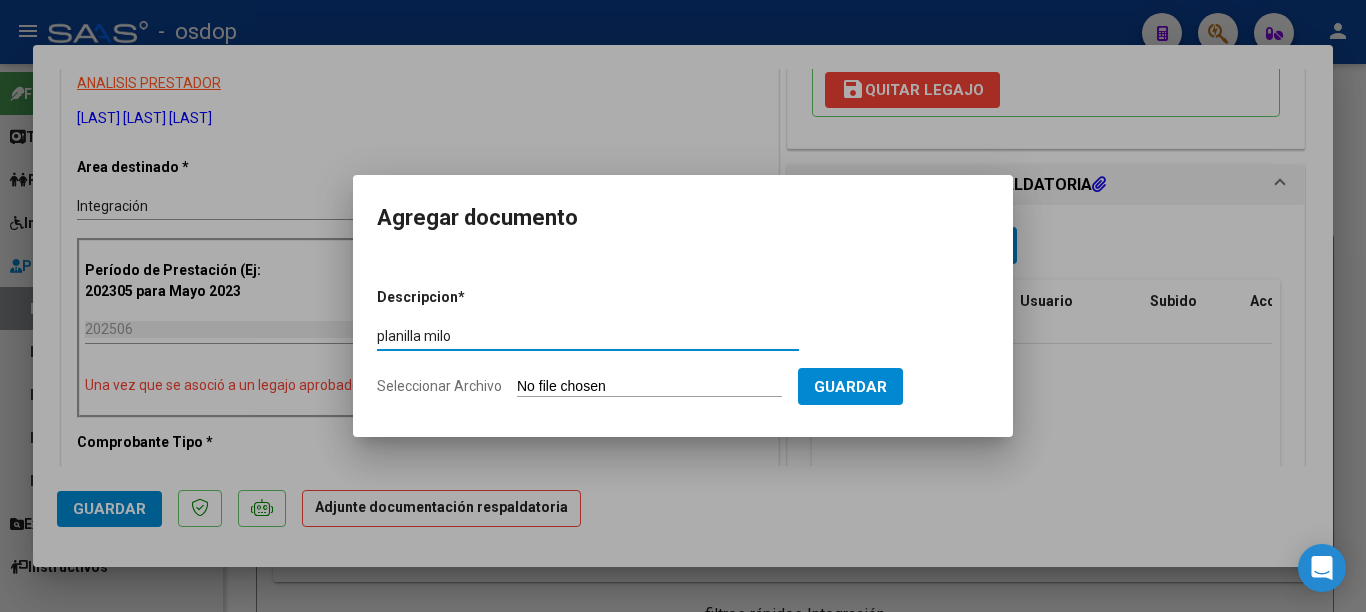 type on "planilla milo" 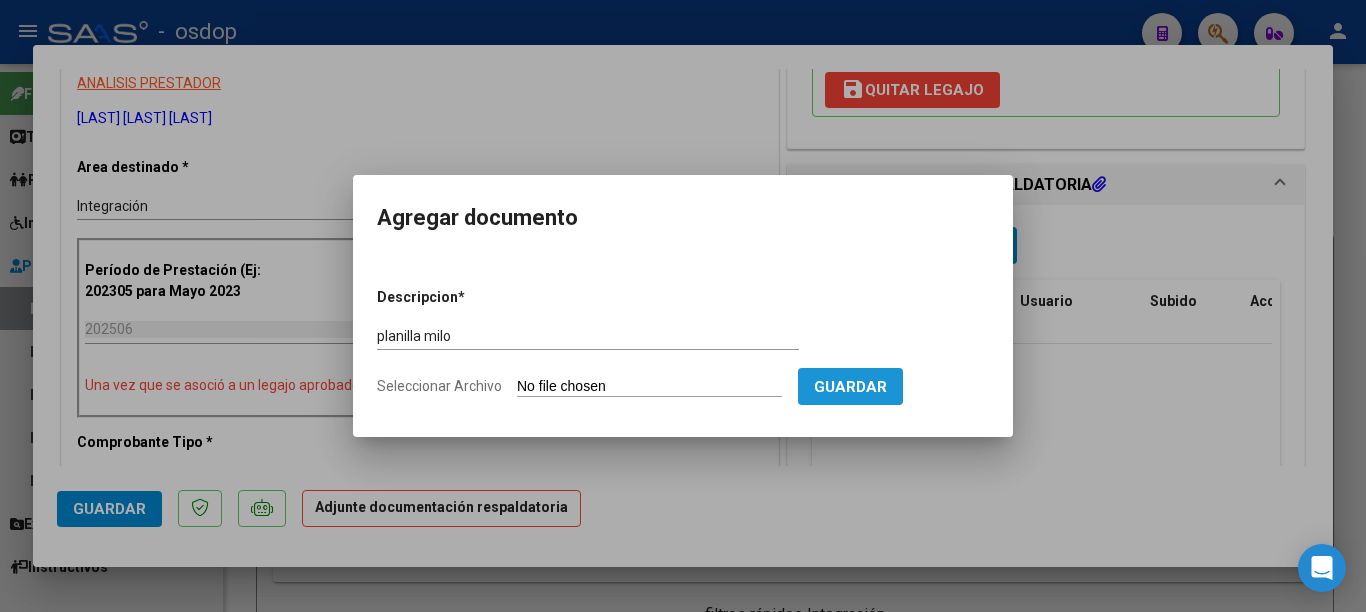 click on "Guardar" at bounding box center [850, 387] 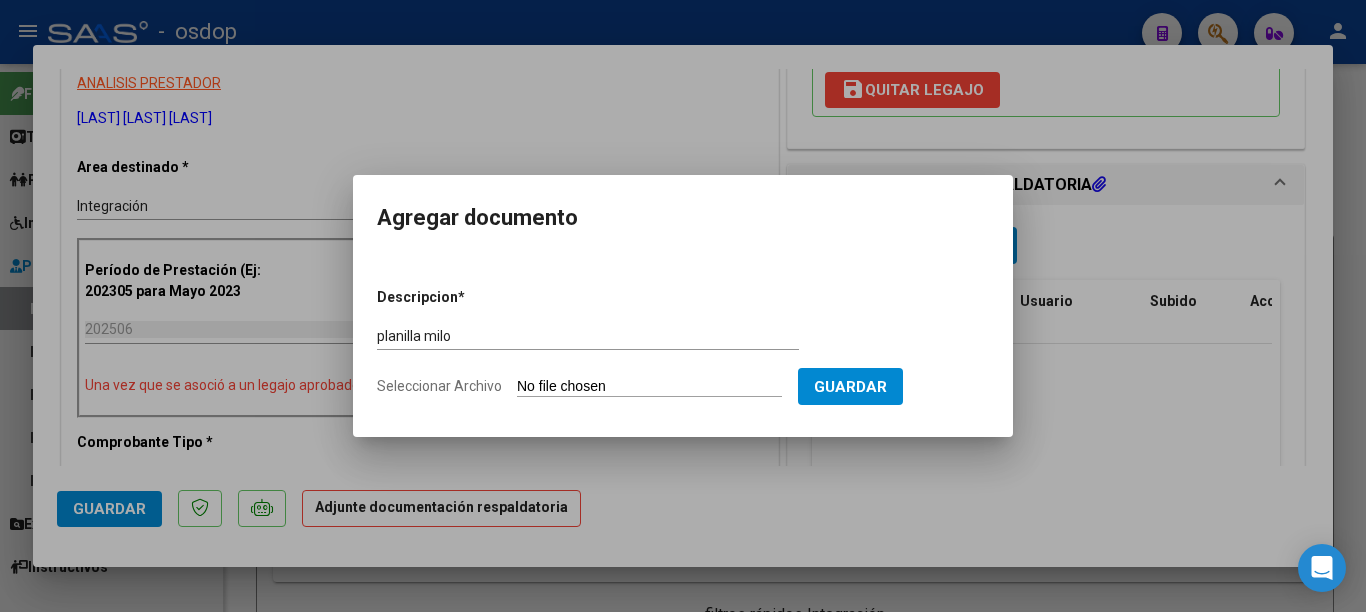 click on "Seleccionar Archivo" at bounding box center [649, 387] 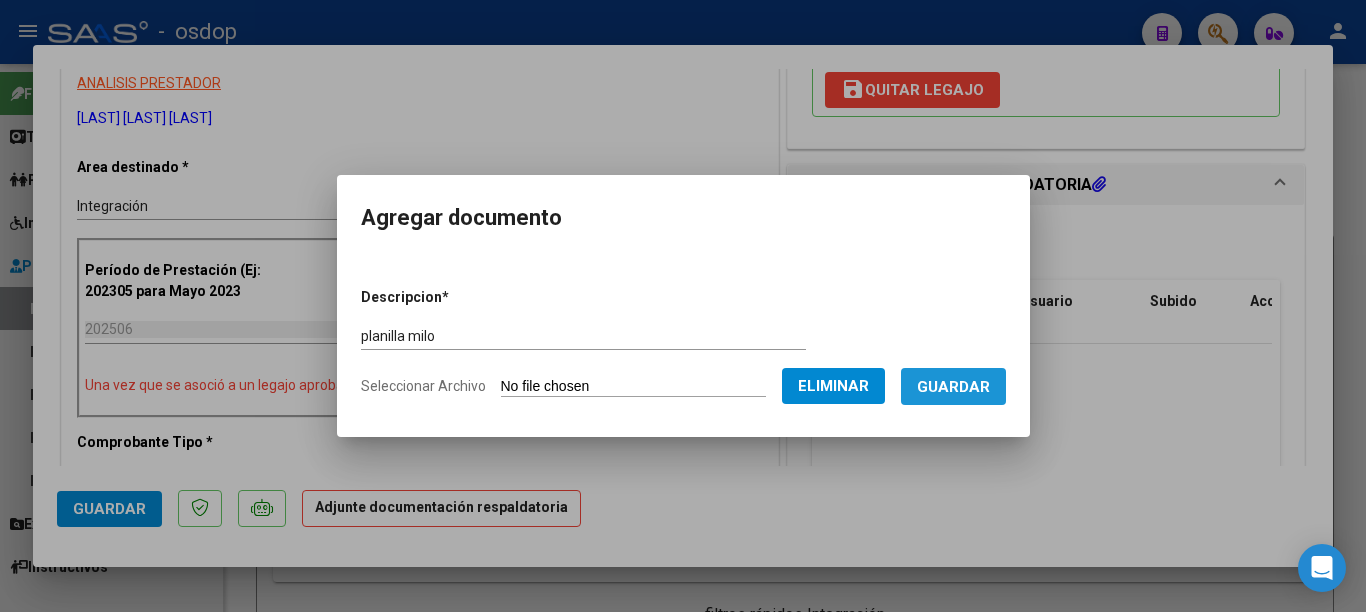click on "Guardar" at bounding box center [953, 387] 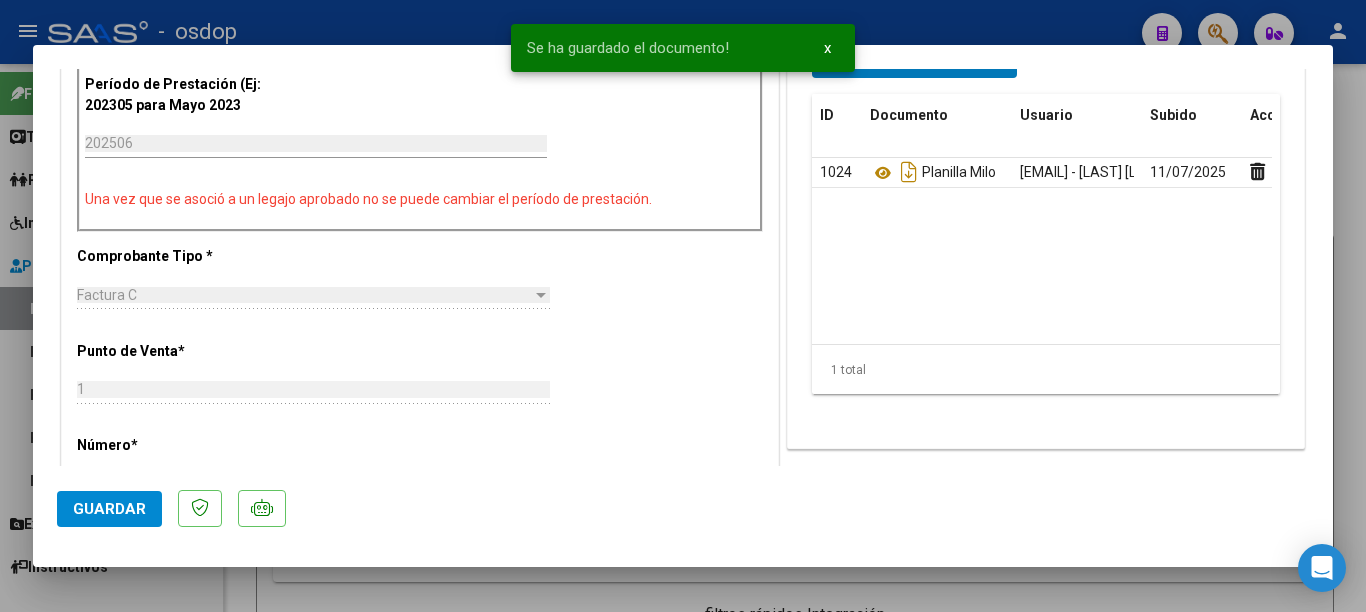 scroll, scrollTop: 600, scrollLeft: 0, axis: vertical 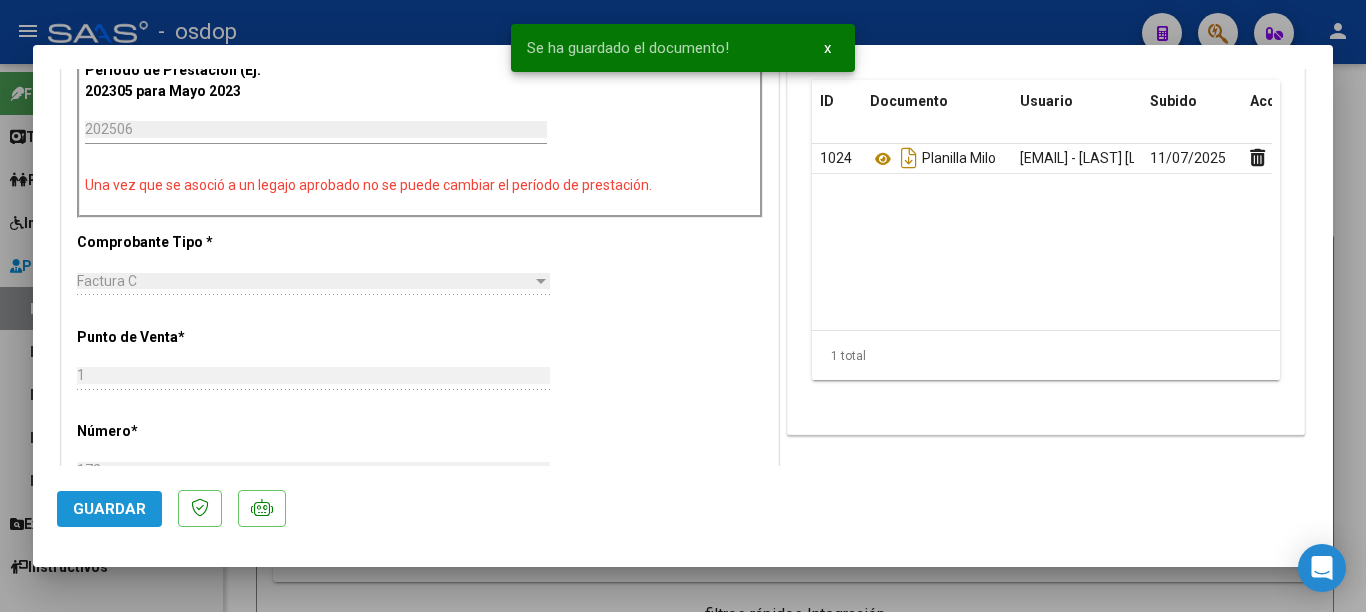 click on "Guardar" 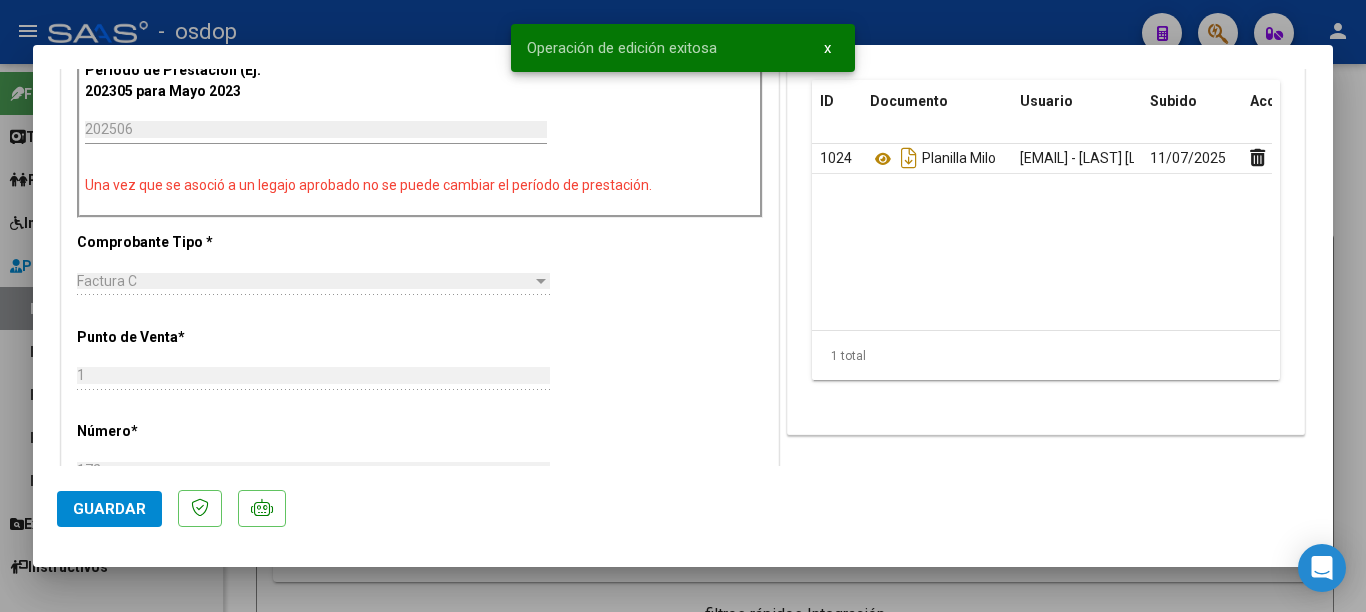 click at bounding box center (683, 306) 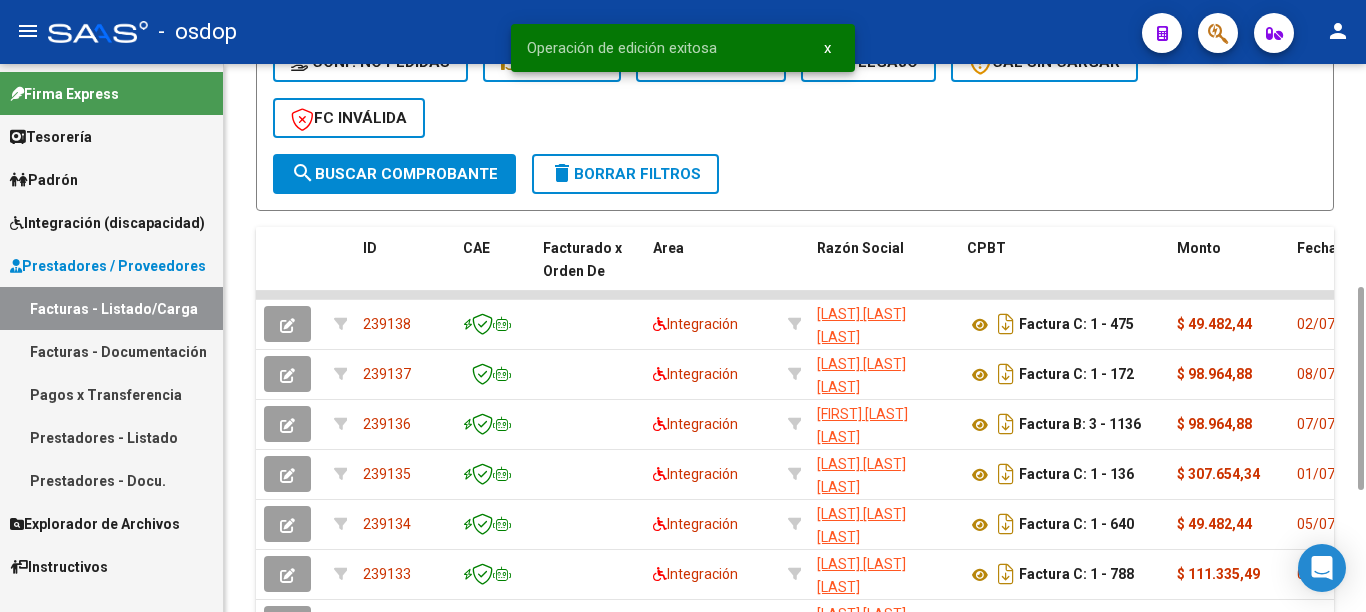 scroll, scrollTop: 800, scrollLeft: 0, axis: vertical 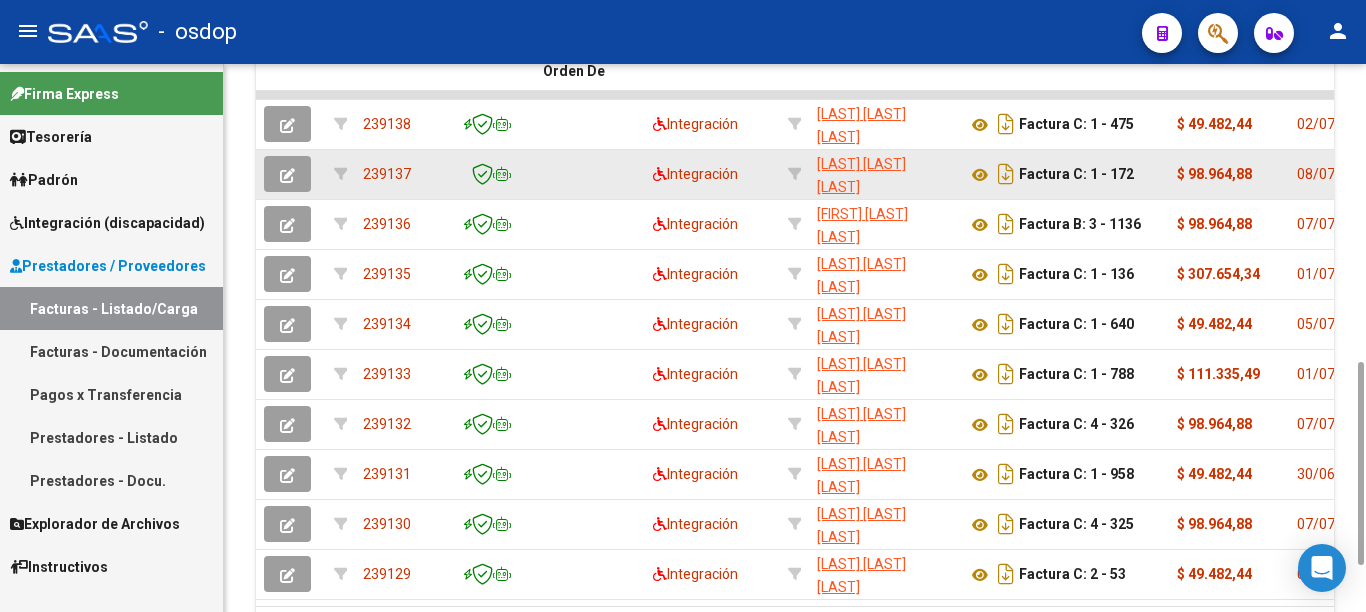 click on "239137" 